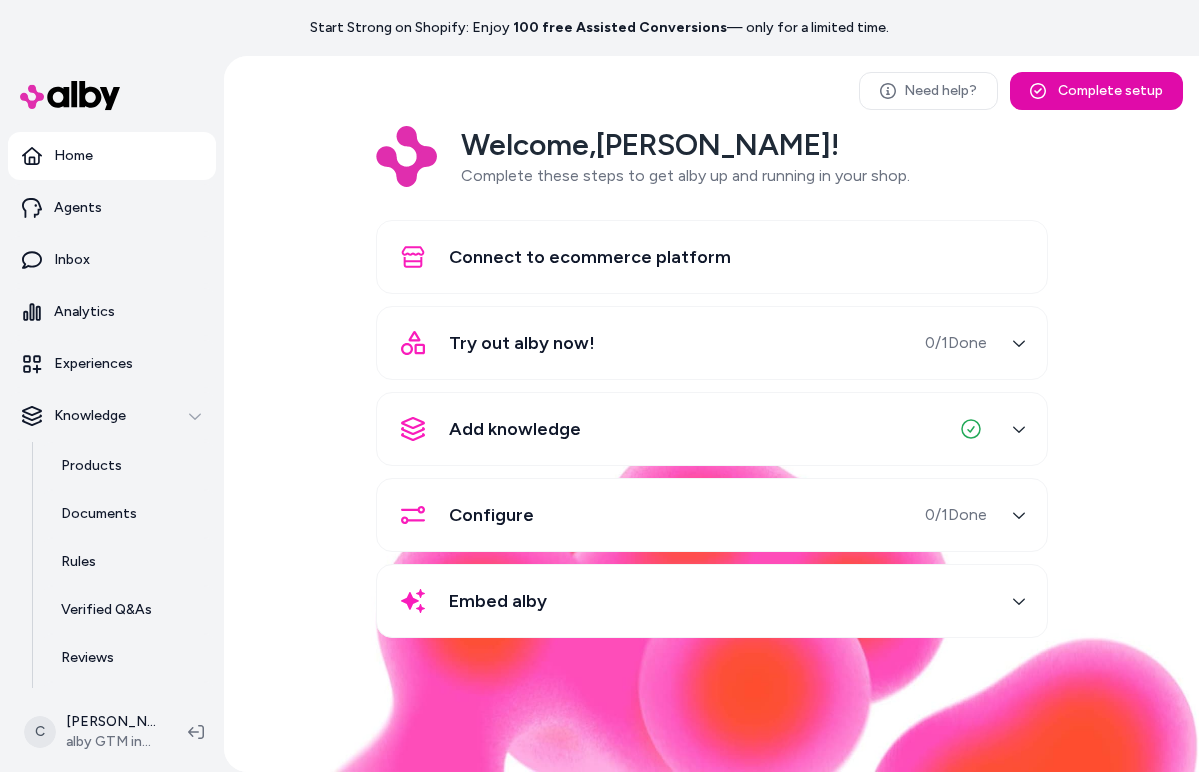 scroll, scrollTop: 0, scrollLeft: 0, axis: both 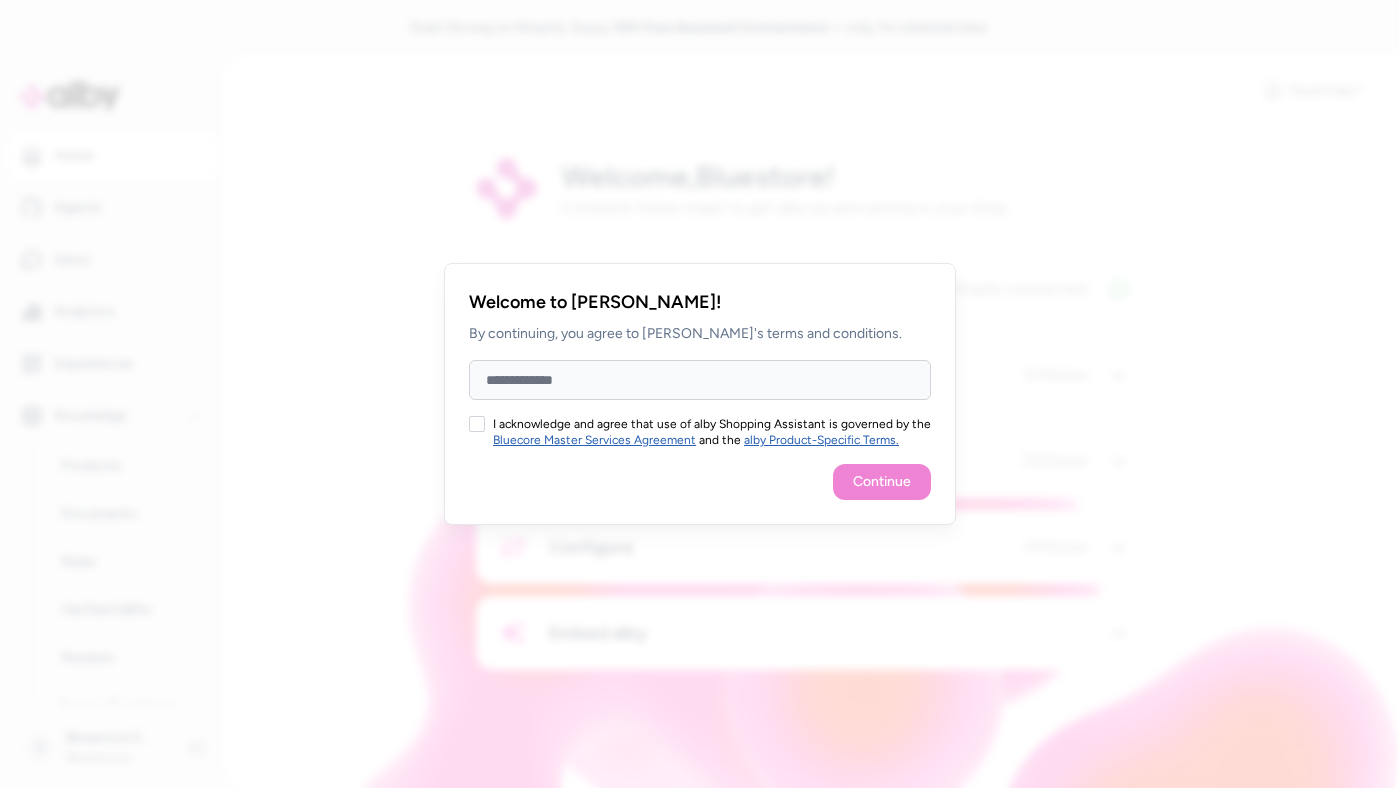 click on "Full Name" at bounding box center [700, 380] 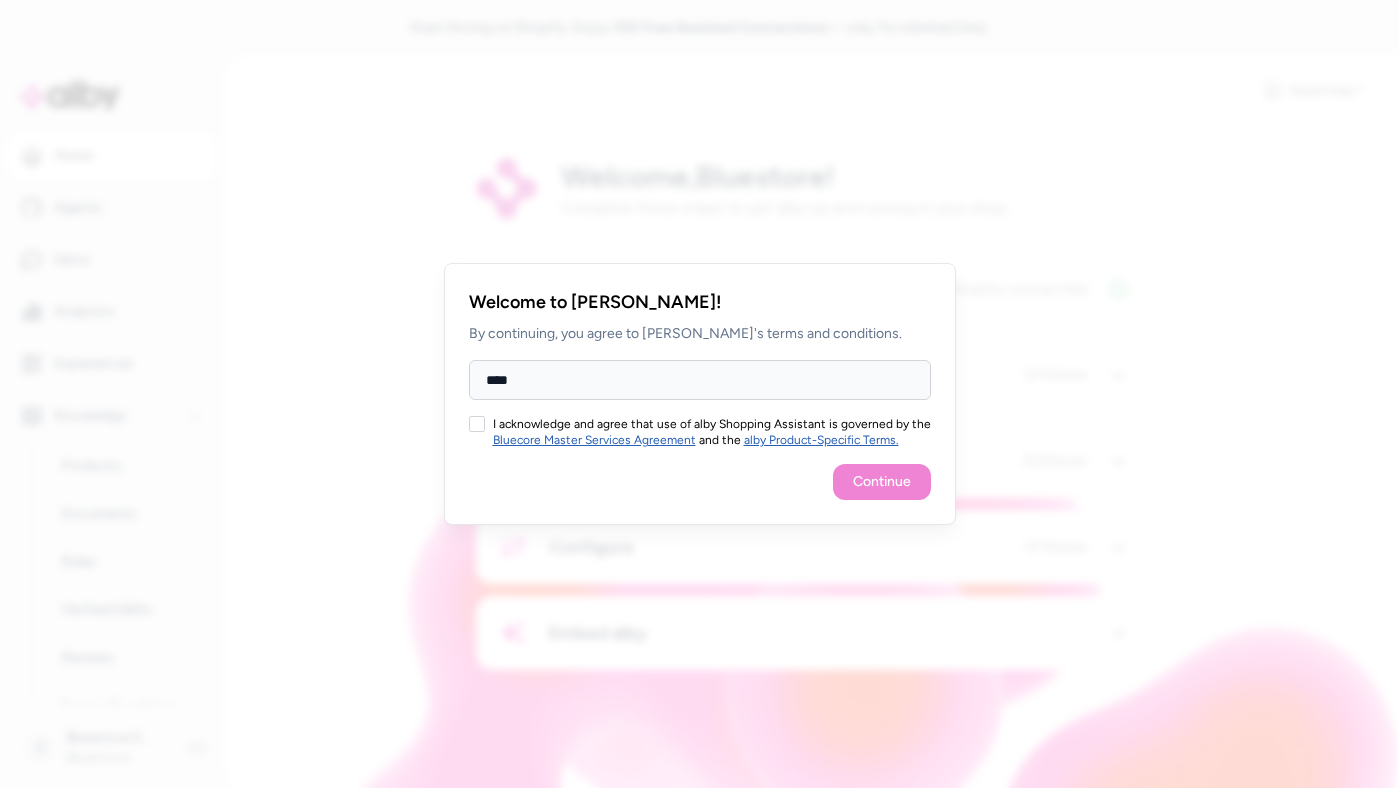 type on "****" 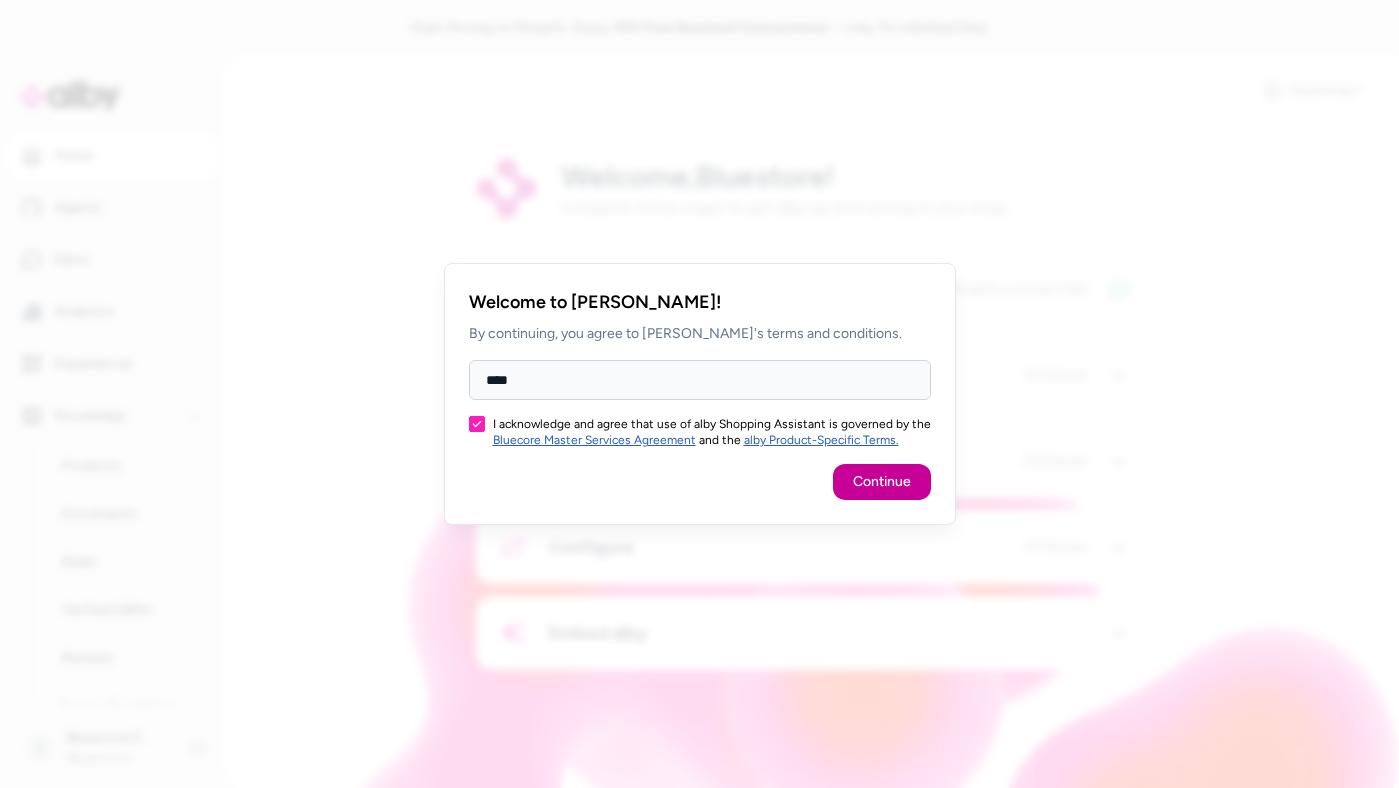 click on "Continue" at bounding box center [882, 482] 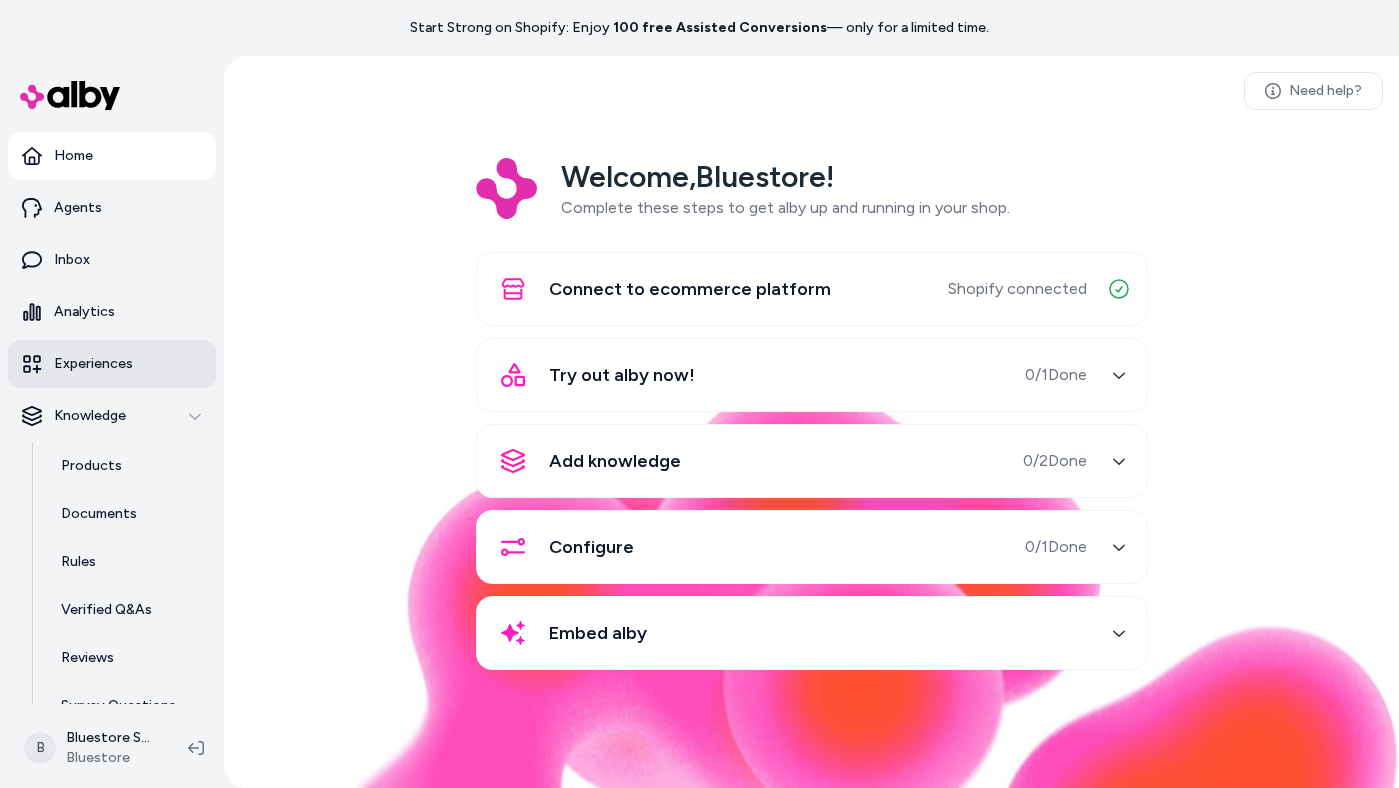 click on "Experiences" at bounding box center (112, 364) 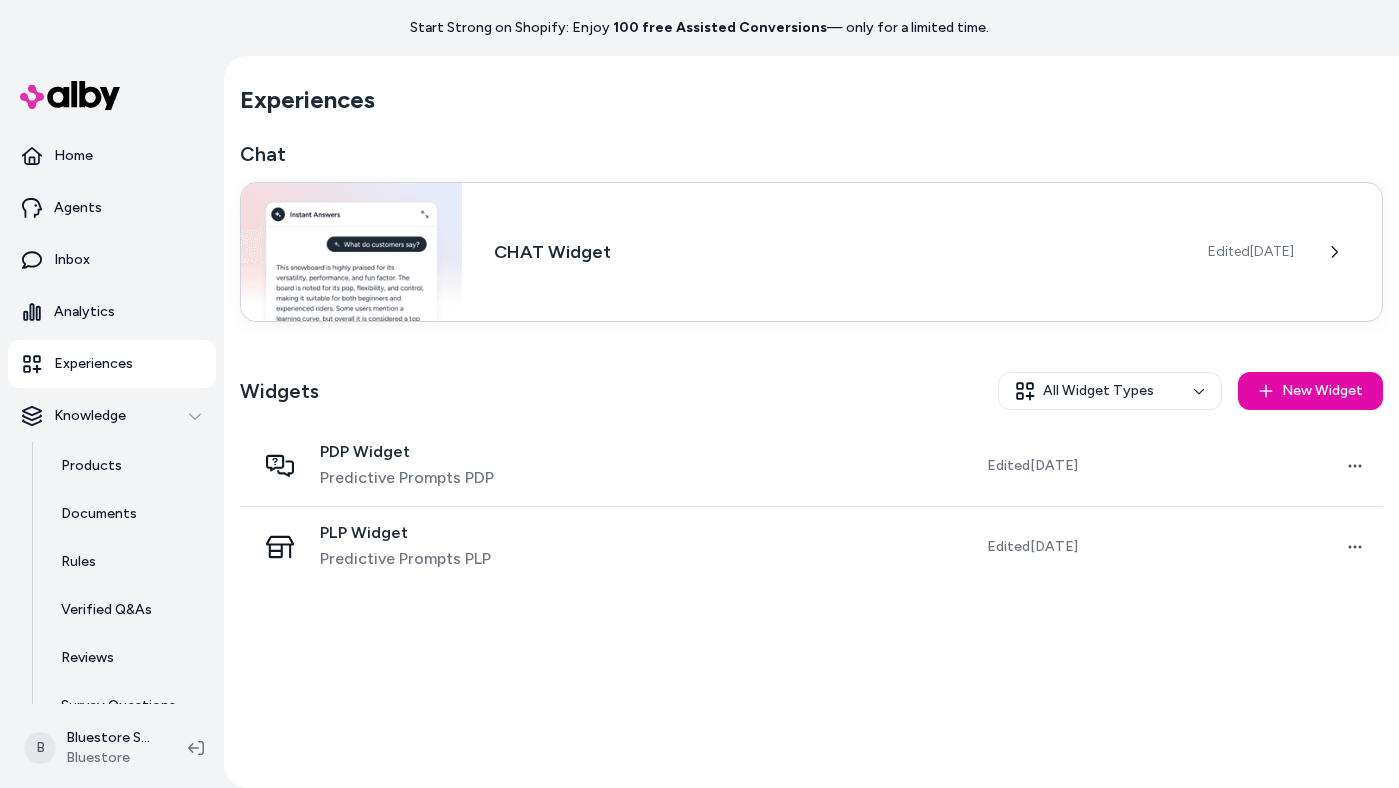 click on "CHAT Widget Edited  Jul 8, 2025" at bounding box center (811, 252) 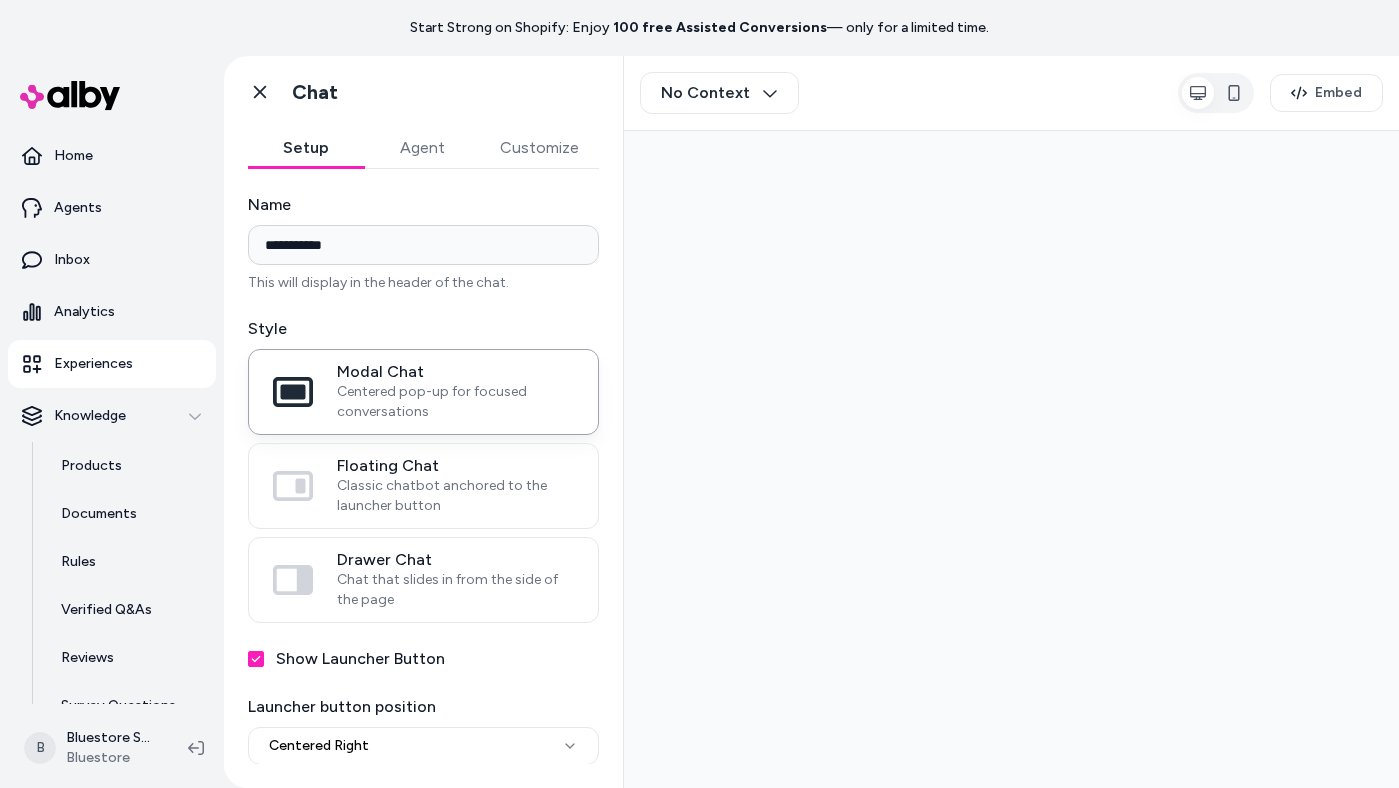 scroll, scrollTop: 0, scrollLeft: 0, axis: both 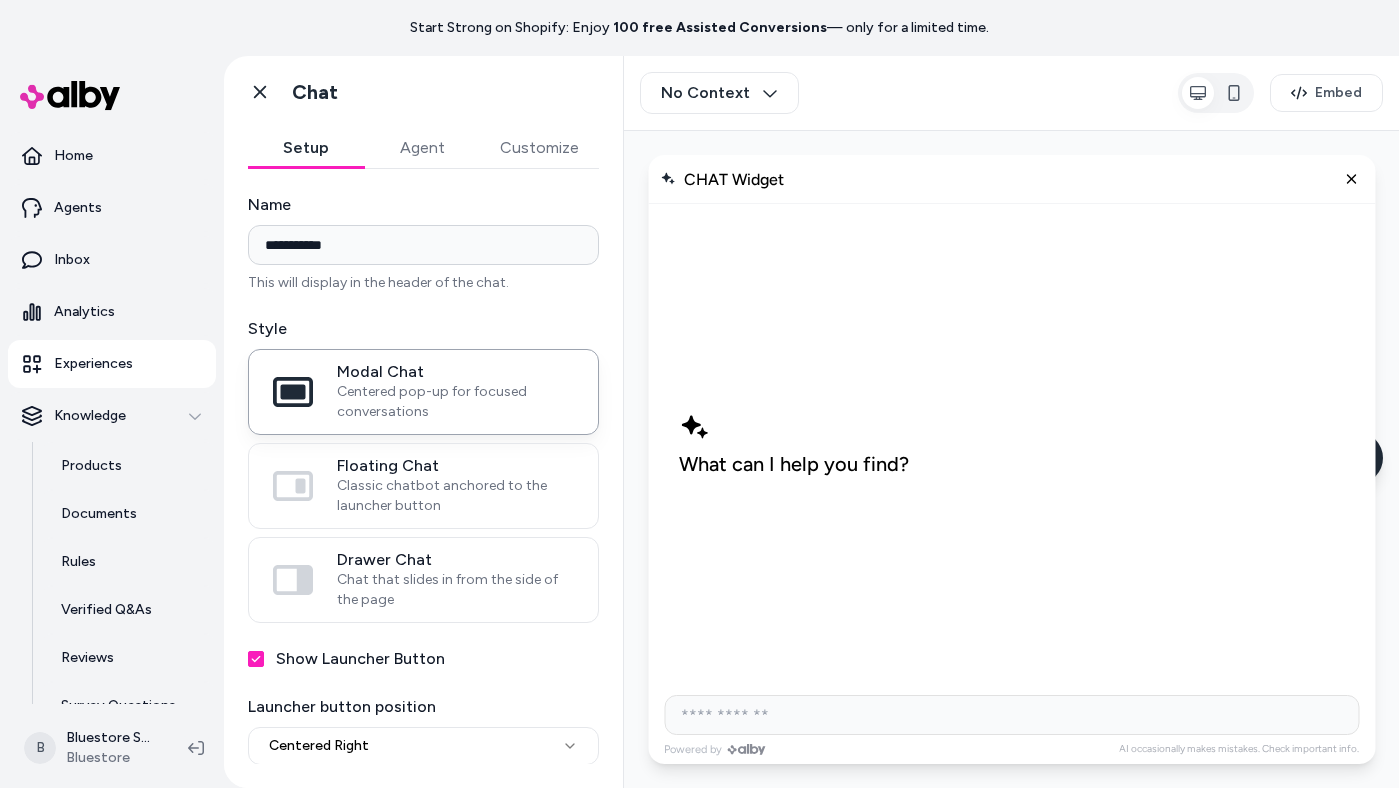 click at bounding box center [1011, 715] 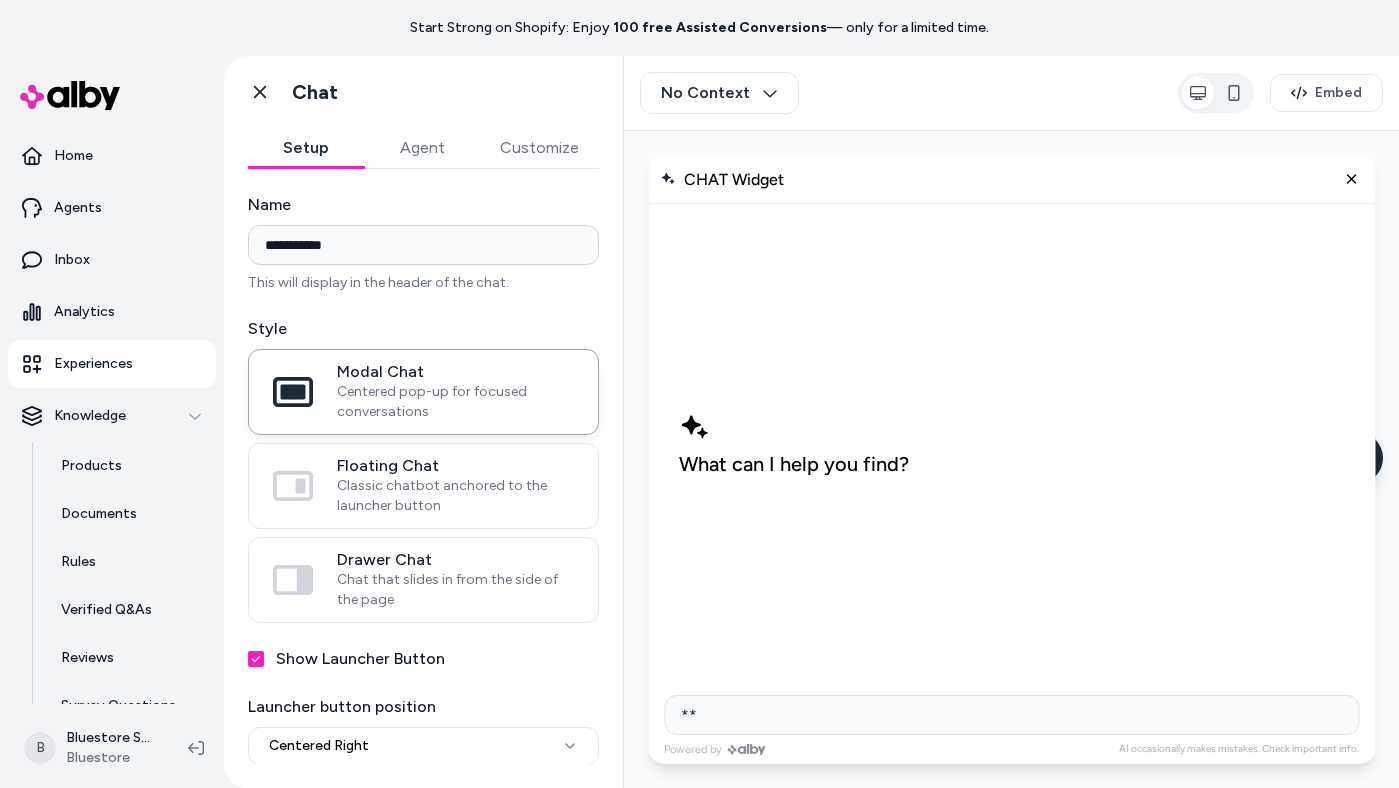 type on "*" 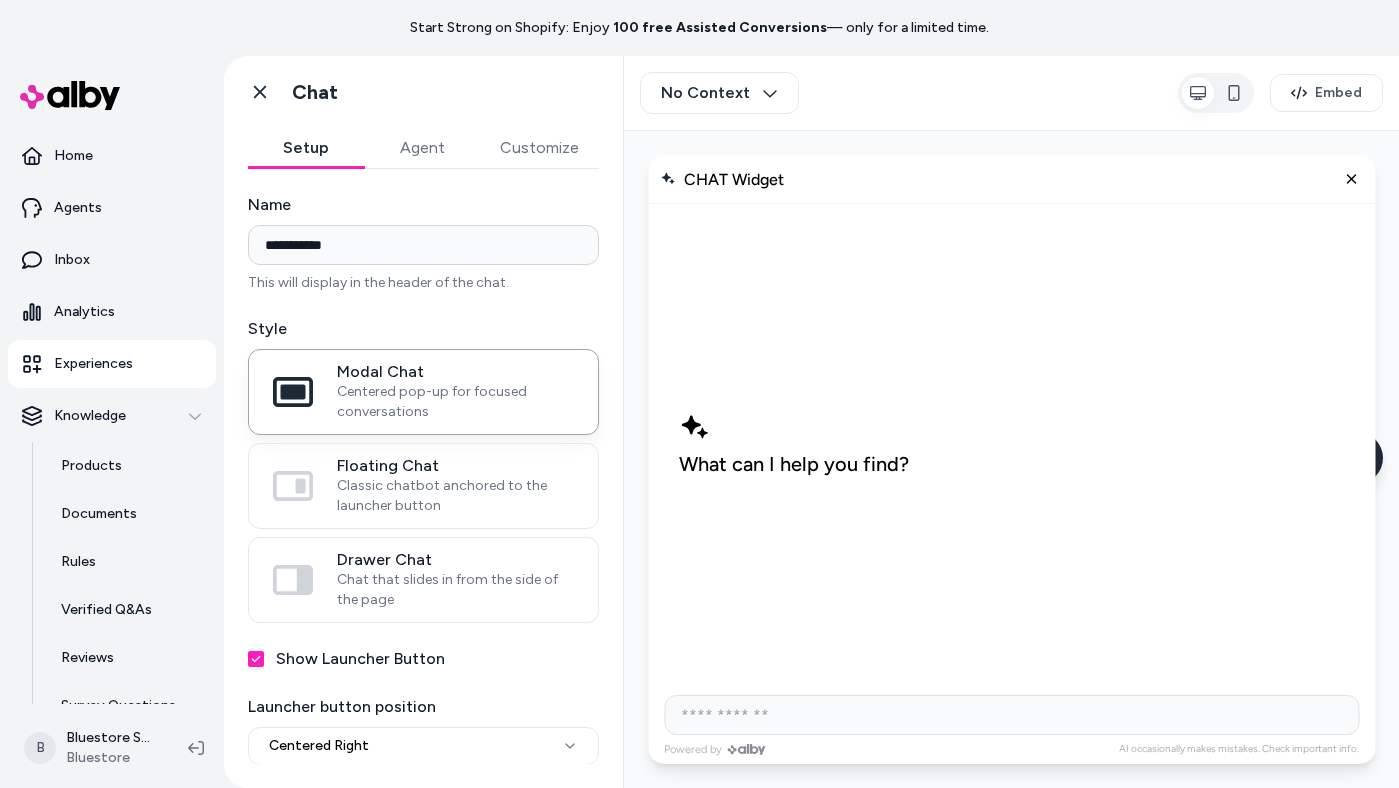 click at bounding box center [1011, 459] 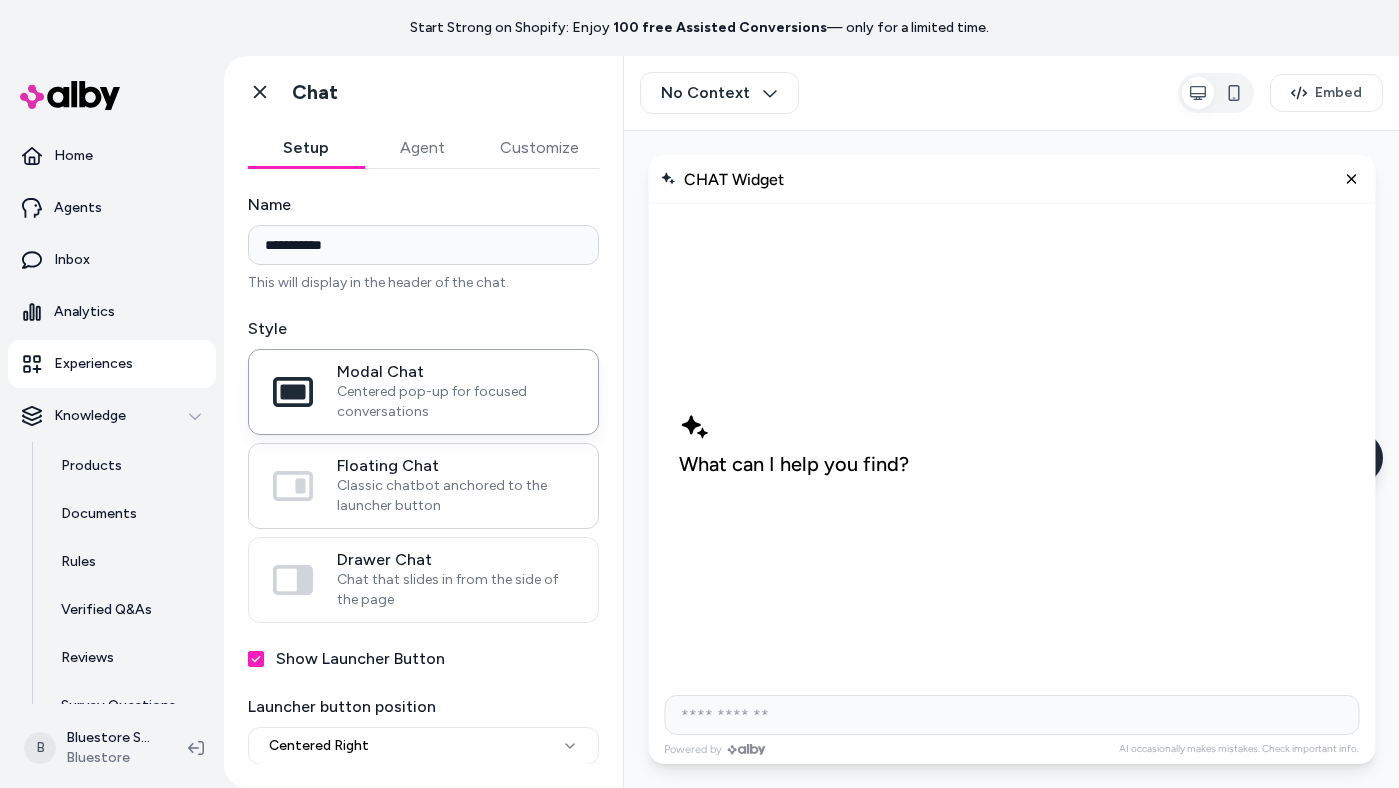 click on "Classic chatbot anchored to the launcher button" at bounding box center [455, 496] 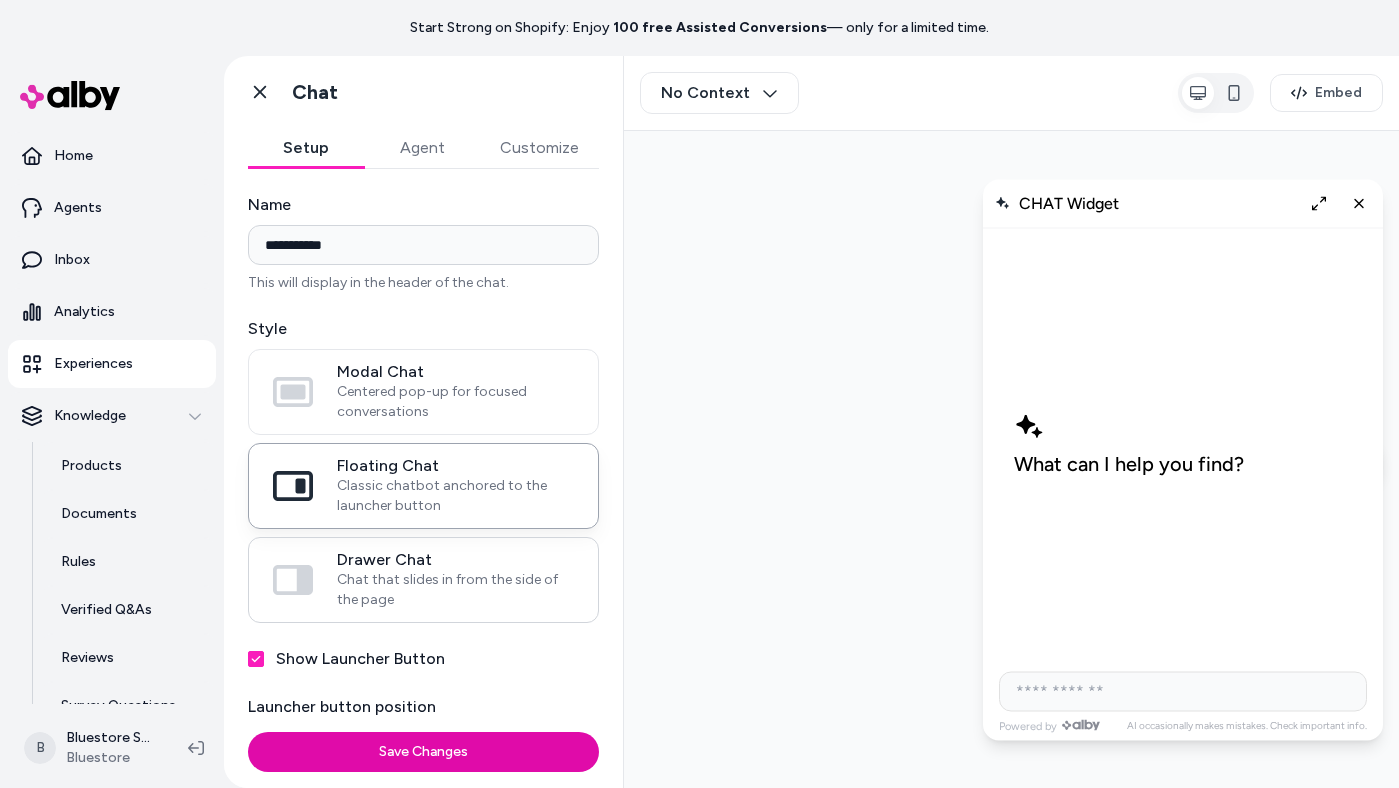 click on "Chat that slides in from the side of the page" at bounding box center [455, 590] 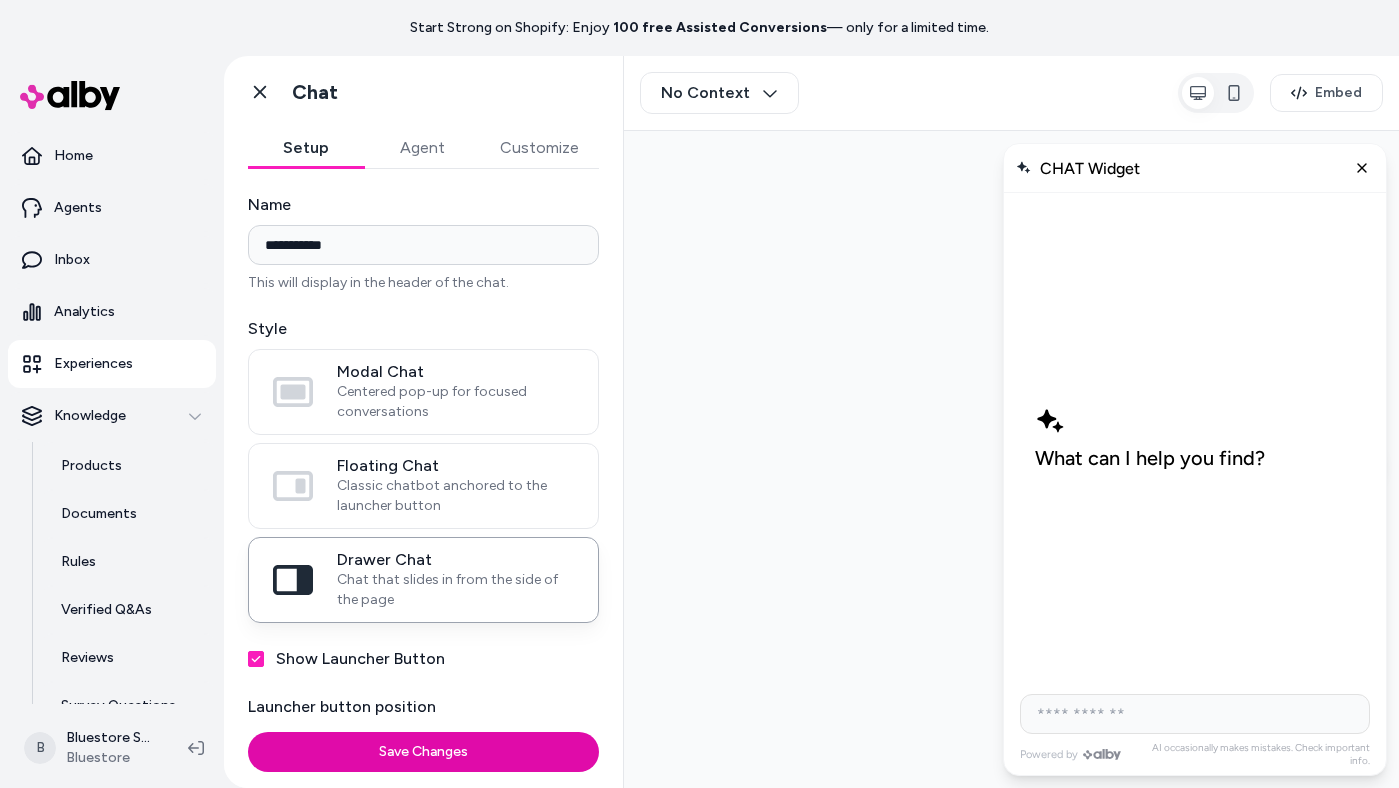 click at bounding box center (1195, 714) 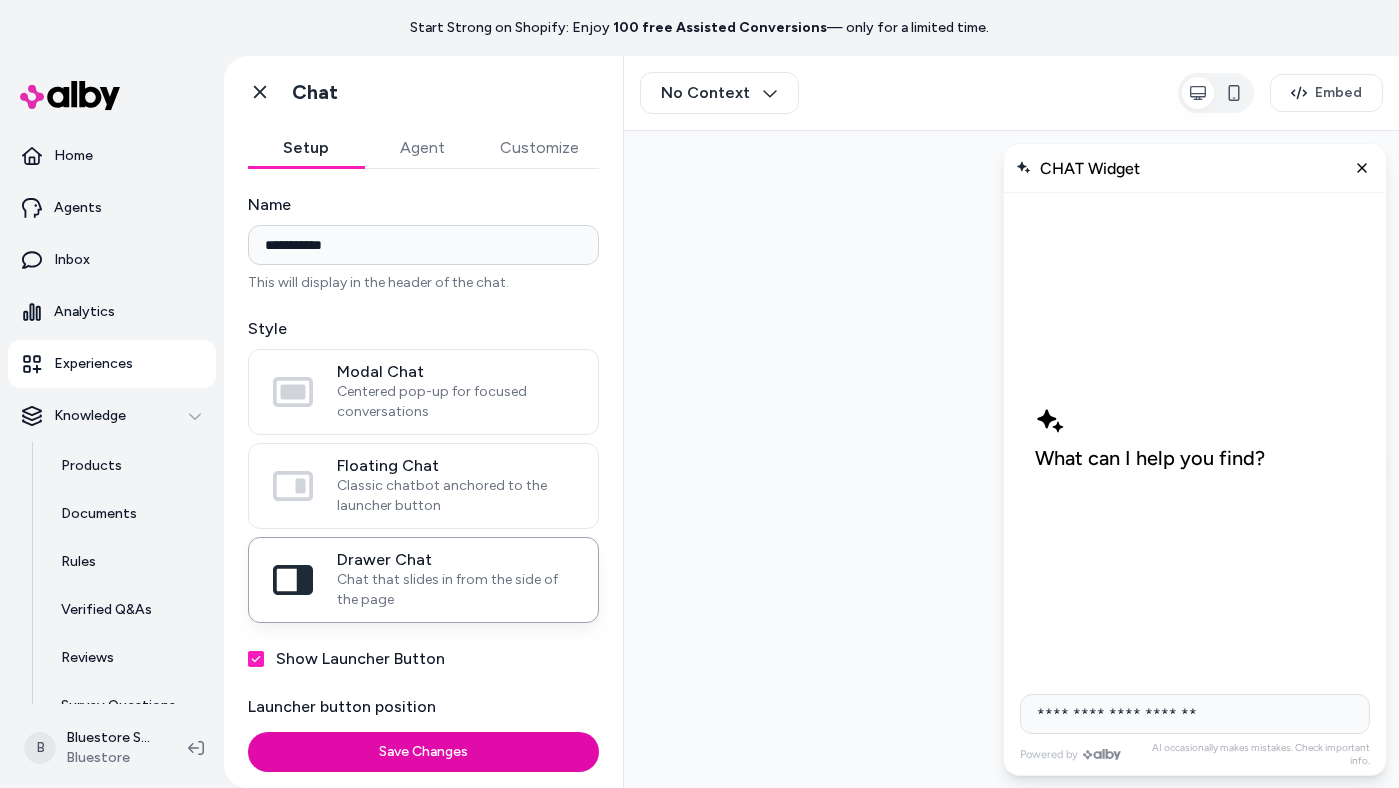 type on "**********" 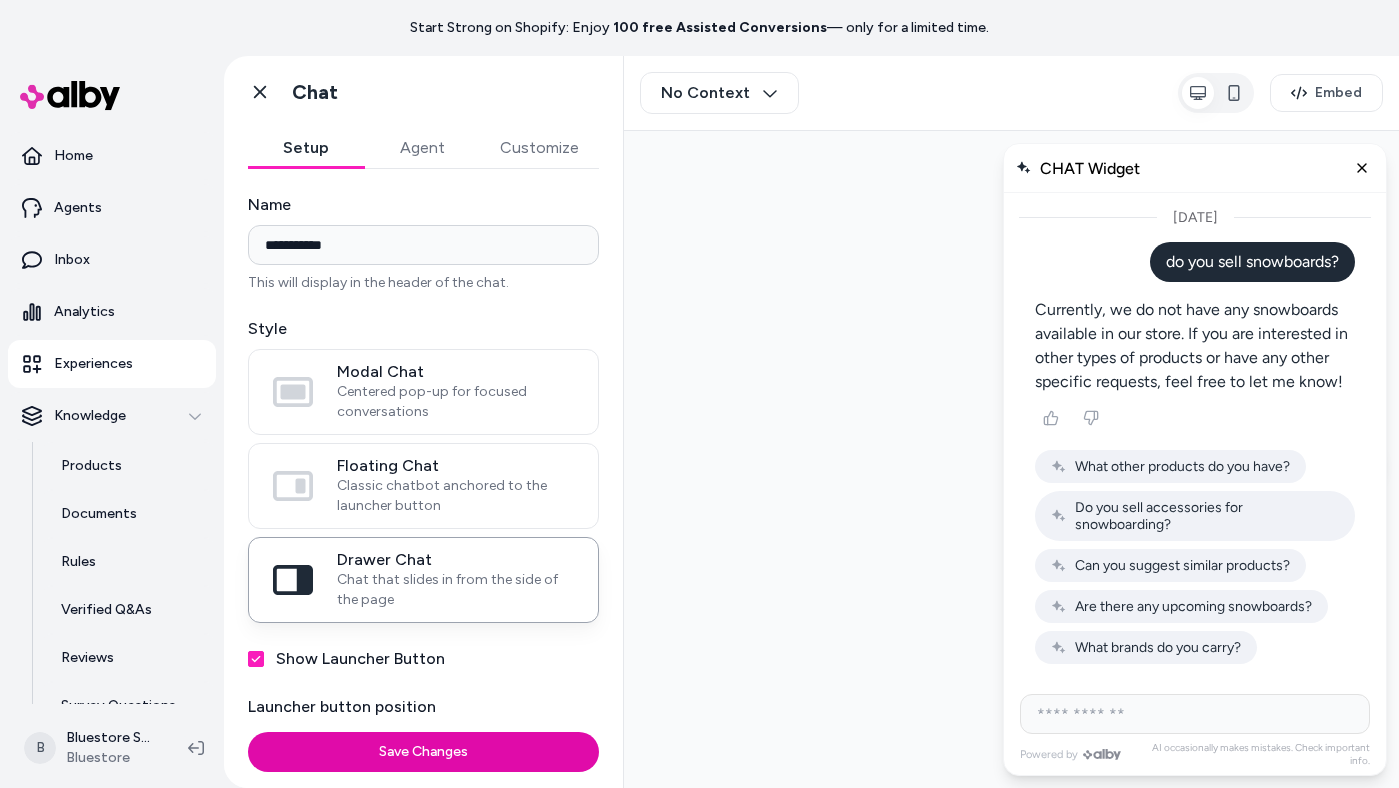 click at bounding box center [1195, 714] 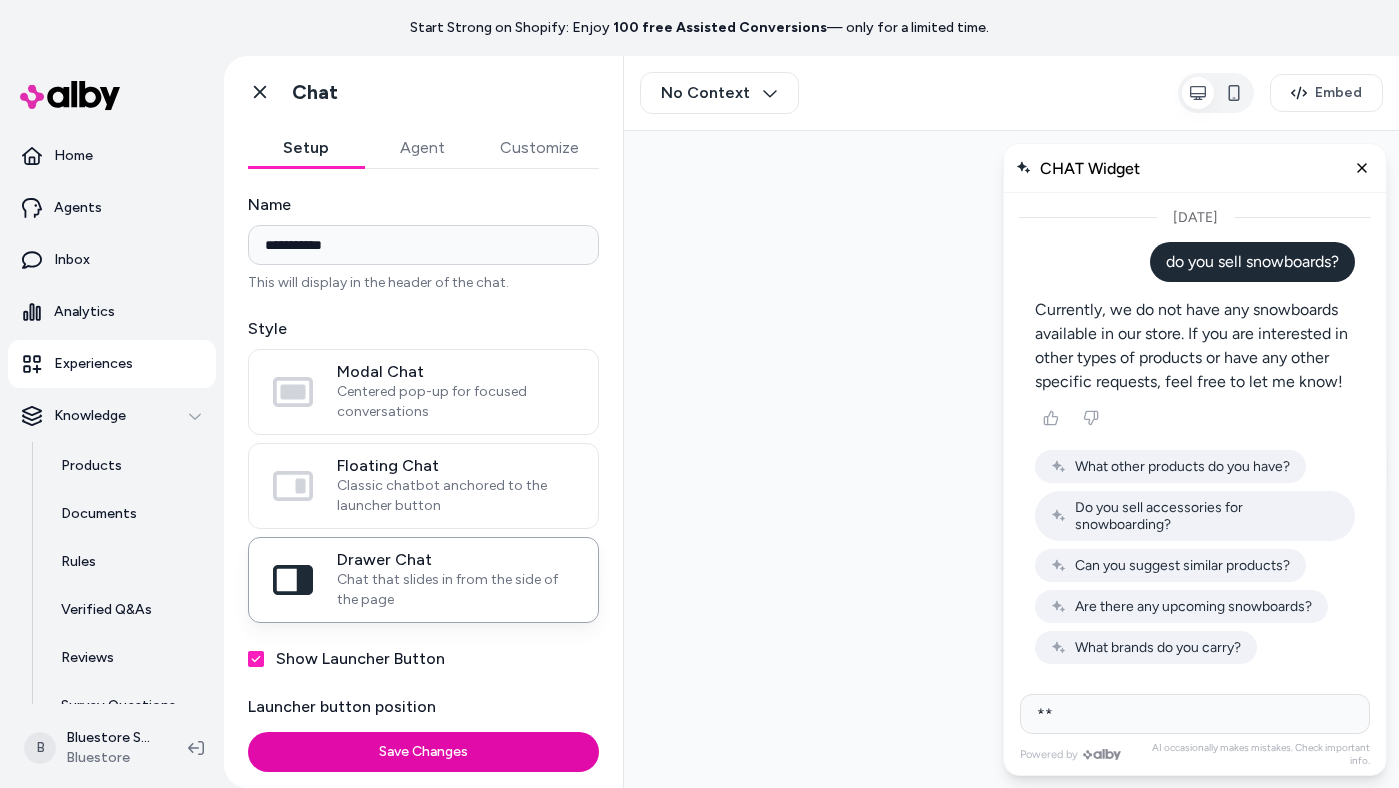 type on "*" 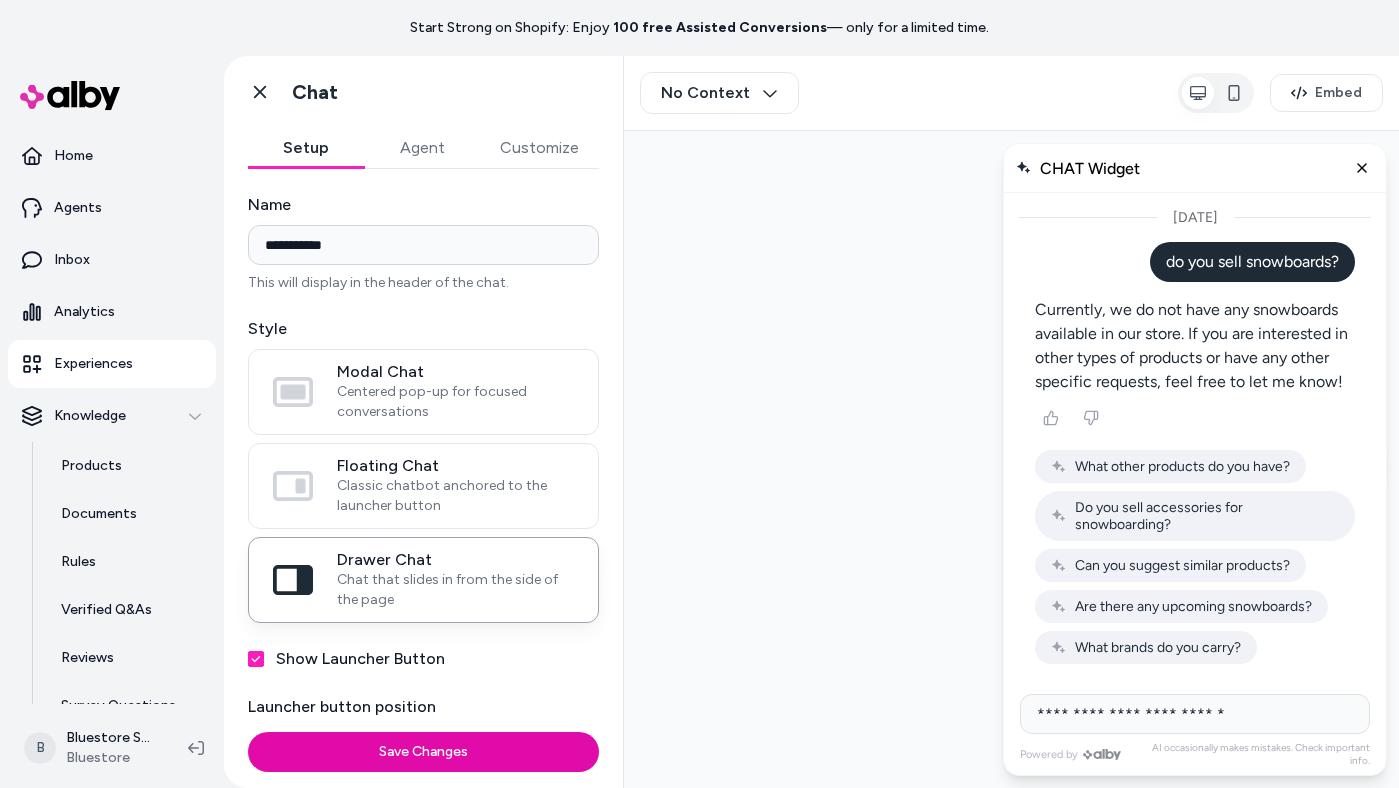 type on "**********" 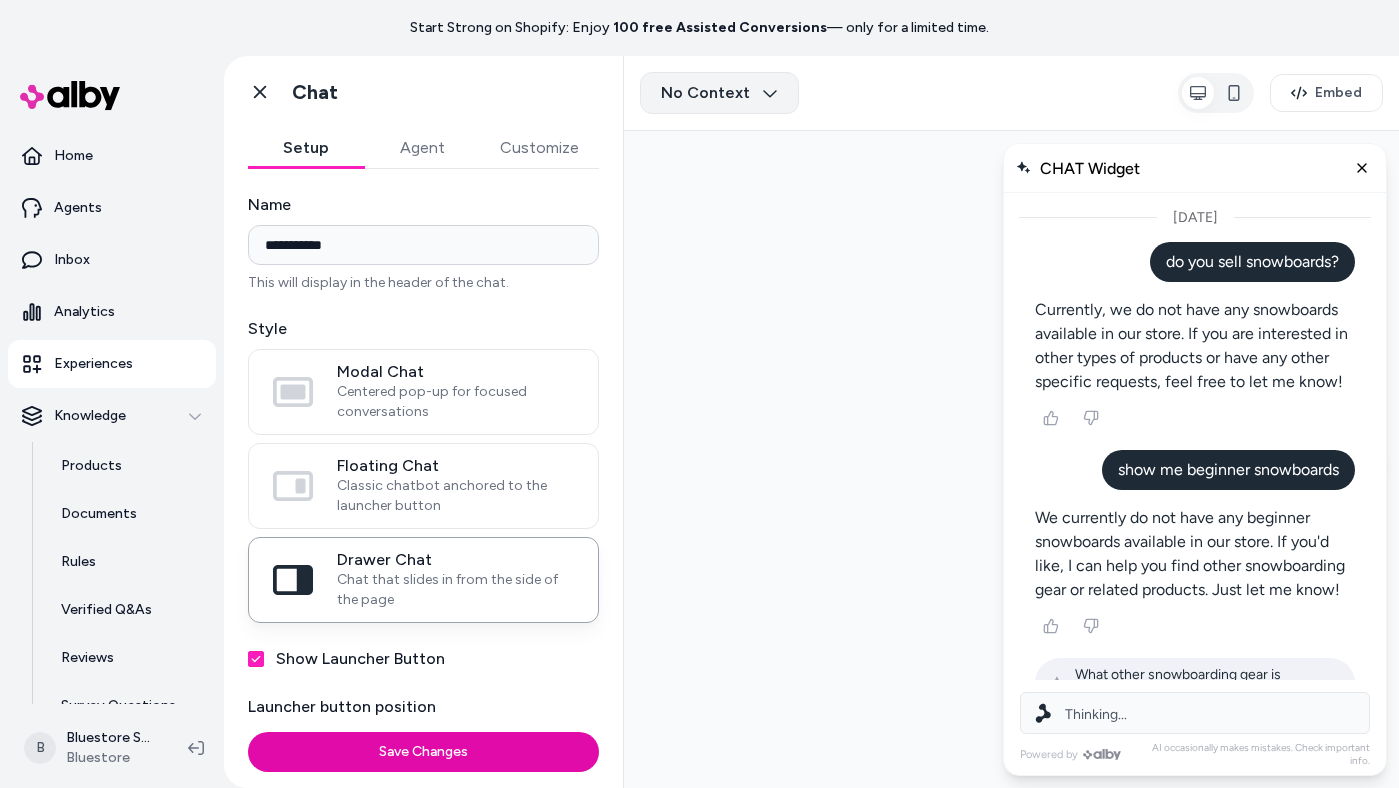 click on "**********" at bounding box center (699, 422) 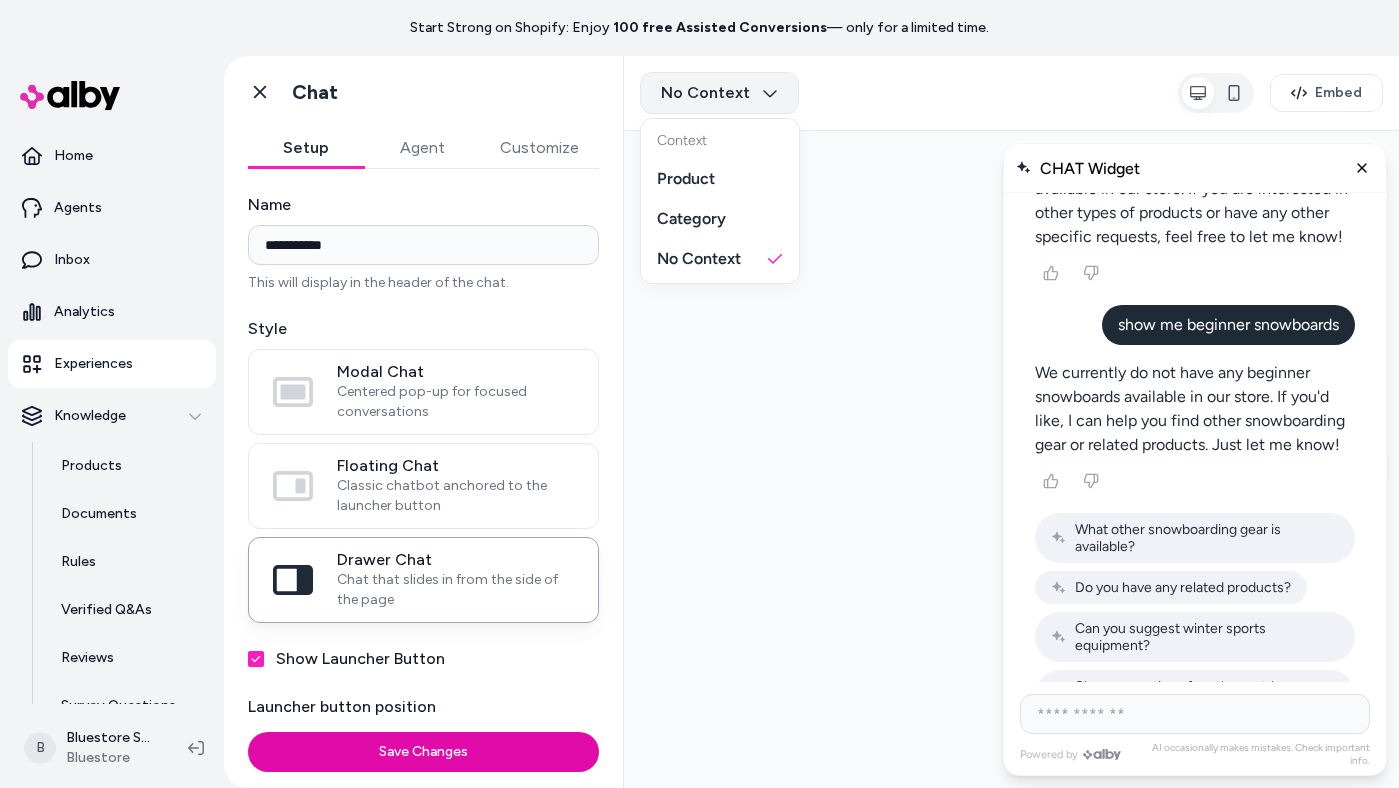 scroll, scrollTop: 185, scrollLeft: 0, axis: vertical 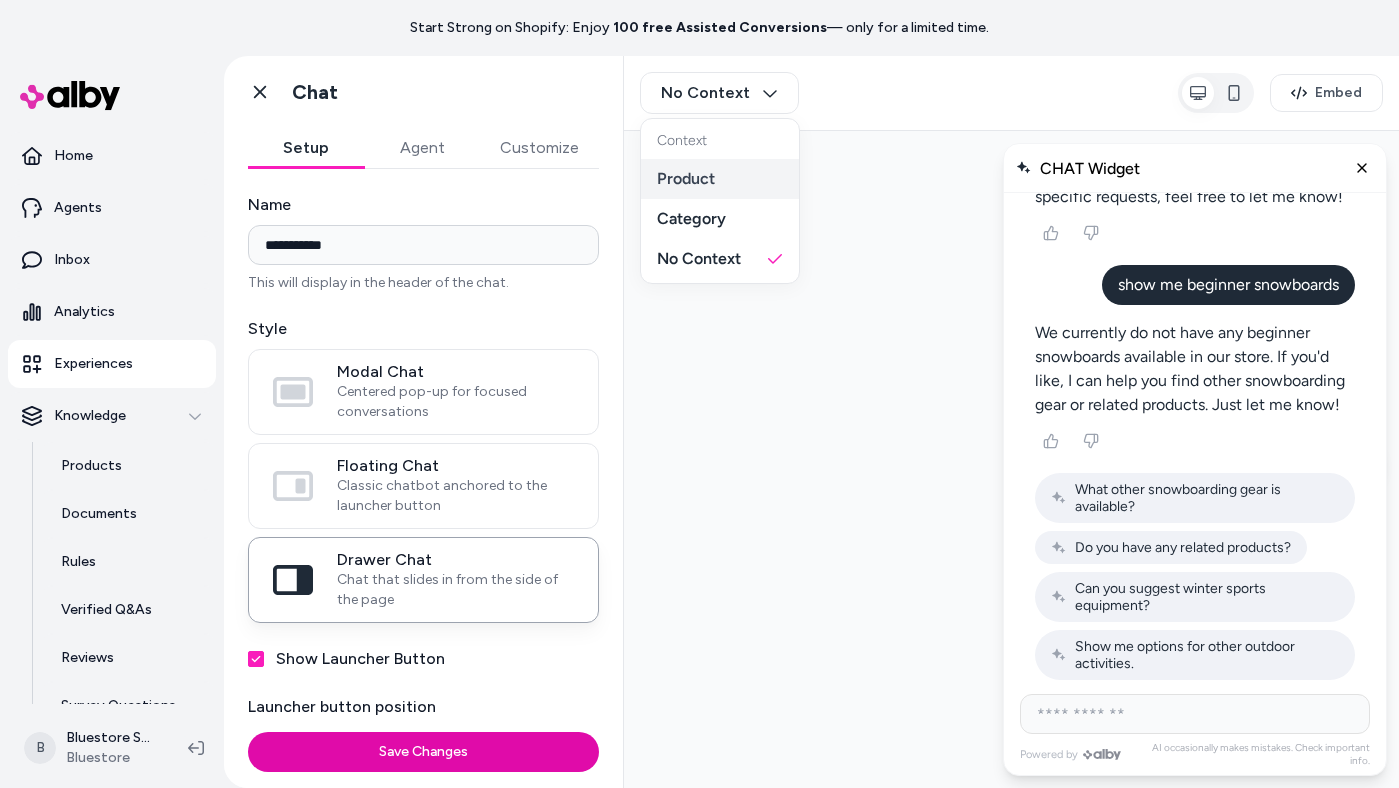 click on "Product" at bounding box center (720, 179) 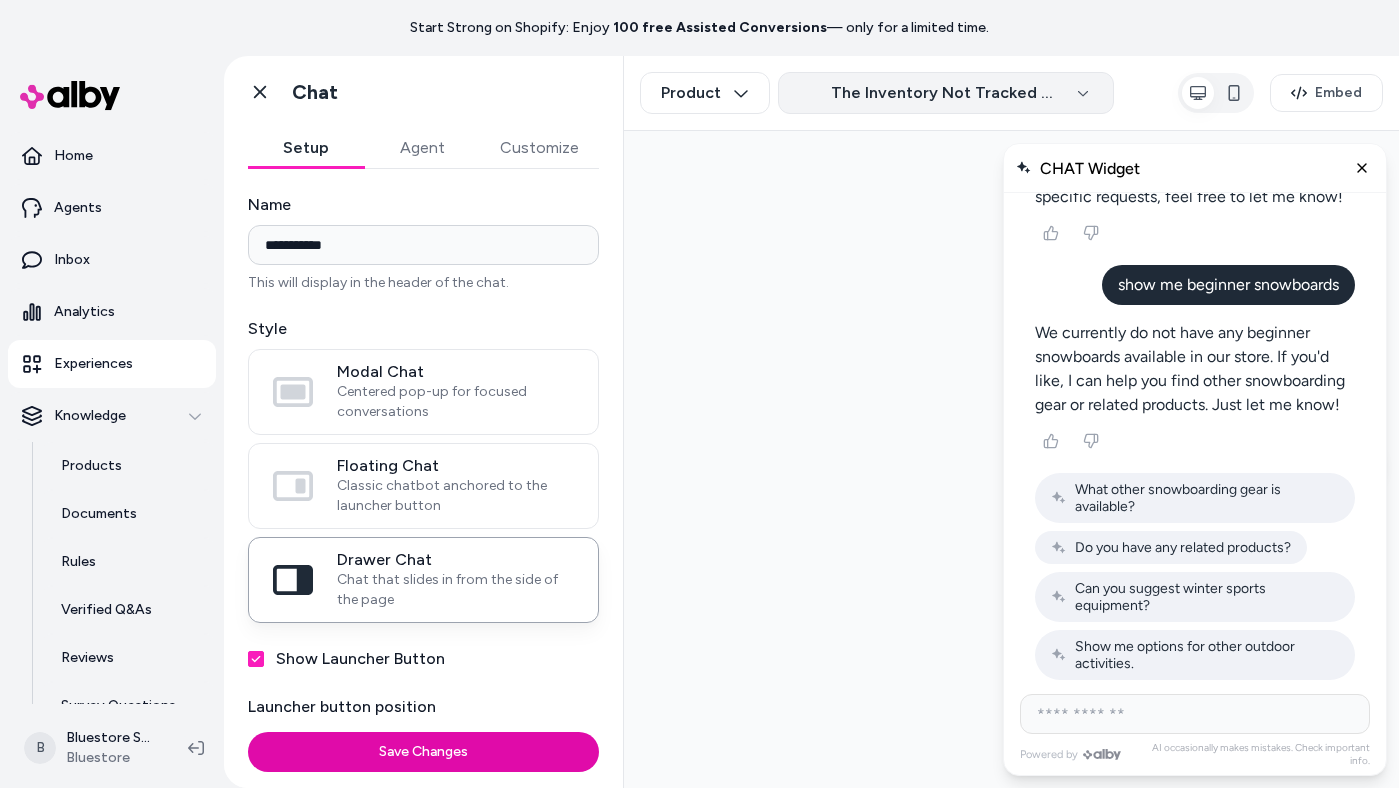 click on "The Inventory Not Tracked Snowboard - Default Title" at bounding box center (946, 93) 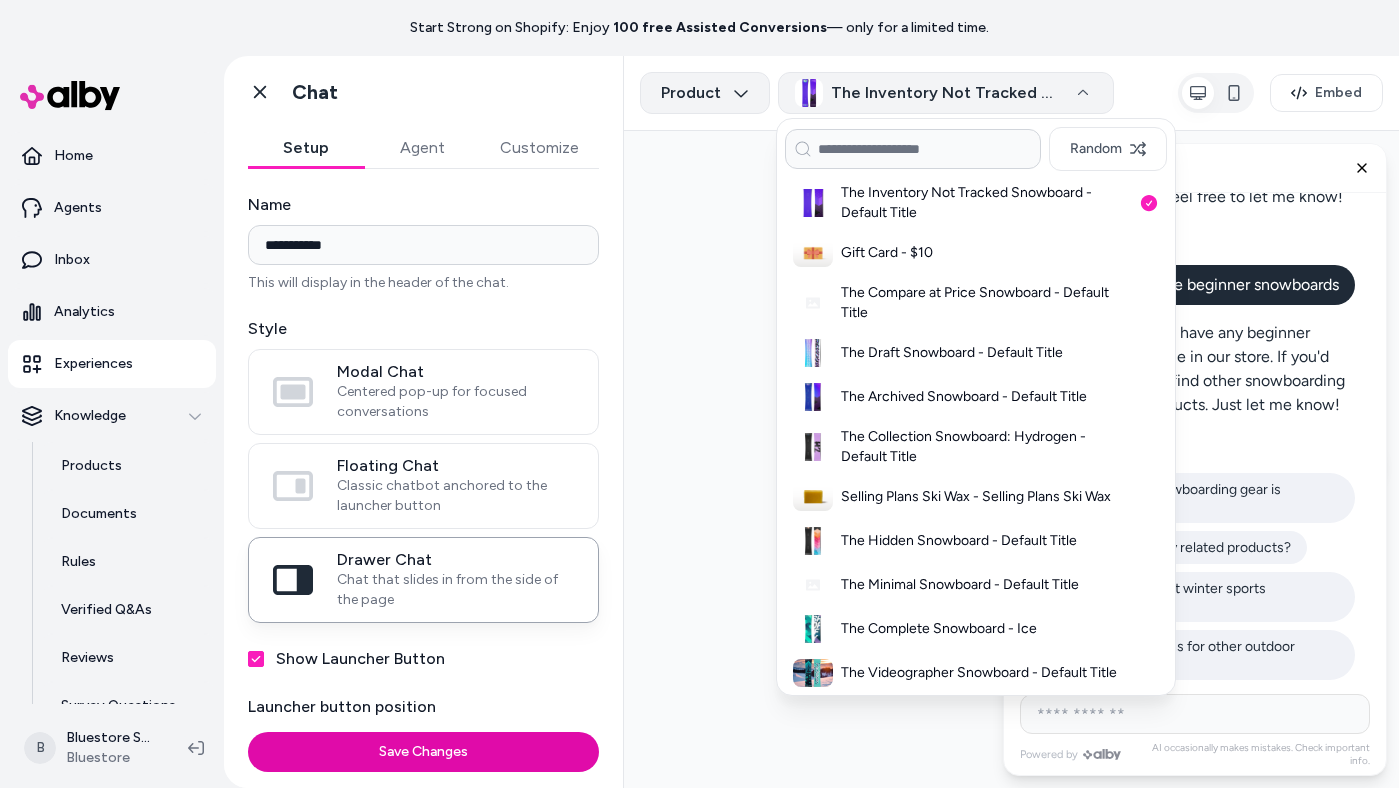 click on "**********" at bounding box center [699, 422] 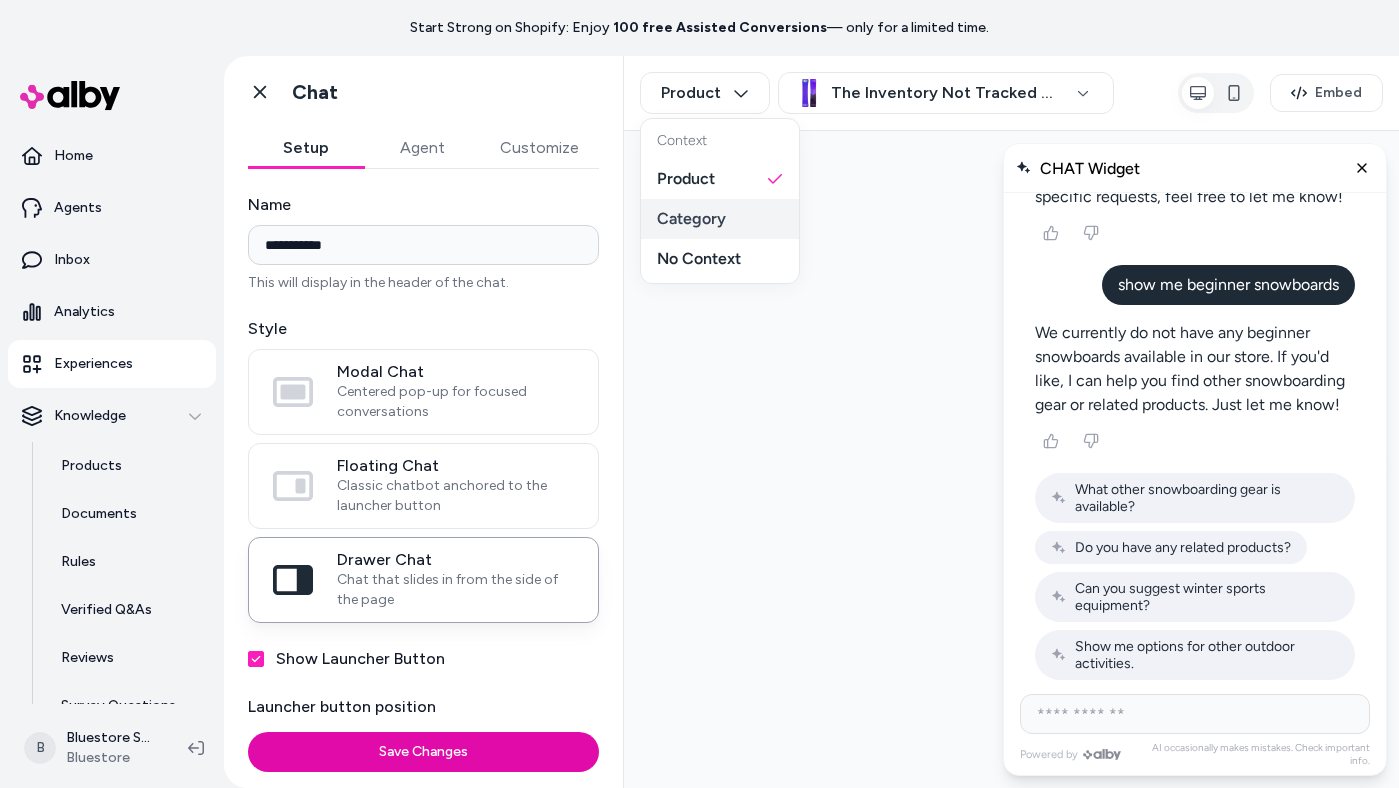 click on "Category" at bounding box center (720, 219) 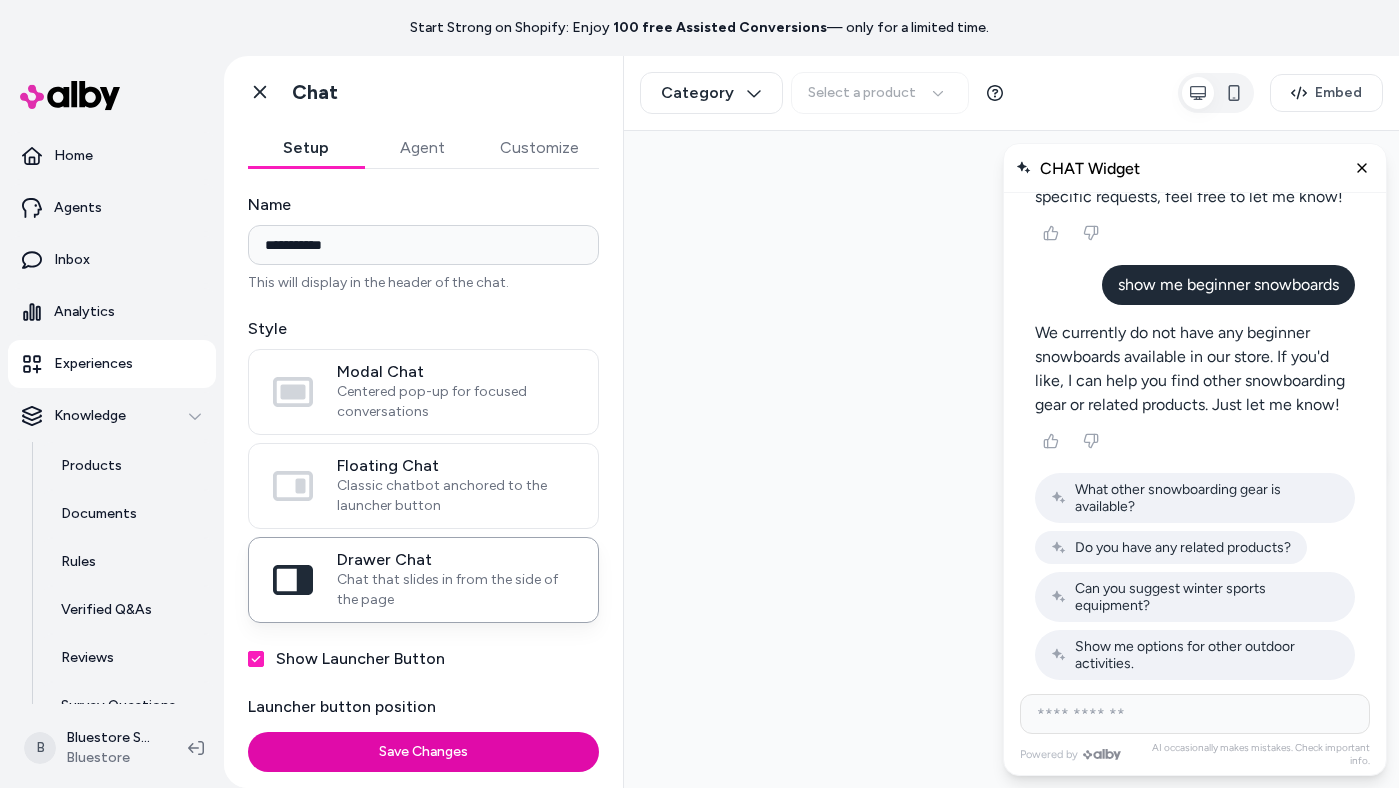 click on "Select a product" at bounding box center (902, 93) 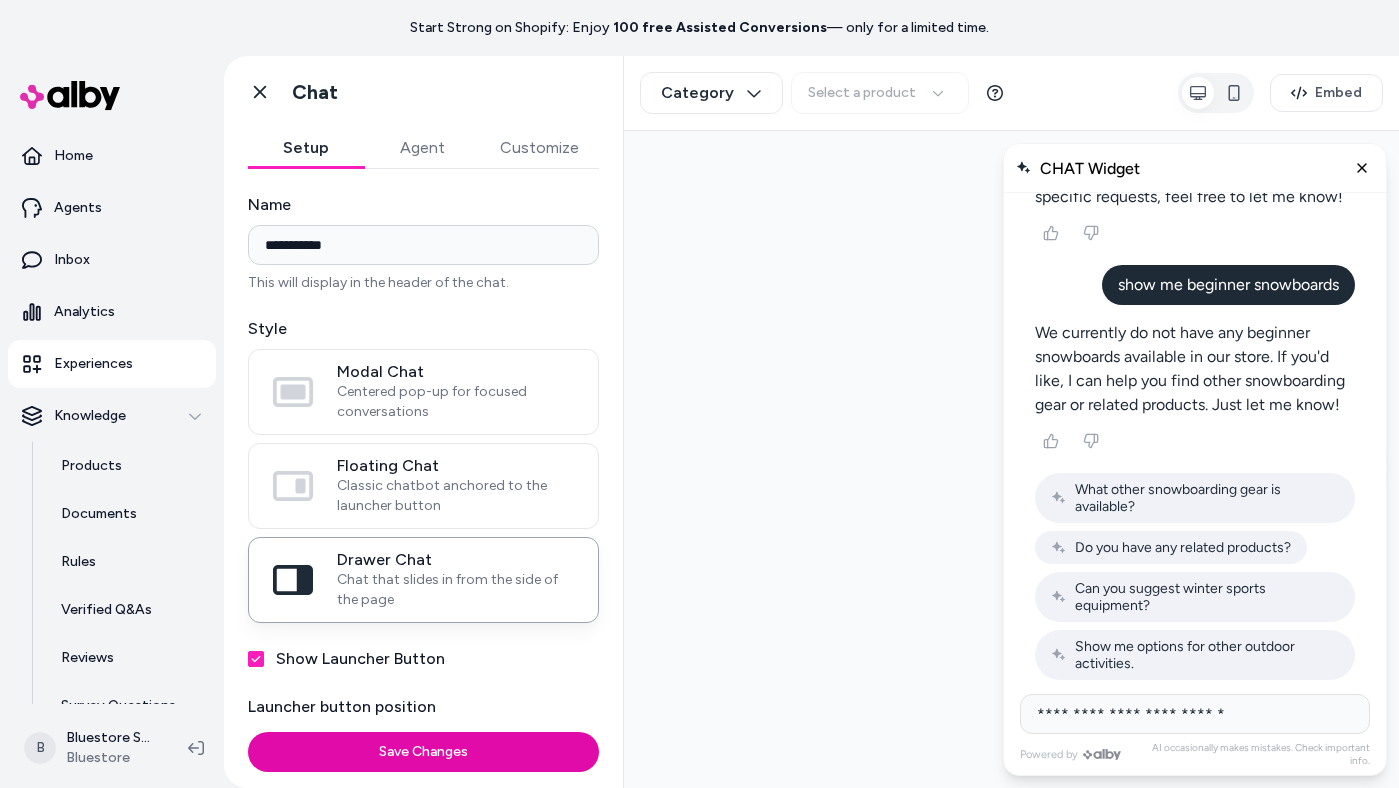 type on "**********" 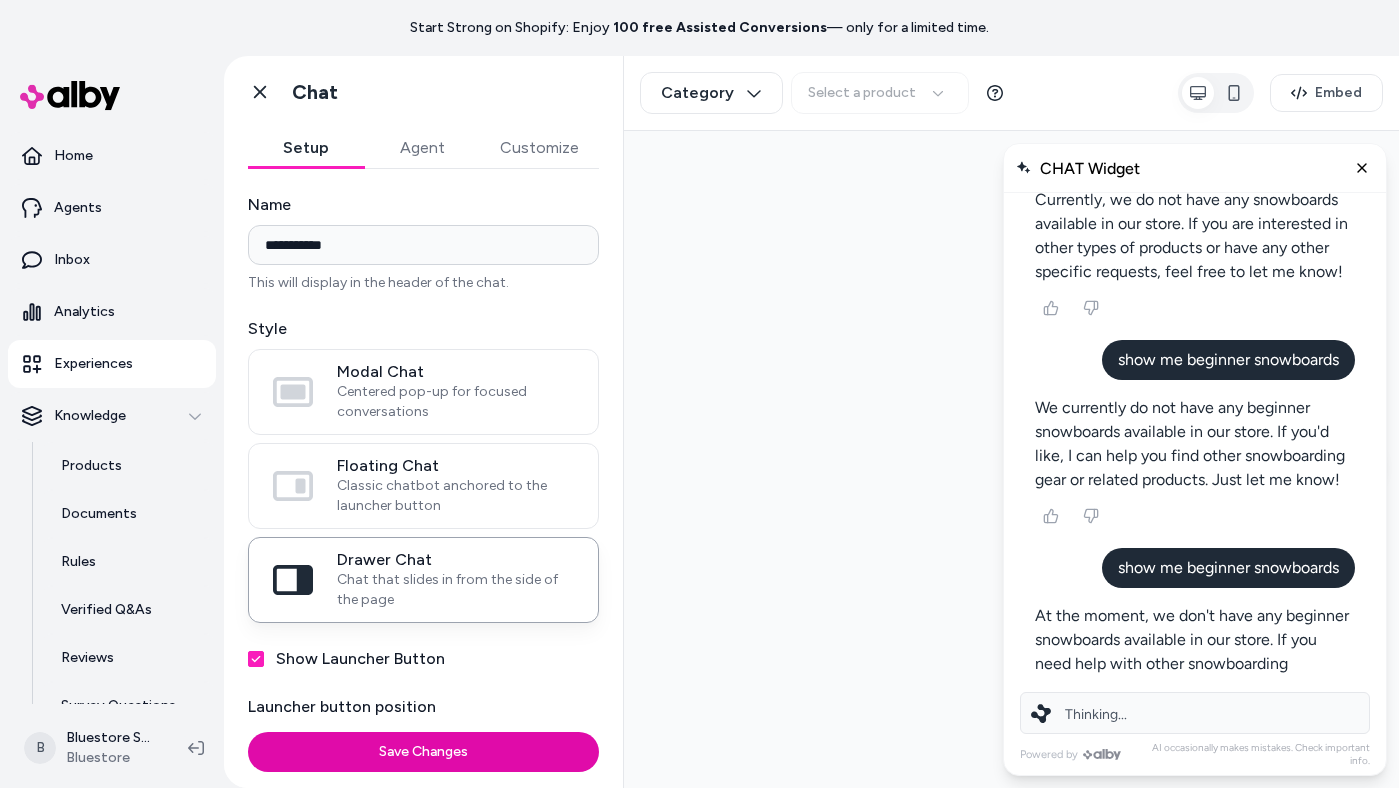 scroll, scrollTop: 134, scrollLeft: 0, axis: vertical 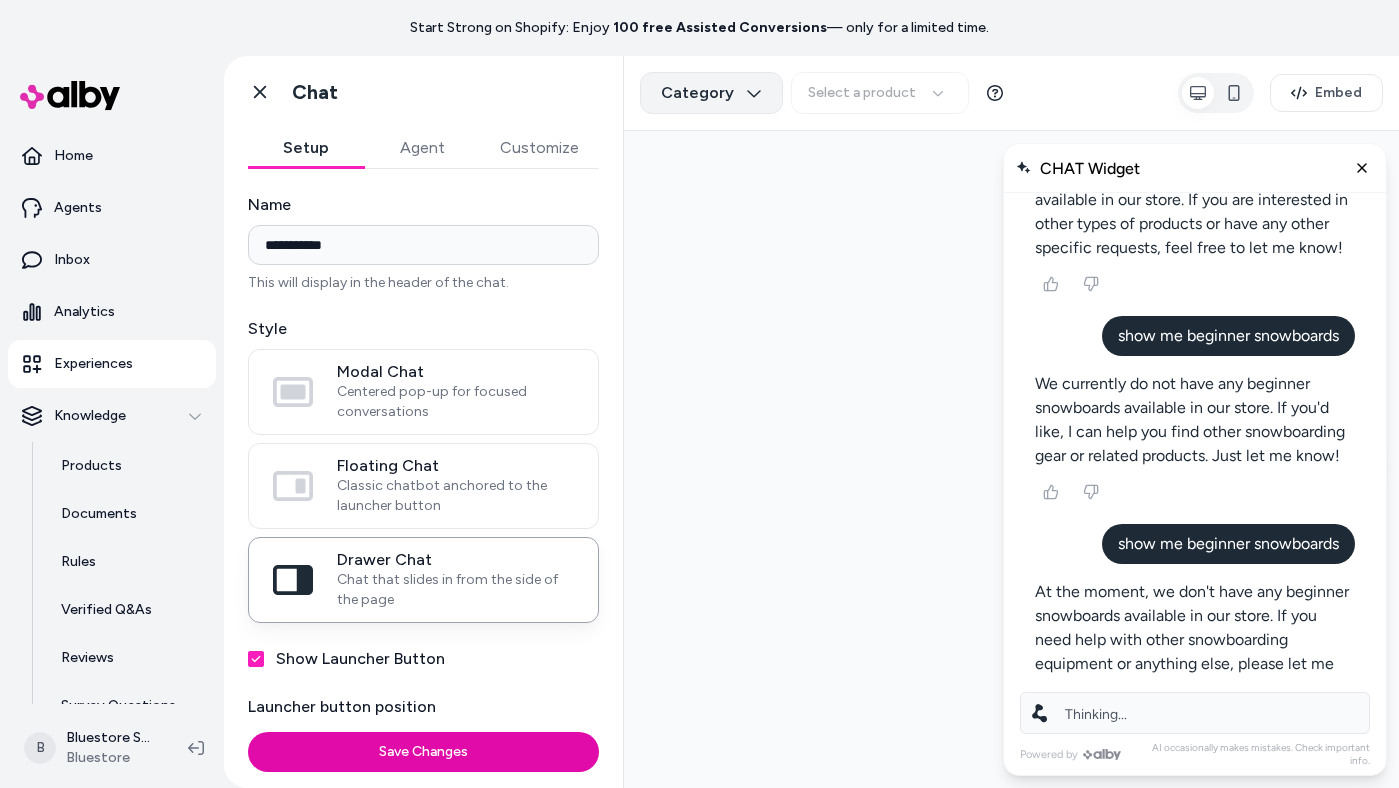 click on "**********" at bounding box center [699, 422] 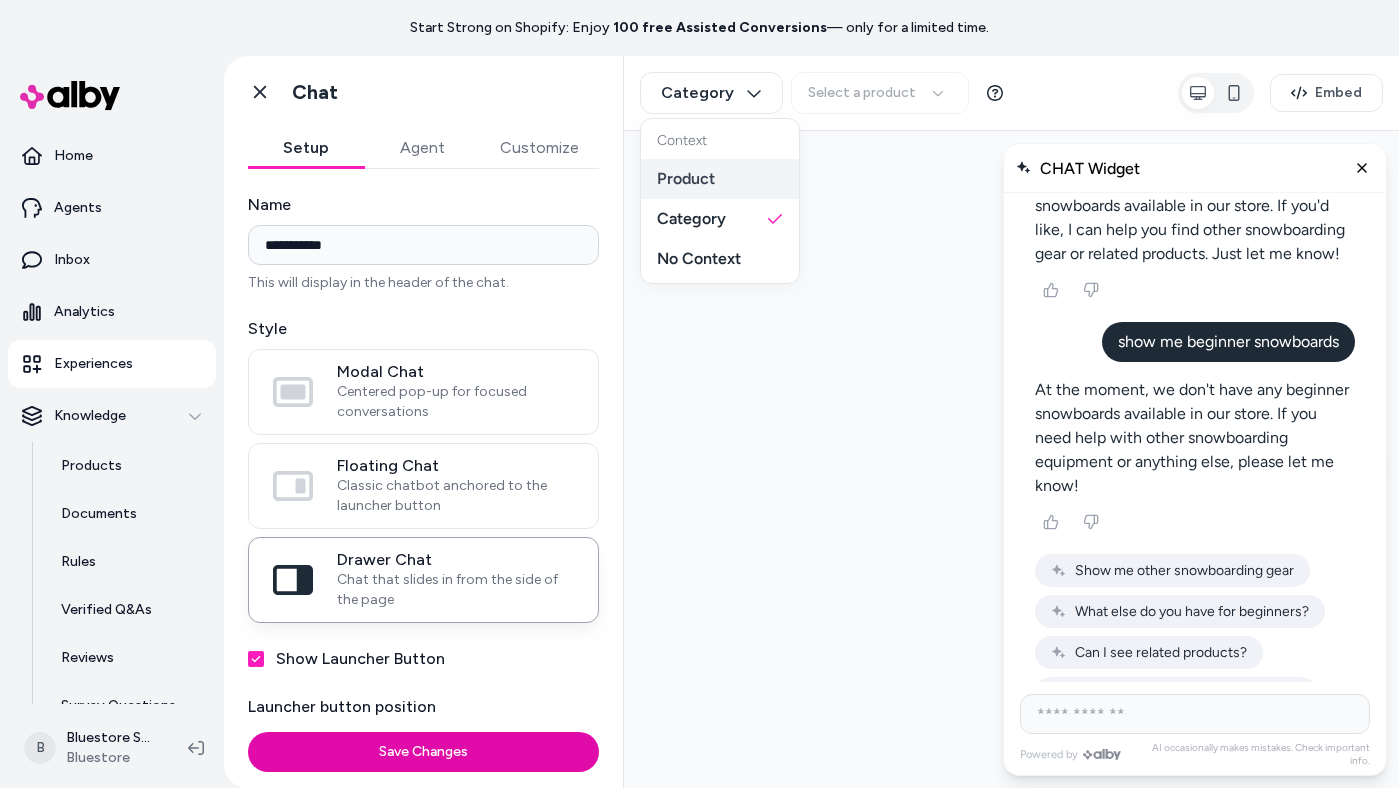 scroll, scrollTop: 393, scrollLeft: 0, axis: vertical 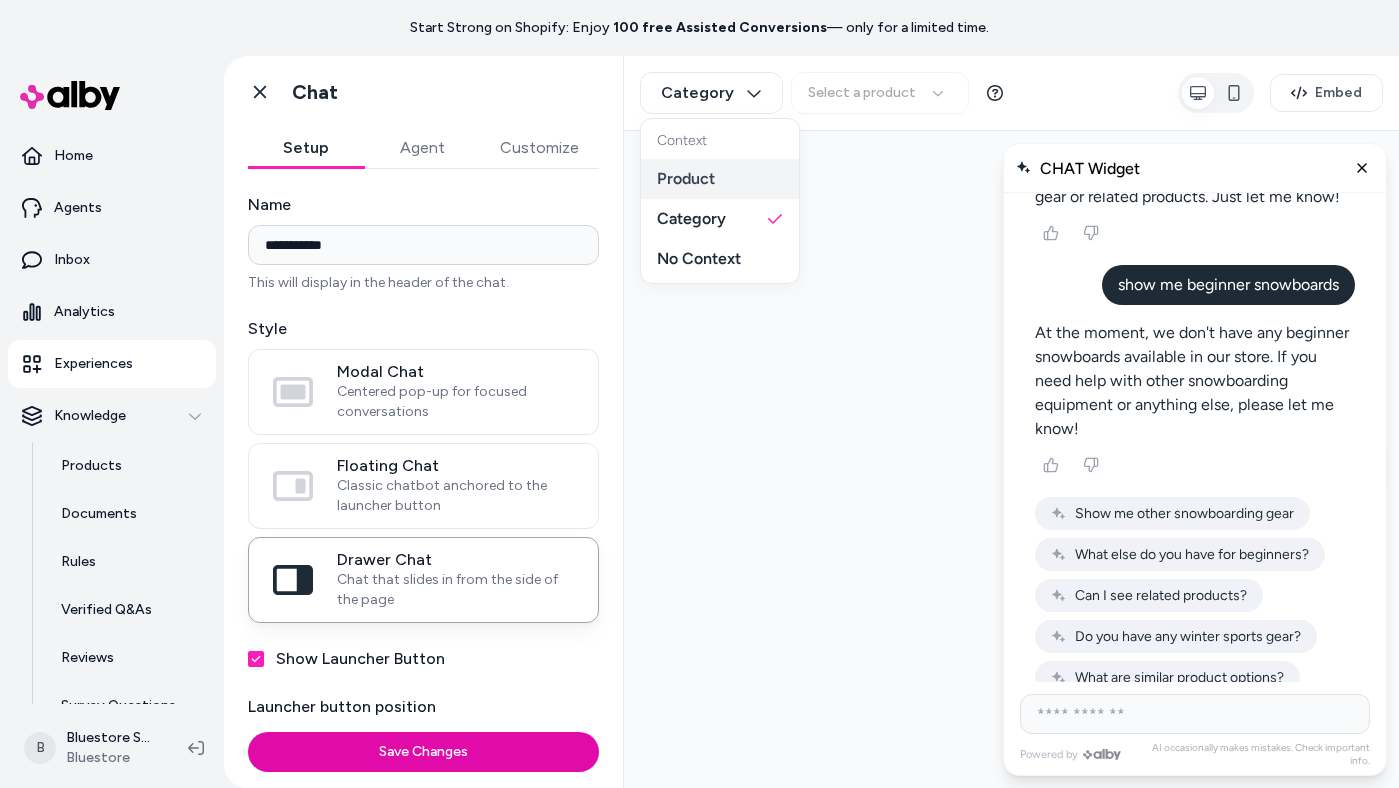 click on "Product" at bounding box center (720, 179) 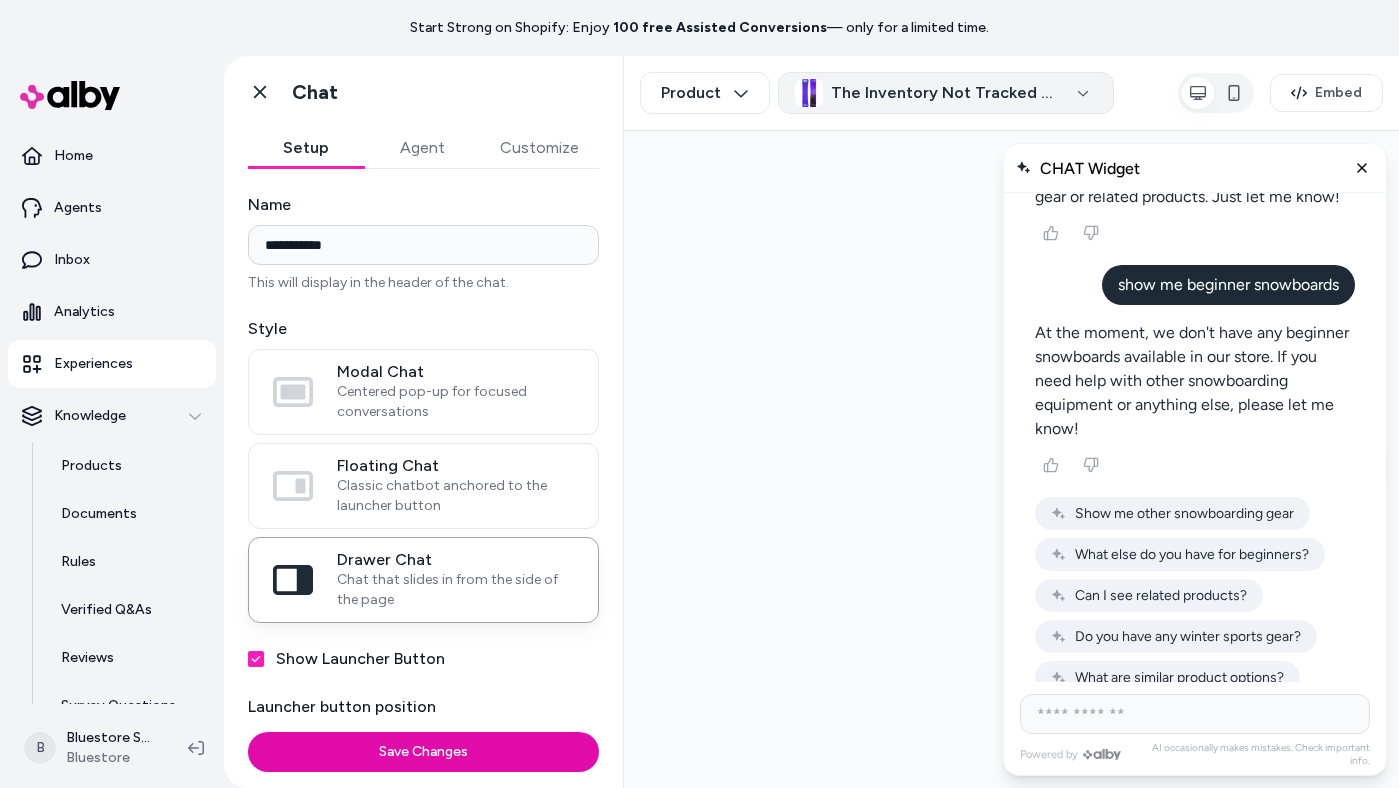 click on "The Inventory Not Tracked Snowboard - Default Title" at bounding box center [946, 93] 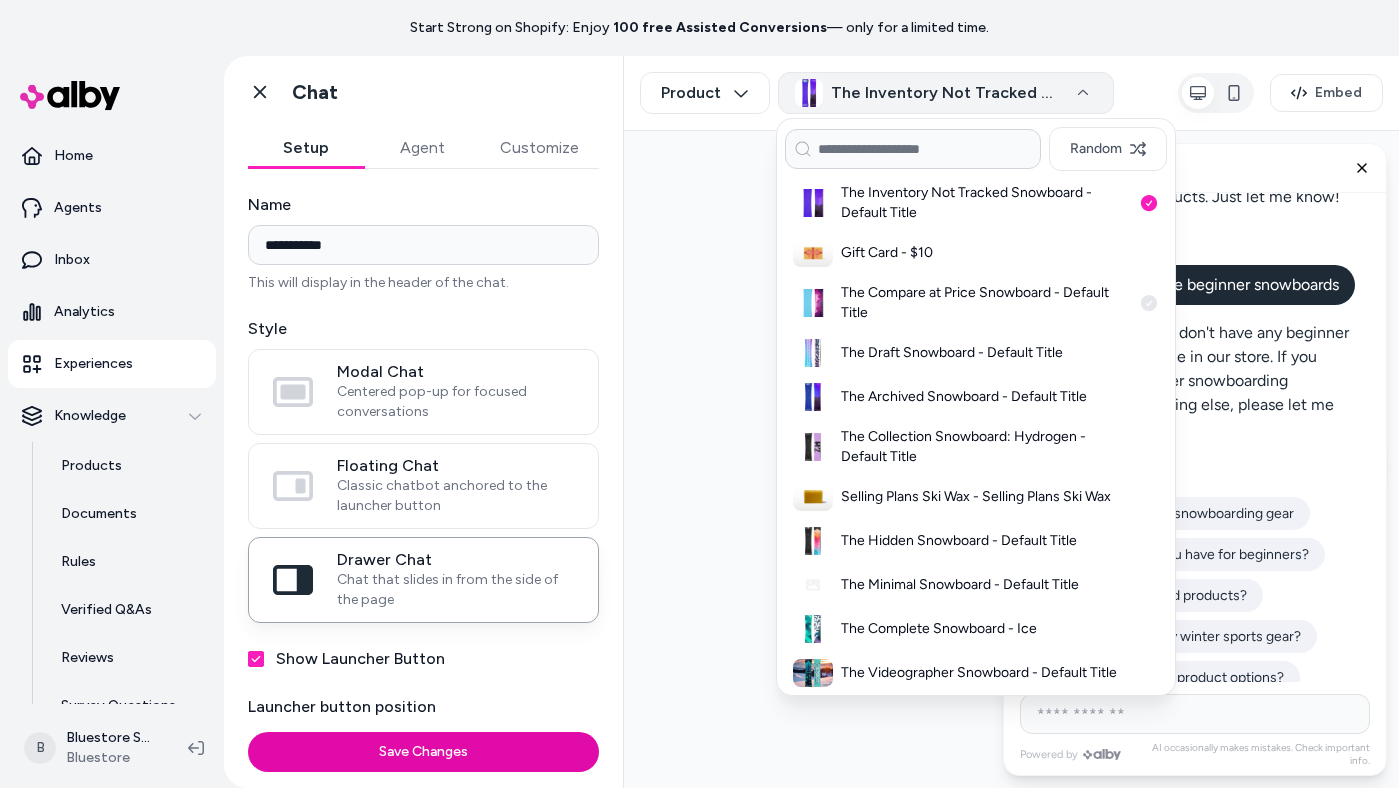 click on "The Compare at Price Snowboard - Default Title" at bounding box center [986, 303] 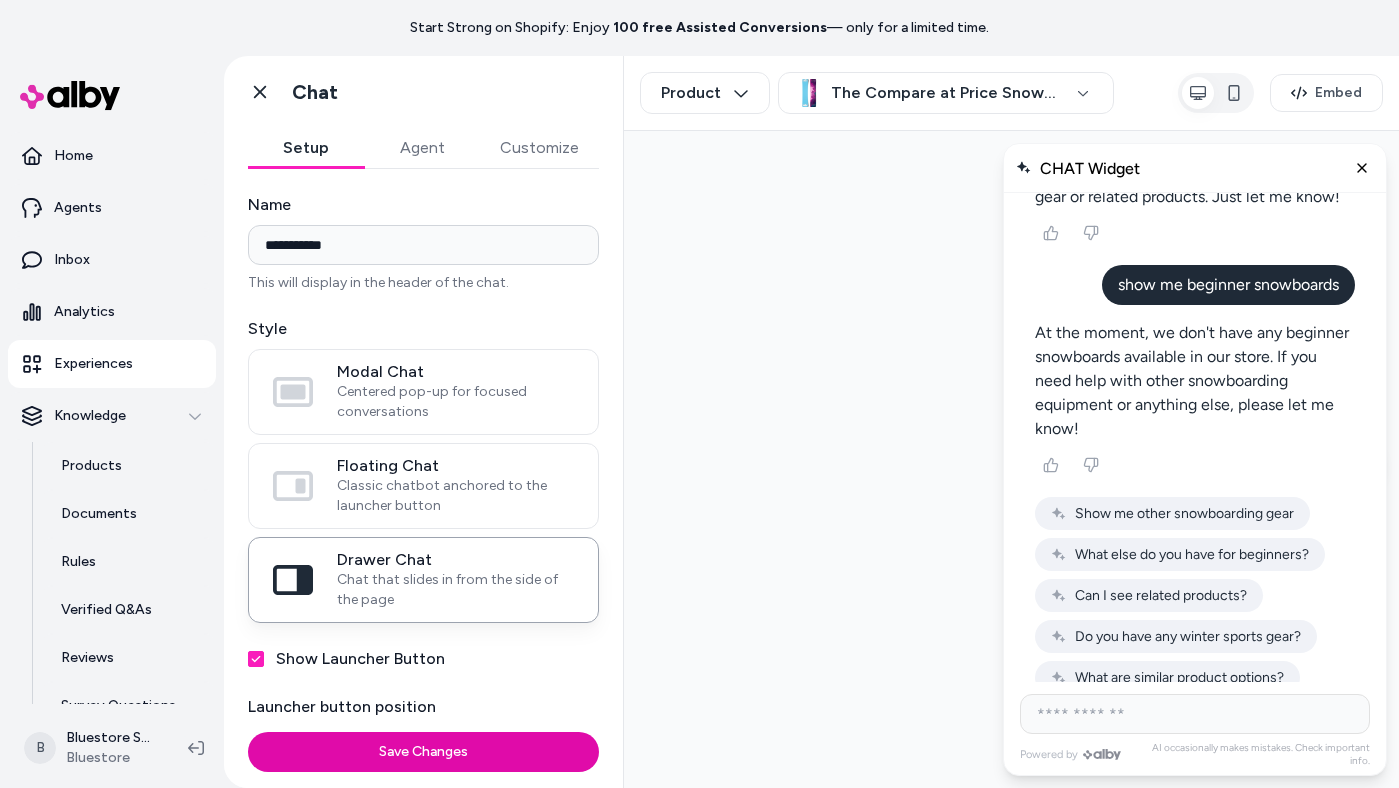 click at bounding box center [1195, 714] 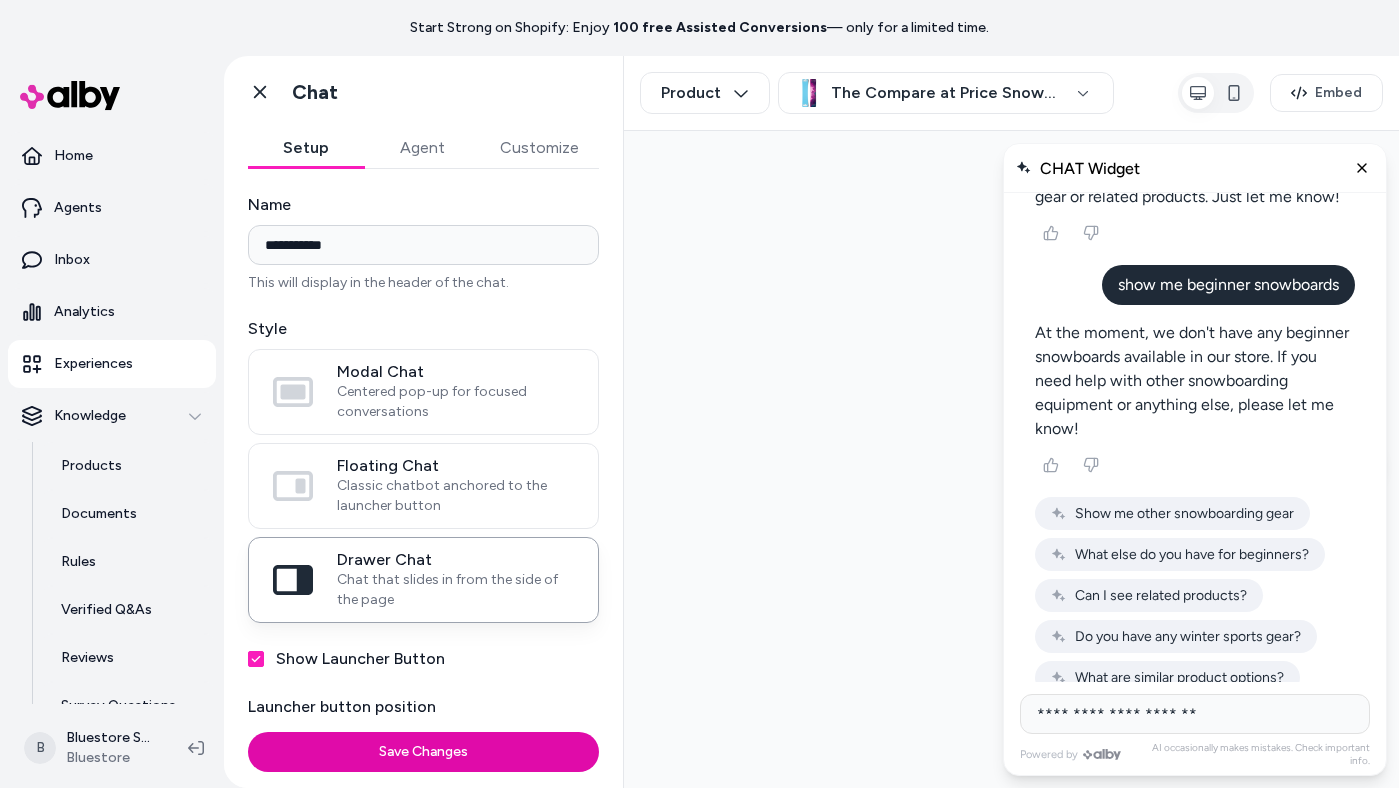 type on "**********" 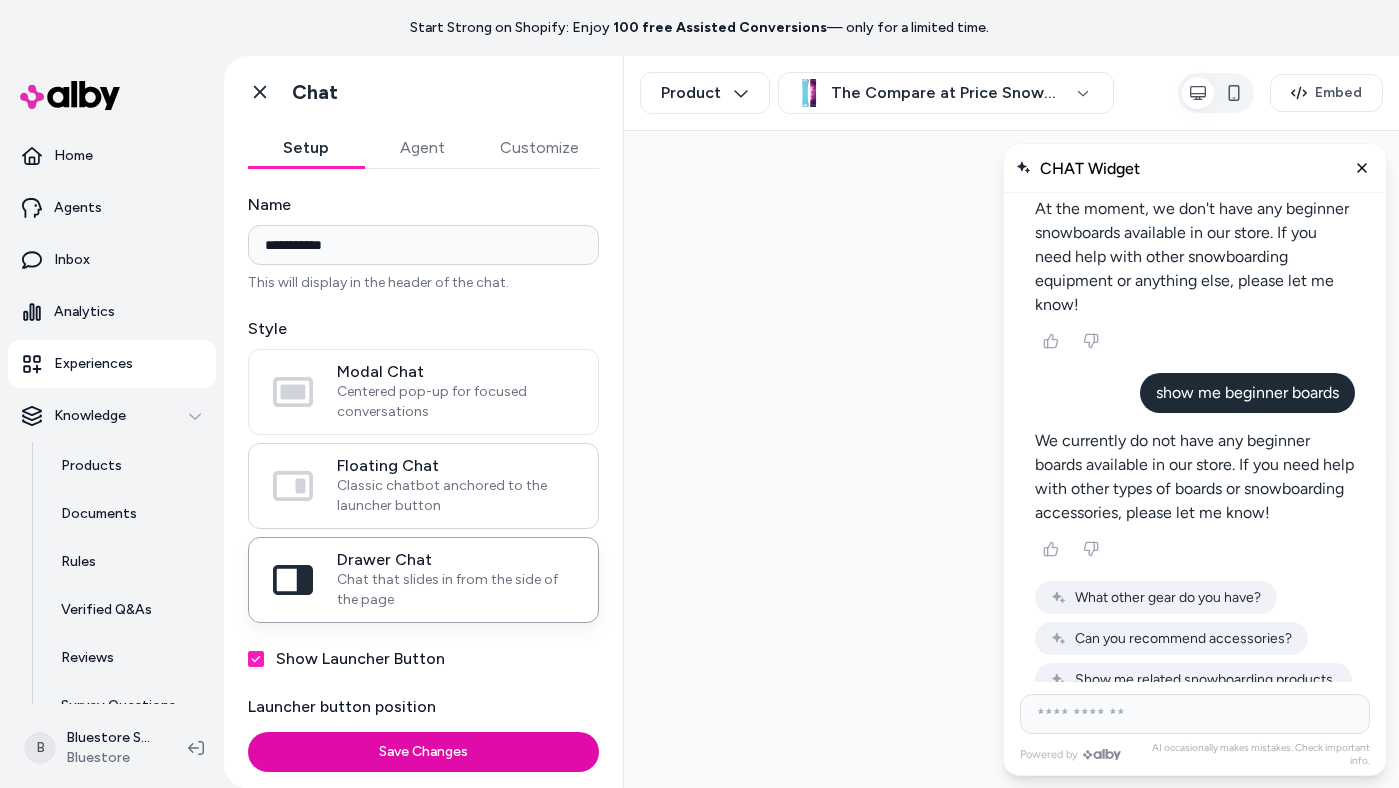 scroll, scrollTop: 519, scrollLeft: 0, axis: vertical 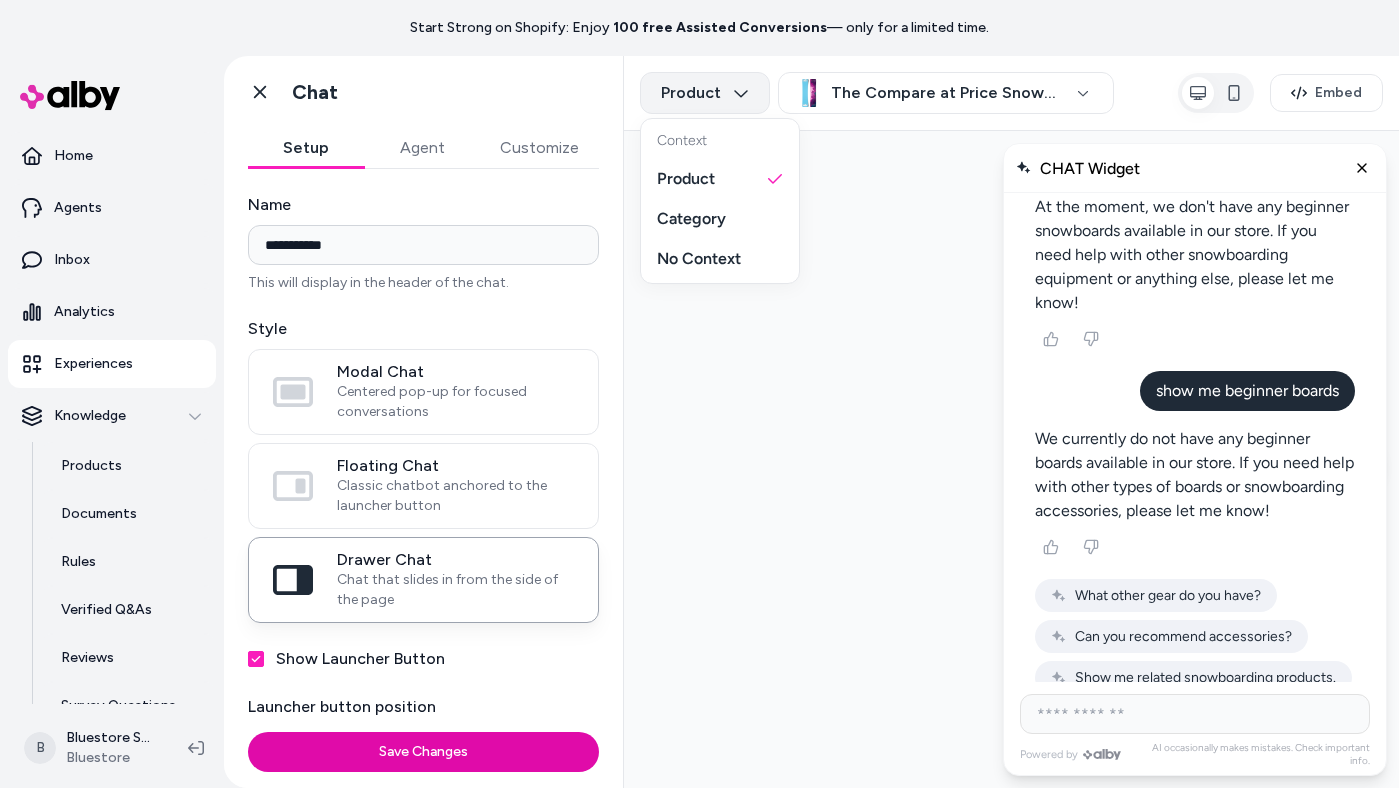 click on "**********" at bounding box center [699, 422] 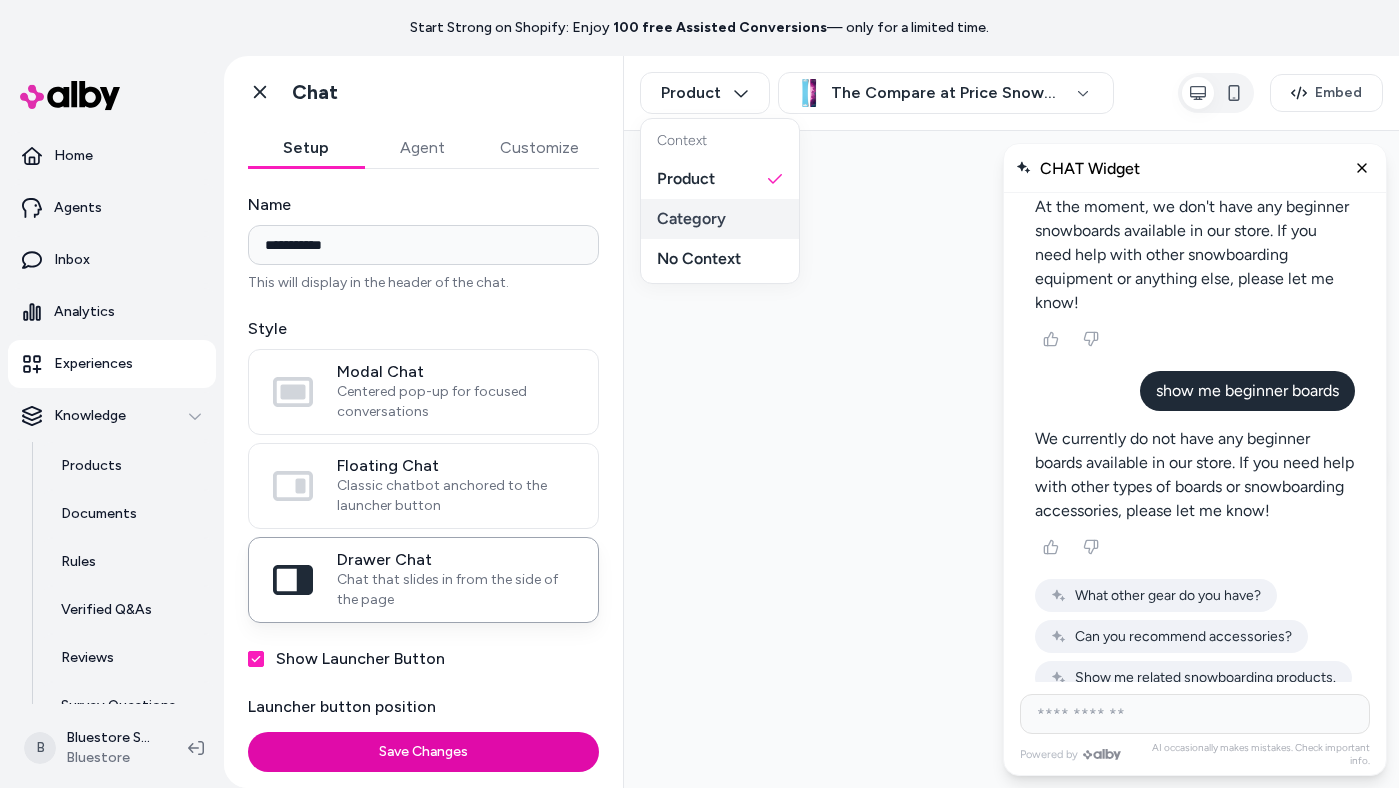 click on "Category" at bounding box center (720, 219) 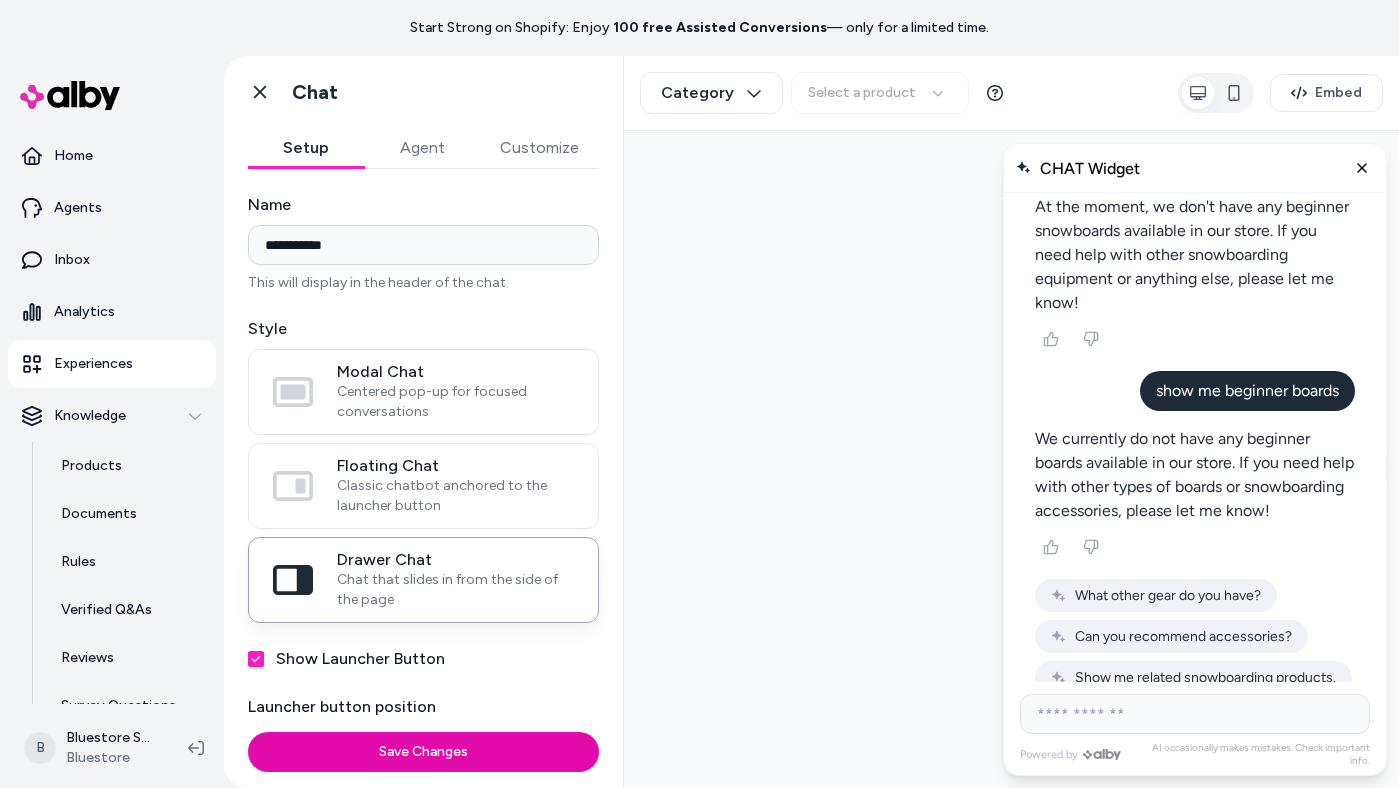 click on "Select a product" at bounding box center [902, 93] 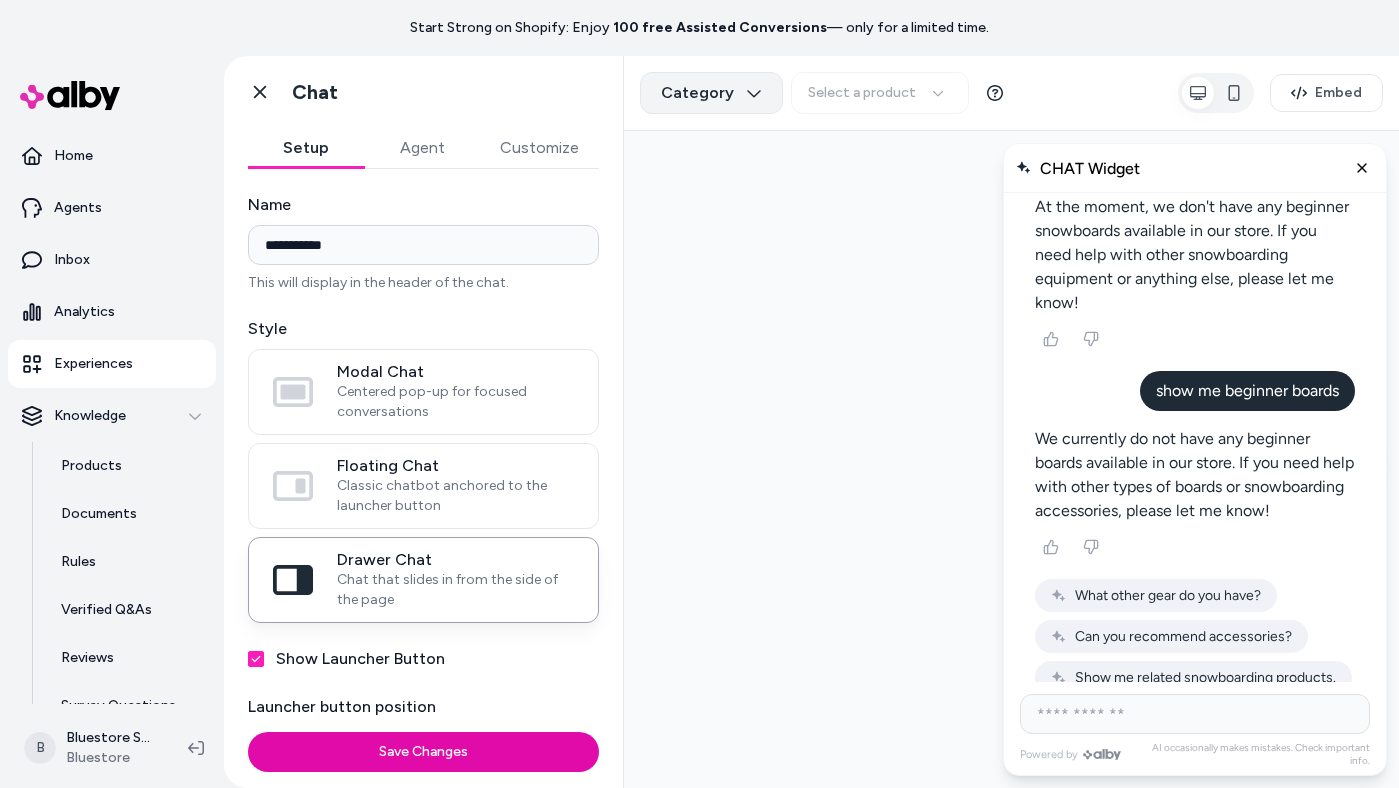 click on "**********" at bounding box center (699, 422) 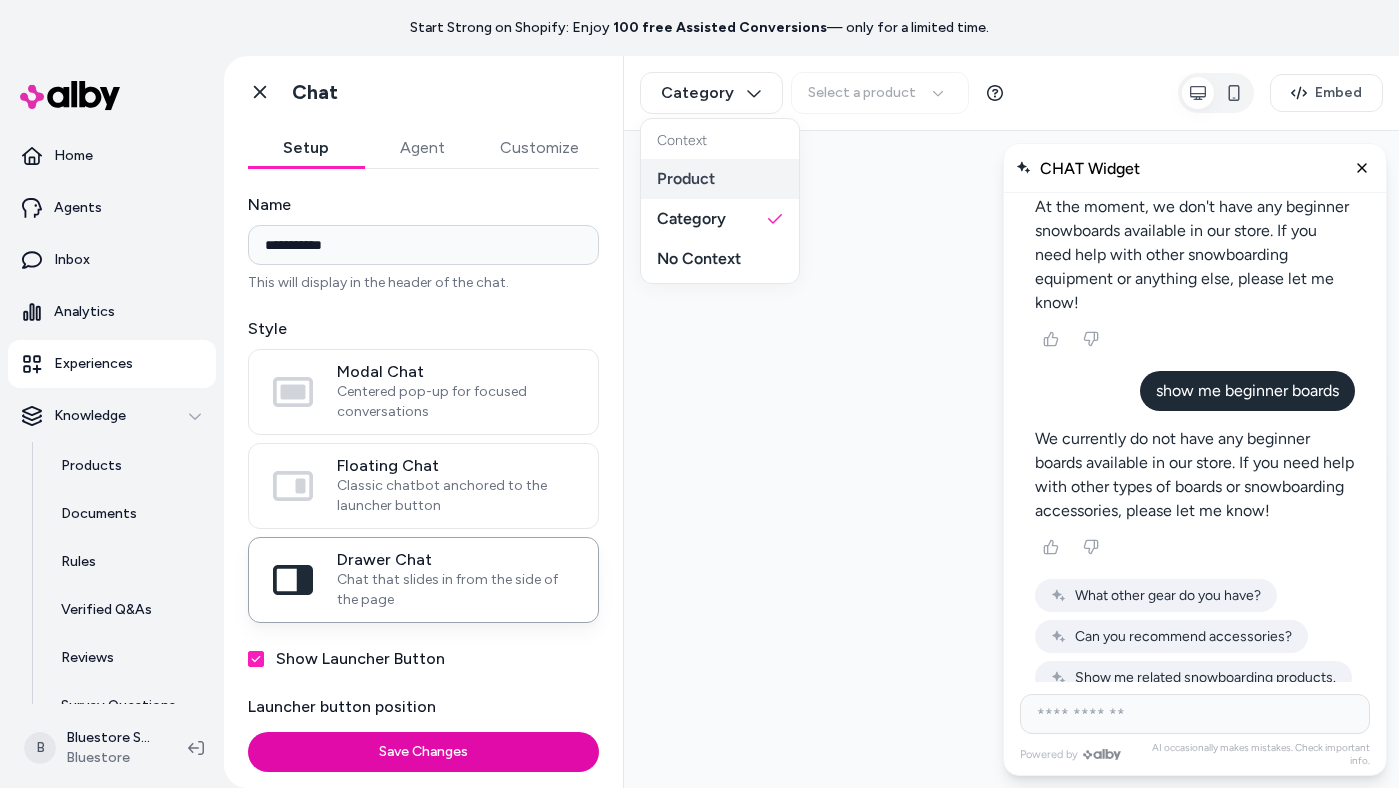 click on "Product" at bounding box center (720, 179) 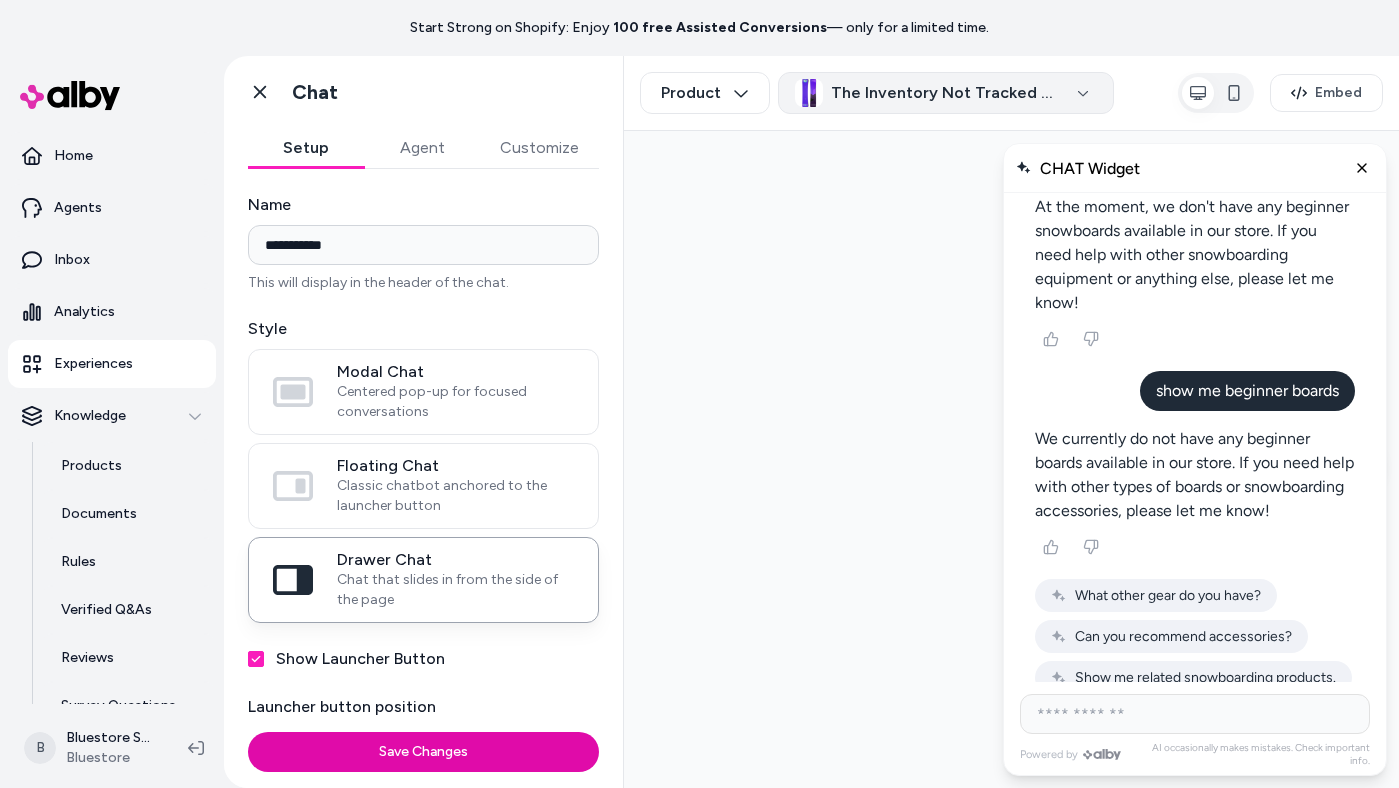 click on "The Inventory Not Tracked Snowboard - Default Title" at bounding box center (946, 93) 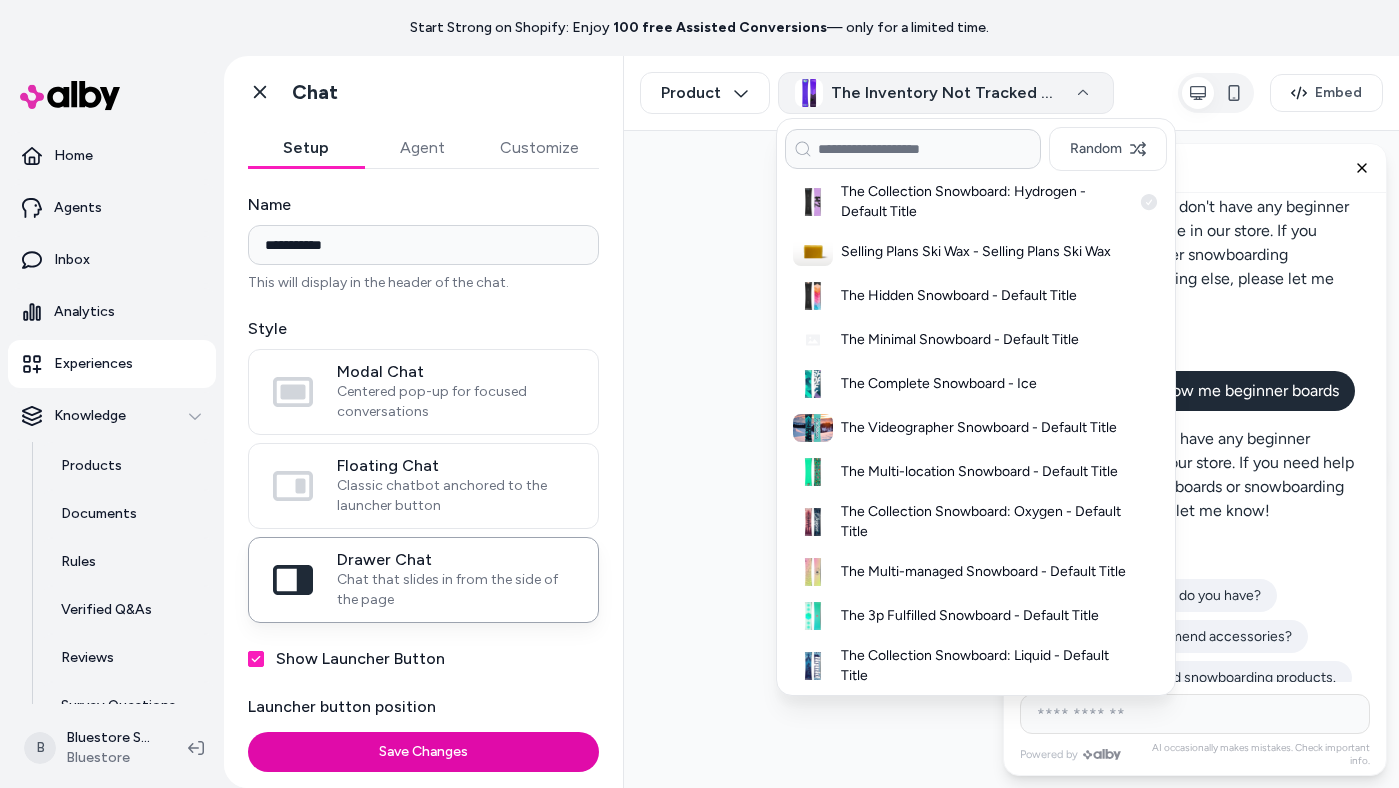scroll, scrollTop: 252, scrollLeft: 0, axis: vertical 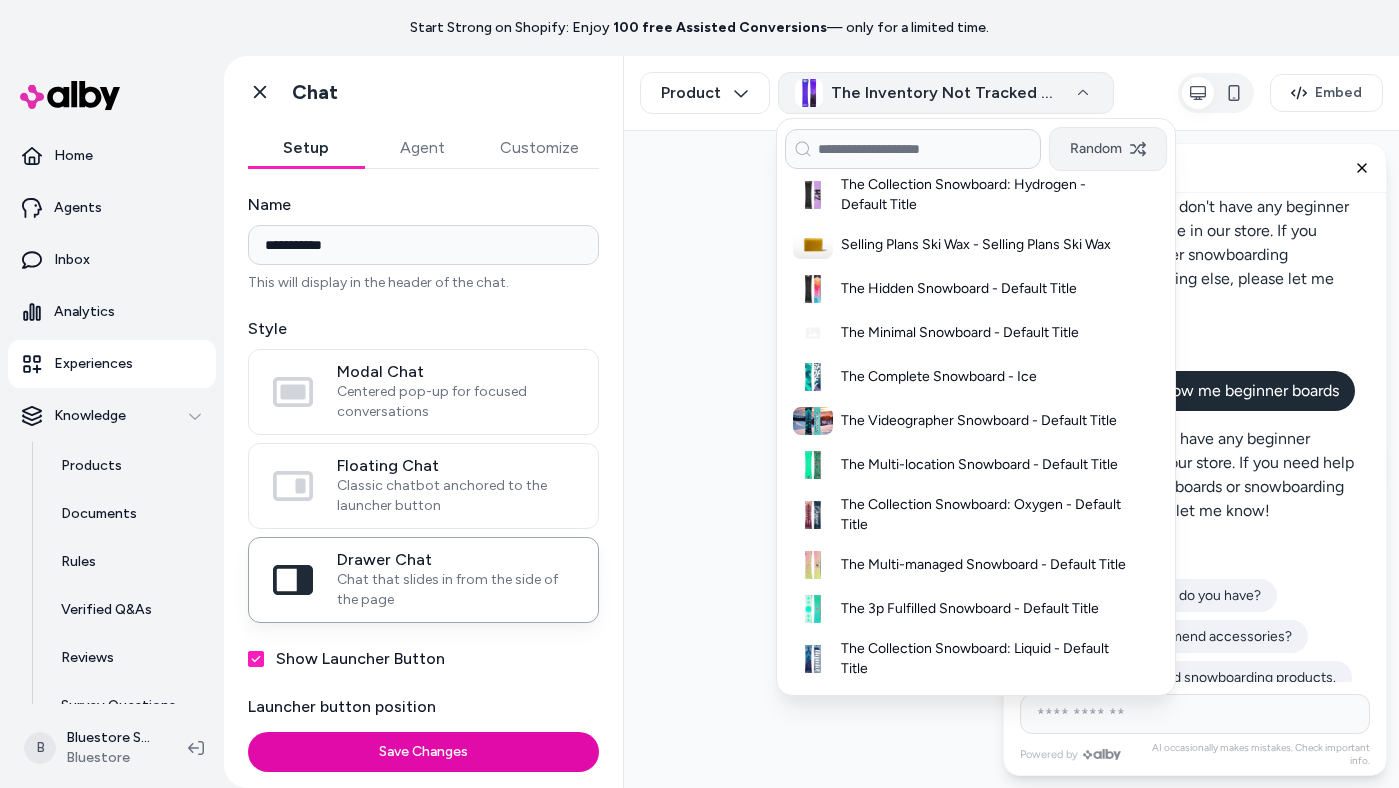 click on "Random" at bounding box center [1108, 149] 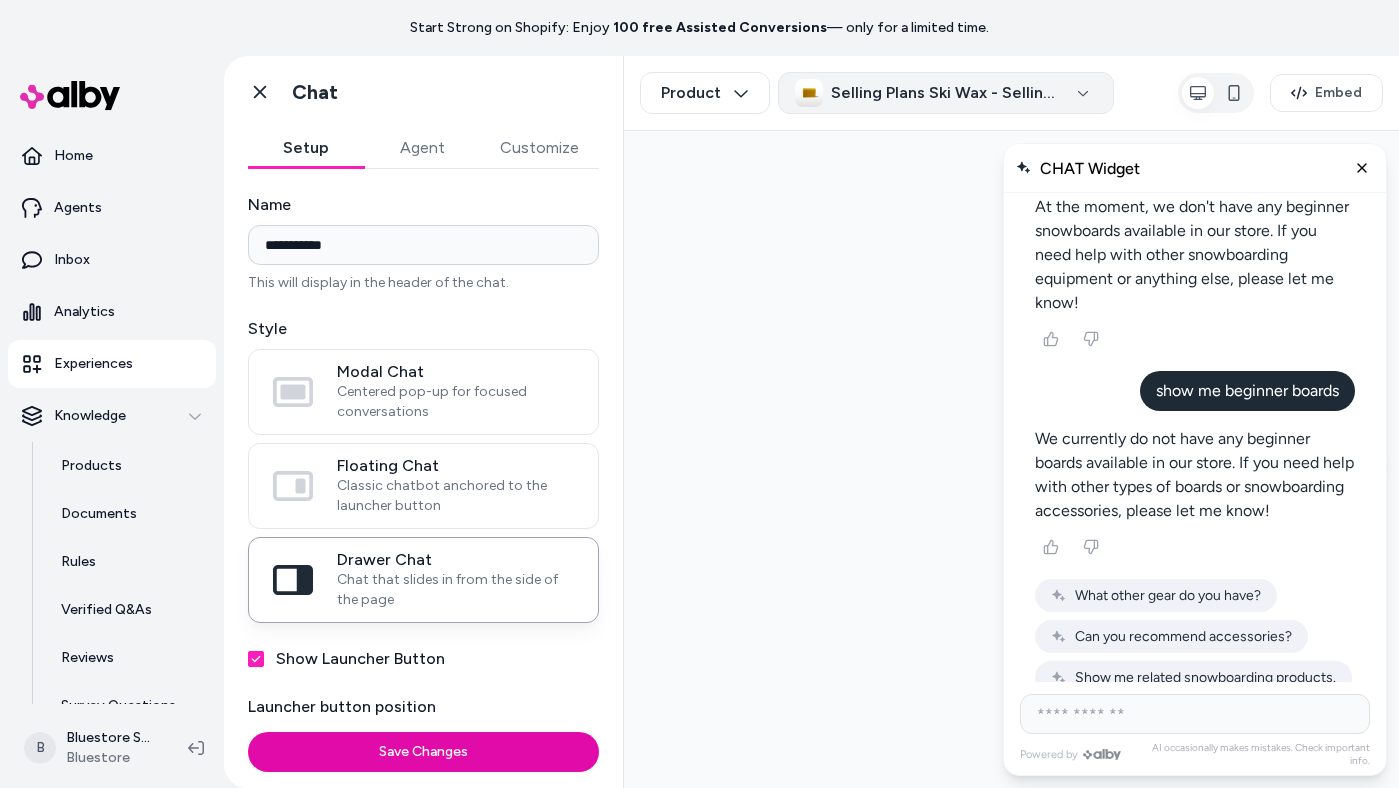 click on "Selling Plans Ski Wax - Selling Plans Ski Wax" at bounding box center (946, 93) 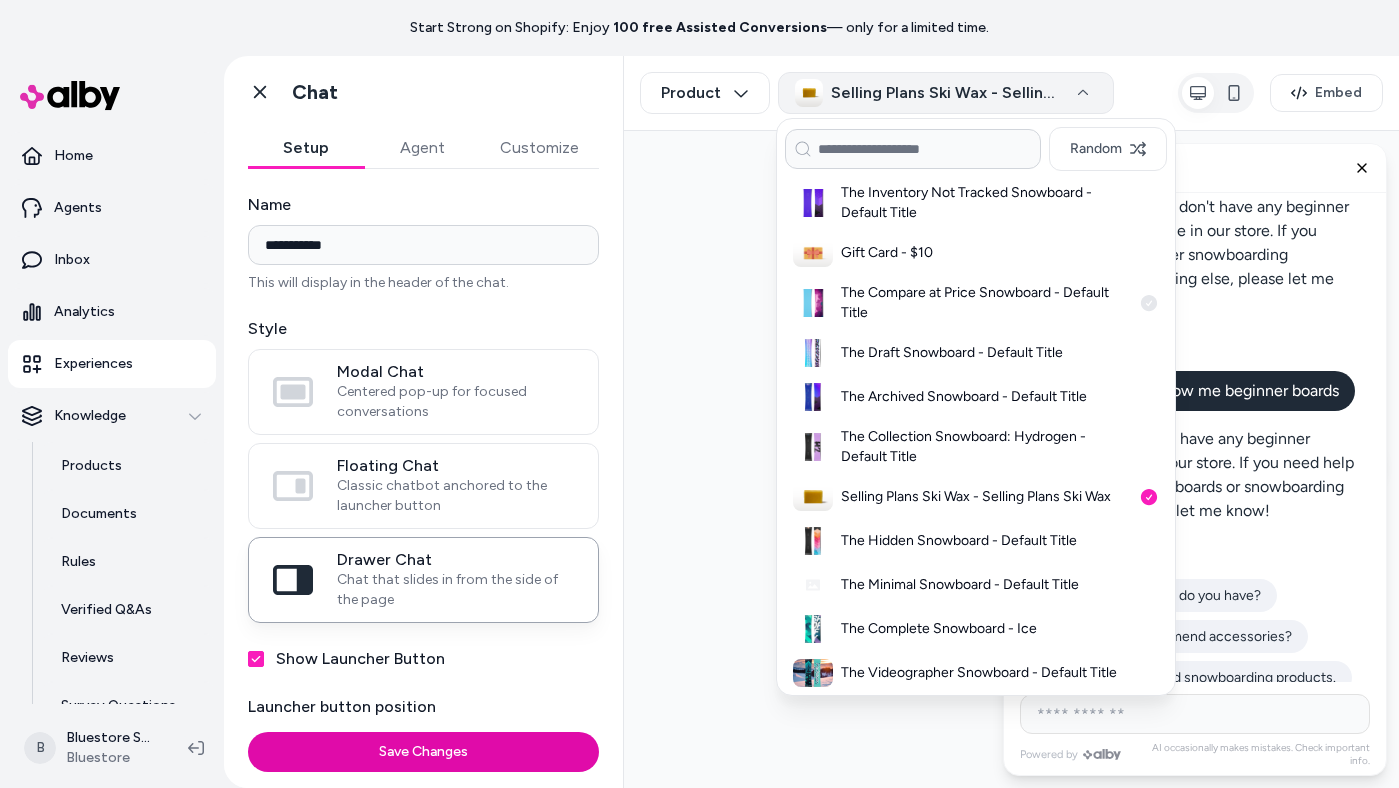 click on "The Compare at Price Snowboard - Default Title" at bounding box center [986, 303] 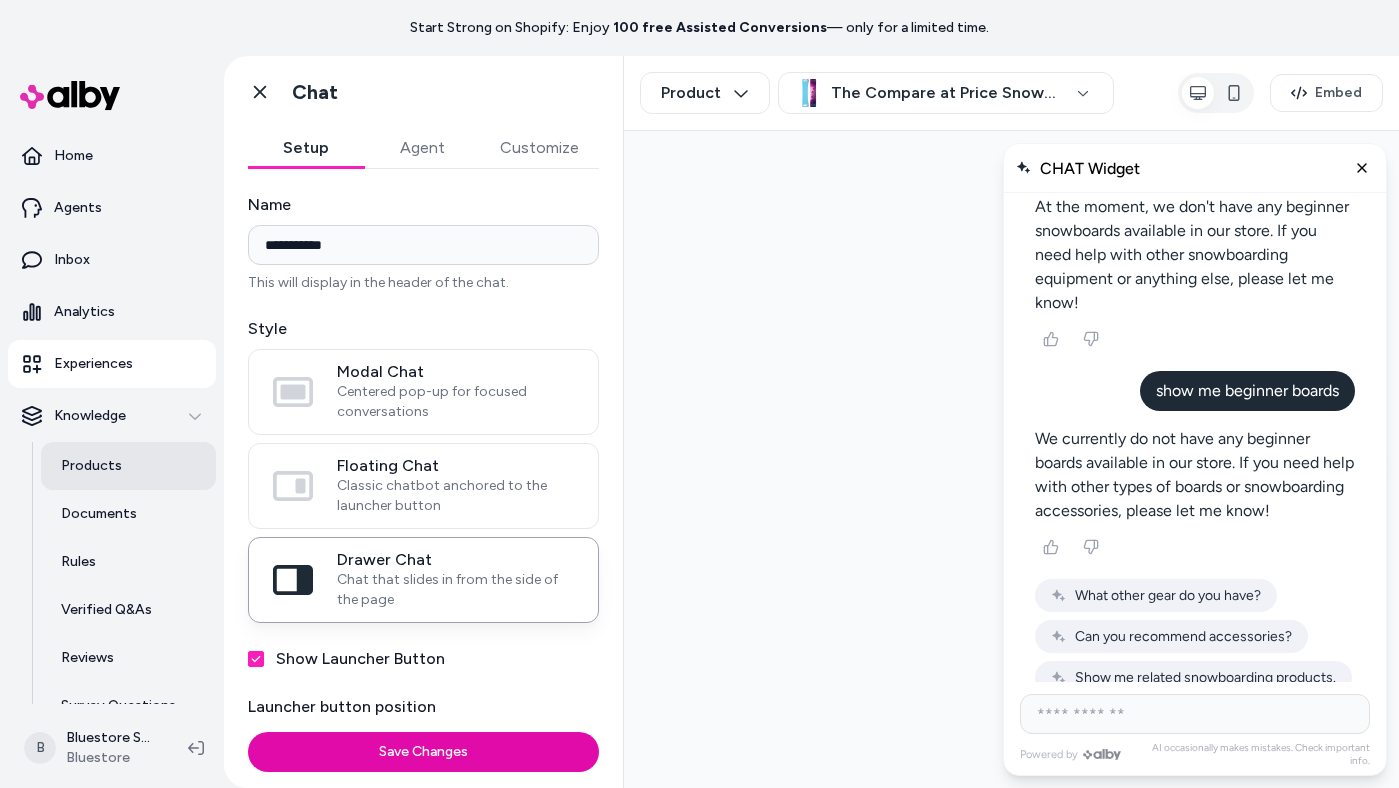 click on "Products" at bounding box center (128, 466) 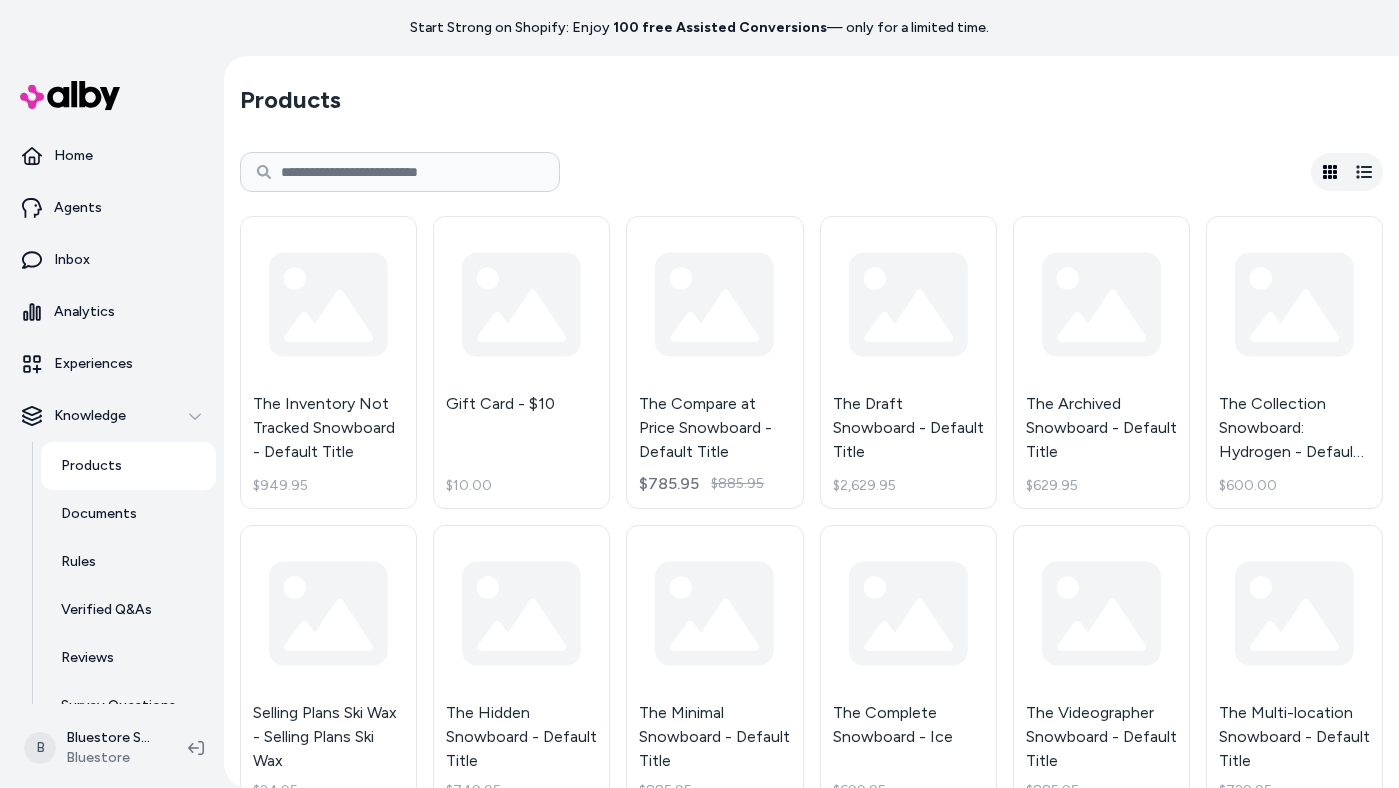 scroll, scrollTop: 0, scrollLeft: 0, axis: both 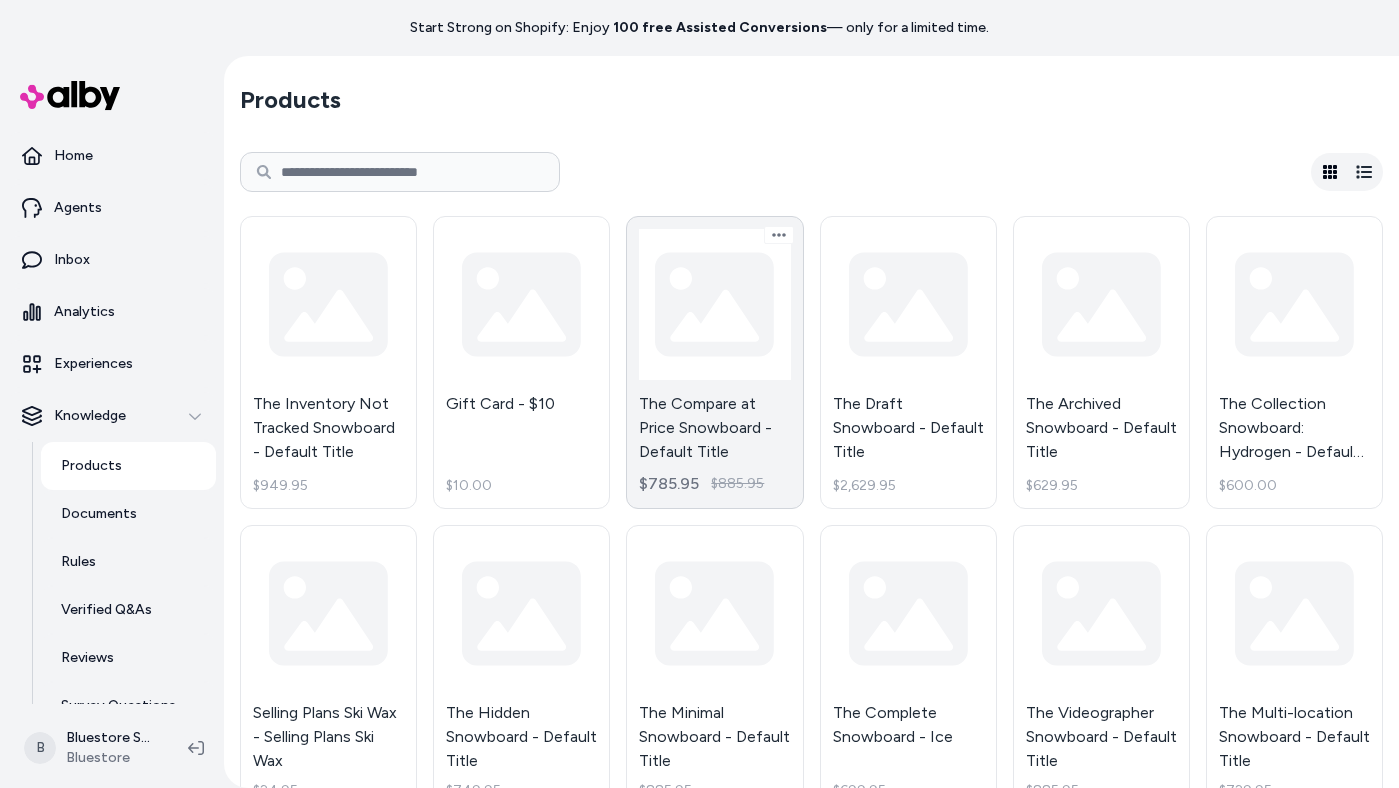 type 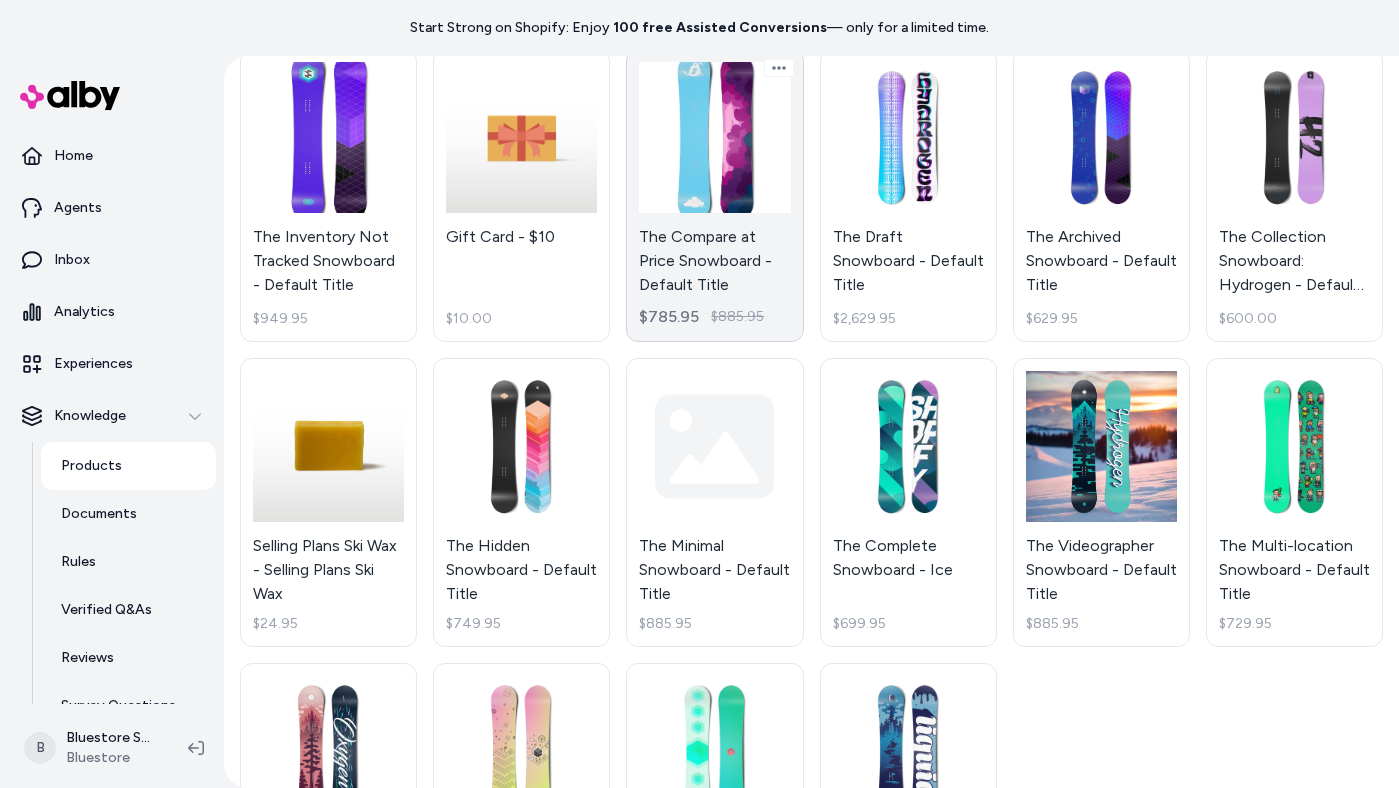 scroll, scrollTop: 0, scrollLeft: 0, axis: both 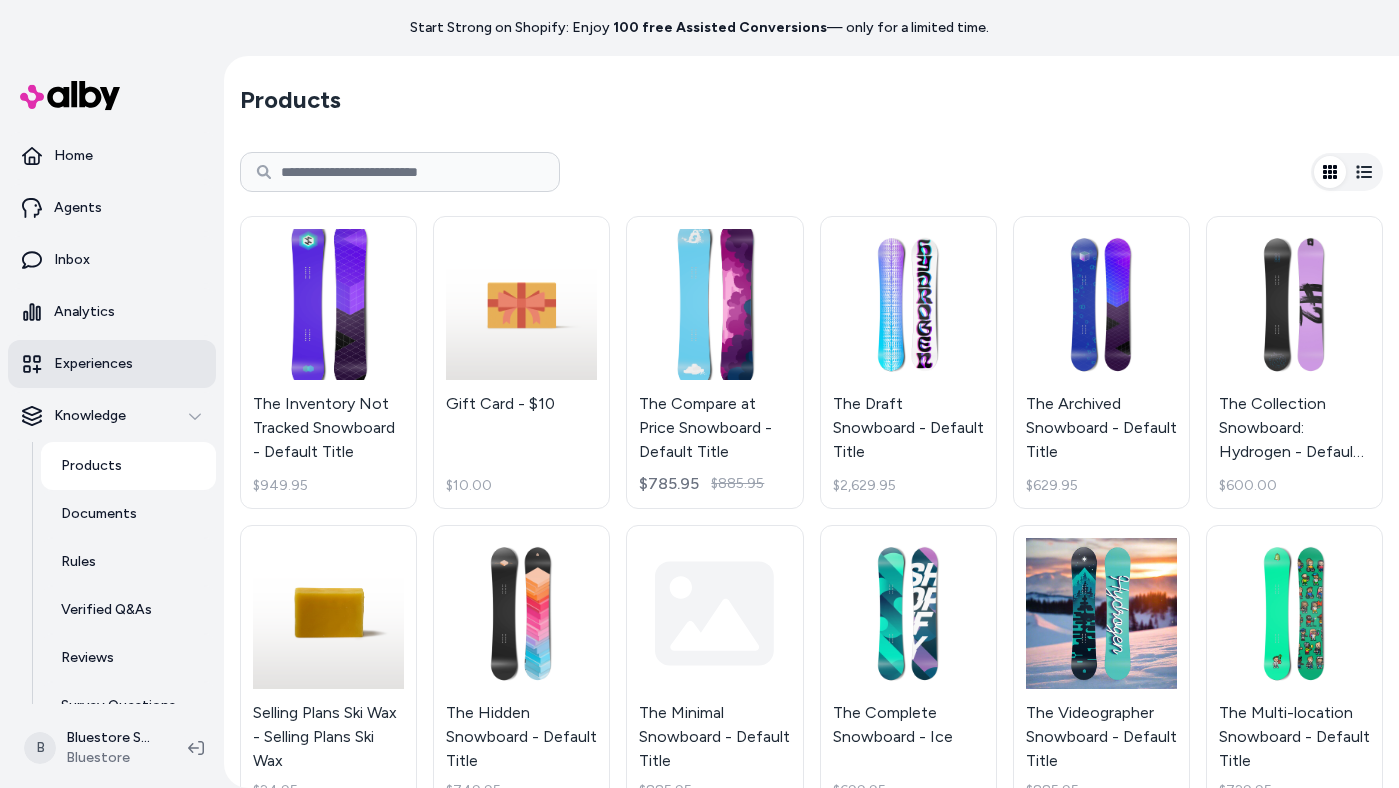 click on "Experiences" at bounding box center [112, 364] 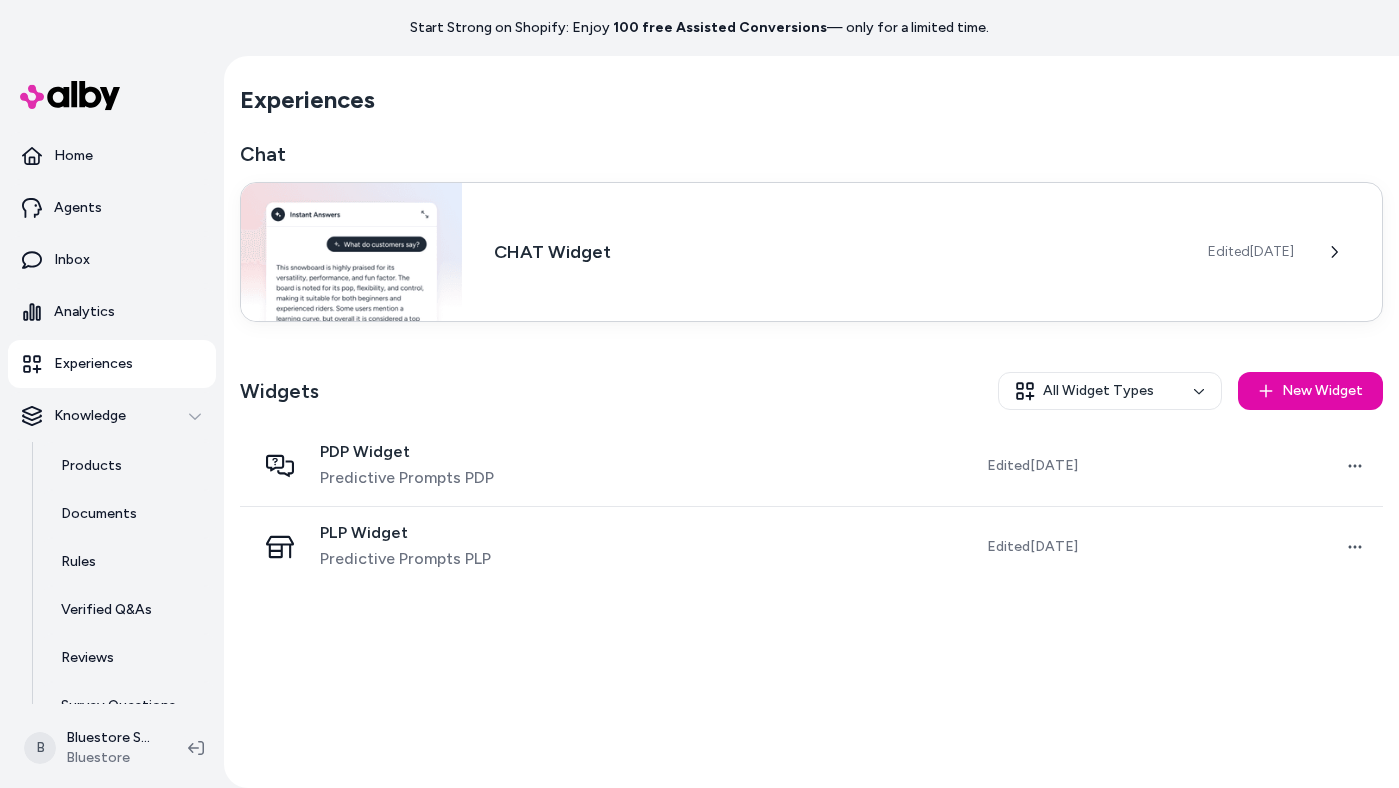 click on "CHAT Widget Edited  [DATE]" at bounding box center (811, 252) 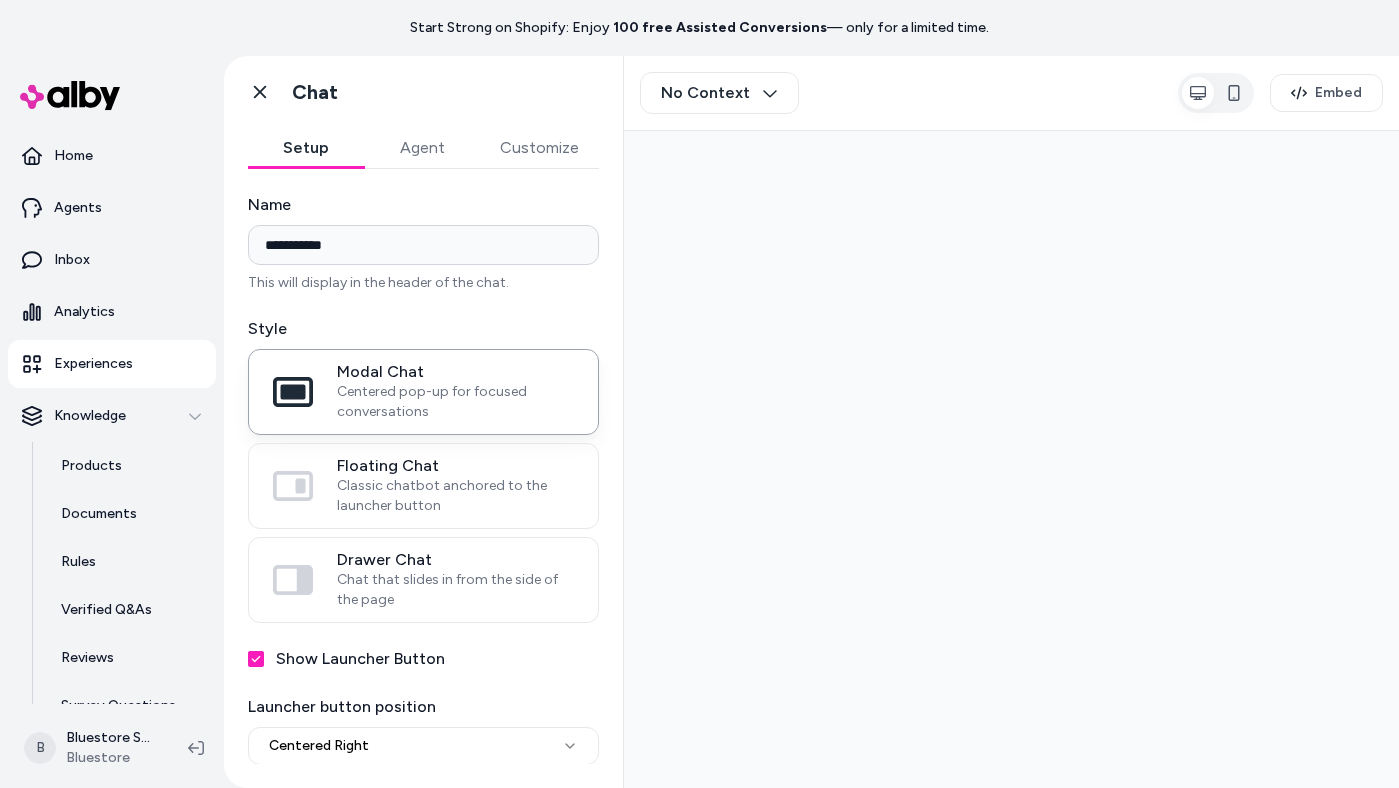 scroll, scrollTop: 0, scrollLeft: 0, axis: both 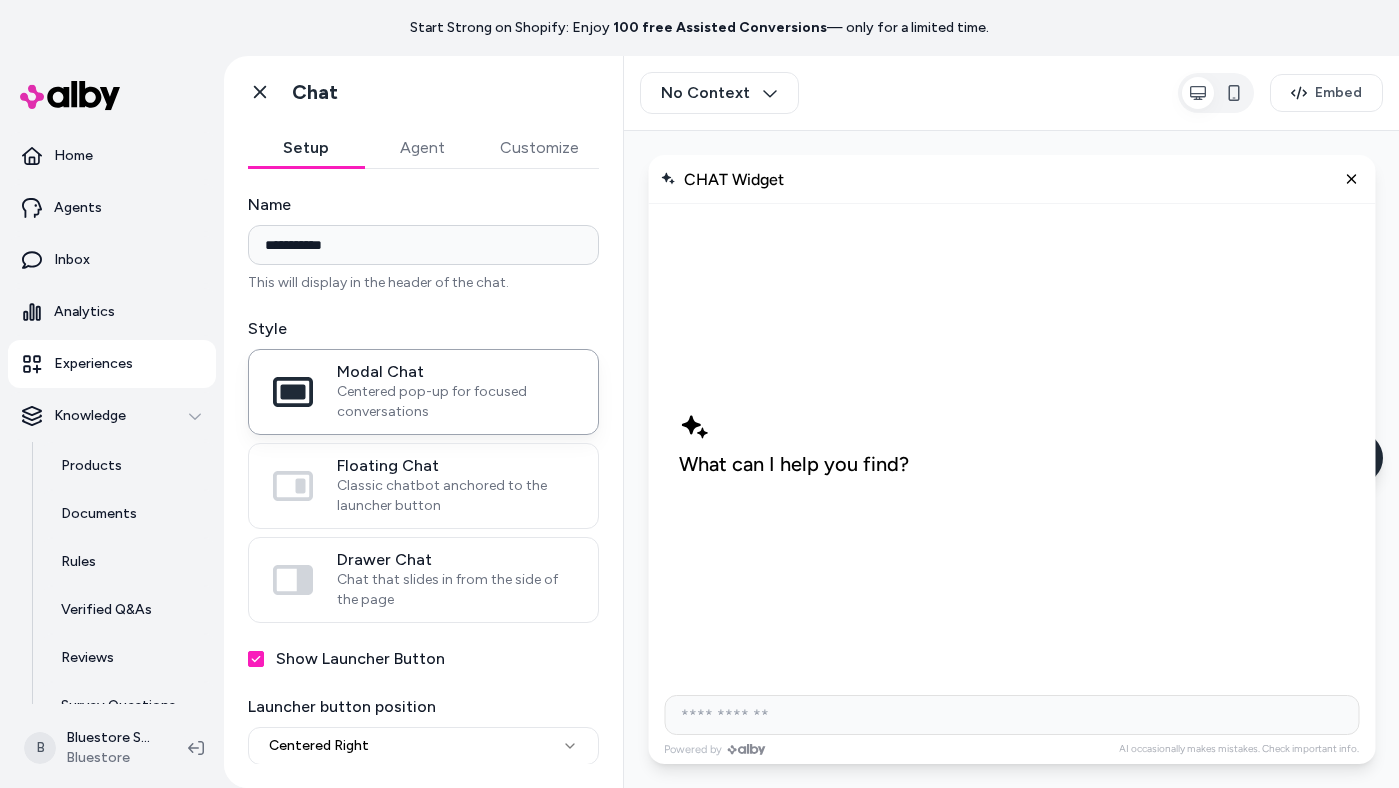click at bounding box center (1011, 715) 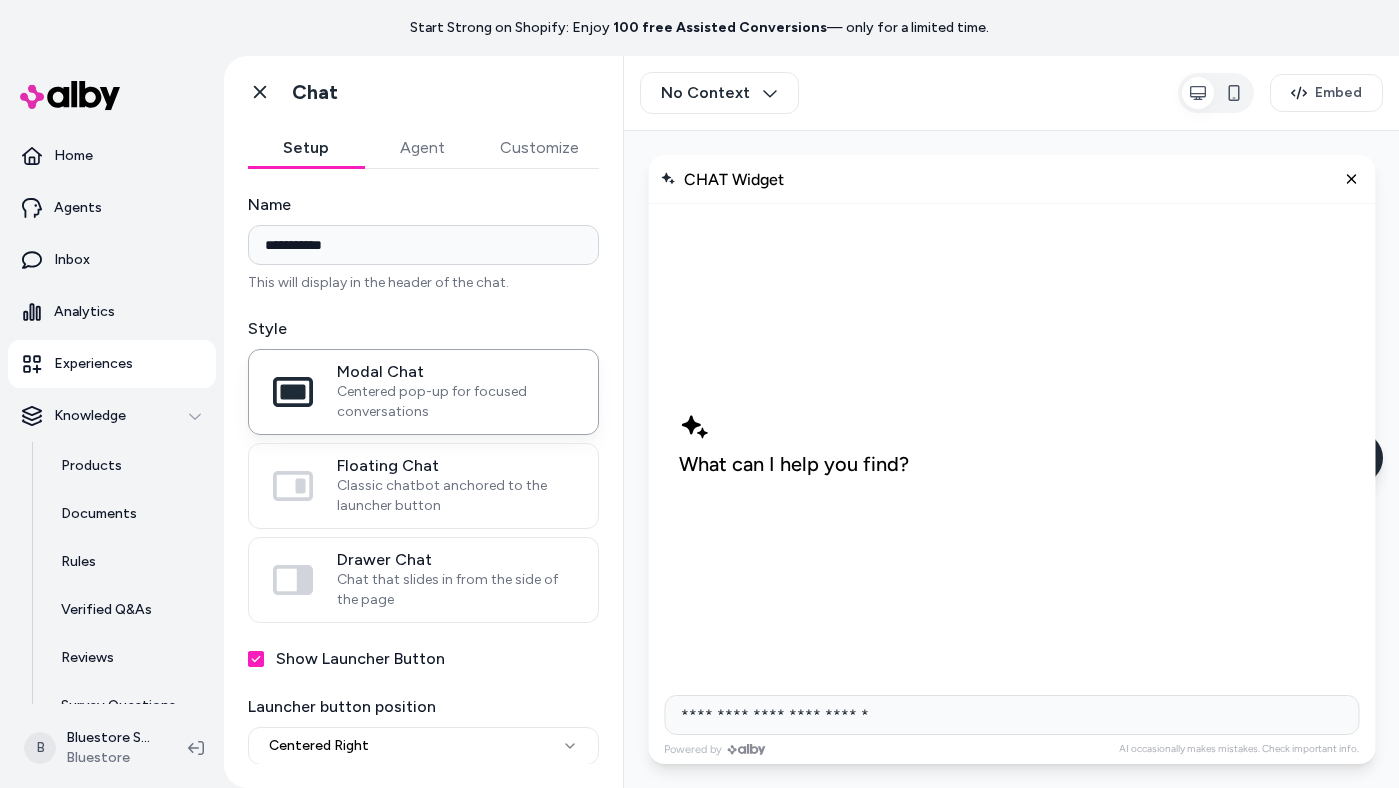 type on "**********" 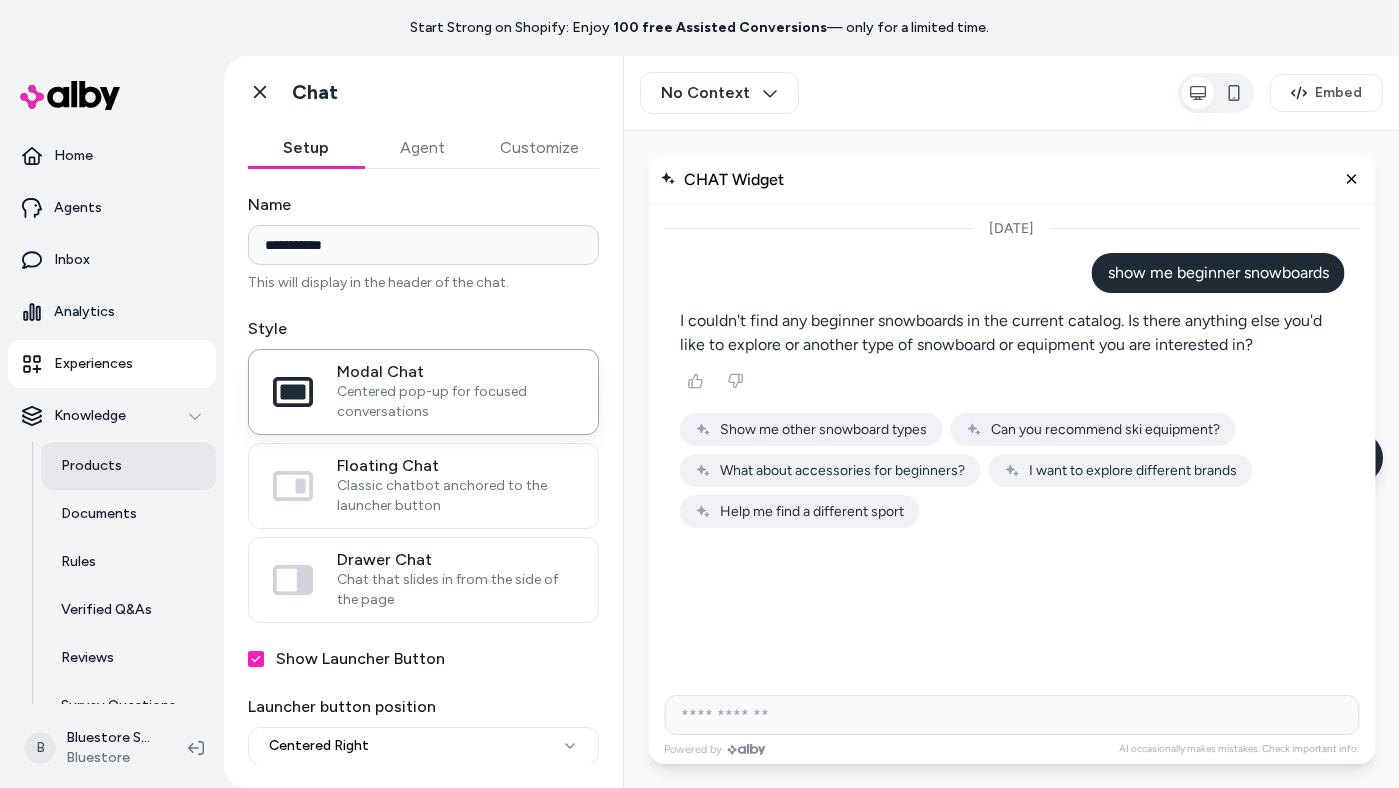 click on "Products" at bounding box center [128, 466] 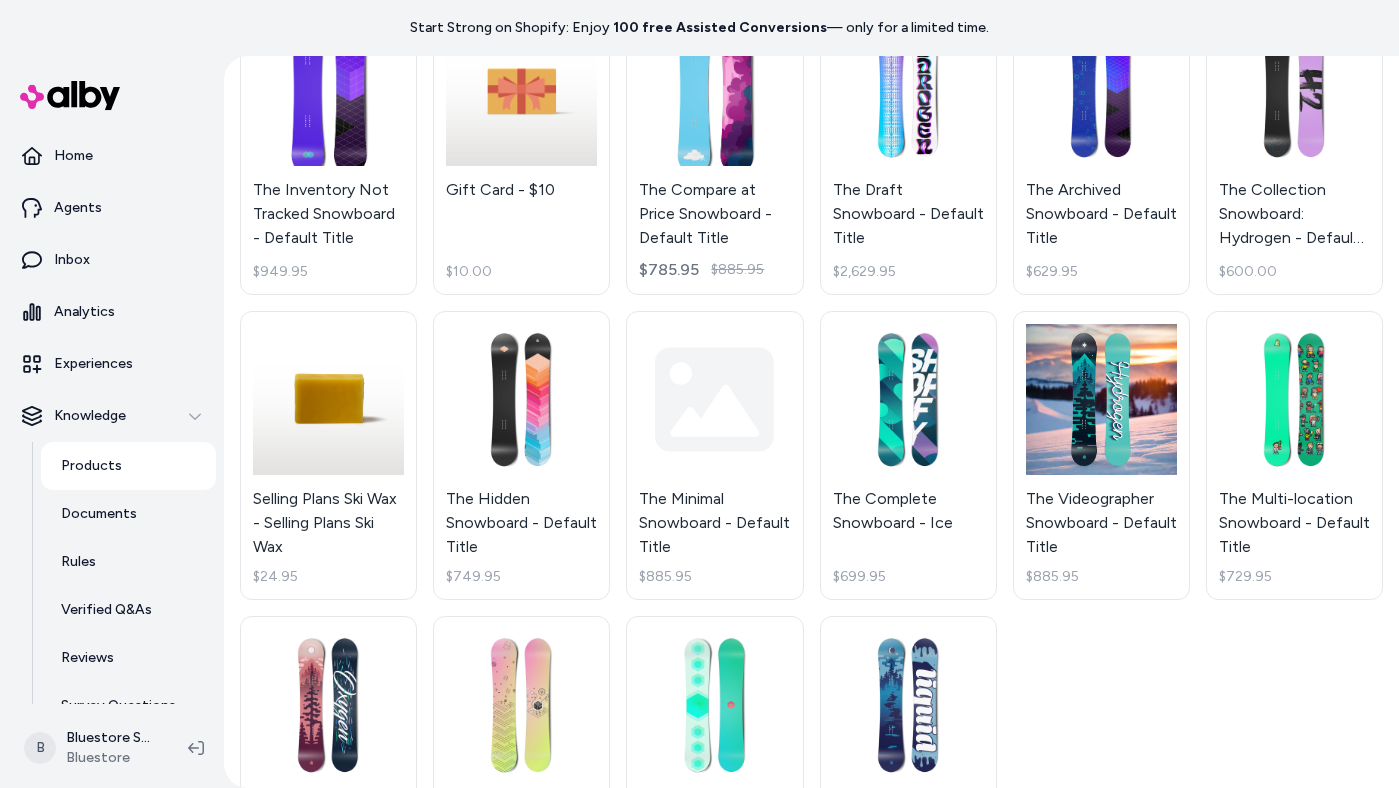 scroll, scrollTop: 31, scrollLeft: 0, axis: vertical 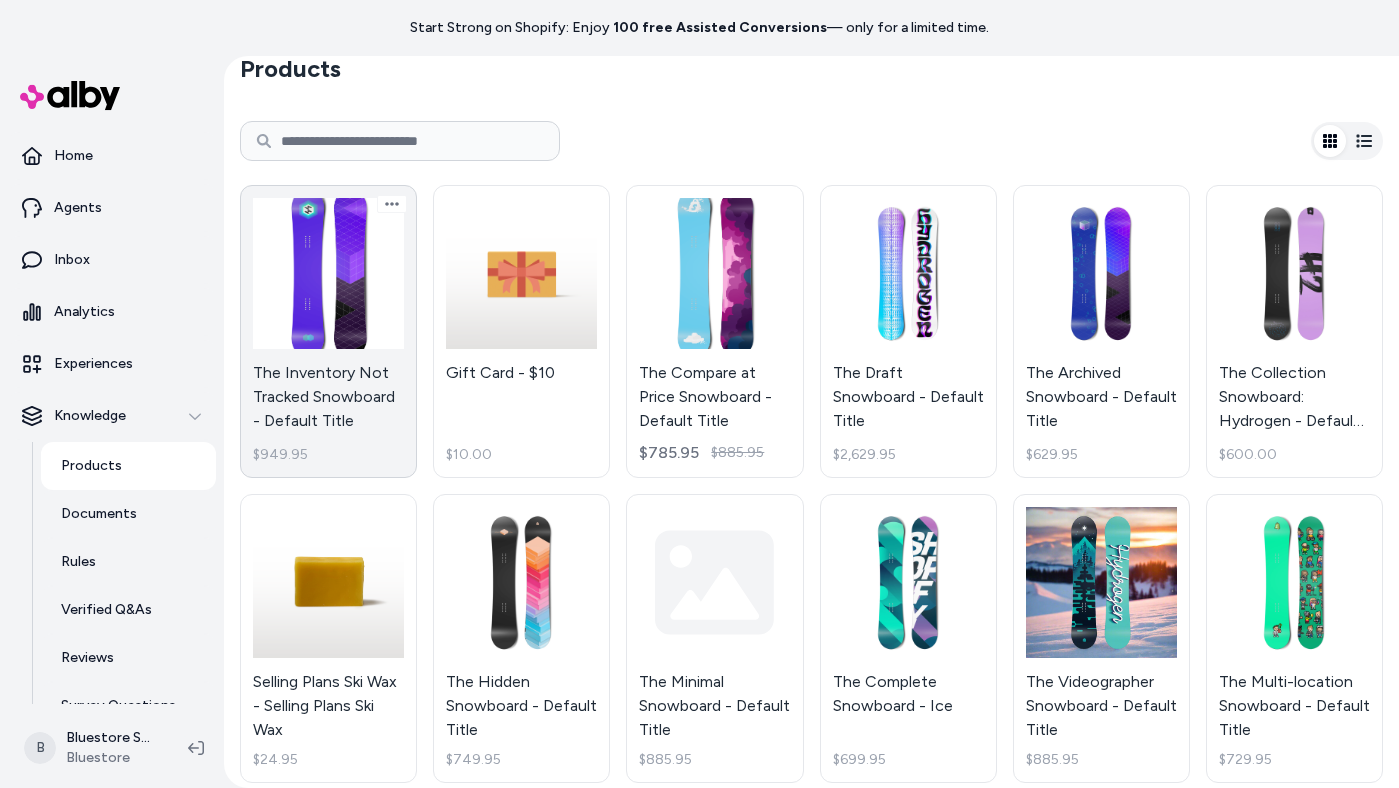 click on "The Inventory Not Tracked Snowboard - Default Title $949.95" at bounding box center (328, 331) 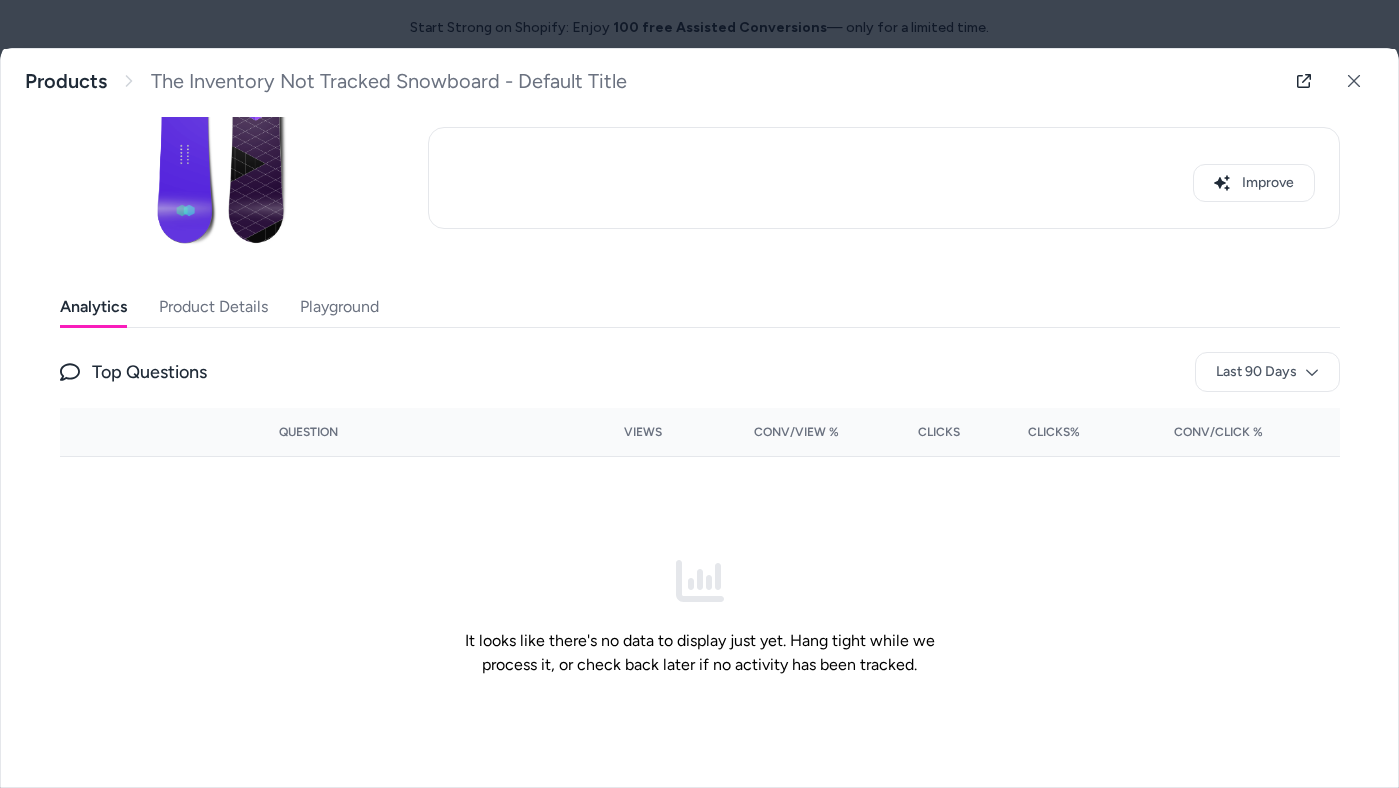 scroll, scrollTop: 204, scrollLeft: 0, axis: vertical 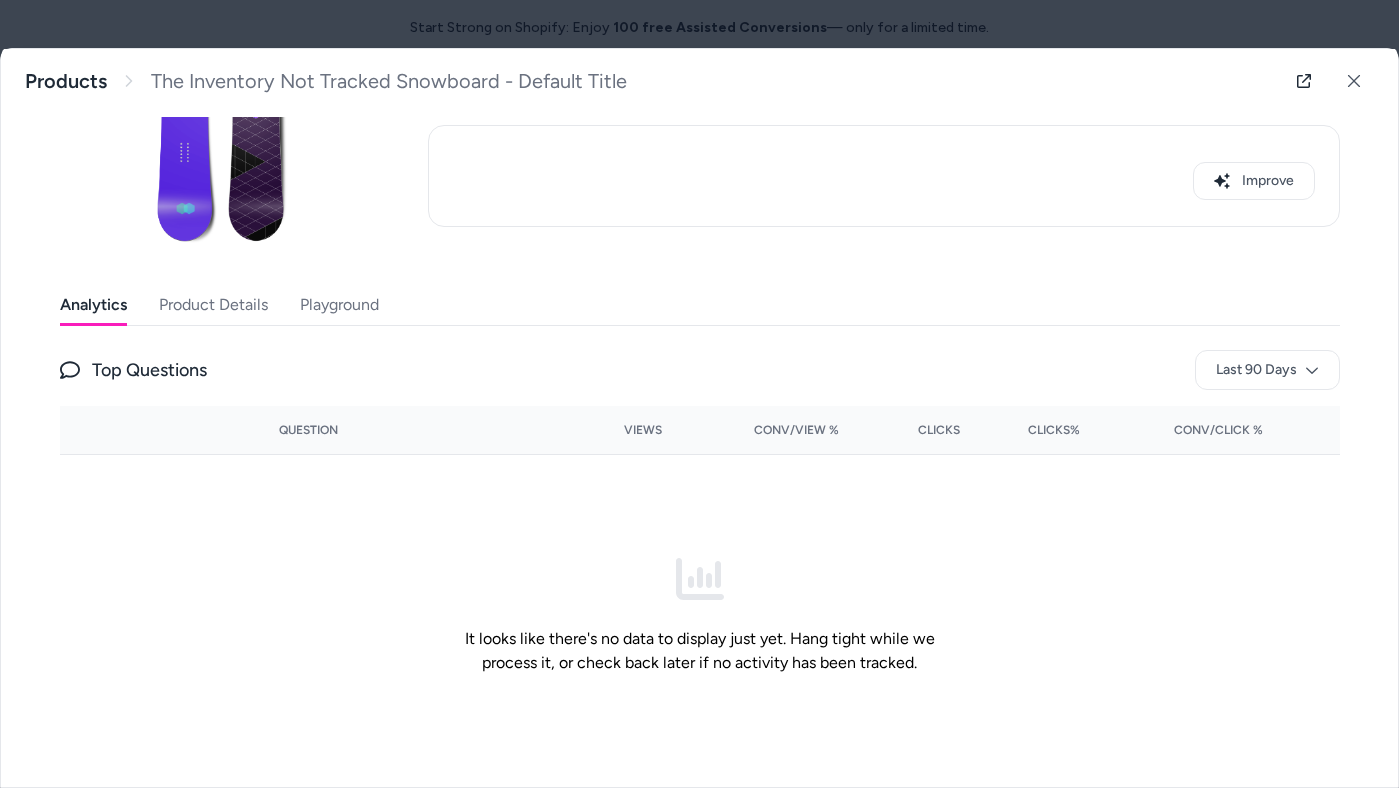 click on "Product Details" at bounding box center (213, 305) 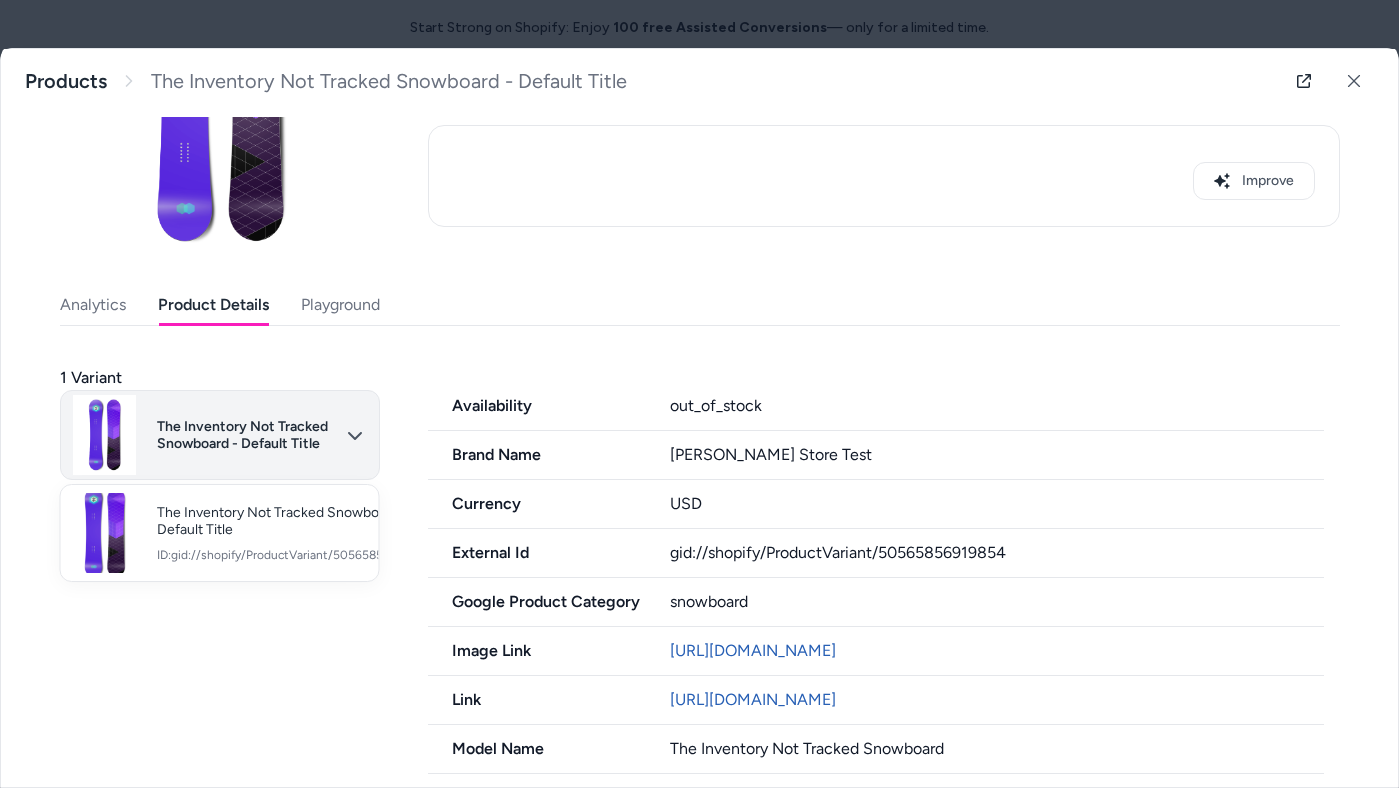 click on "Start Strong on Shopify: Enjoy   100 free Assisted Conversions  — only for a limited time. Home Agents Inbox Analytics Experiences Knowledge Products Documents Rules Verified Q&As Reviews Survey Questions Integrations B Bluestore Shopify Bluestore Products The Inventory Not Tracked Snowboard - Default Title $949.95 Gift Card - $10 $10.00 The Compare at Price Snowboard - Default Title $785.95 $885.95 The Draft Snowboard - Default Title $2,629.95 The Archived Snowboard - Default Title $629.95 The Collection Snowboard: Hydrogen - Default Title $600.00 Selling Plans Ski Wax - Selling Plans Ski Wax $24.95 The Hidden Snowboard - Default Title $749.95 The Minimal Snowboard - Default Title $885.95 The Complete Snowboard - Ice $699.95 The Videographer Snowboard - Default Title $885.95 The Multi-location Snowboard - Default Title $729.95 The Collection Snowboard: Oxygen - Default Title $1,025.00 The Multi-managed Snowboard - Default Title $629.95 The 3p Fulfilled Snowboard - Default Title $2,629.95 $749.95 Products" at bounding box center (699, 394) 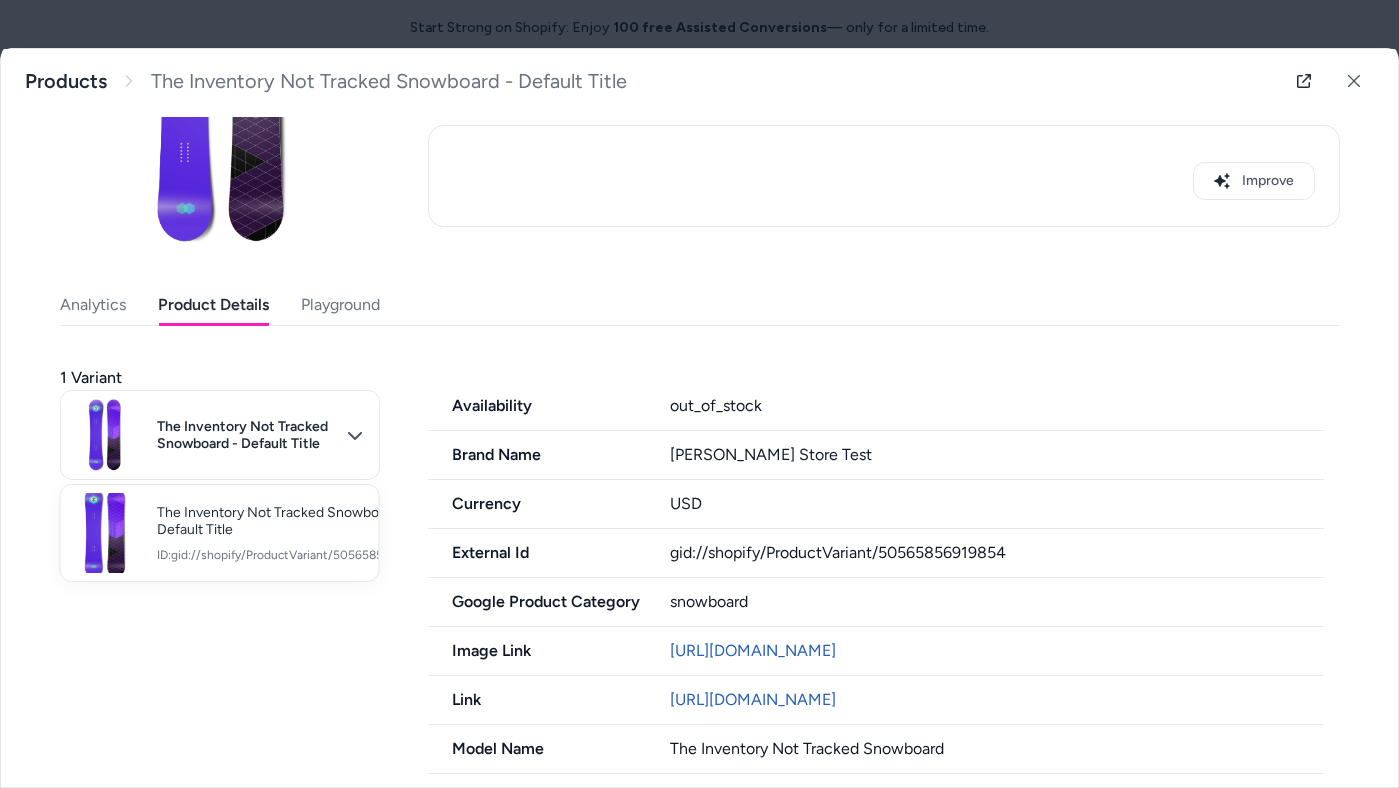 click at bounding box center (699, 394) 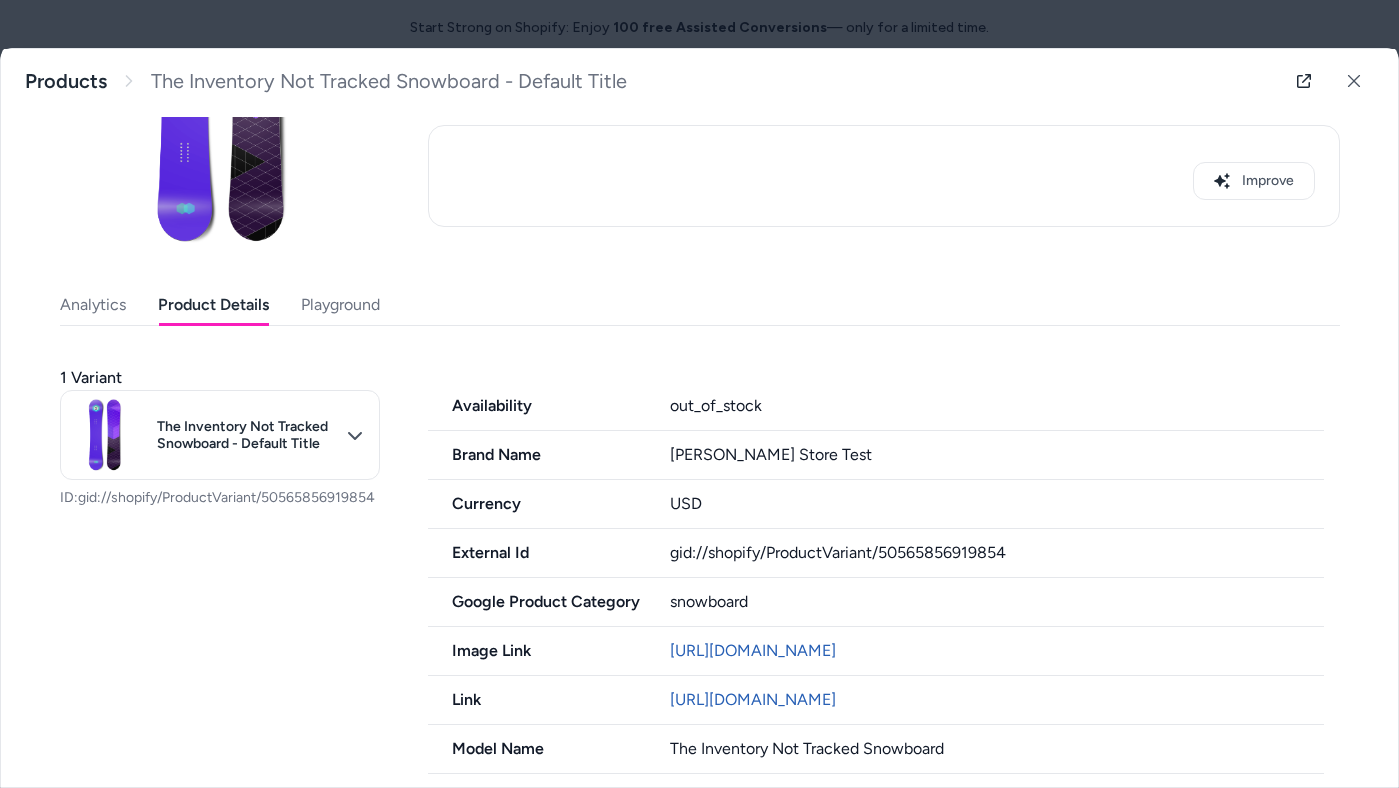 click 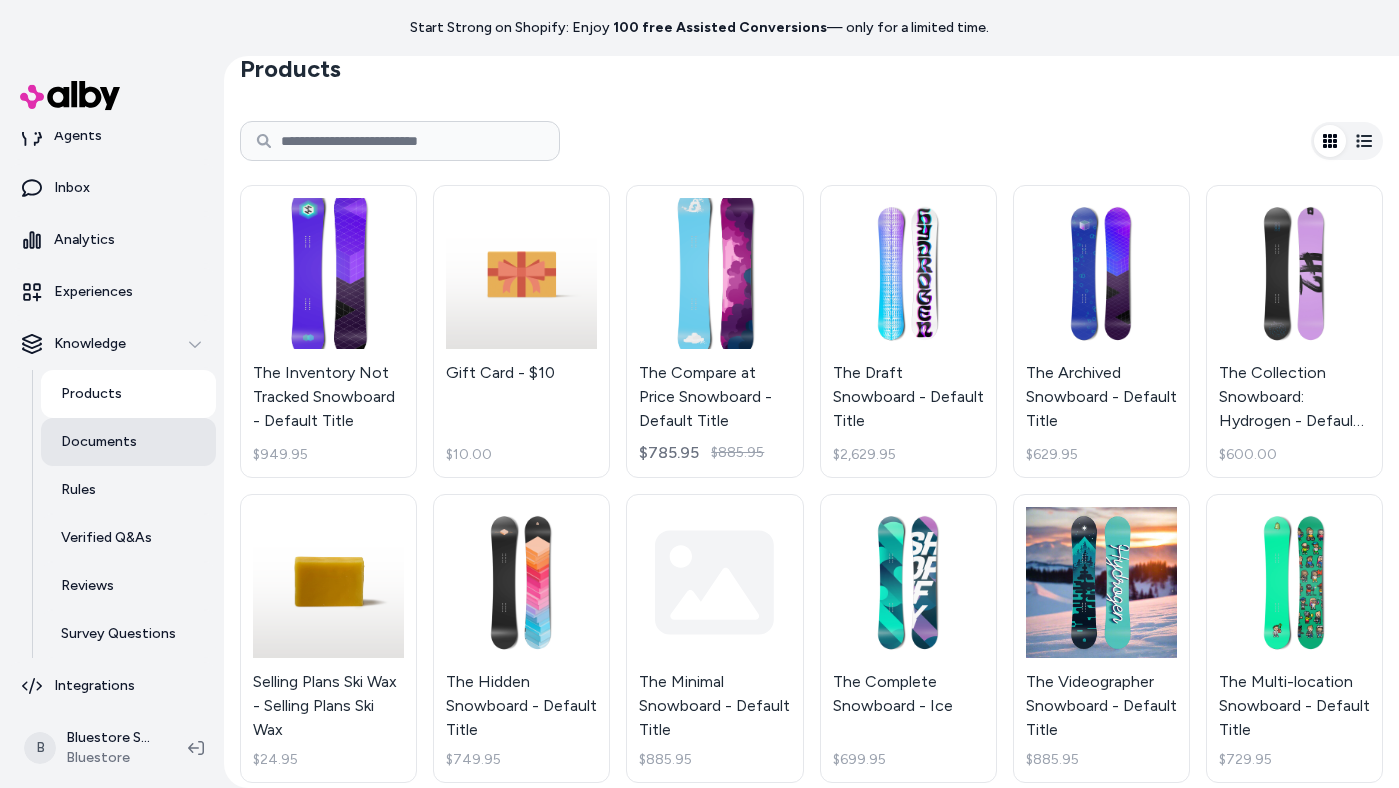scroll, scrollTop: 78, scrollLeft: 0, axis: vertical 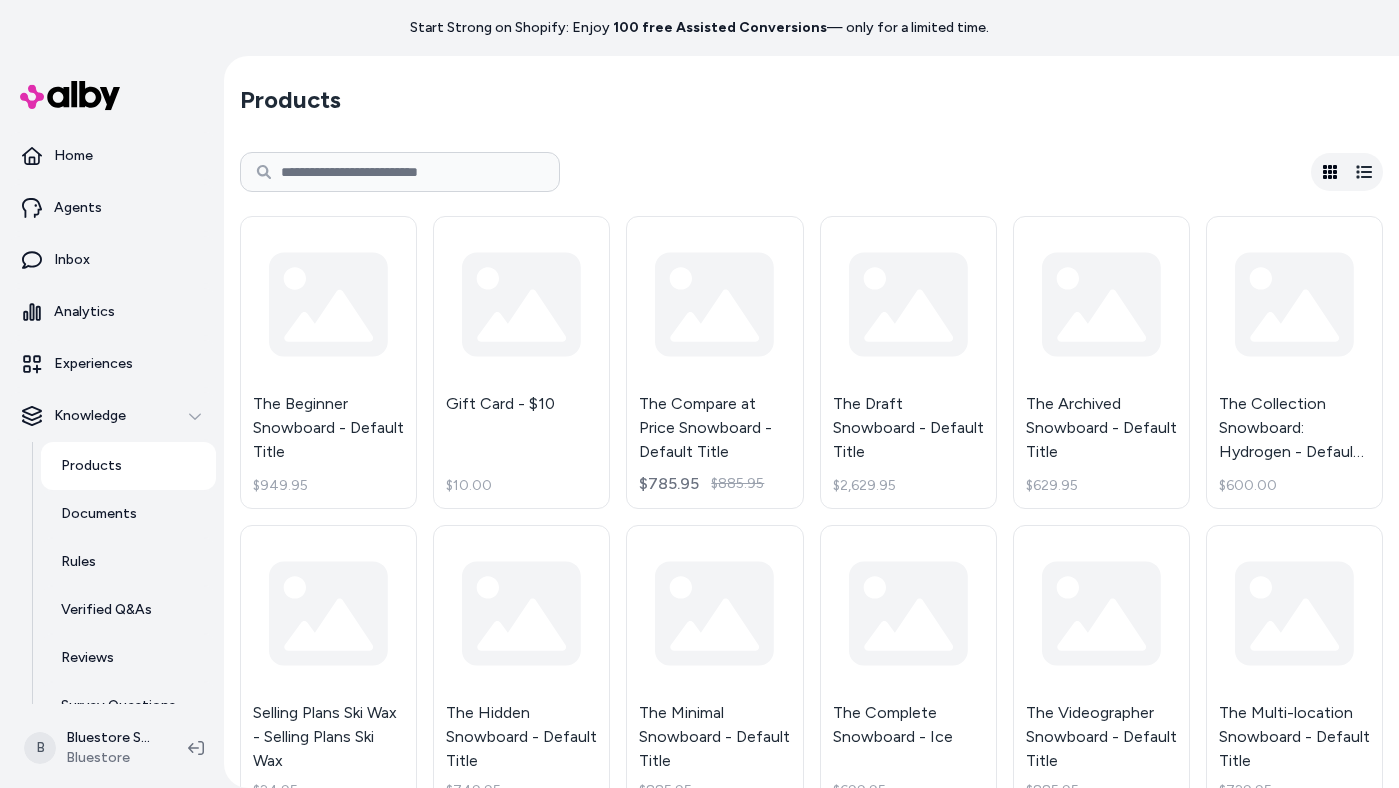 type 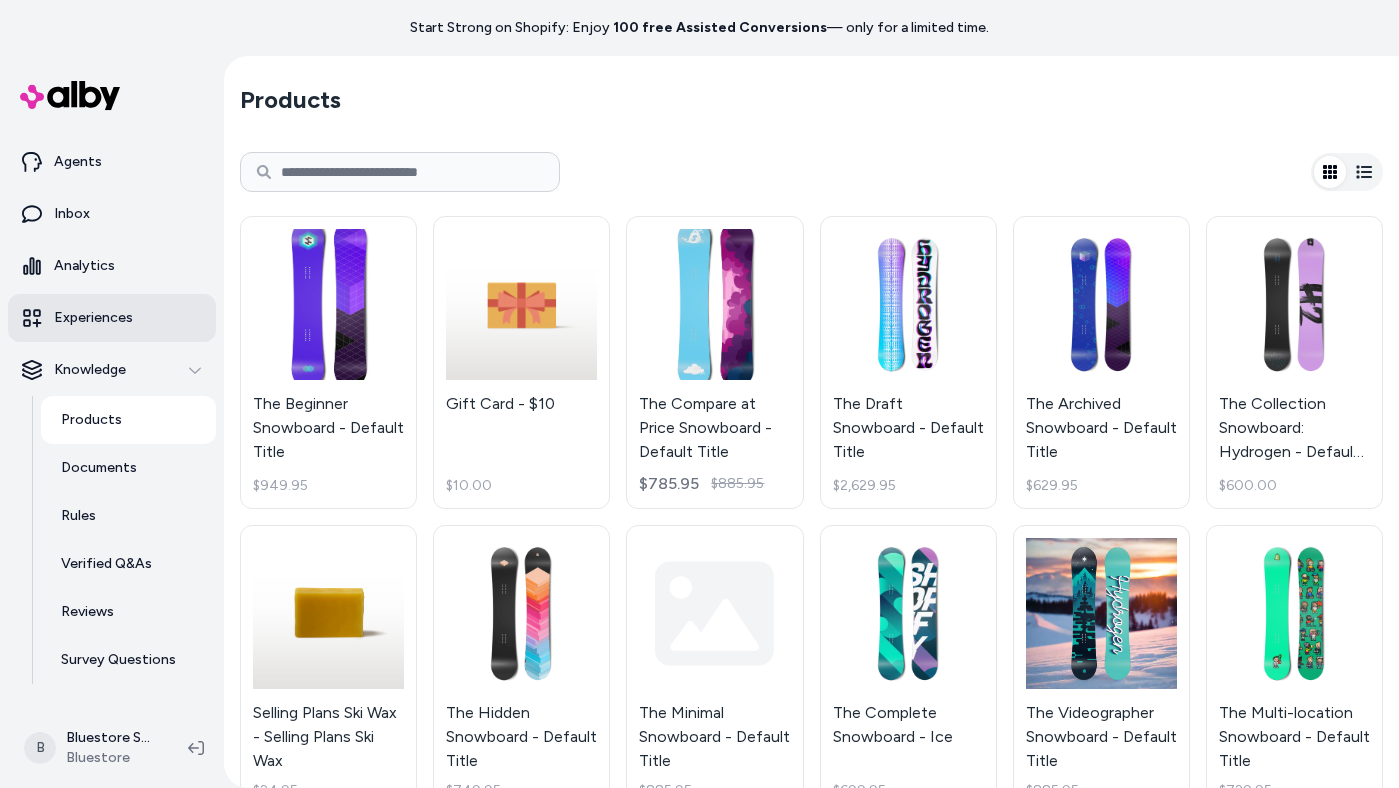 scroll, scrollTop: 0, scrollLeft: 0, axis: both 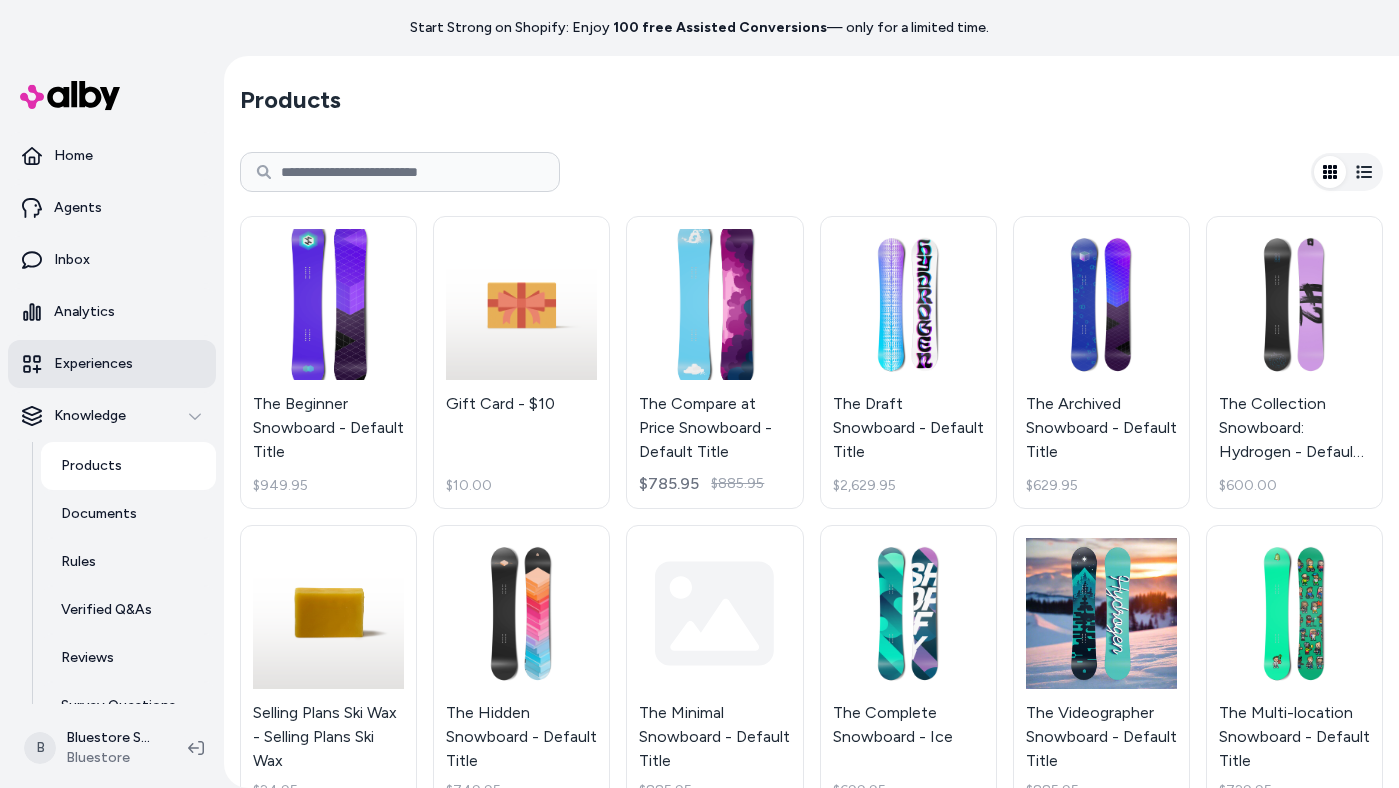 click on "Experiences" at bounding box center (112, 364) 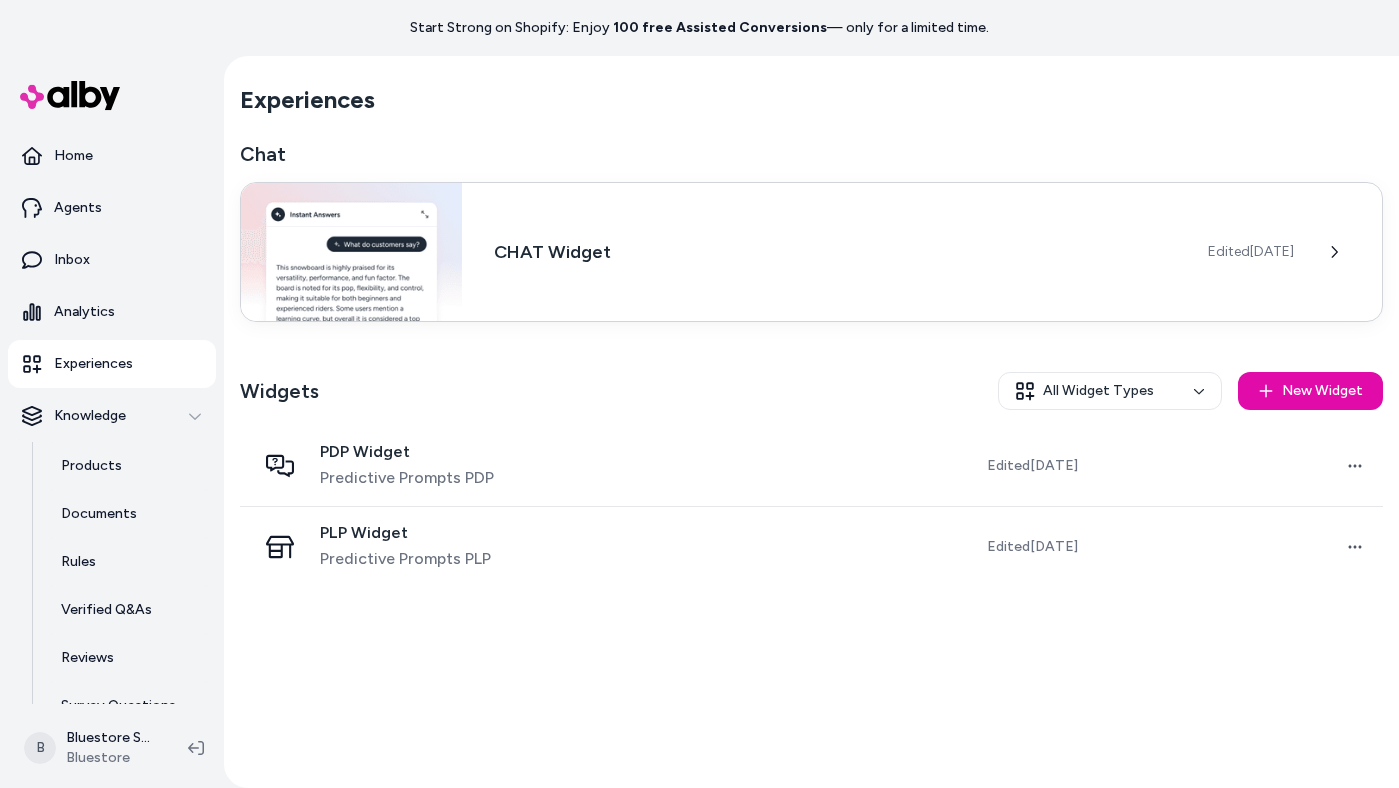 click on "CHAT Widget" at bounding box center [835, 252] 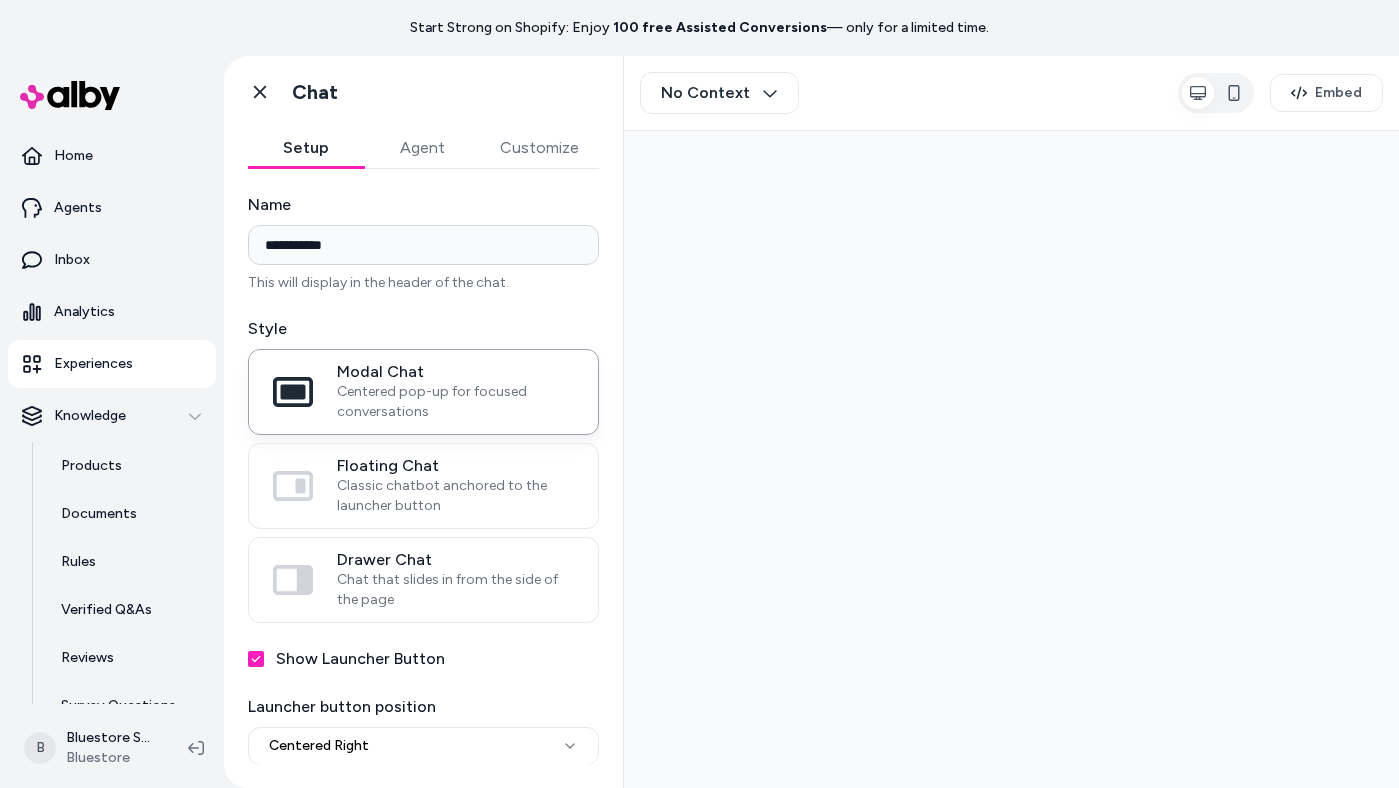 scroll, scrollTop: 0, scrollLeft: 0, axis: both 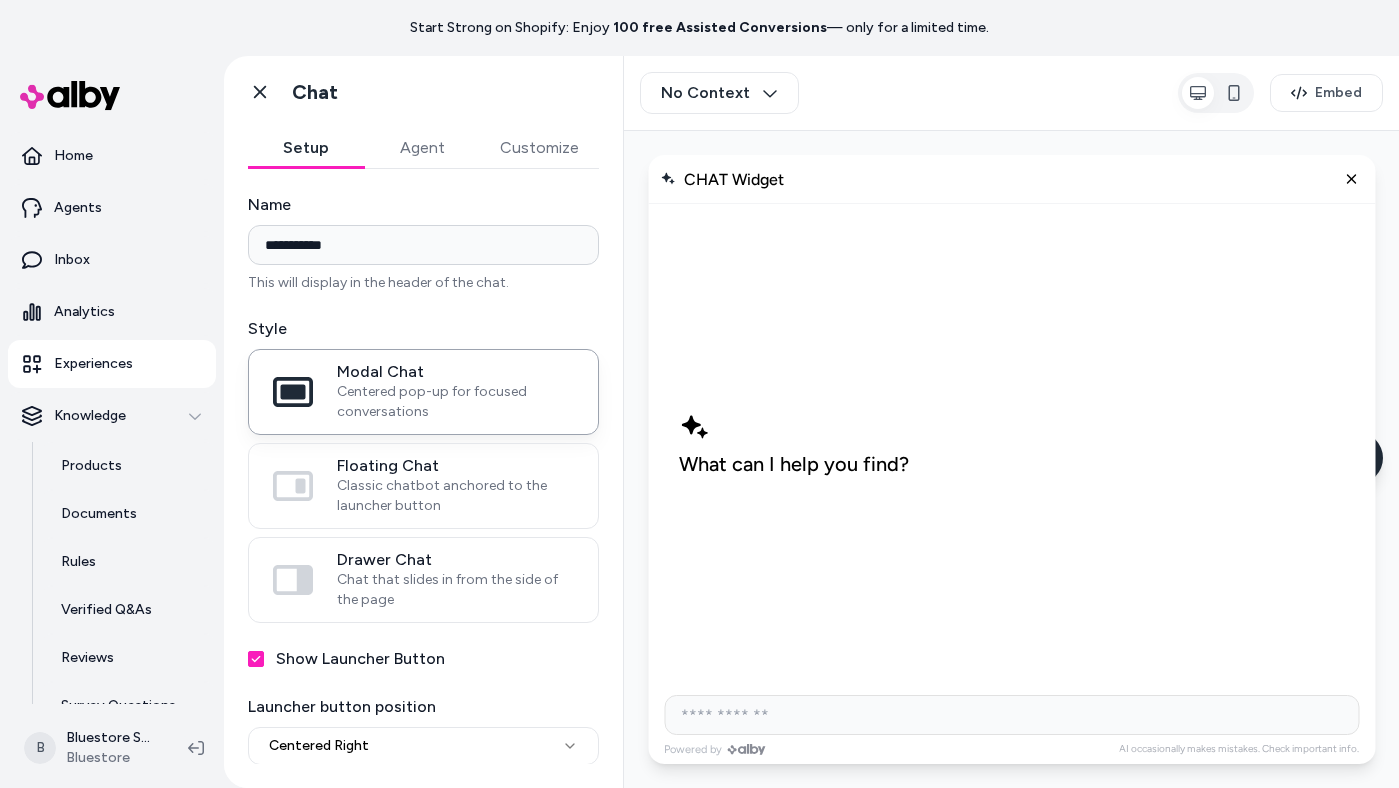 click at bounding box center (1011, 715) 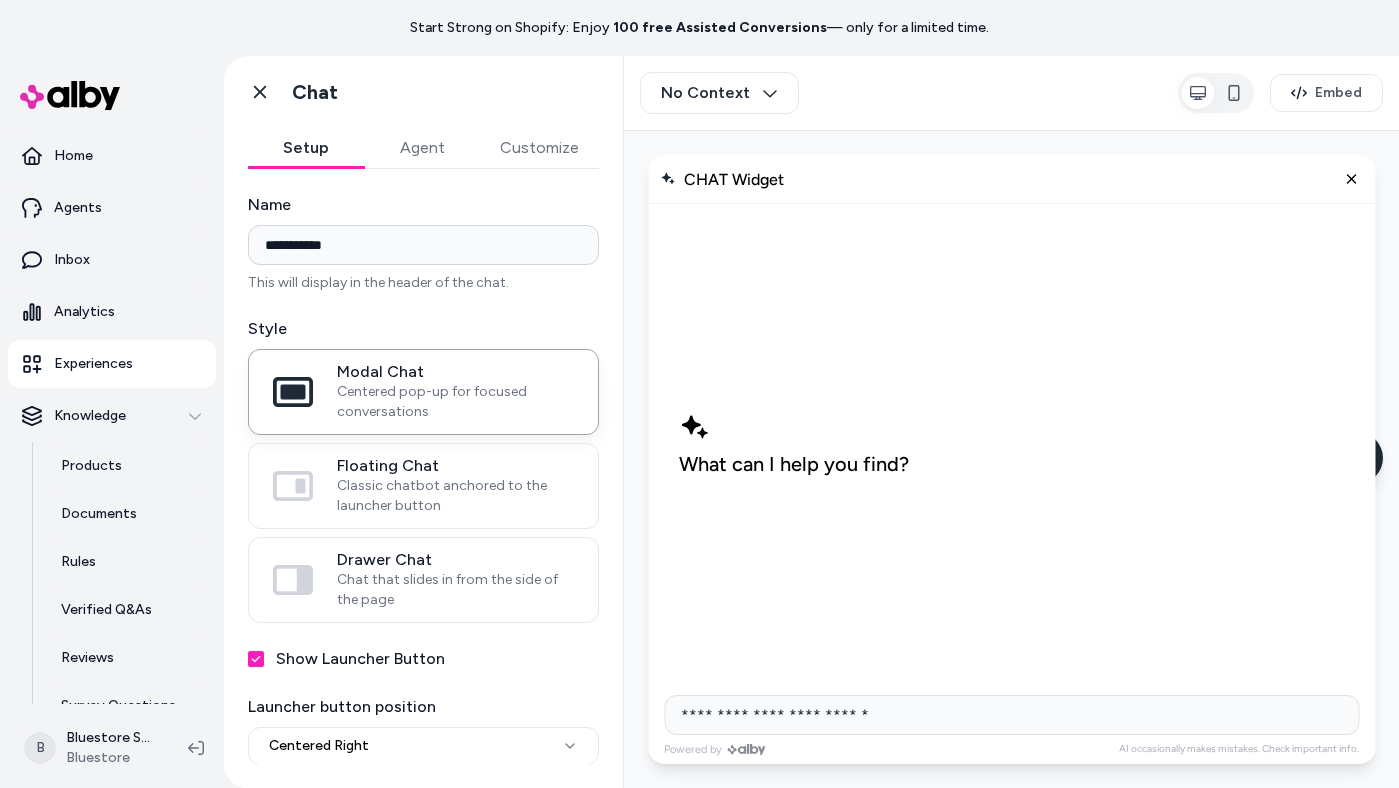 type on "**********" 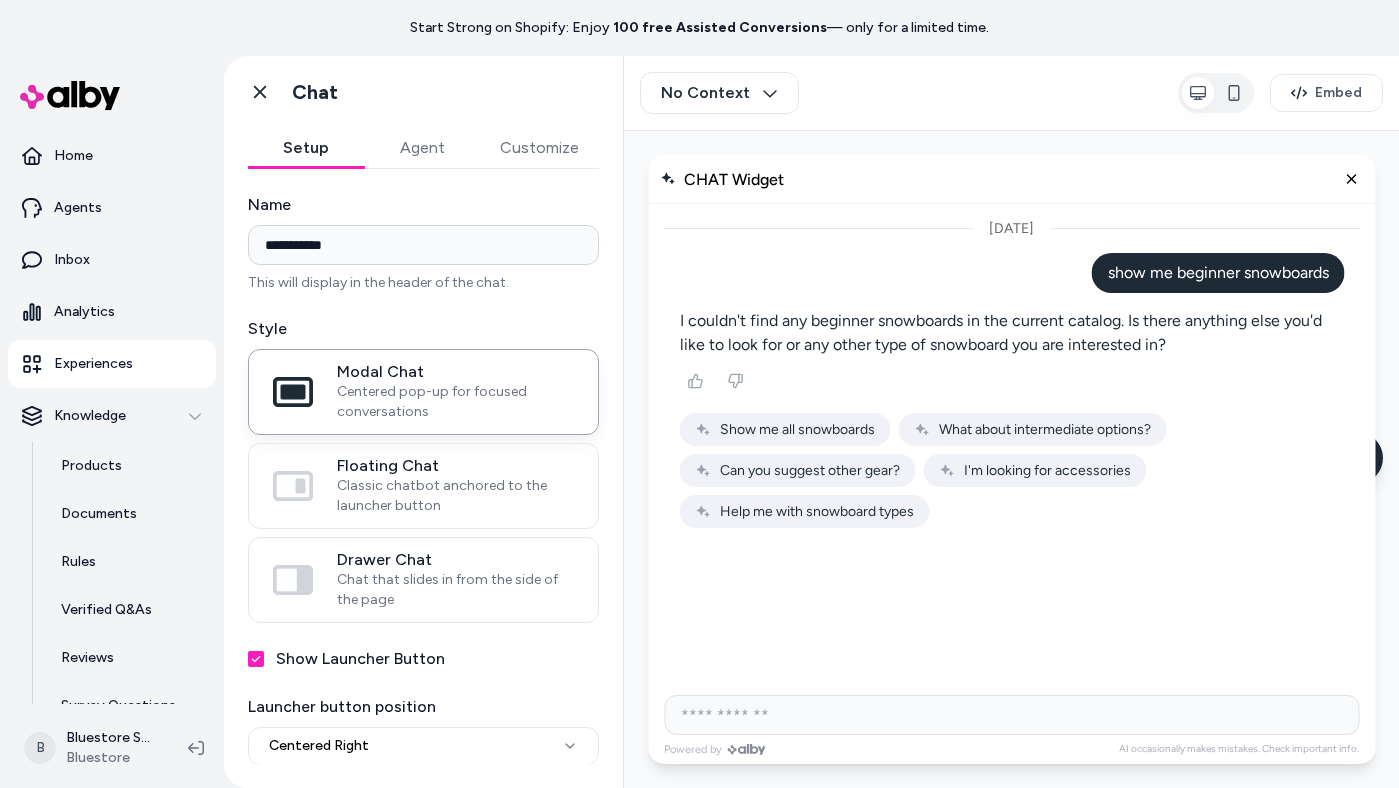click at bounding box center [1011, 715] 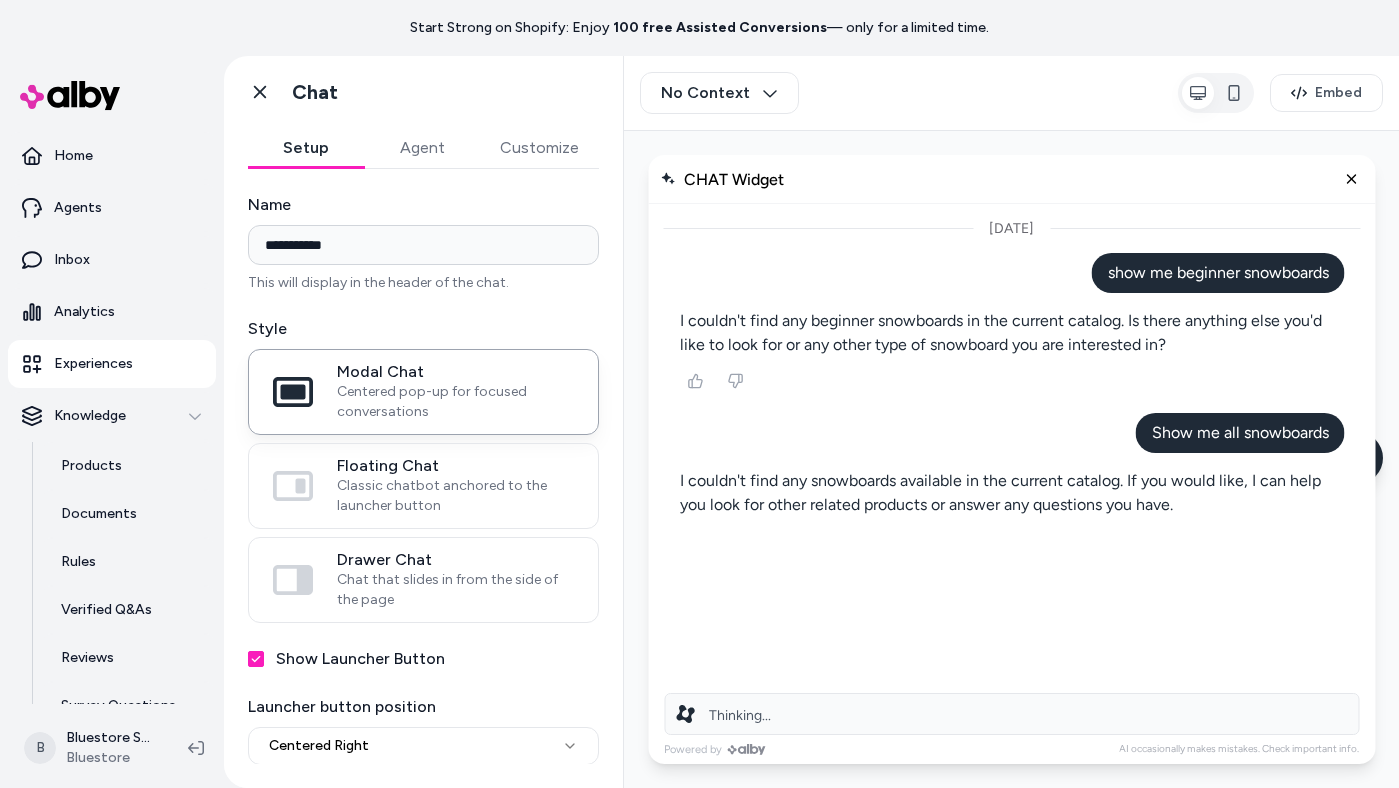 click on "Thinking..." at bounding box center [740, 715] 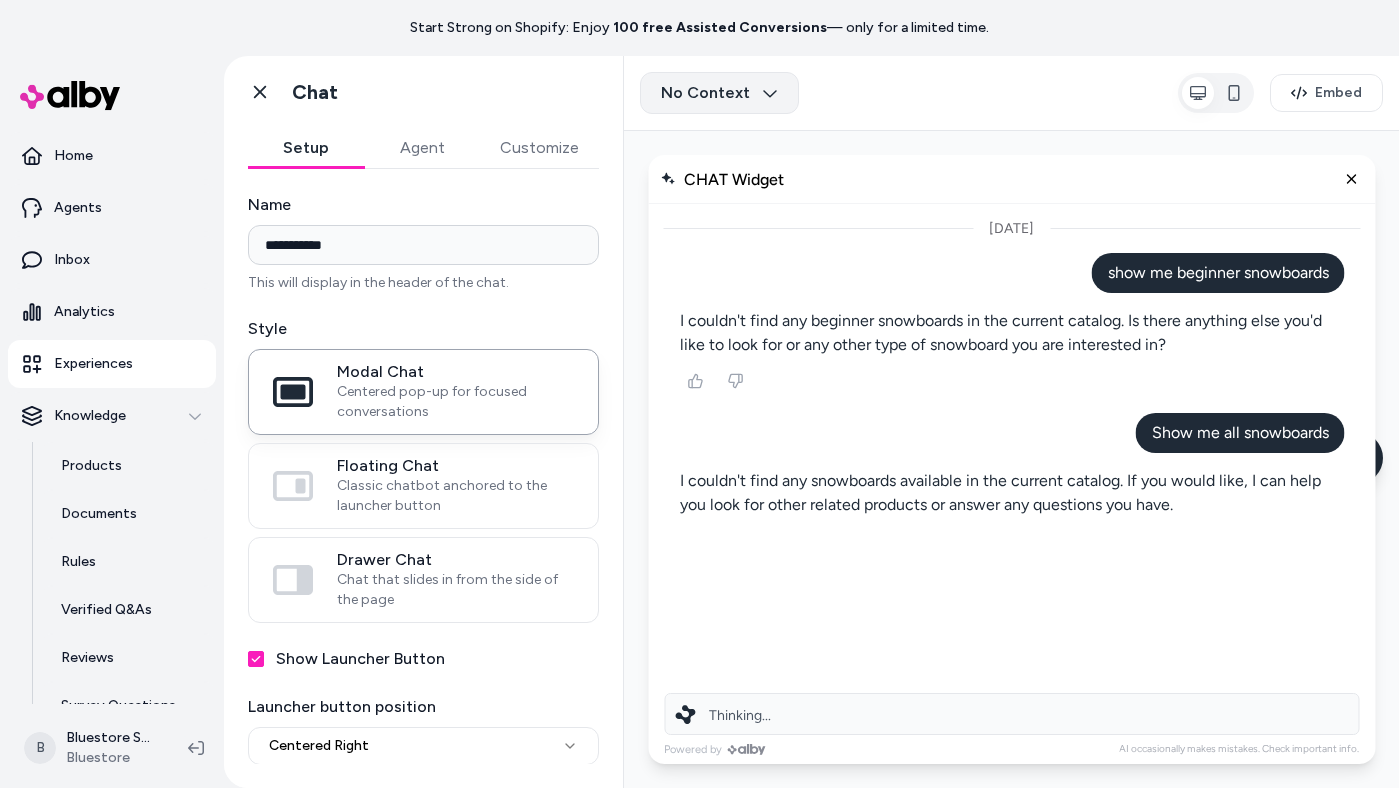 click on "**********" at bounding box center (699, 394) 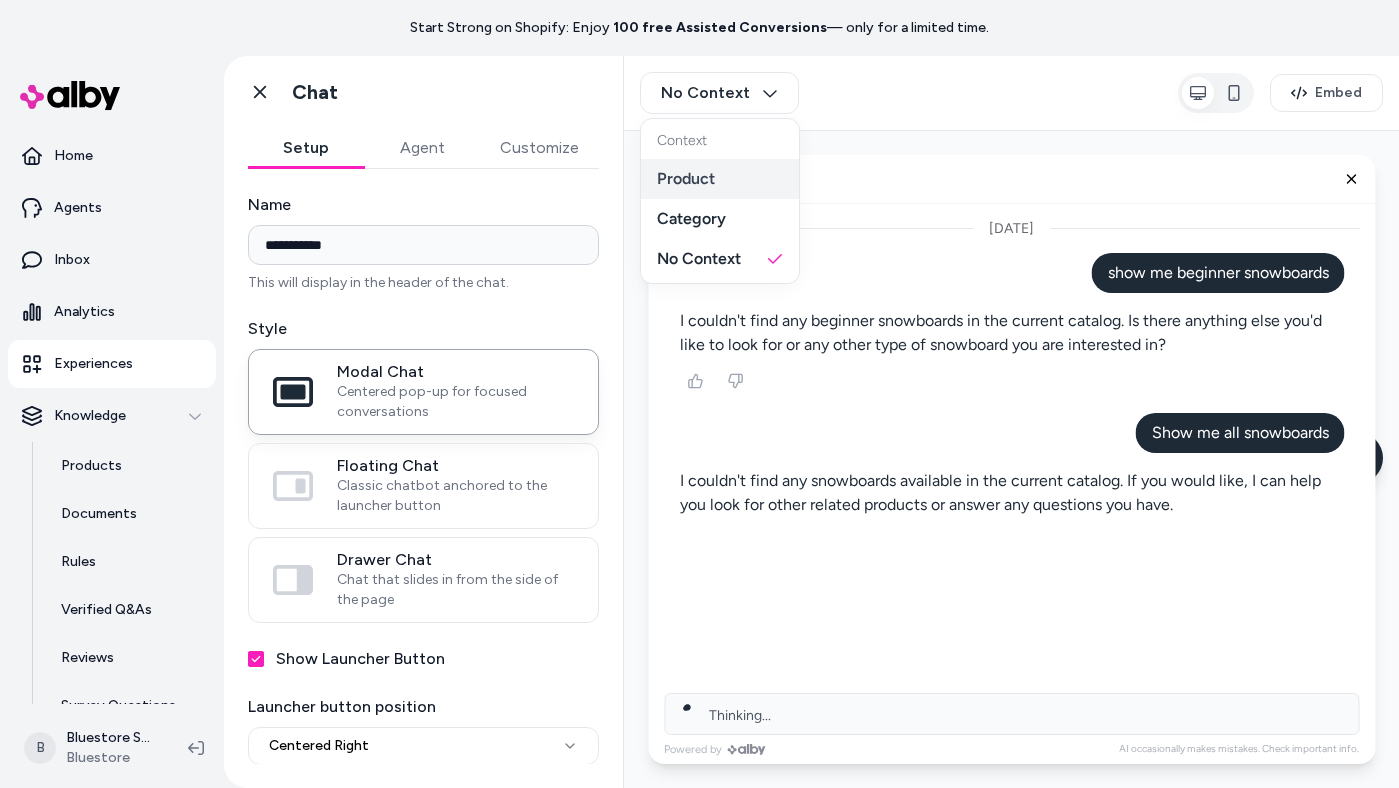 click on "Product" at bounding box center (720, 179) 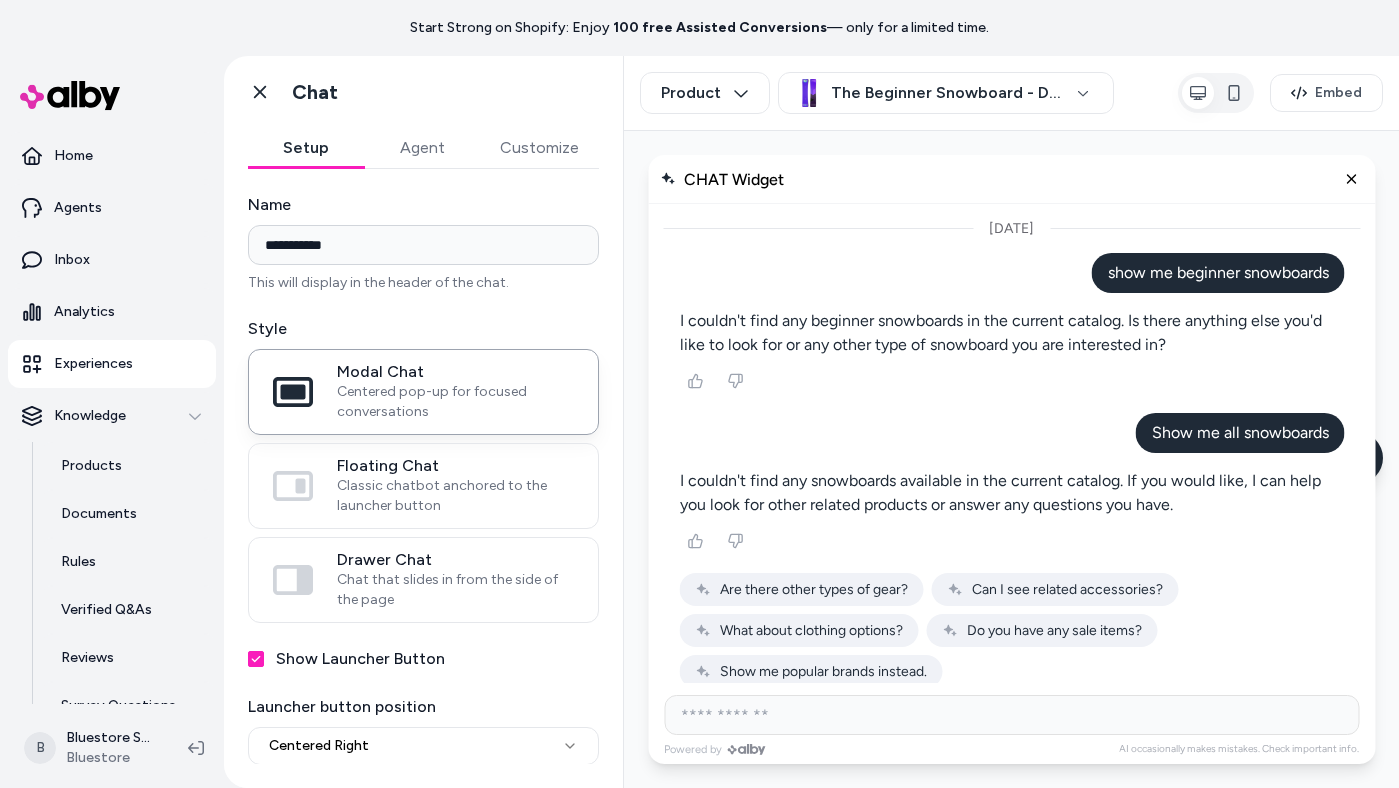 scroll, scrollTop: 17, scrollLeft: 0, axis: vertical 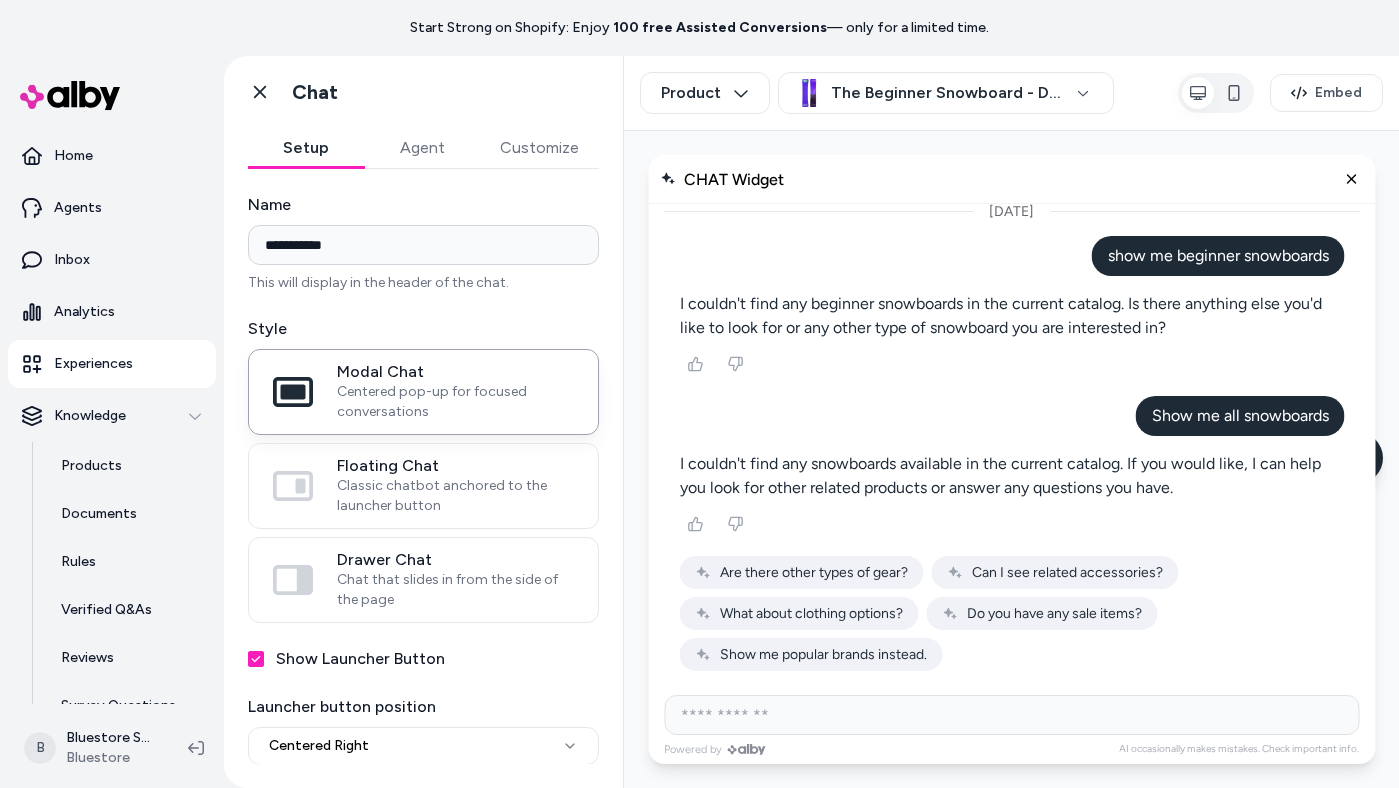 click at bounding box center [1011, 715] 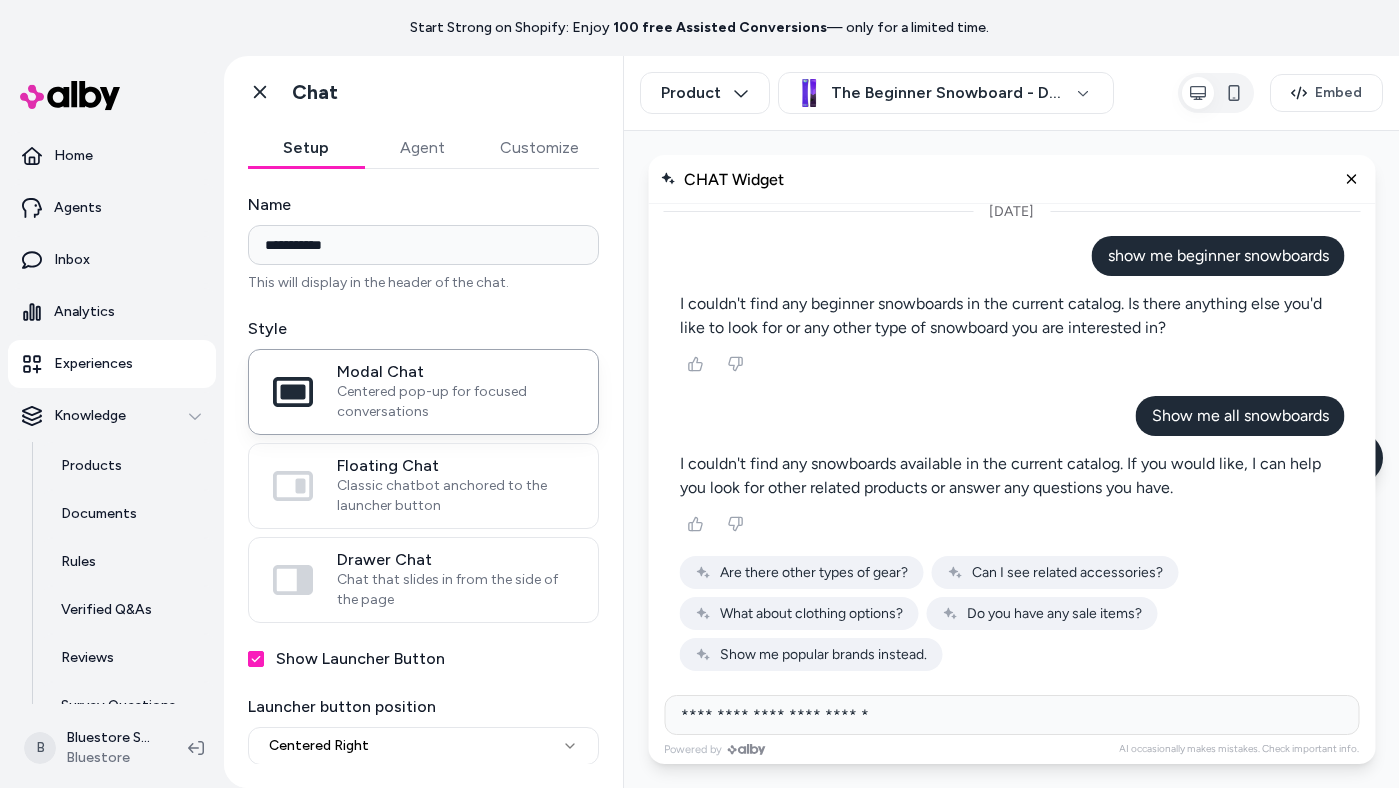 type on "**********" 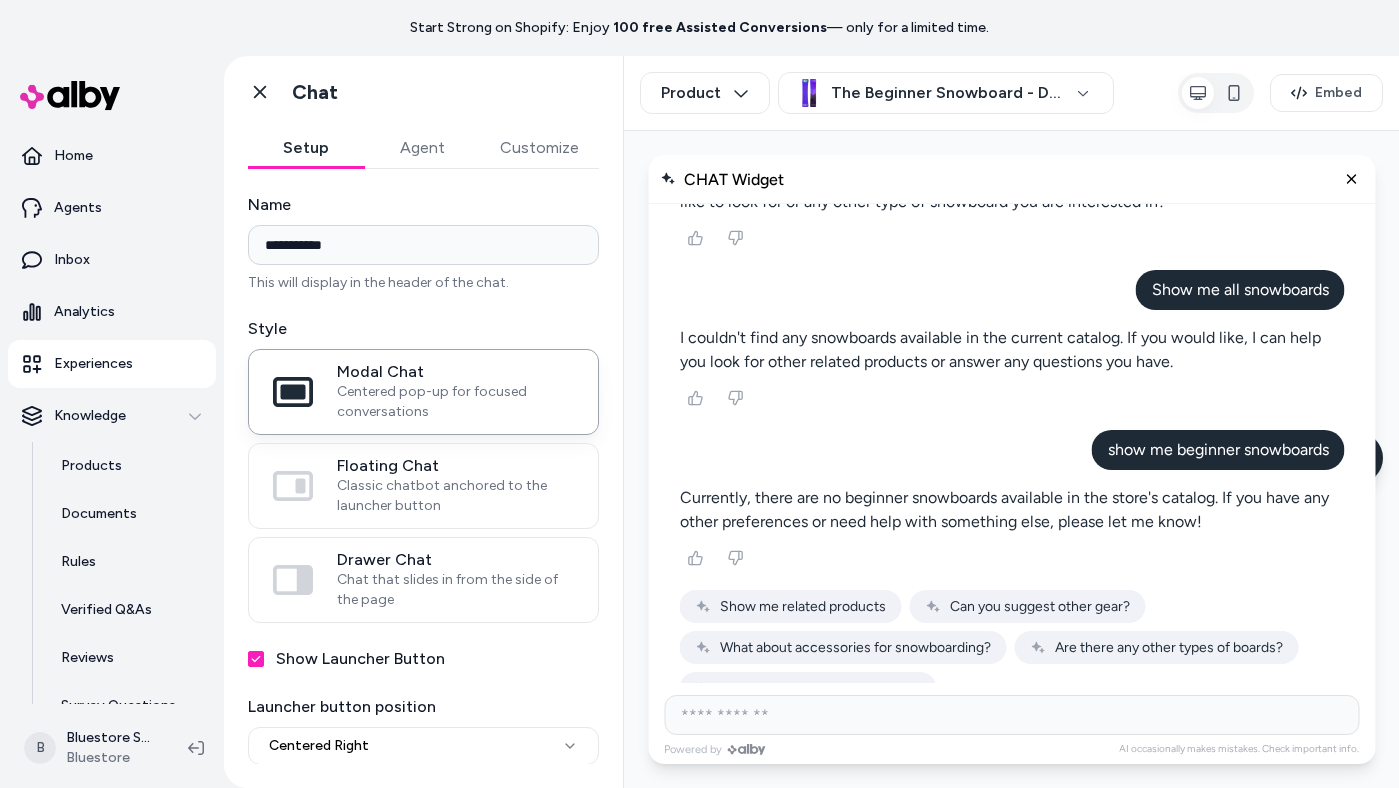 scroll, scrollTop: 177, scrollLeft: 0, axis: vertical 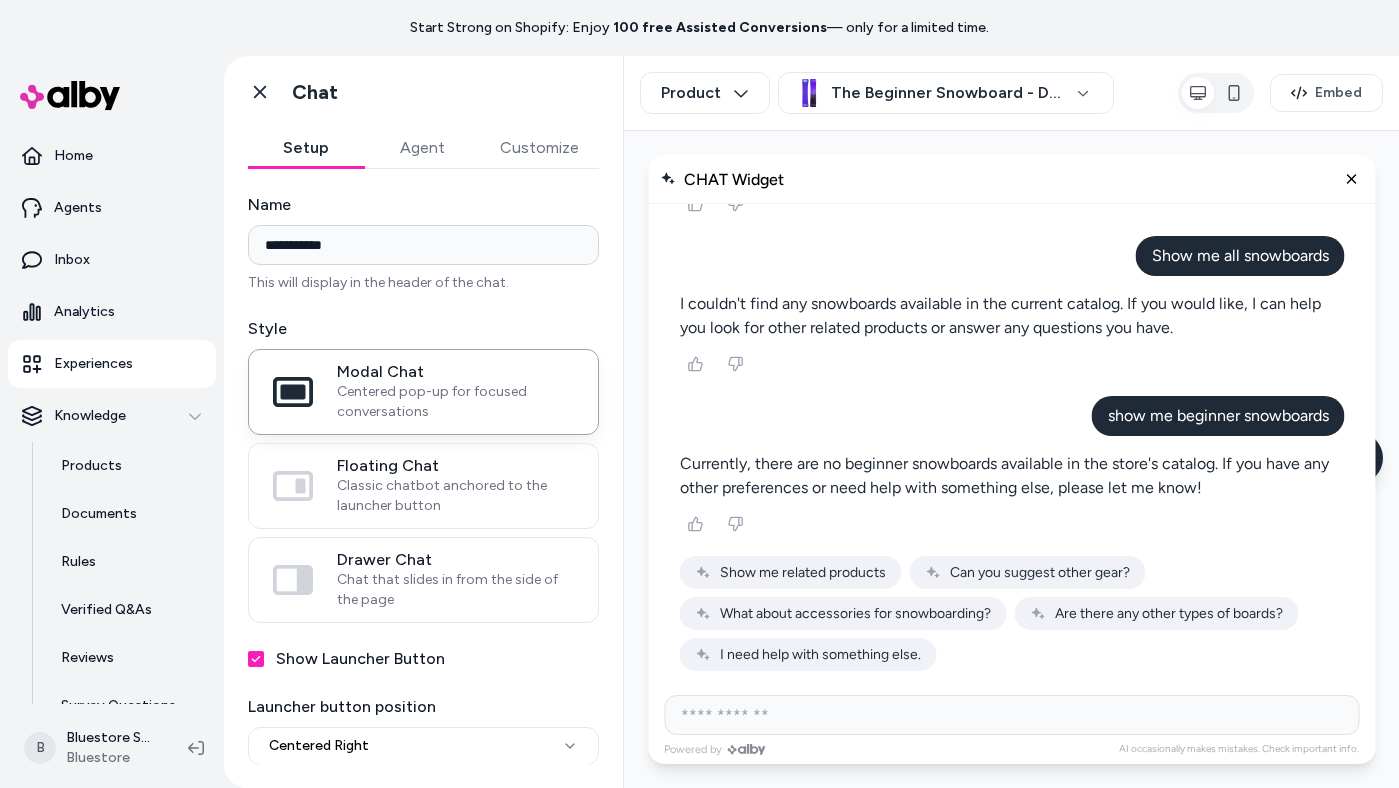 click on "Show me related products" at bounding box center (721, 439) 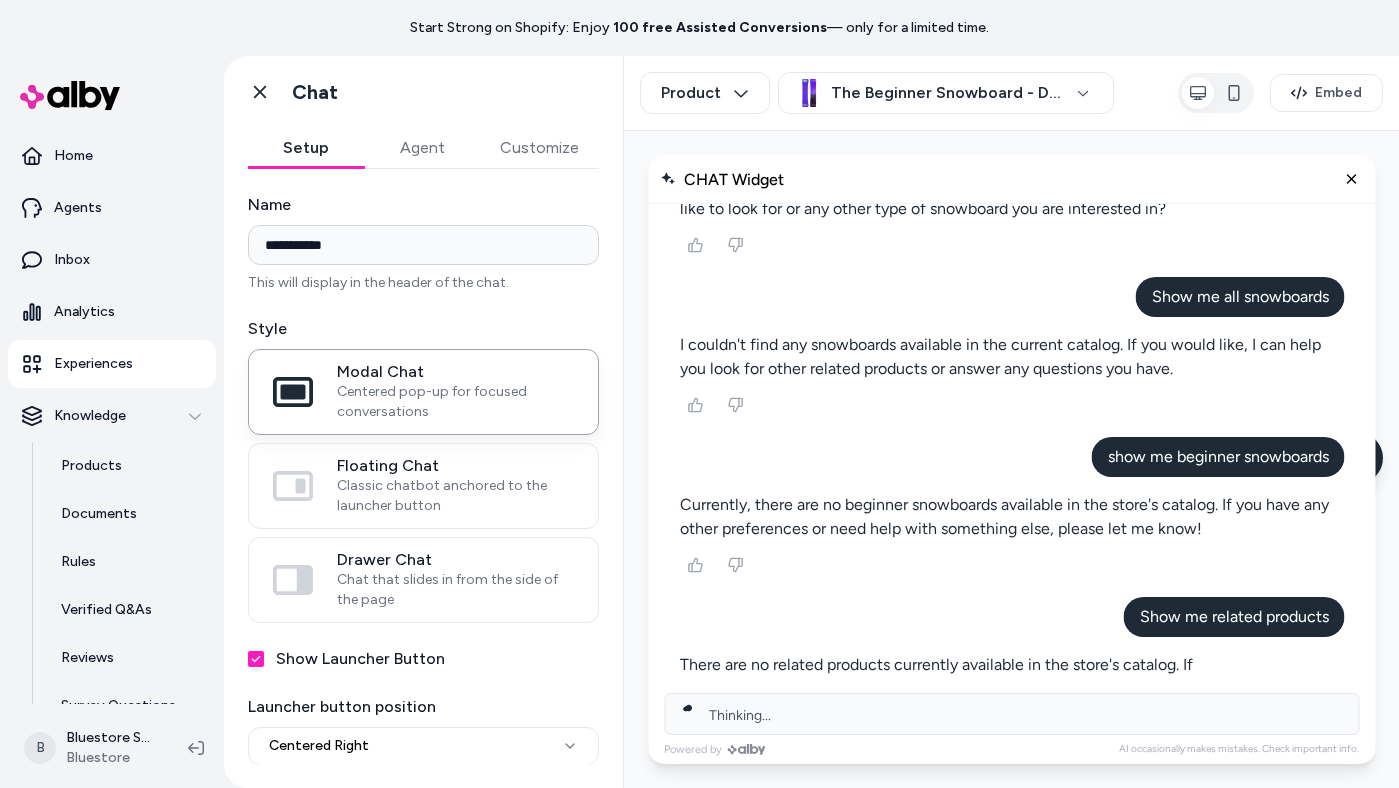 scroll, scrollTop: 160, scrollLeft: 0, axis: vertical 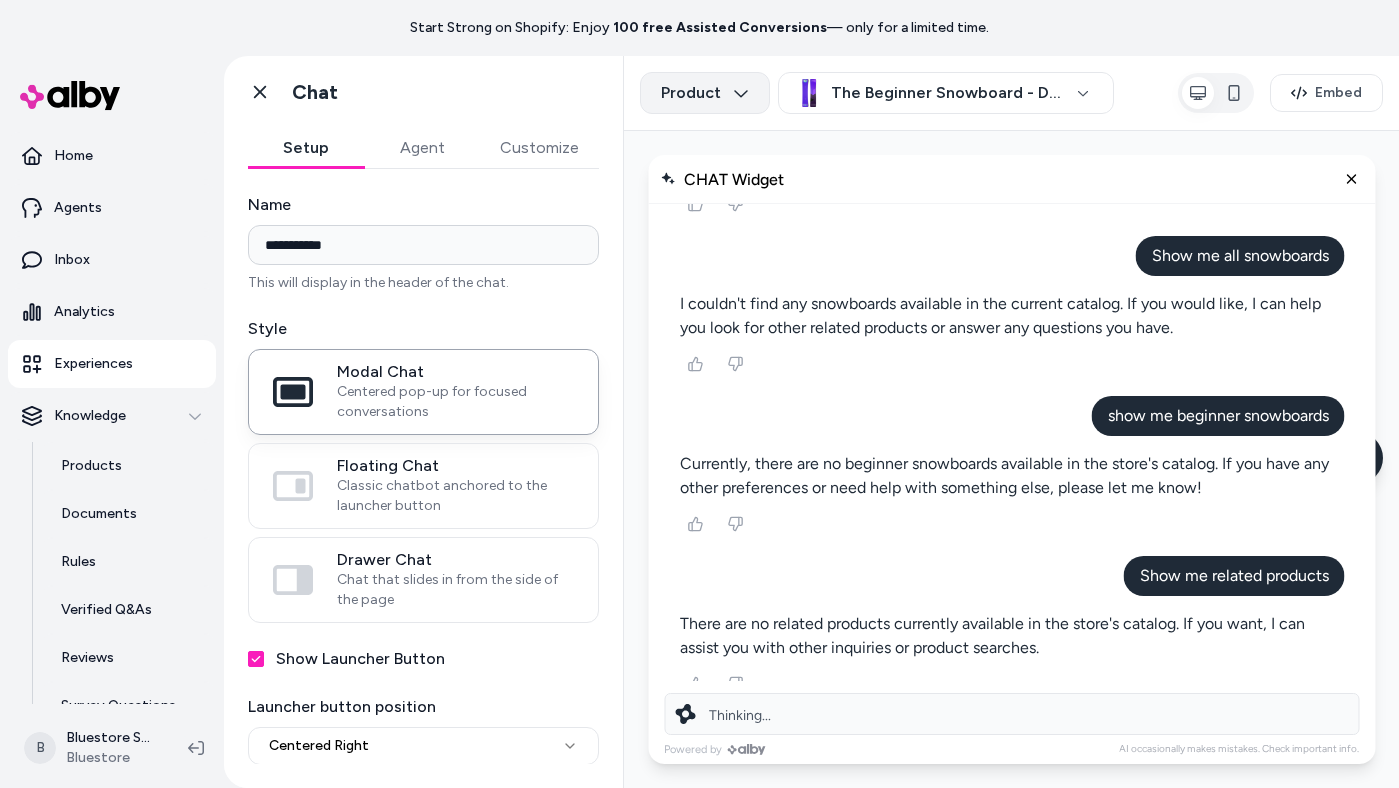 click on "**********" at bounding box center [699, 394] 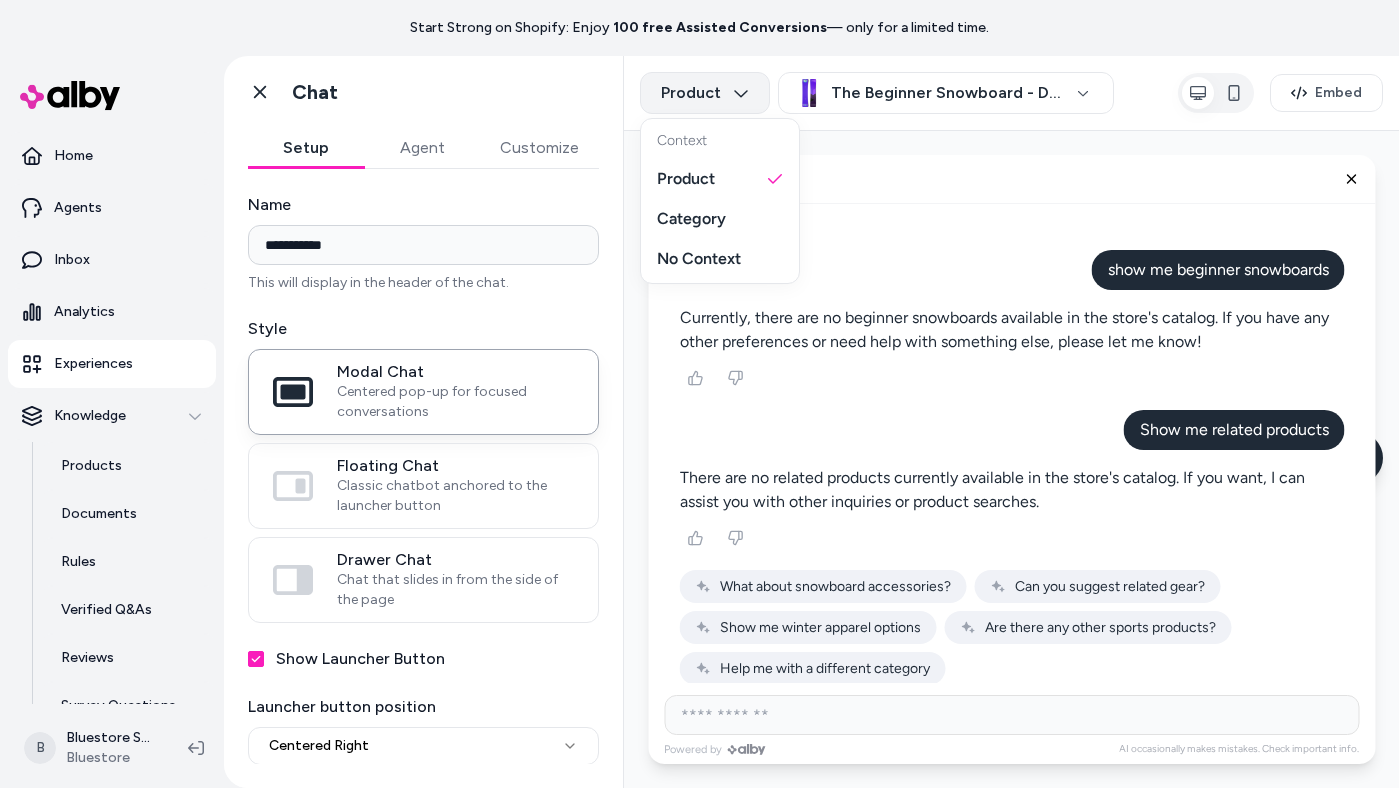 scroll, scrollTop: 337, scrollLeft: 0, axis: vertical 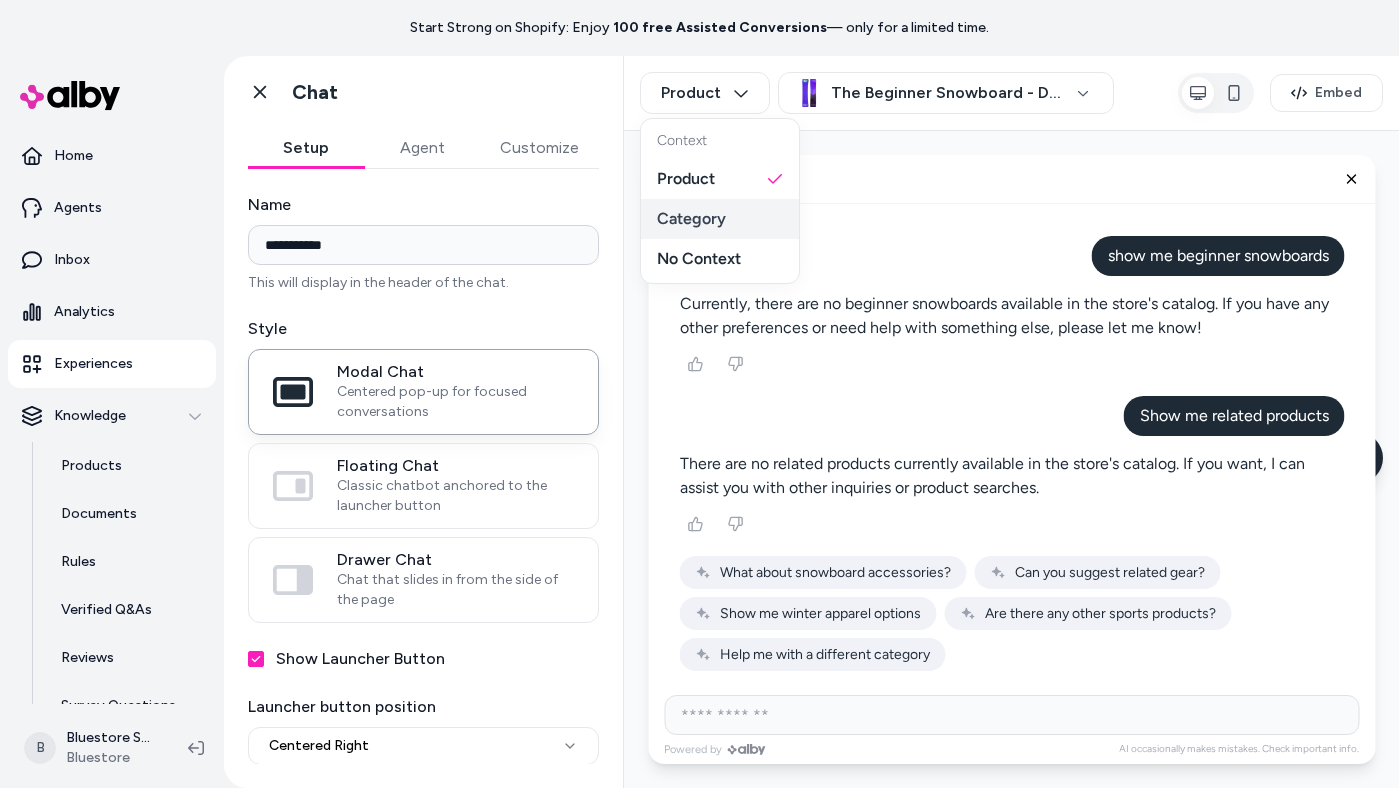 click on "Category" at bounding box center (720, 219) 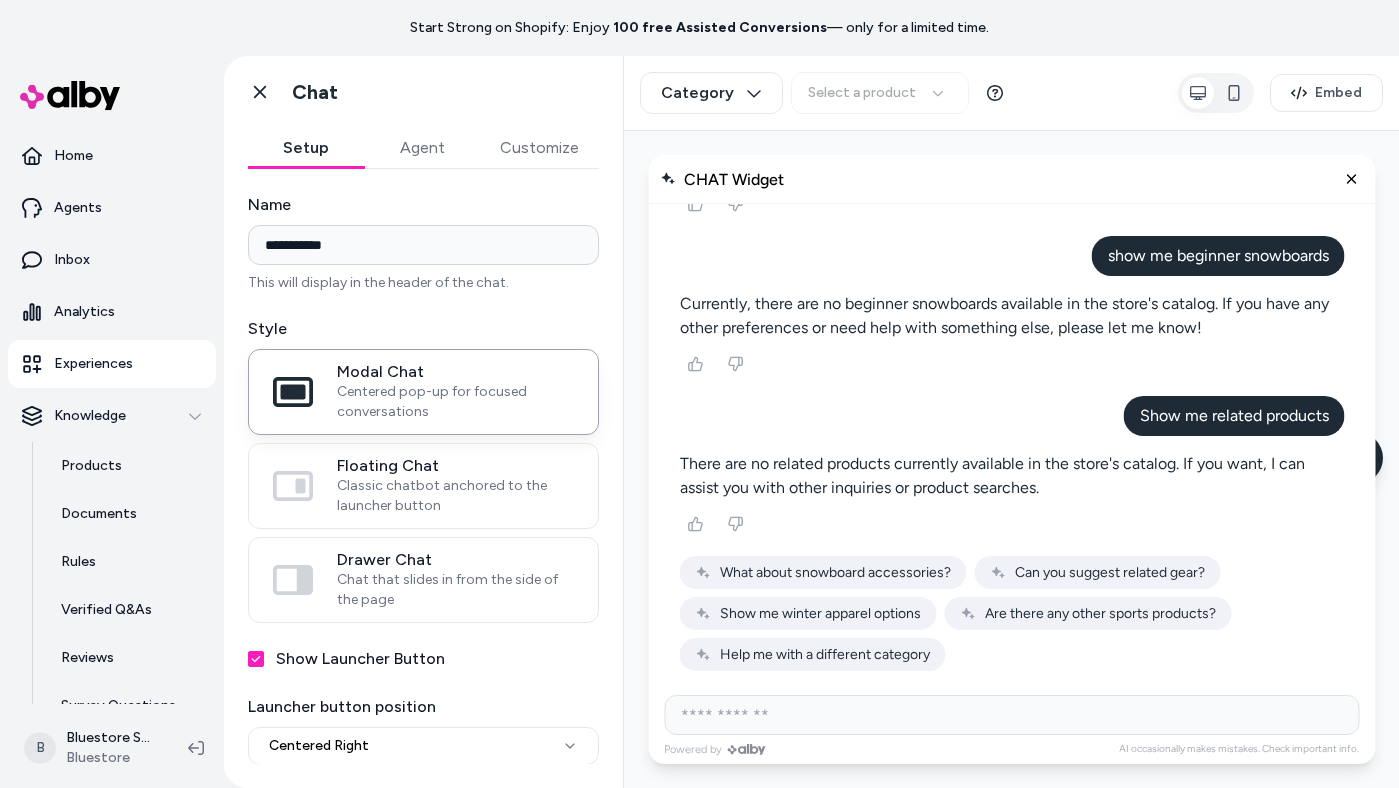 click on "Select a product" at bounding box center [902, 93] 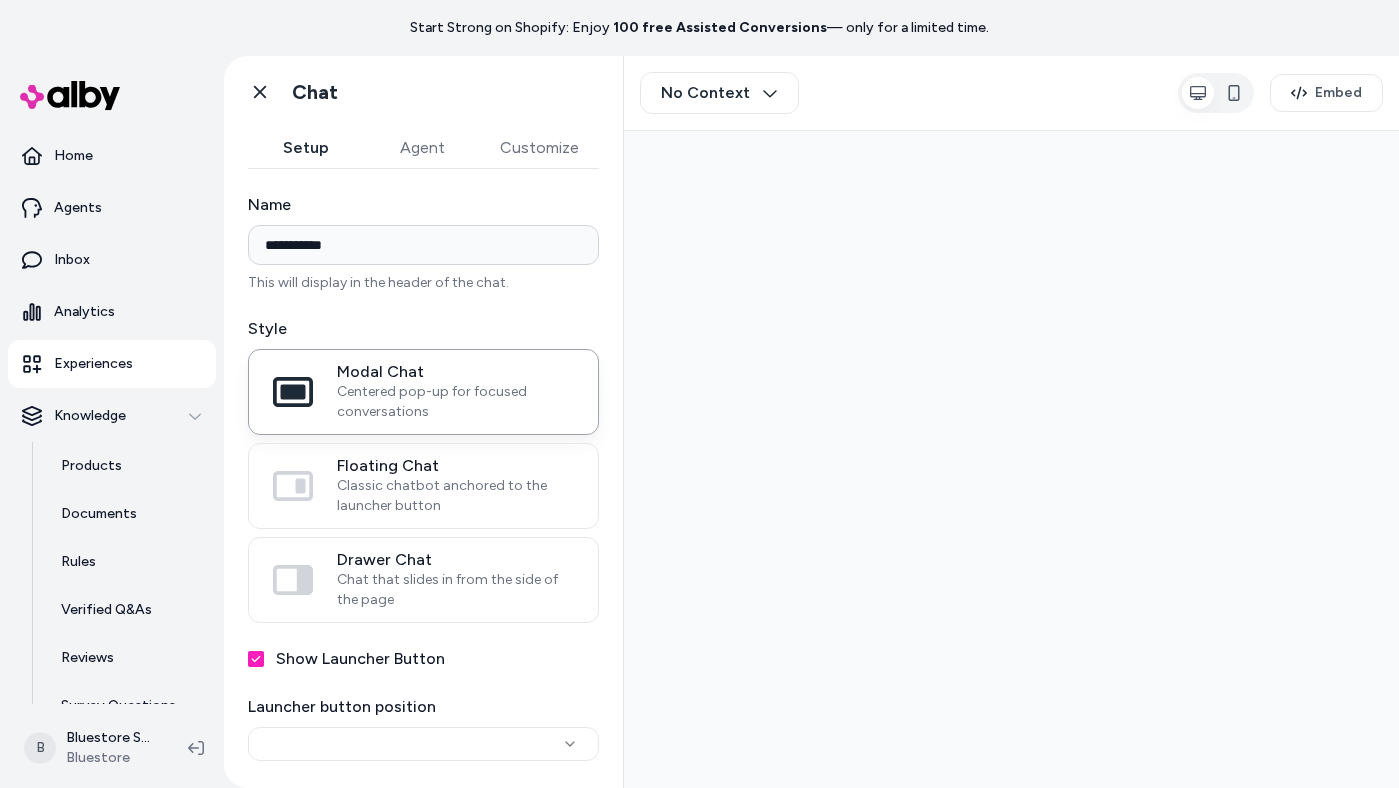 scroll, scrollTop: 0, scrollLeft: 0, axis: both 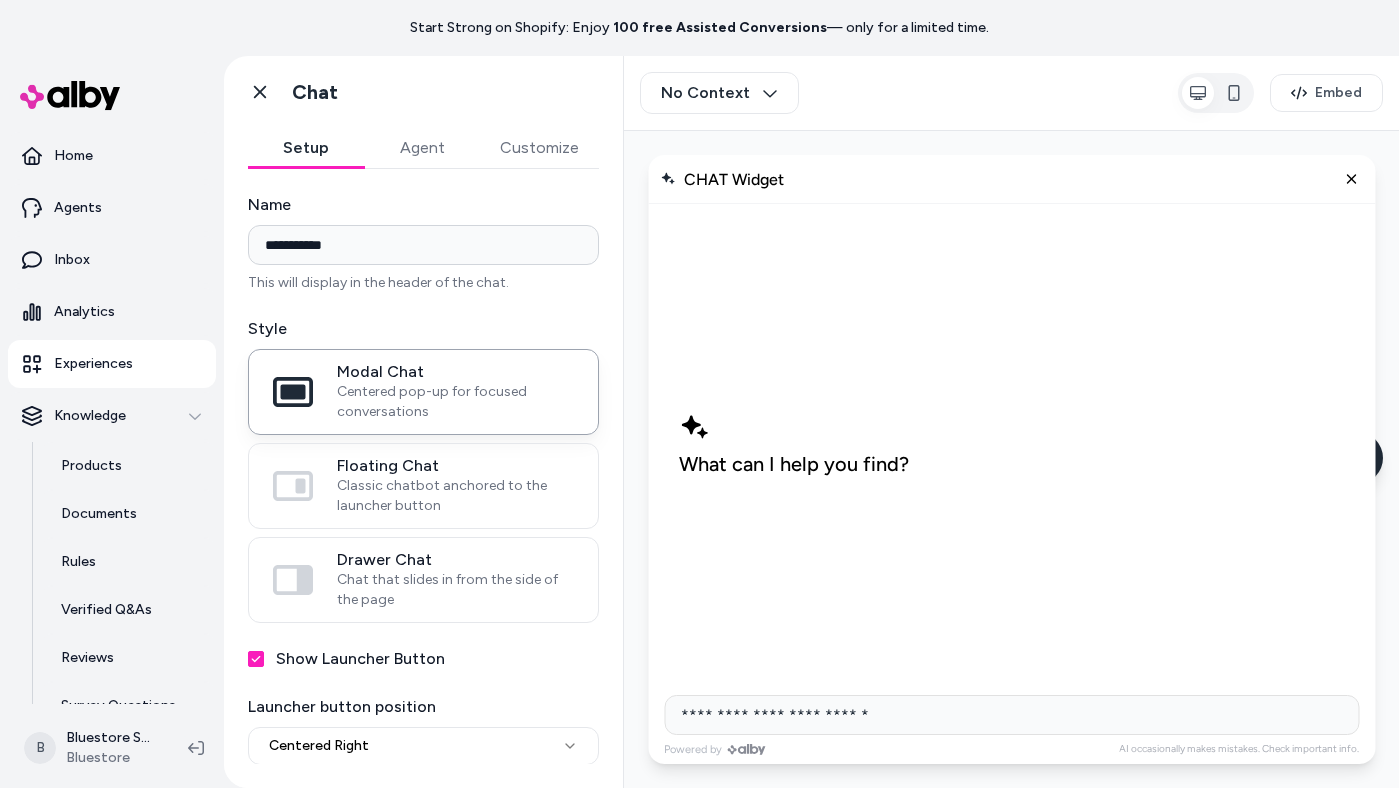 type on "**********" 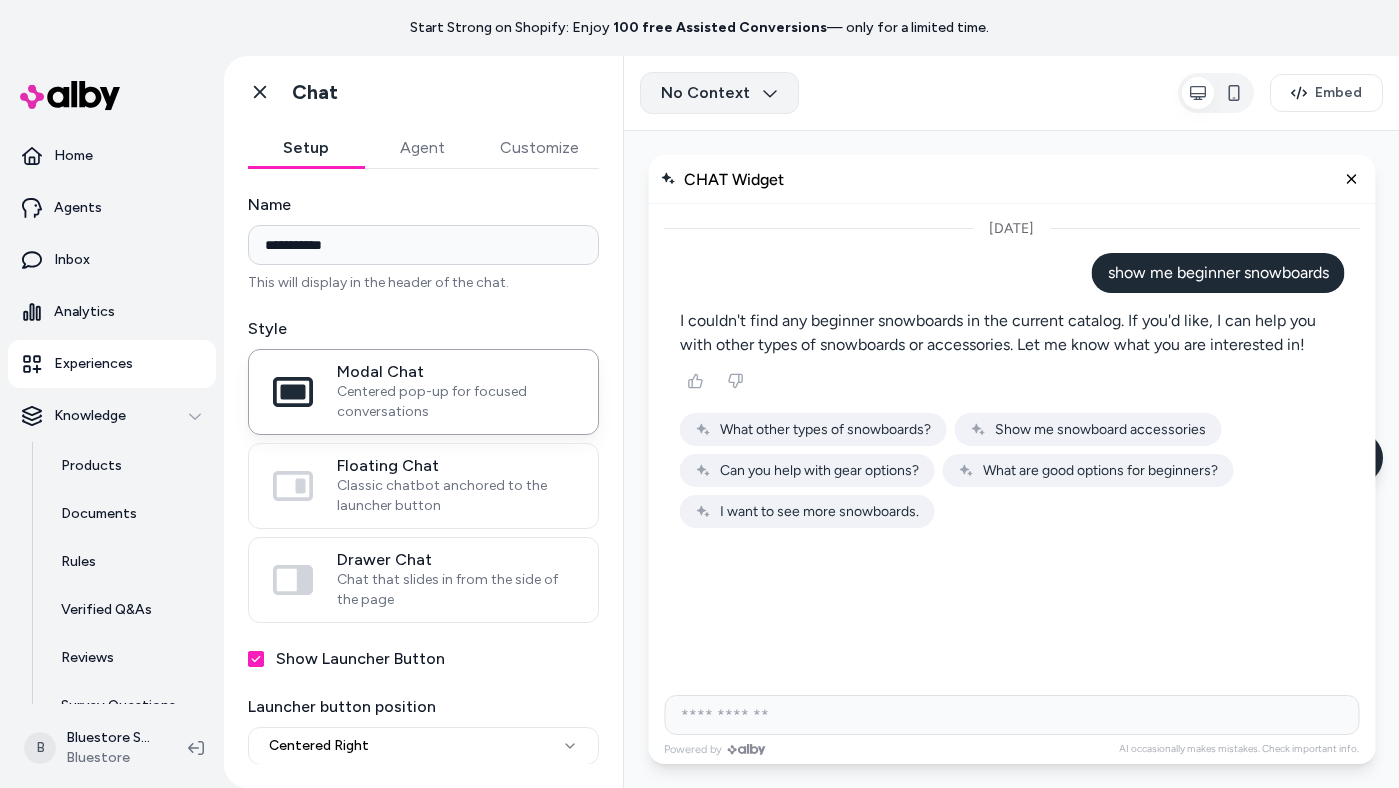 click on "**********" at bounding box center [699, 394] 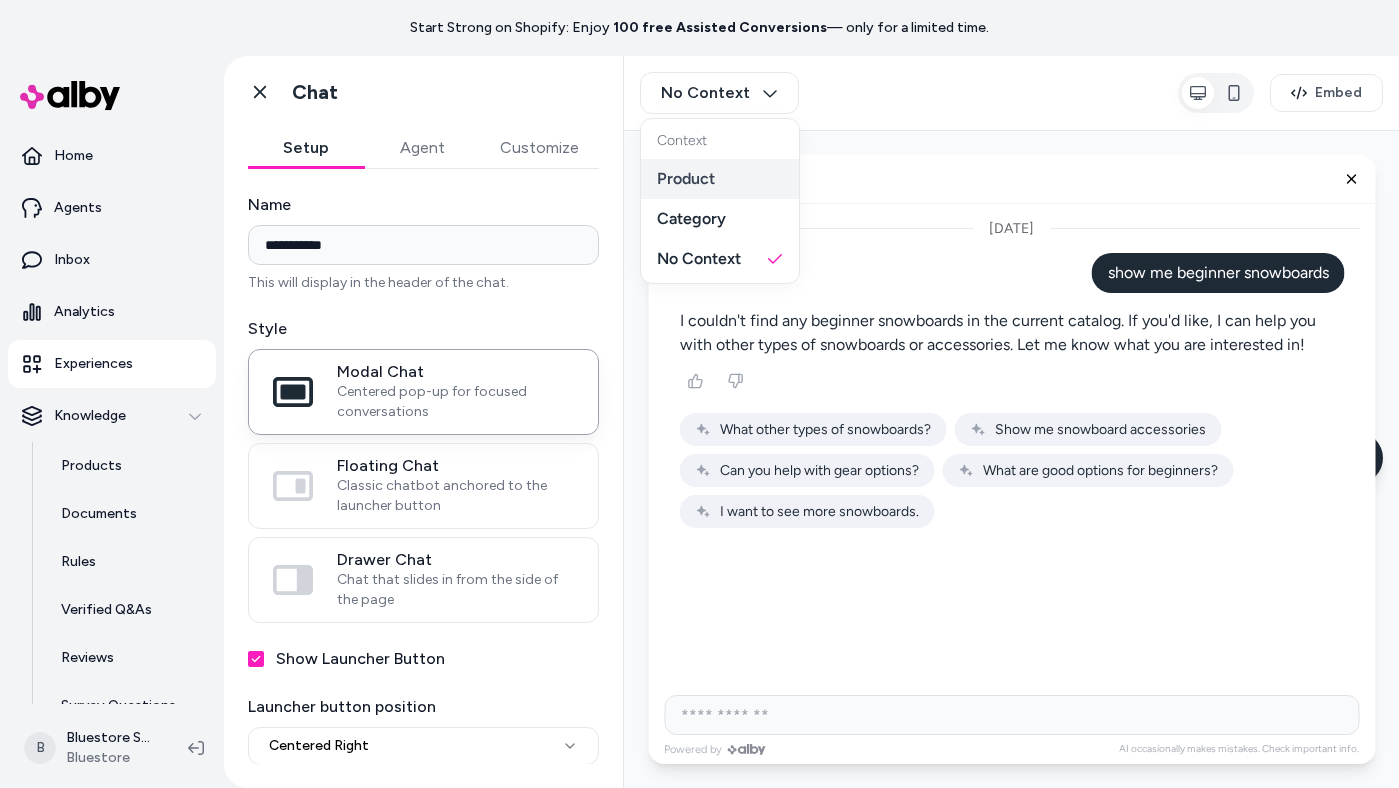 click on "Product" at bounding box center (720, 179) 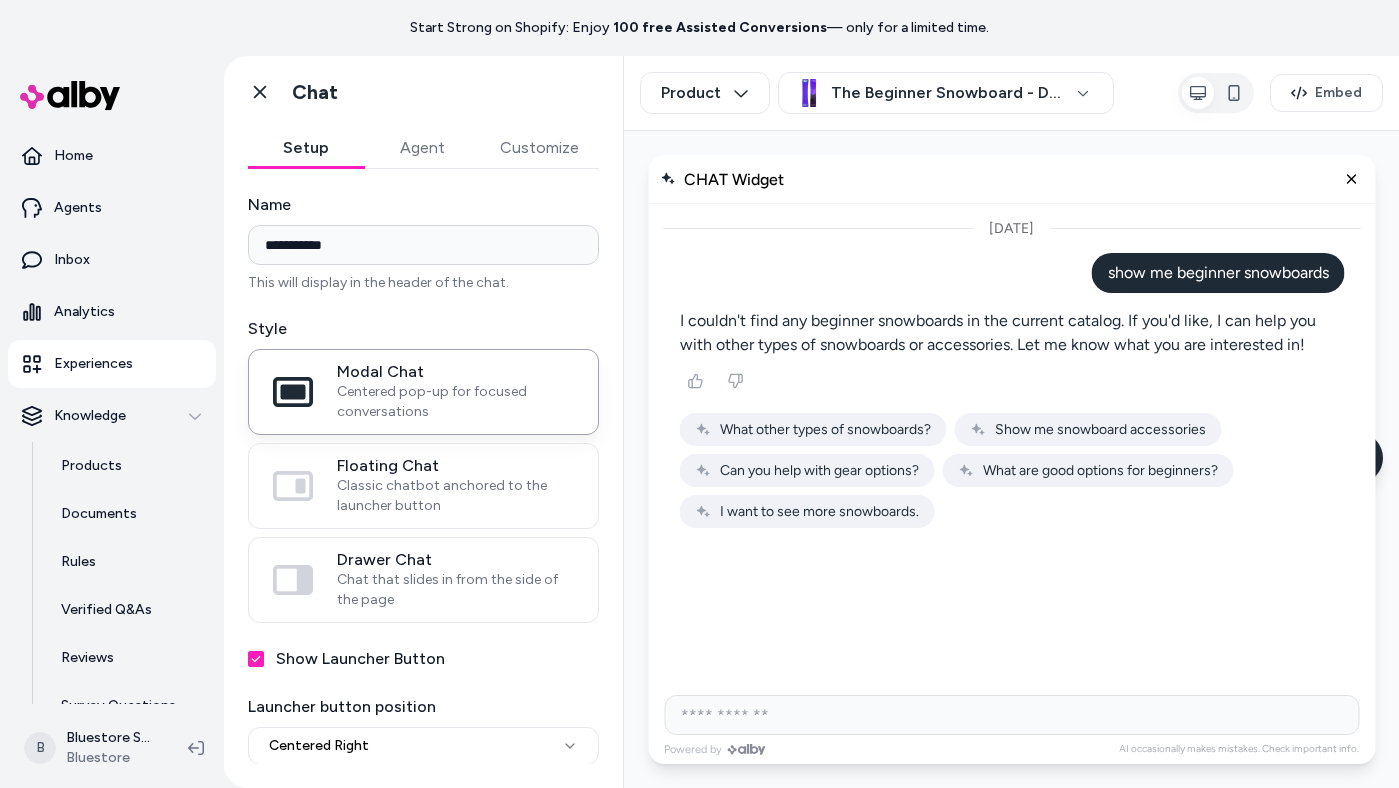 click at bounding box center (1011, 715) 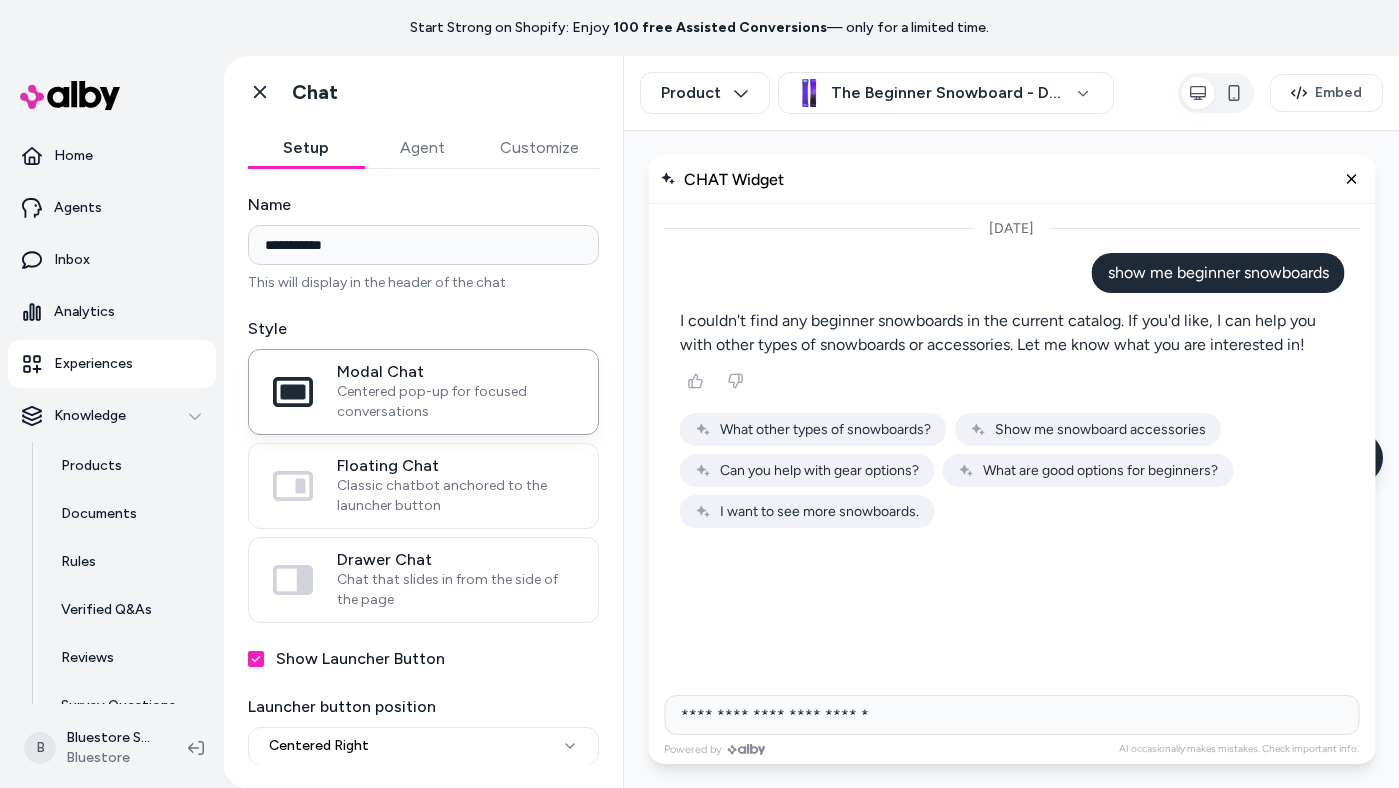 type on "**********" 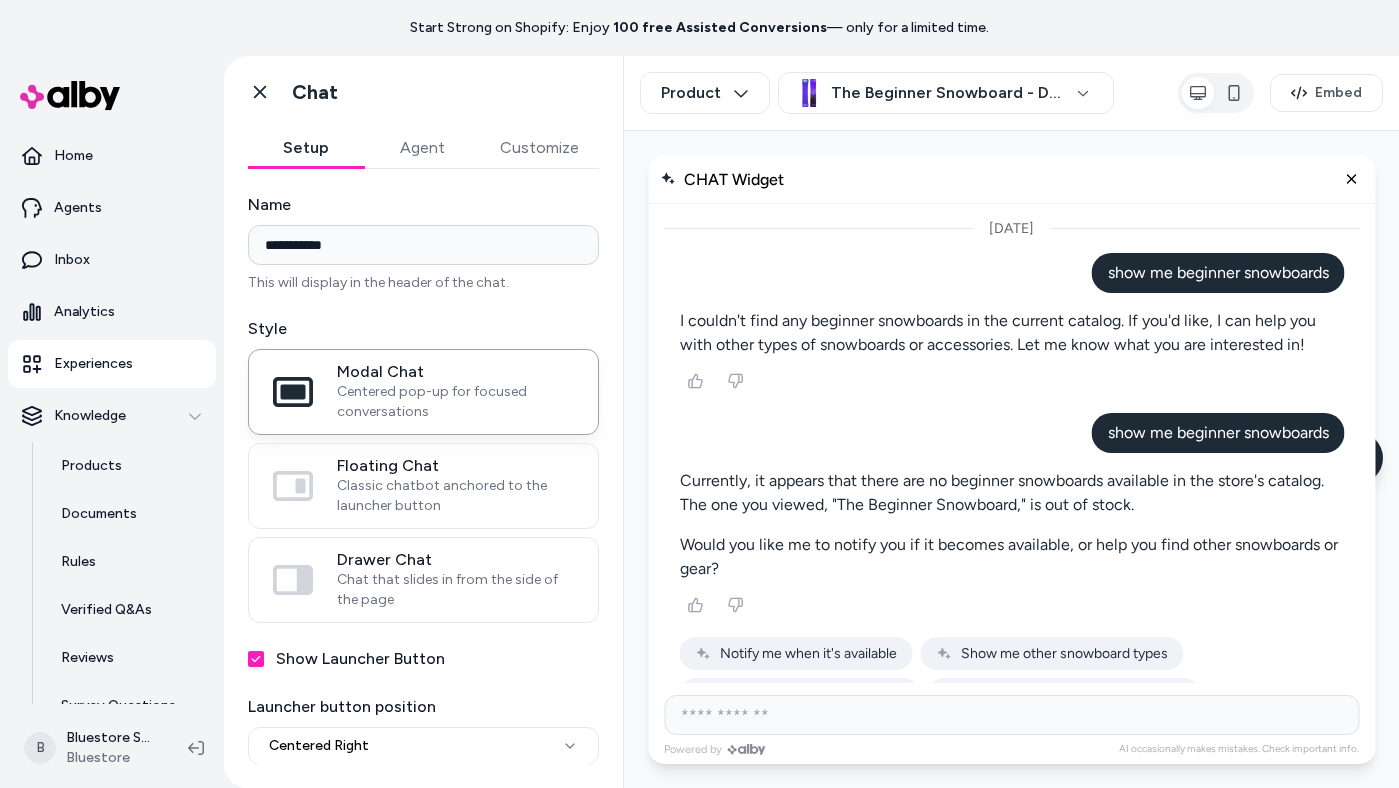 scroll, scrollTop: 81, scrollLeft: 0, axis: vertical 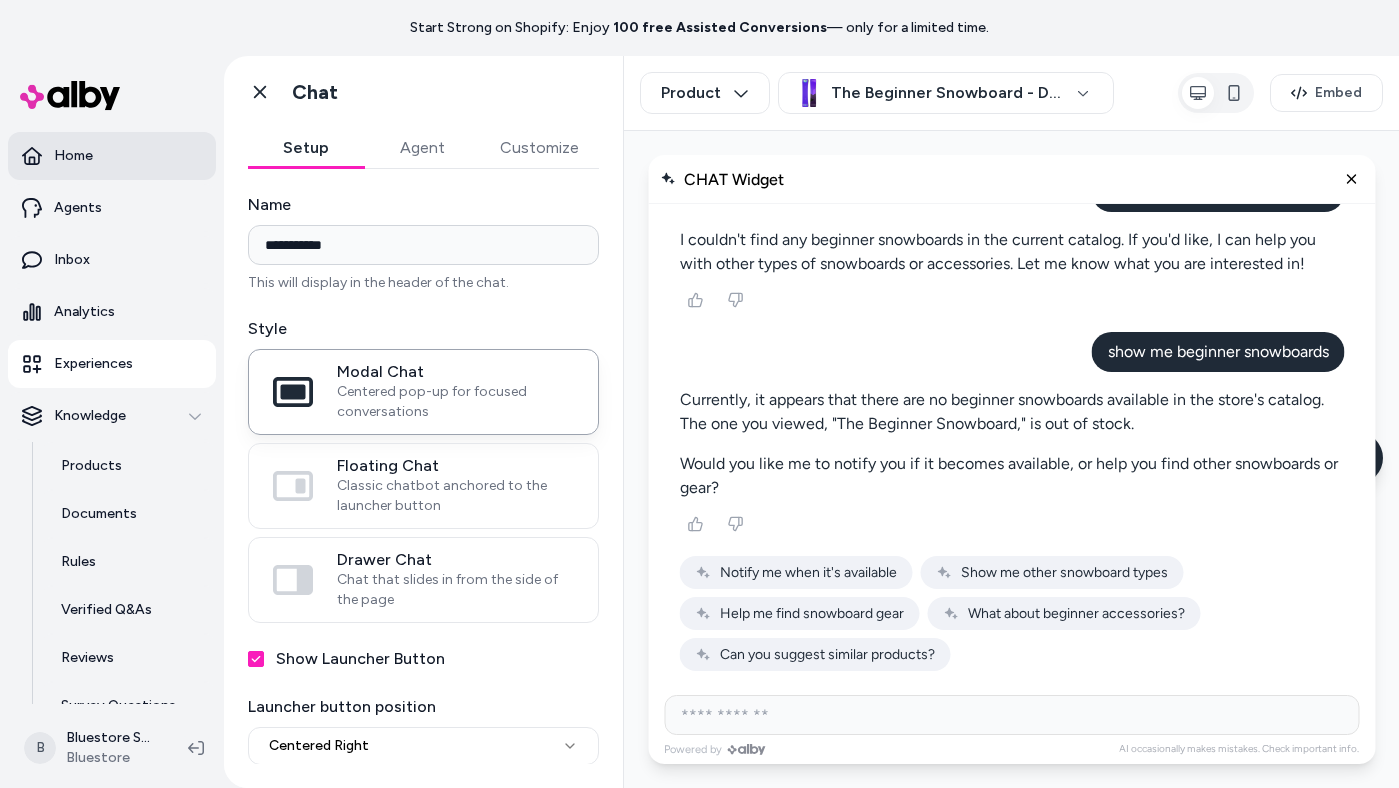 click on "Home" at bounding box center (112, 156) 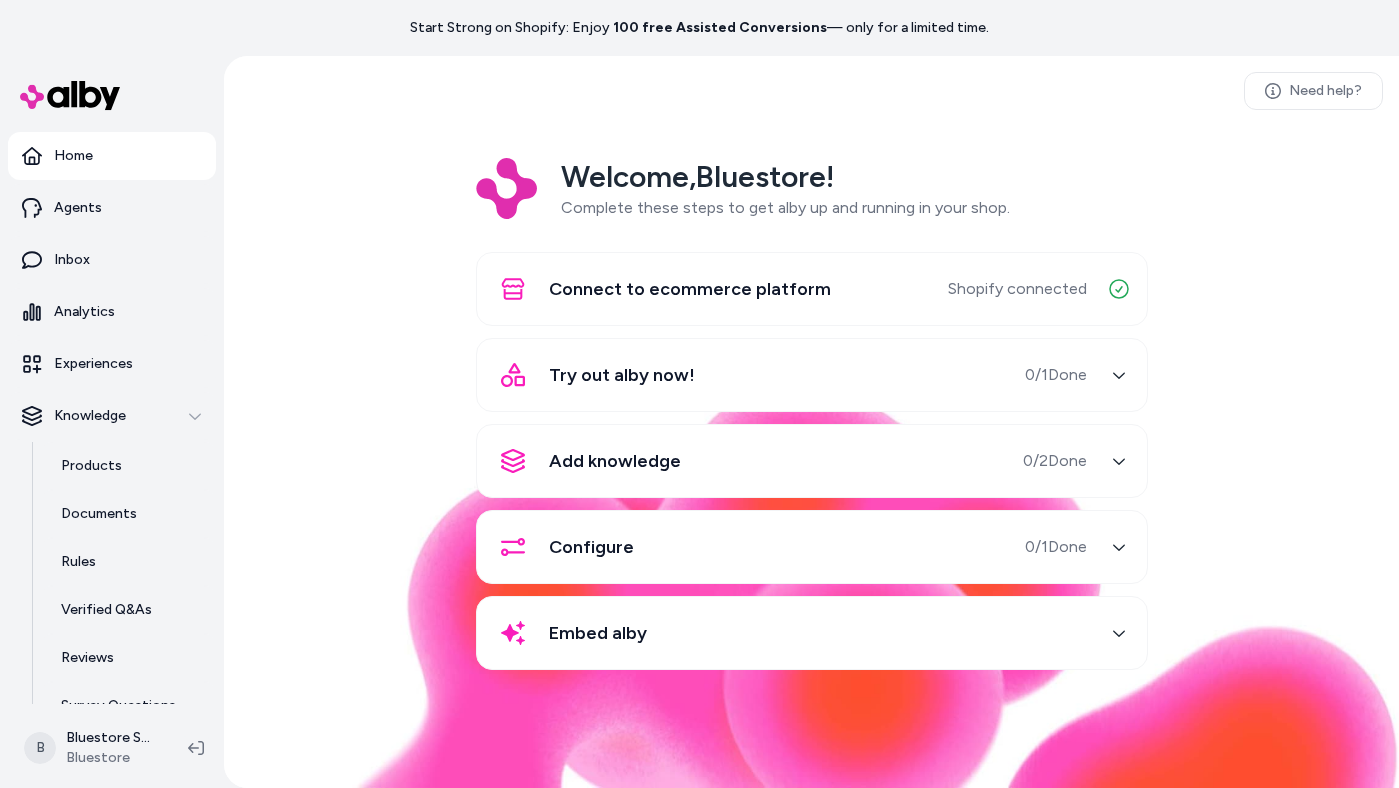 click 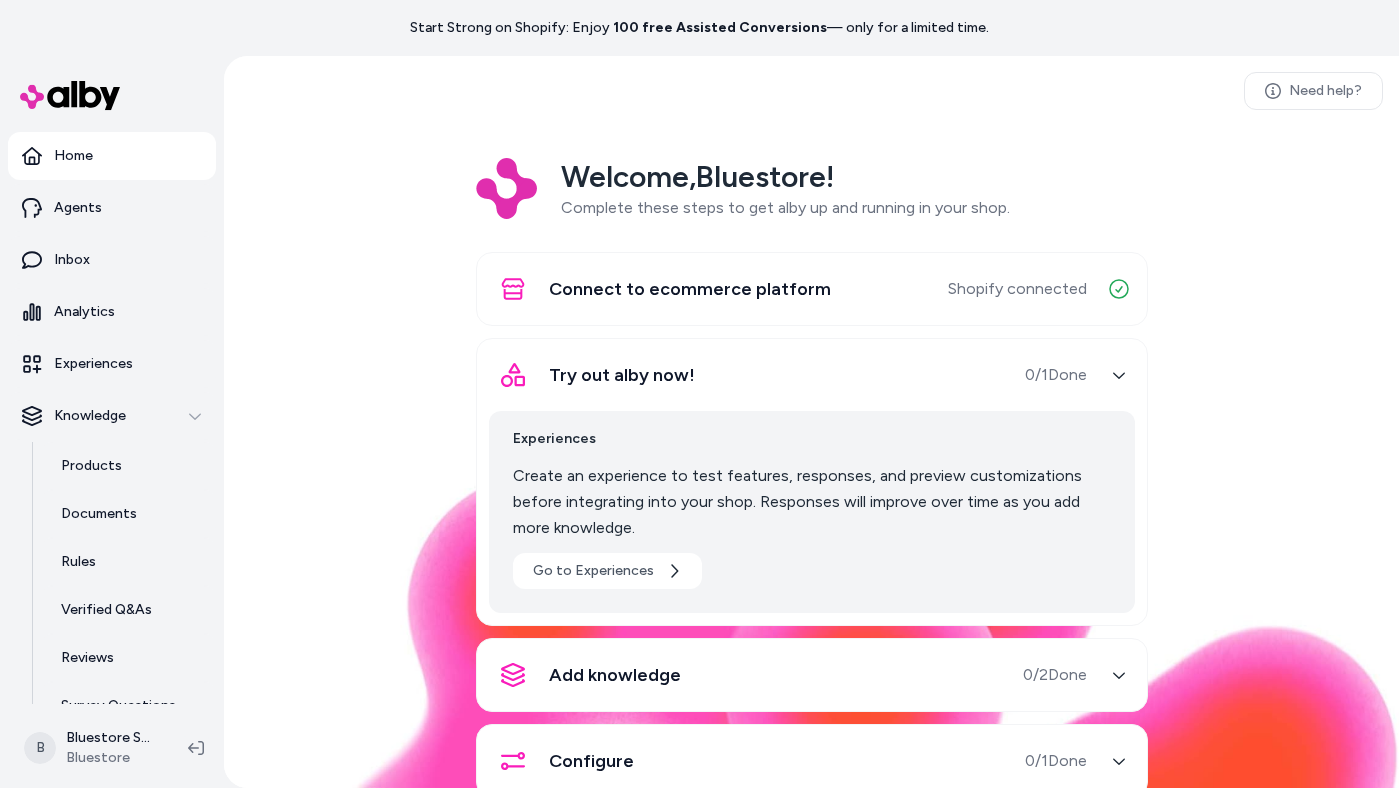 click 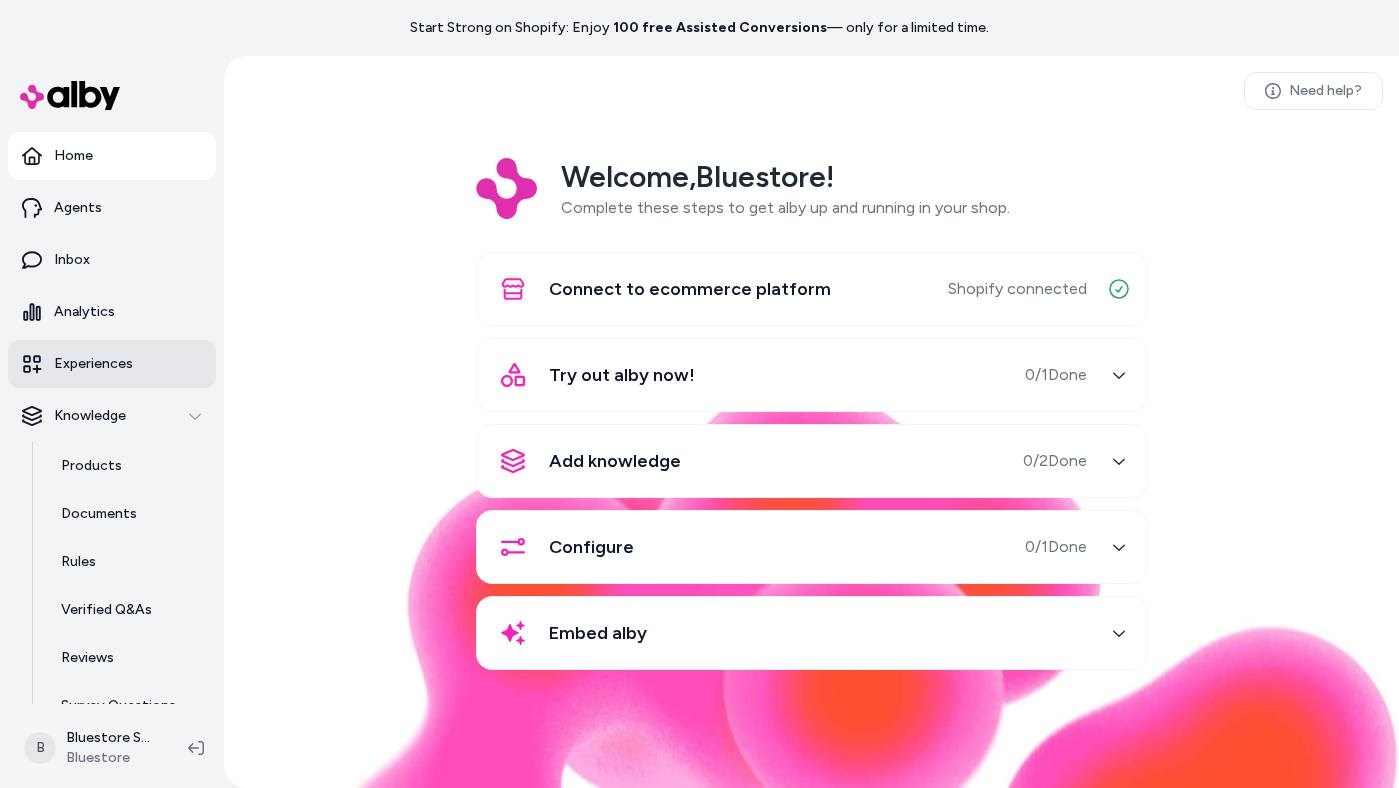 click on "Experiences" at bounding box center [112, 364] 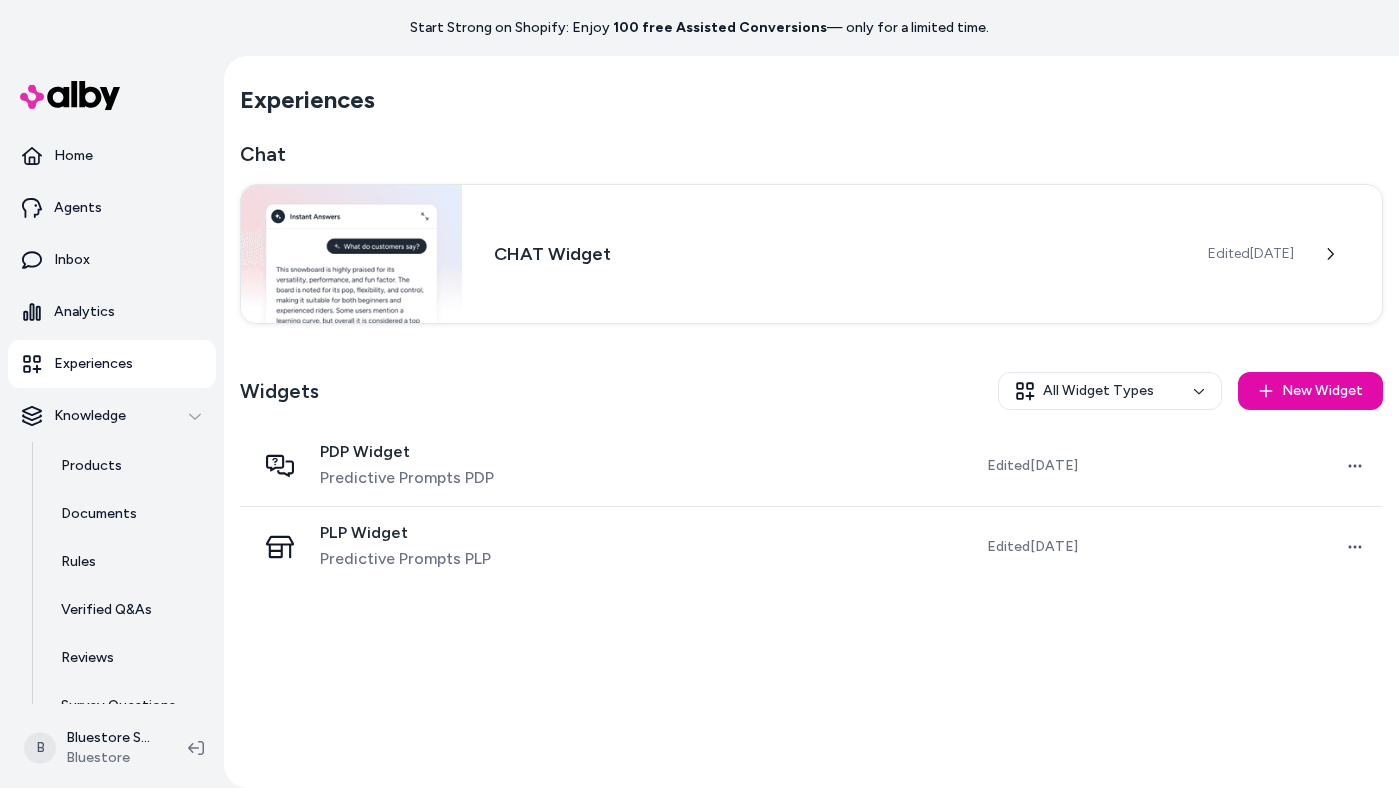 click on "Experiences" at bounding box center [93, 364] 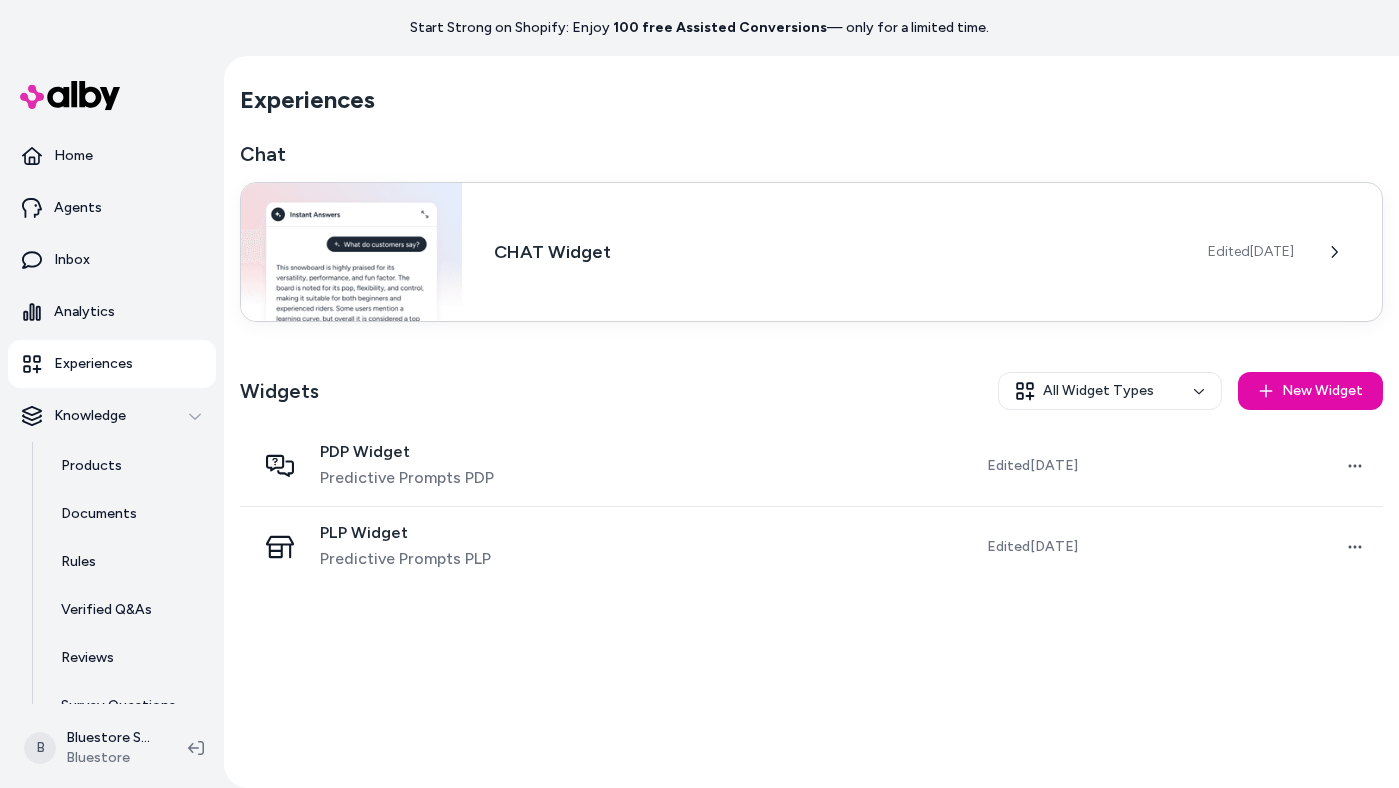 click on "CHAT Widget" at bounding box center (835, 252) 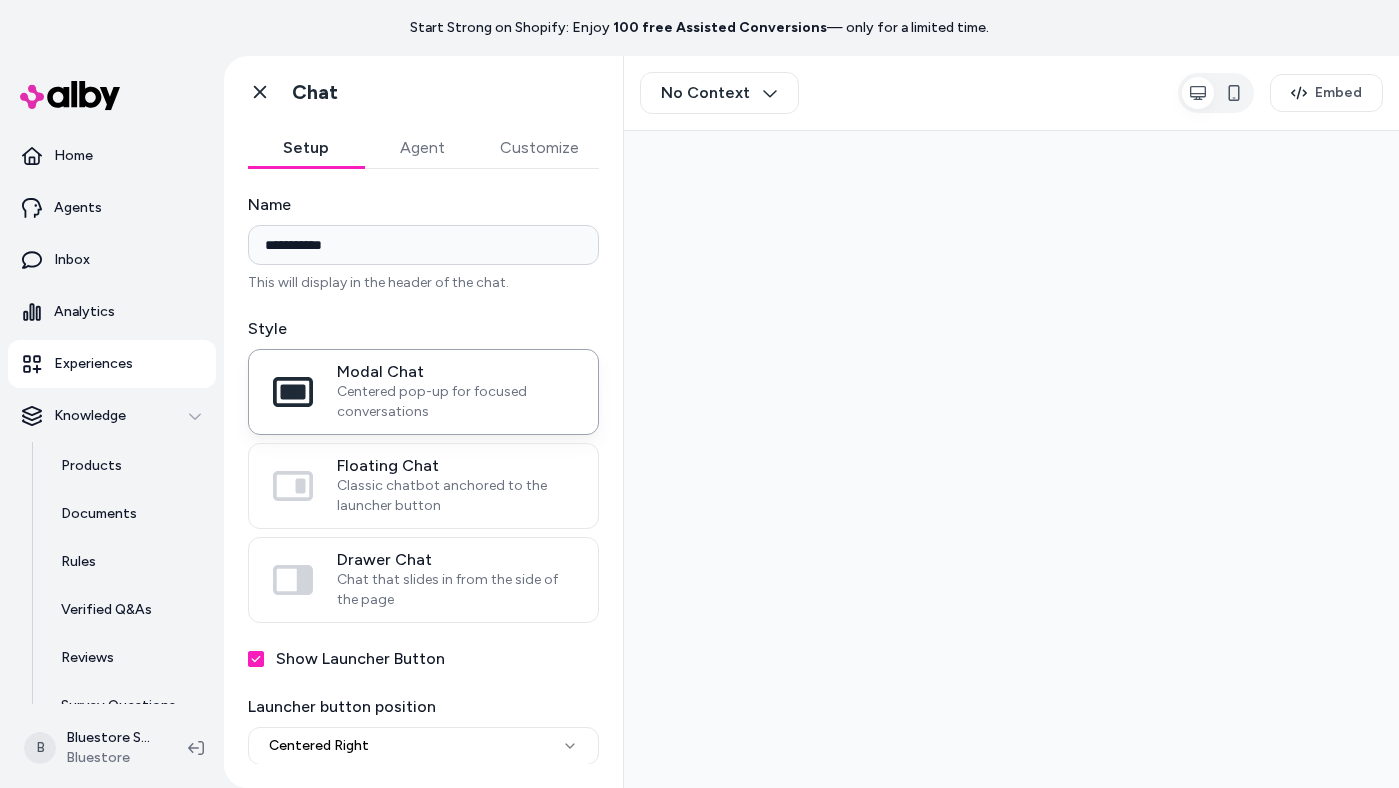 scroll, scrollTop: 0, scrollLeft: 0, axis: both 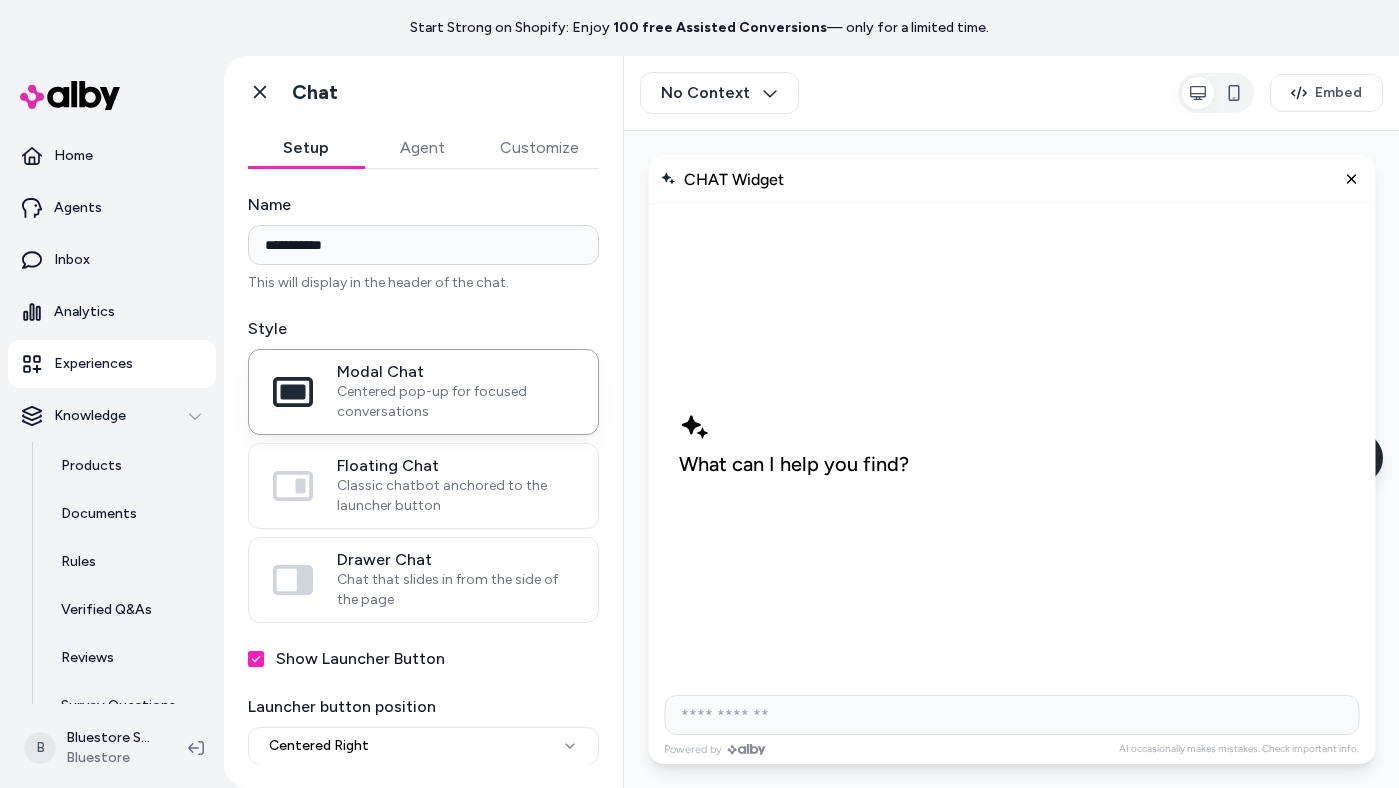 click at bounding box center (1011, 715) 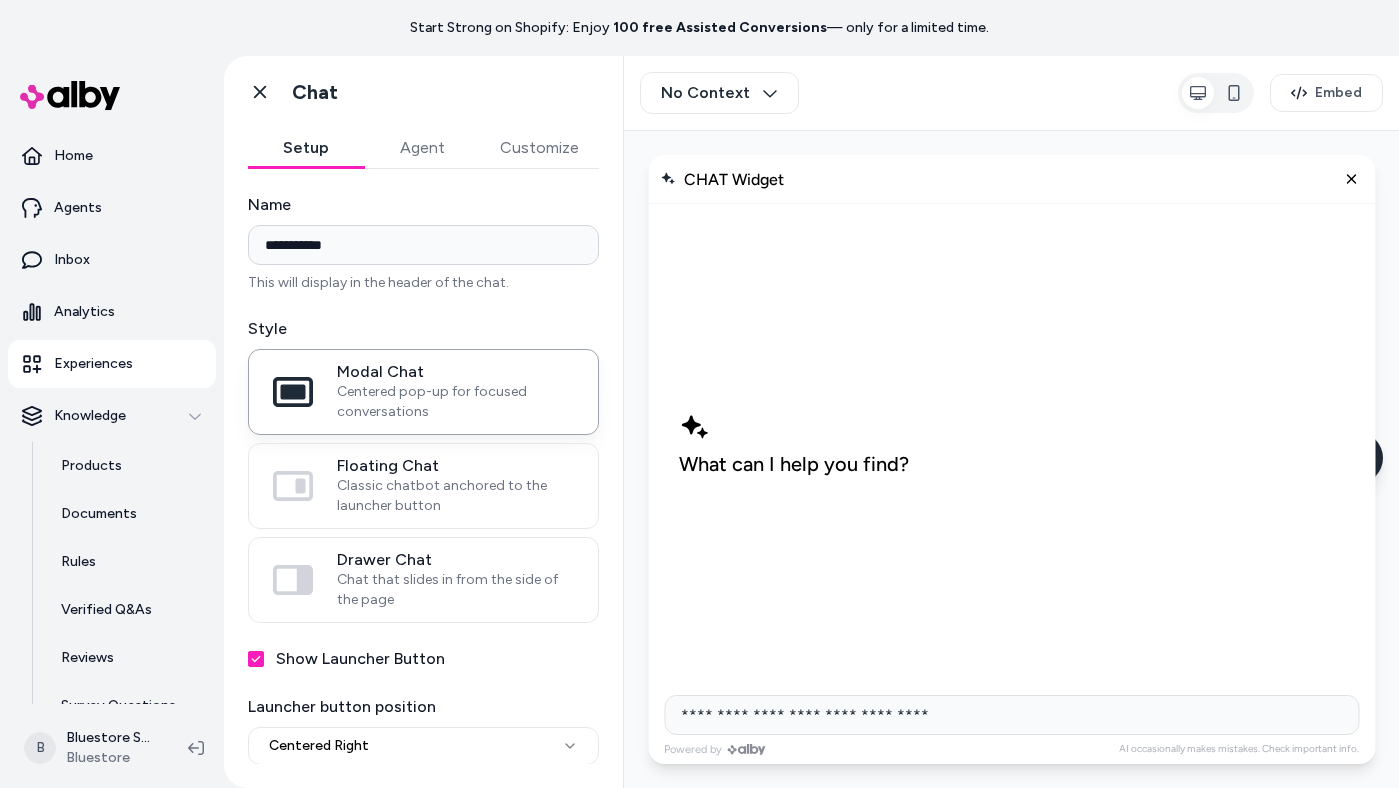 type on "**********" 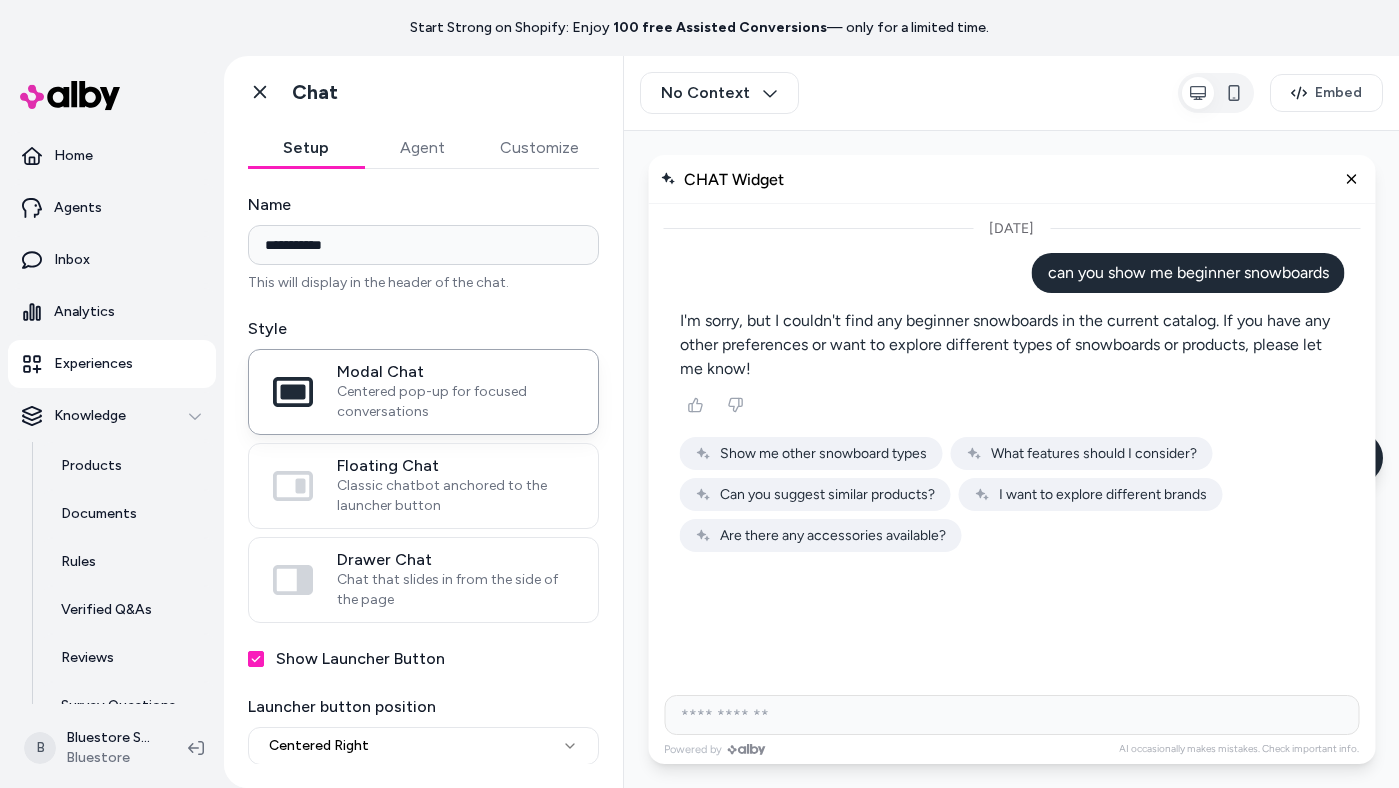 click on "Show me other snowboard types" at bounding box center (822, 453) 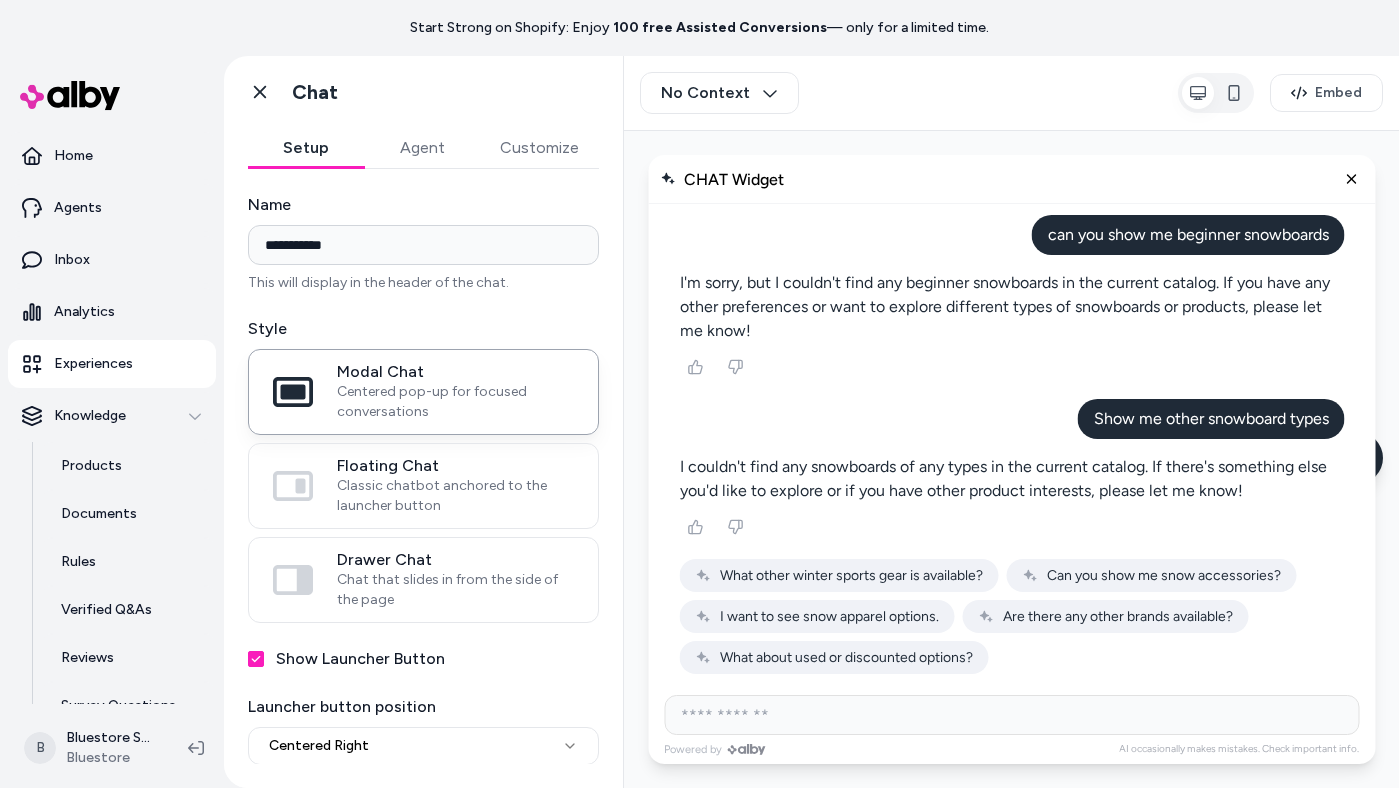 scroll, scrollTop: 41, scrollLeft: 0, axis: vertical 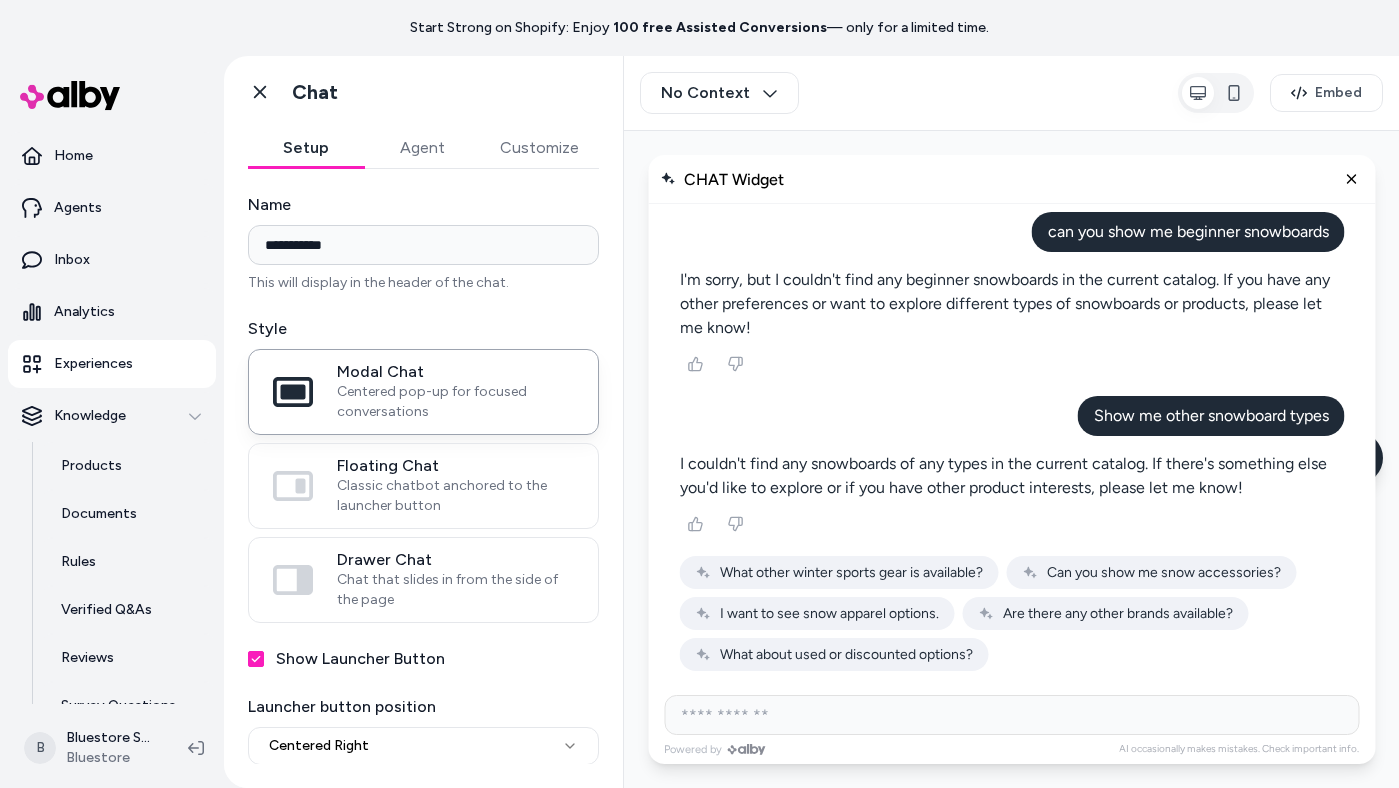 click at bounding box center [1011, 715] 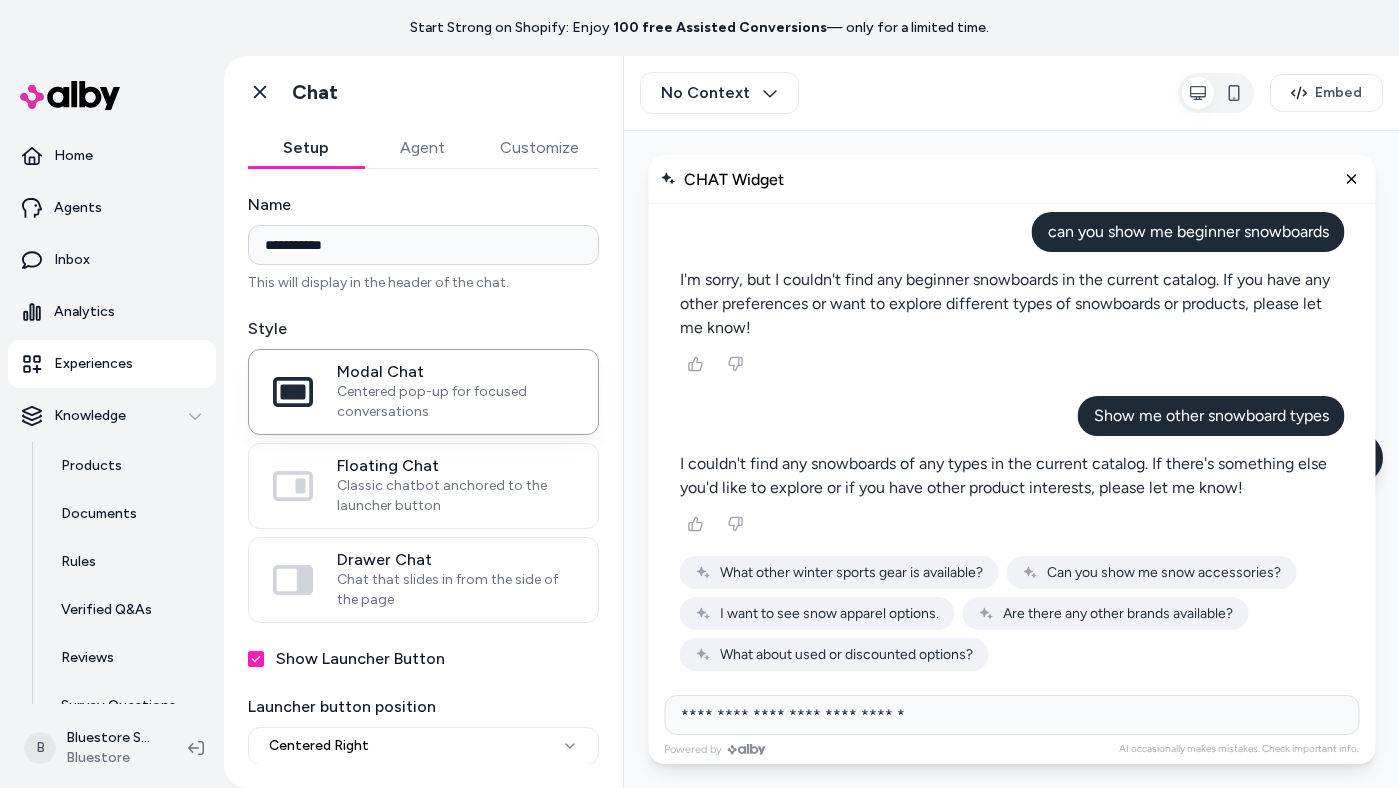 type on "**********" 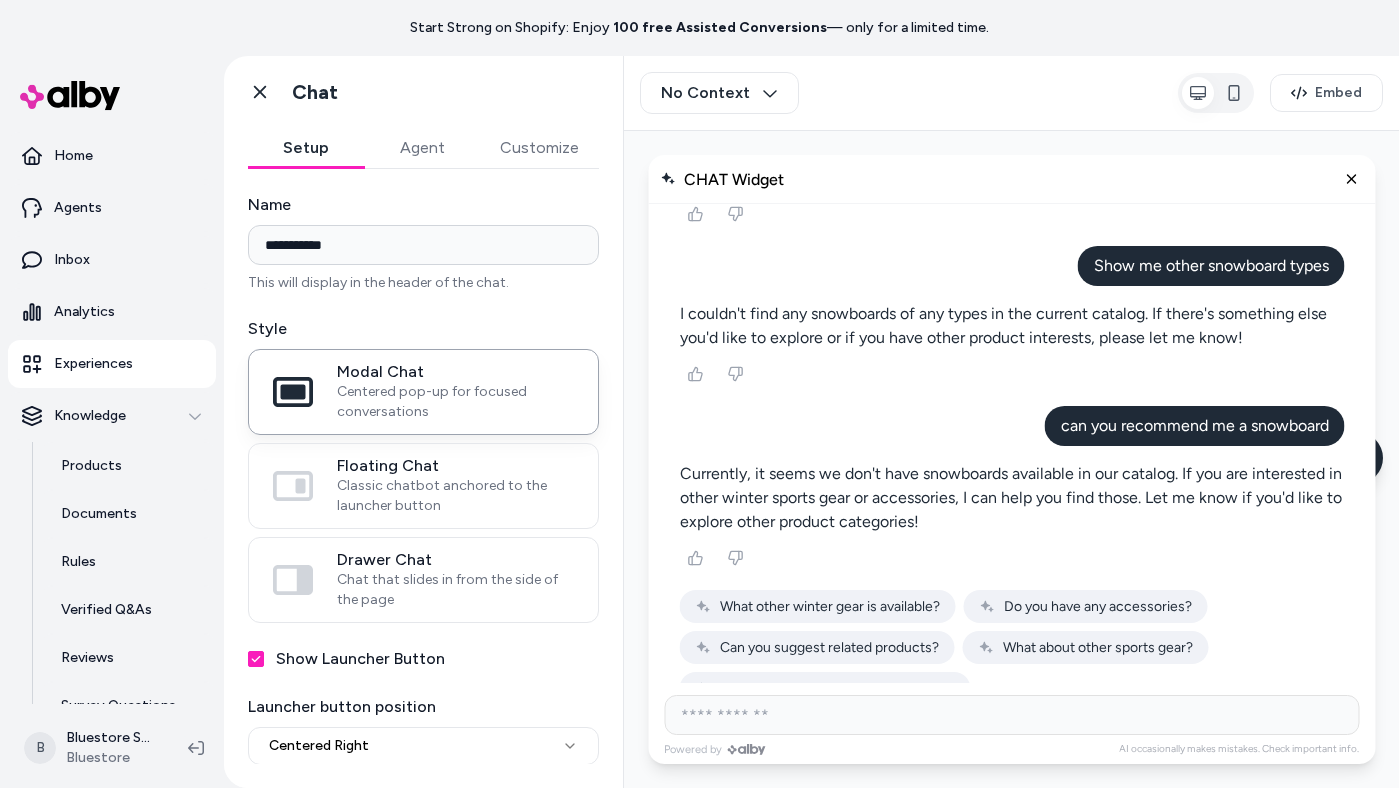 scroll, scrollTop: 225, scrollLeft: 0, axis: vertical 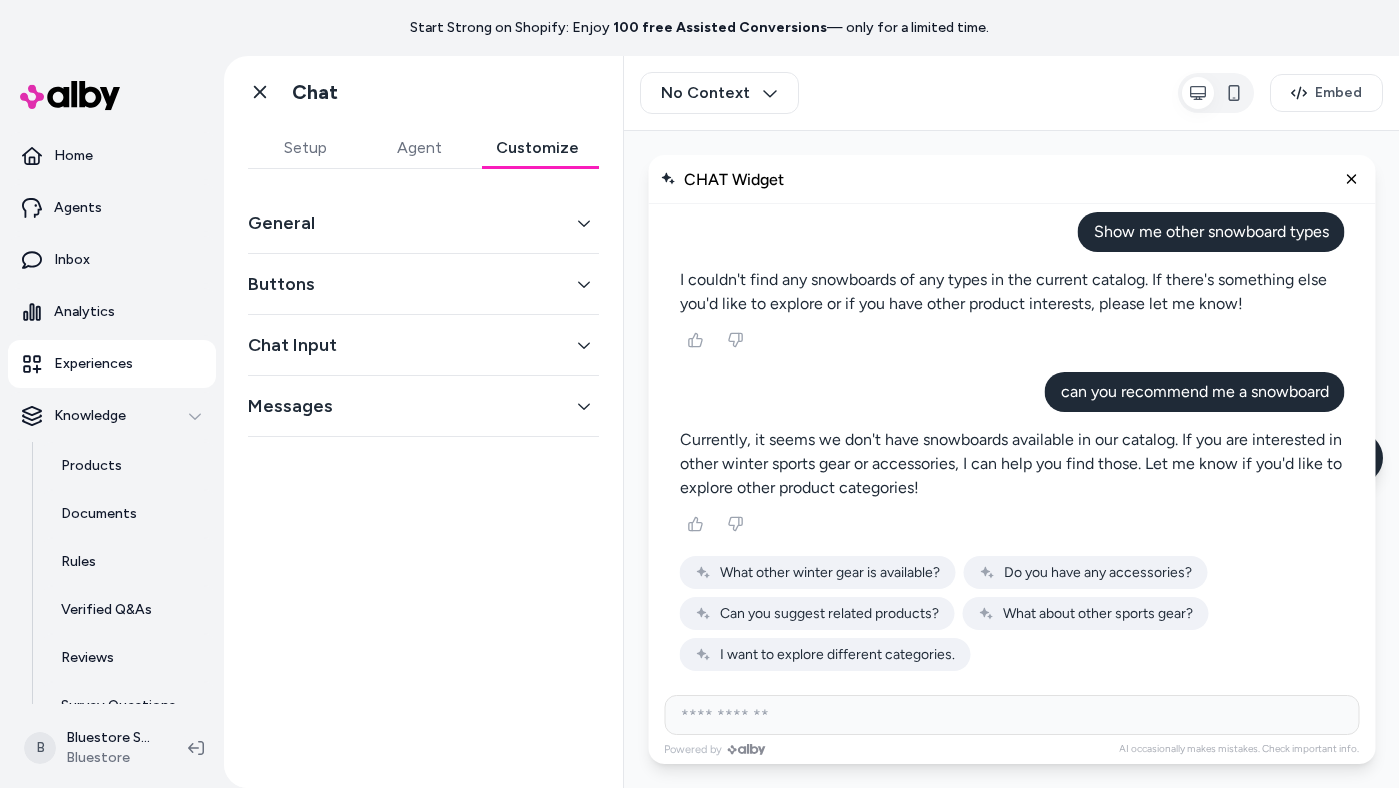 click on "Customize" at bounding box center (537, 148) 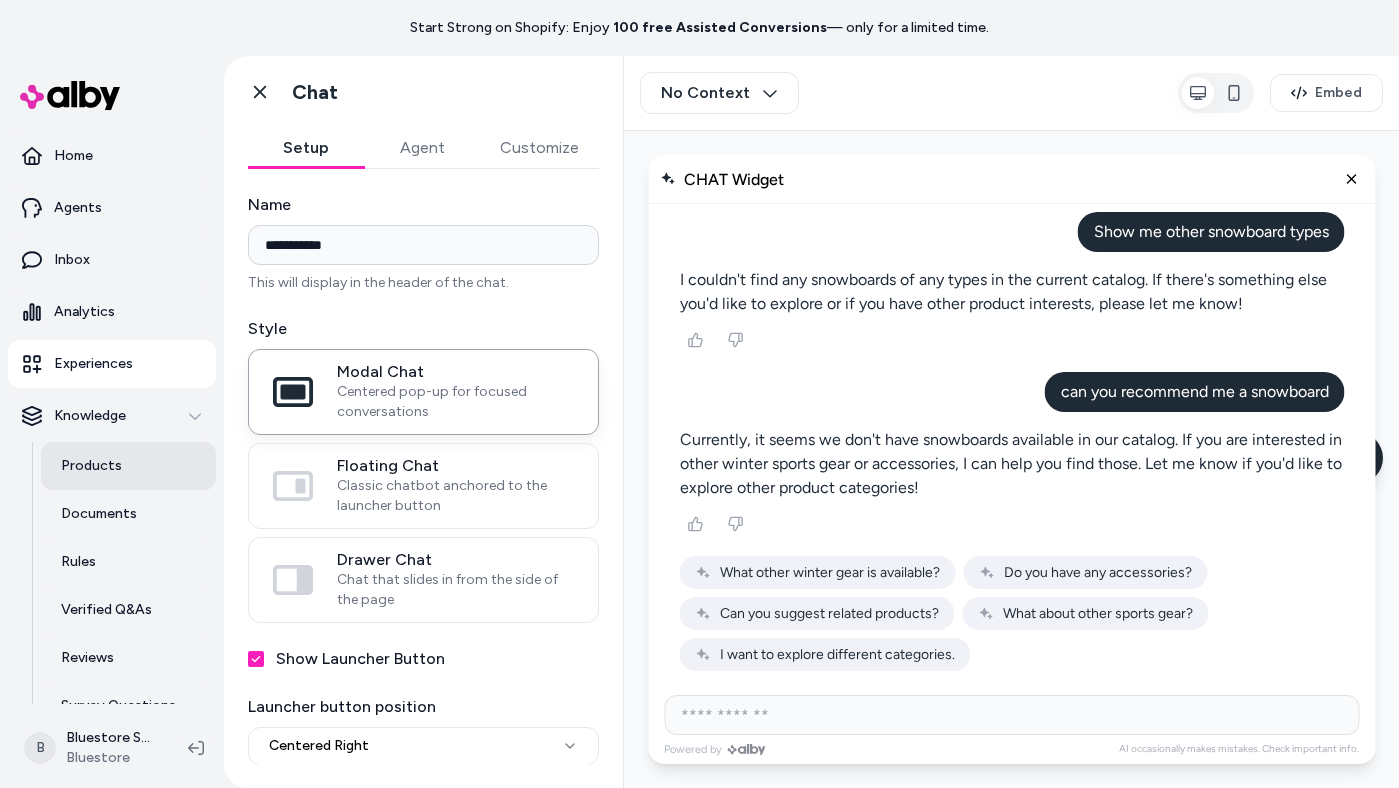 click on "Products" at bounding box center (128, 466) 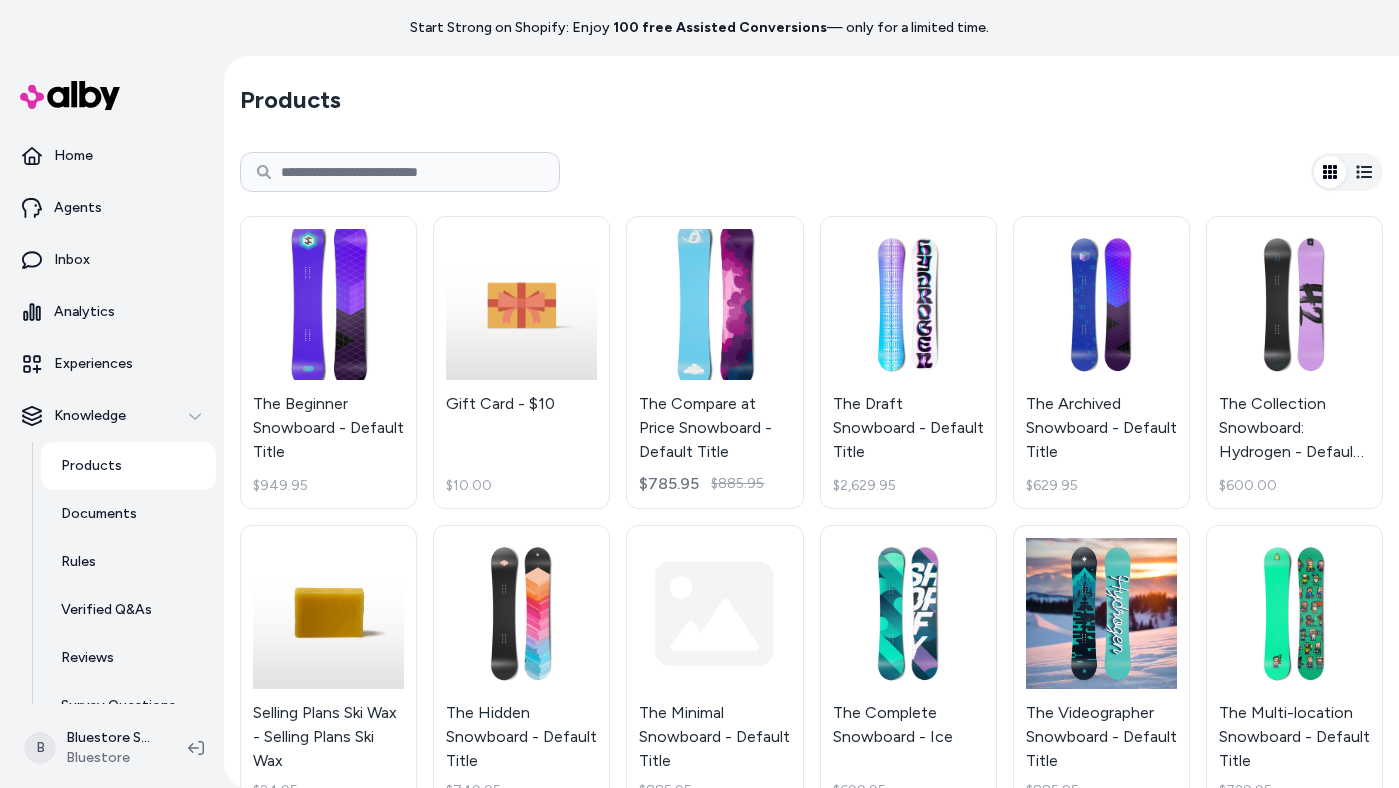 scroll, scrollTop: 23, scrollLeft: 0, axis: vertical 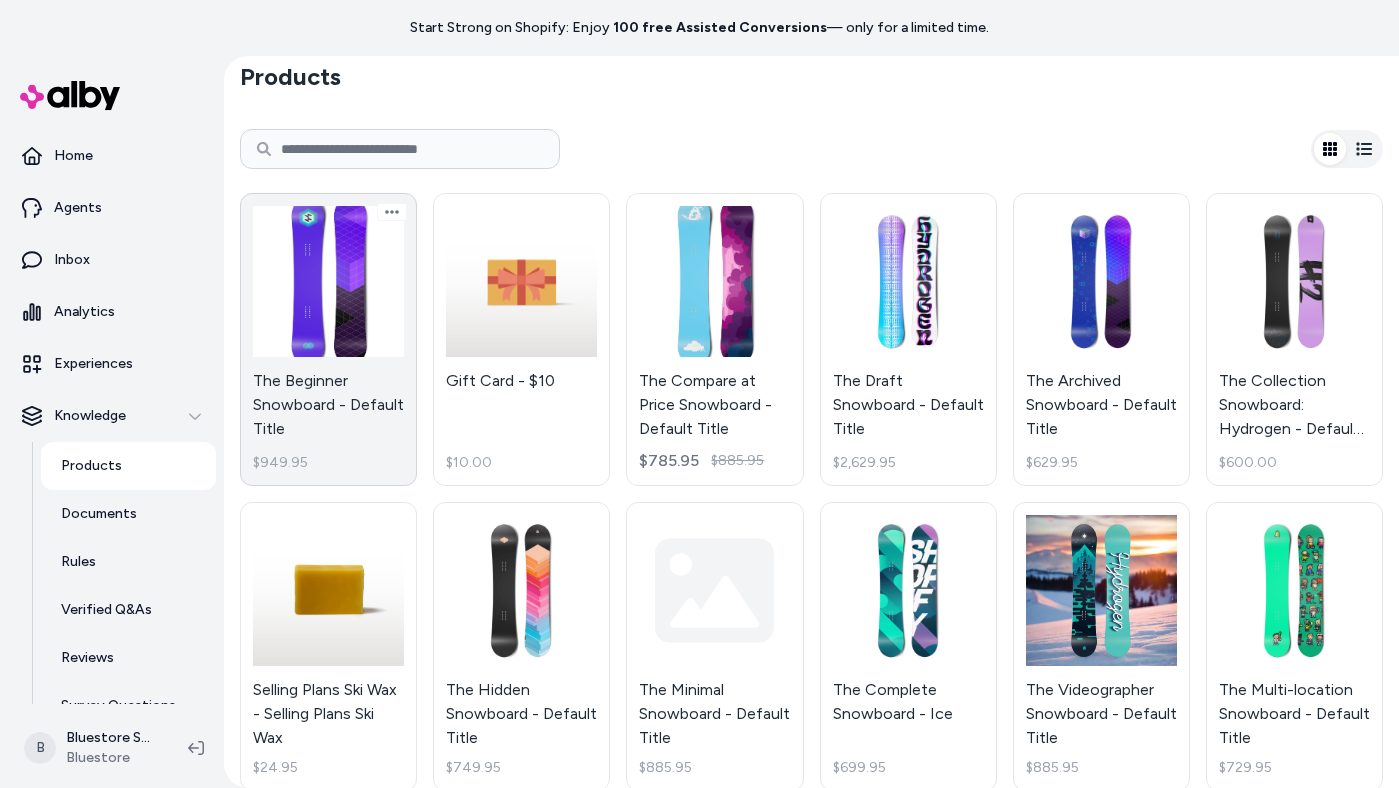 click on "The Beginner Snowboard - Default Title $949.95" at bounding box center (328, 339) 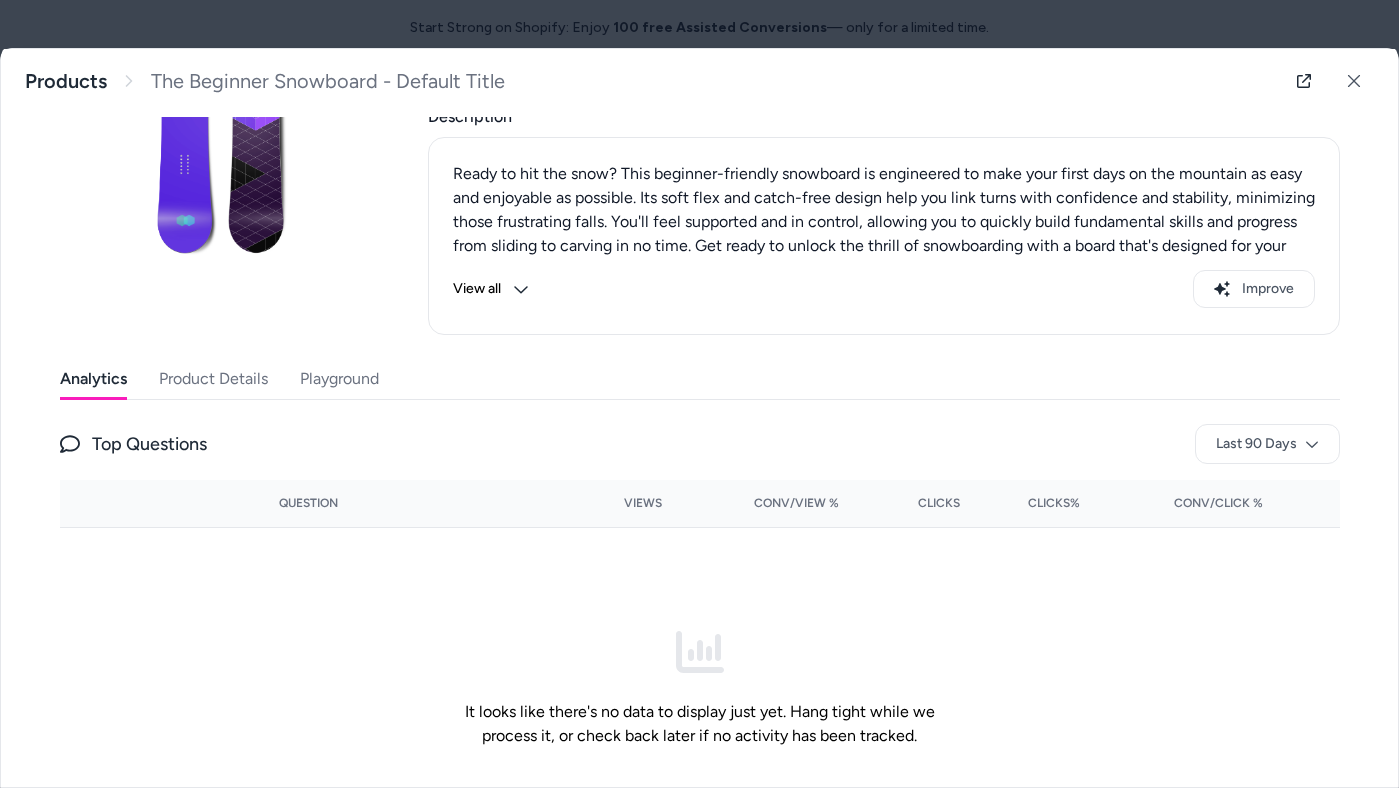 scroll, scrollTop: 204, scrollLeft: 0, axis: vertical 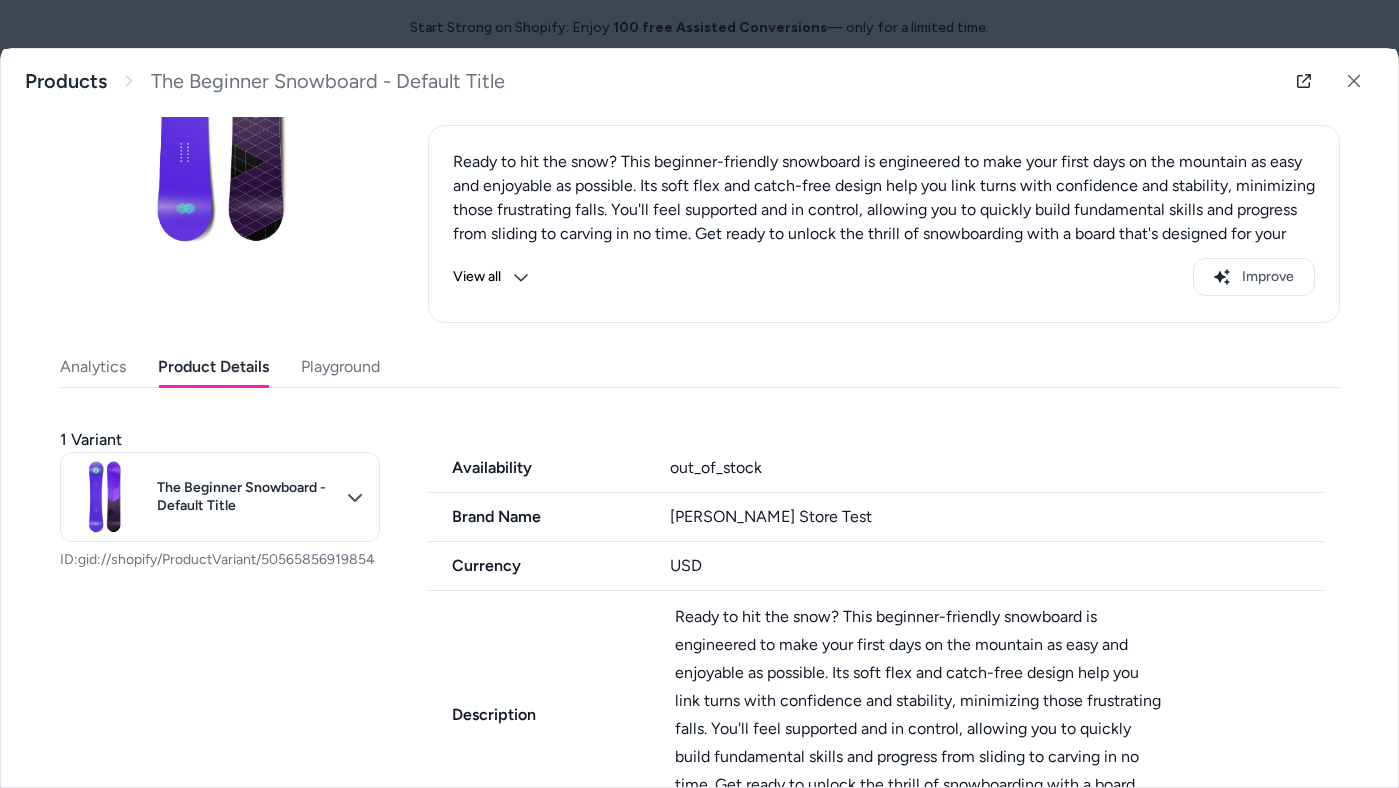 click on "Product Details" at bounding box center [213, 367] 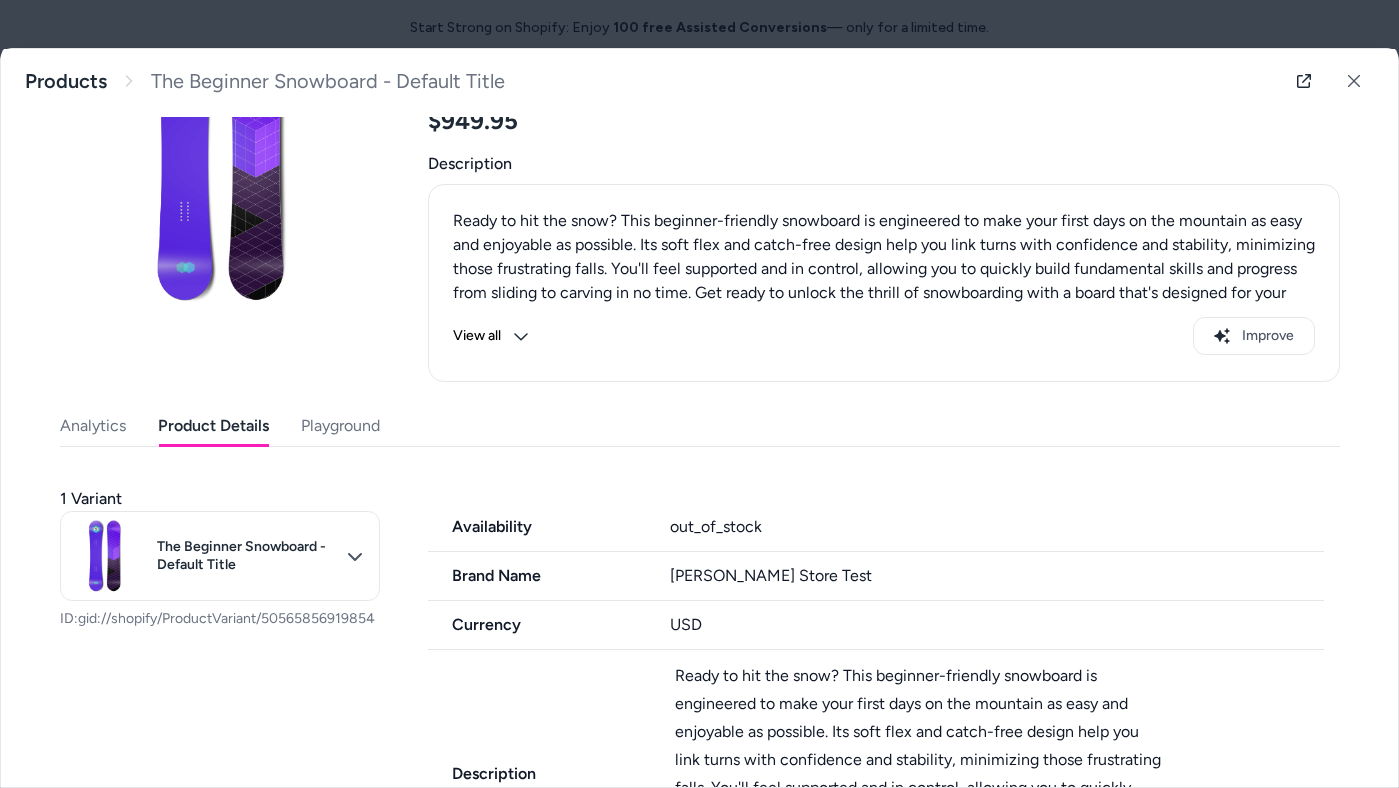 scroll, scrollTop: 167, scrollLeft: 0, axis: vertical 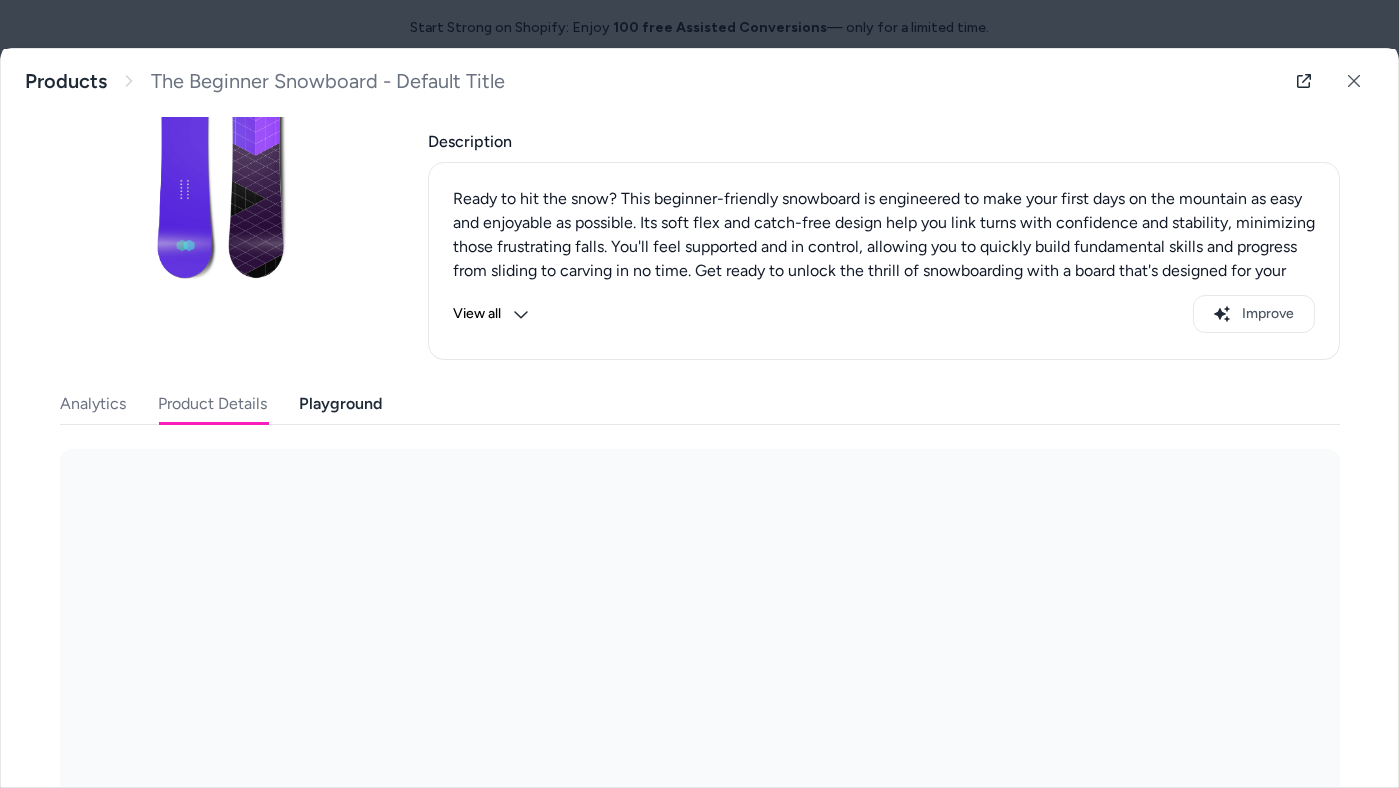 click on "Playground" at bounding box center [340, 404] 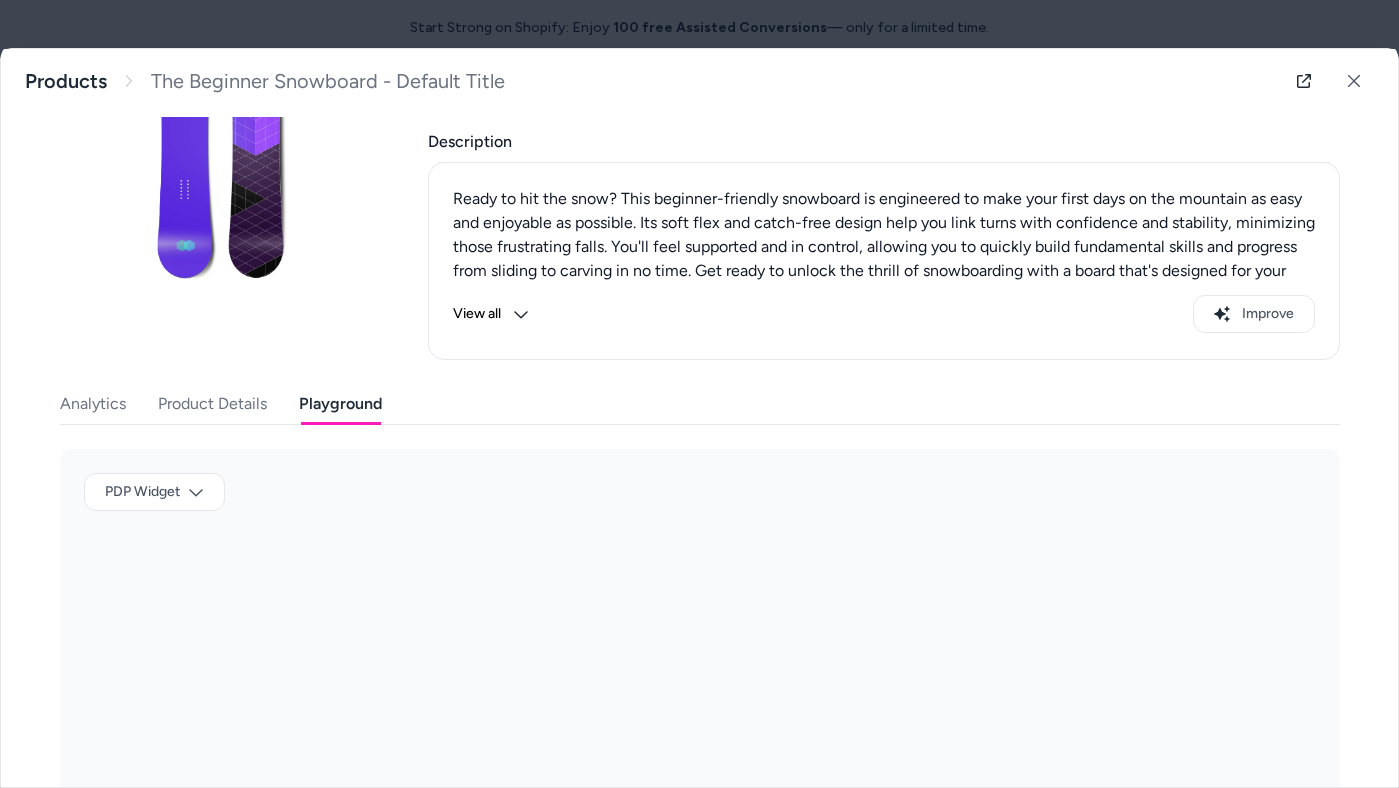 scroll, scrollTop: 260, scrollLeft: 0, axis: vertical 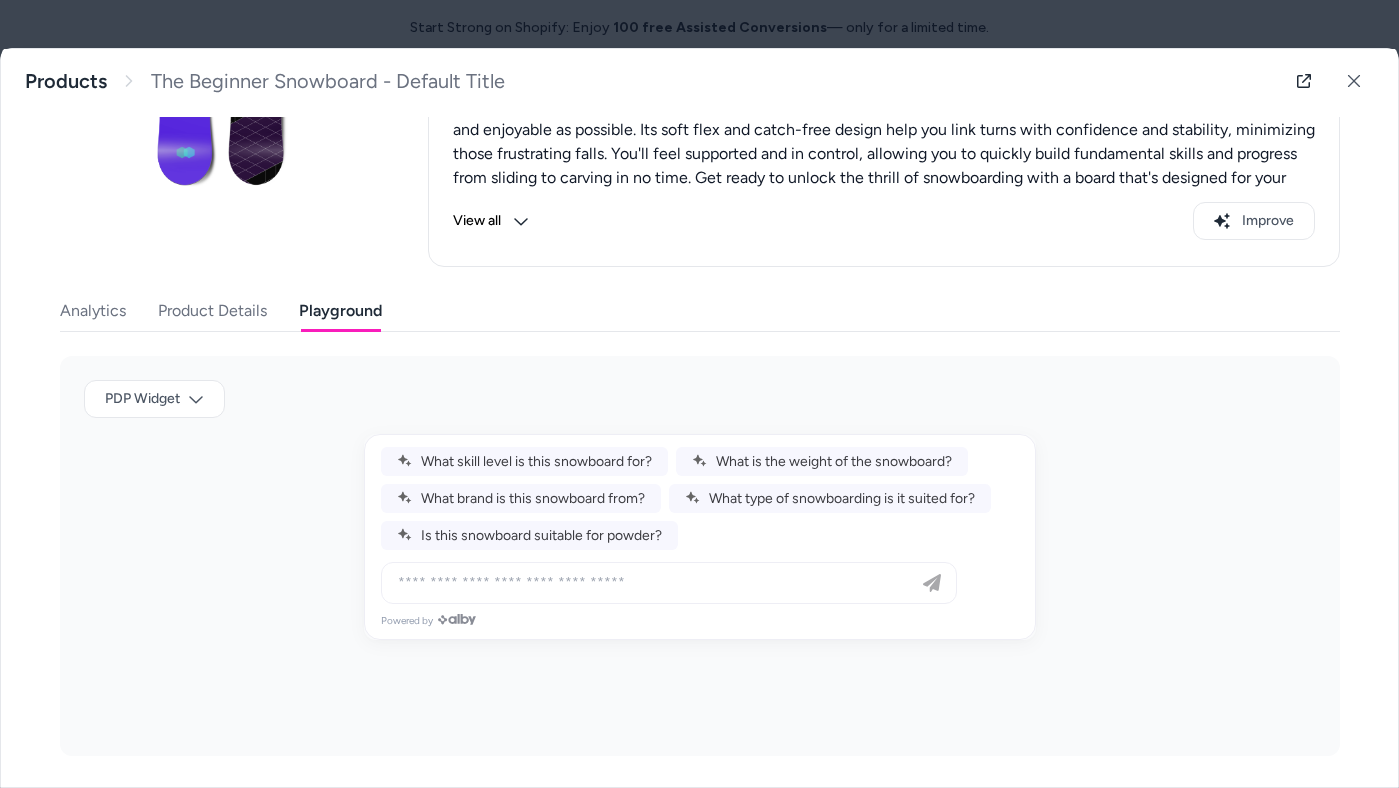 click at bounding box center (649, 583) 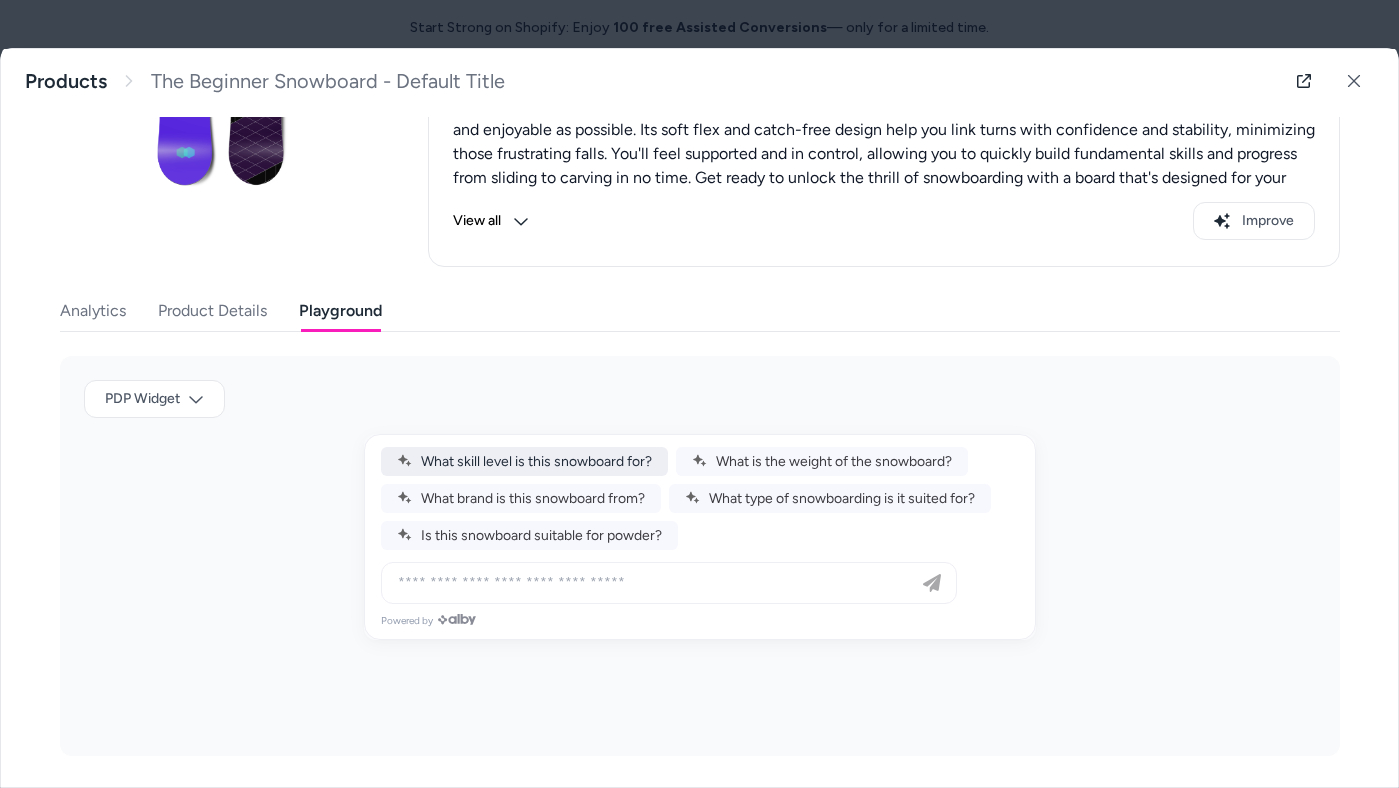 click on "What skill level is this snowboard for?" at bounding box center (524, 461) 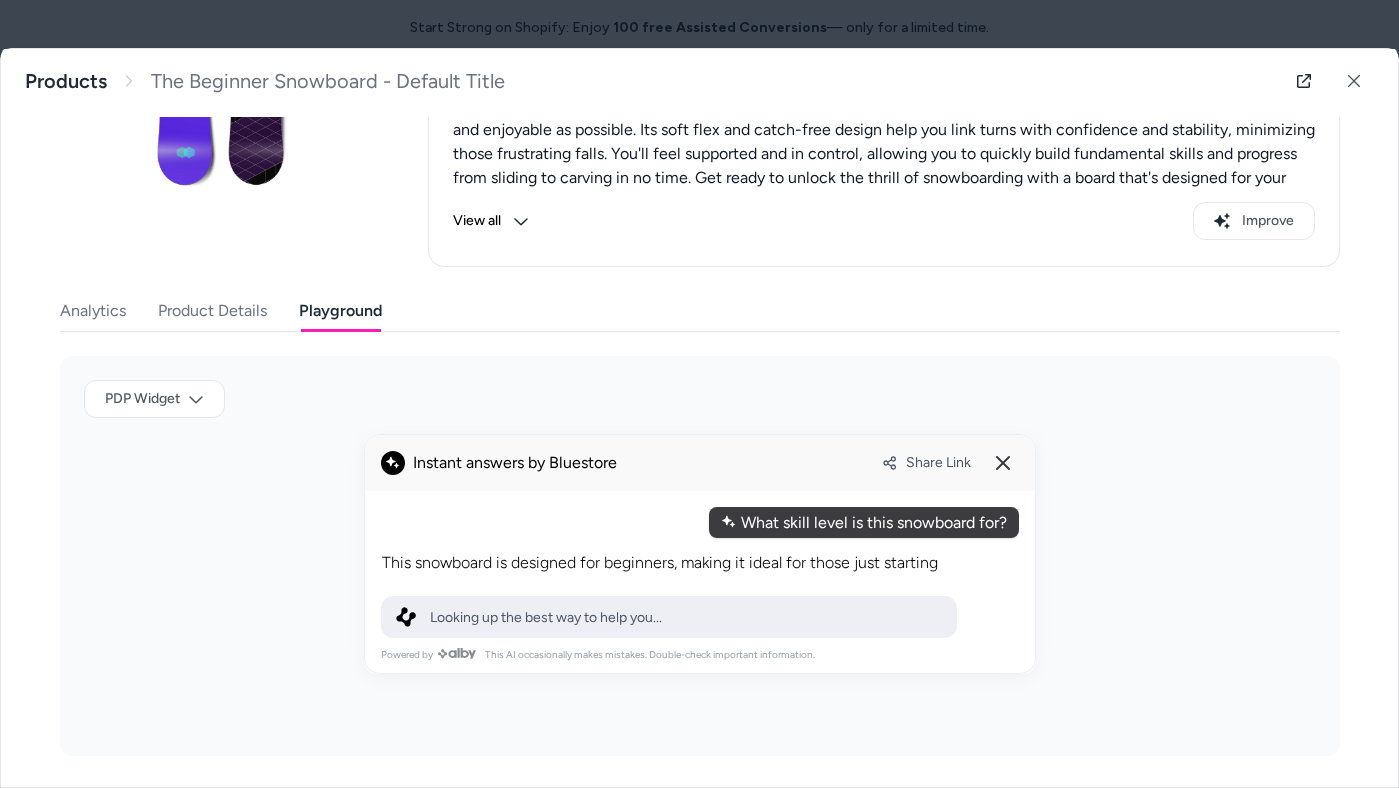 type 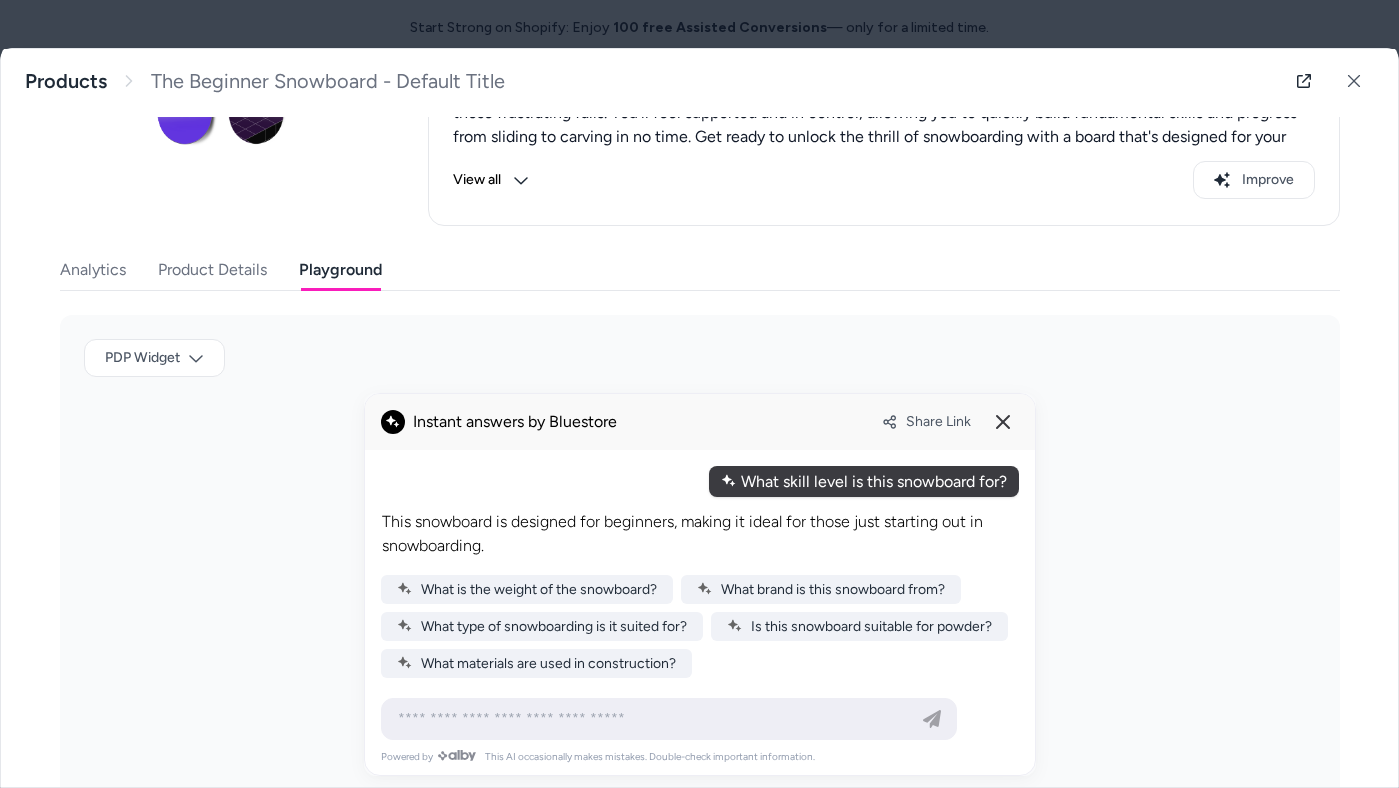 scroll, scrollTop: 302, scrollLeft: 0, axis: vertical 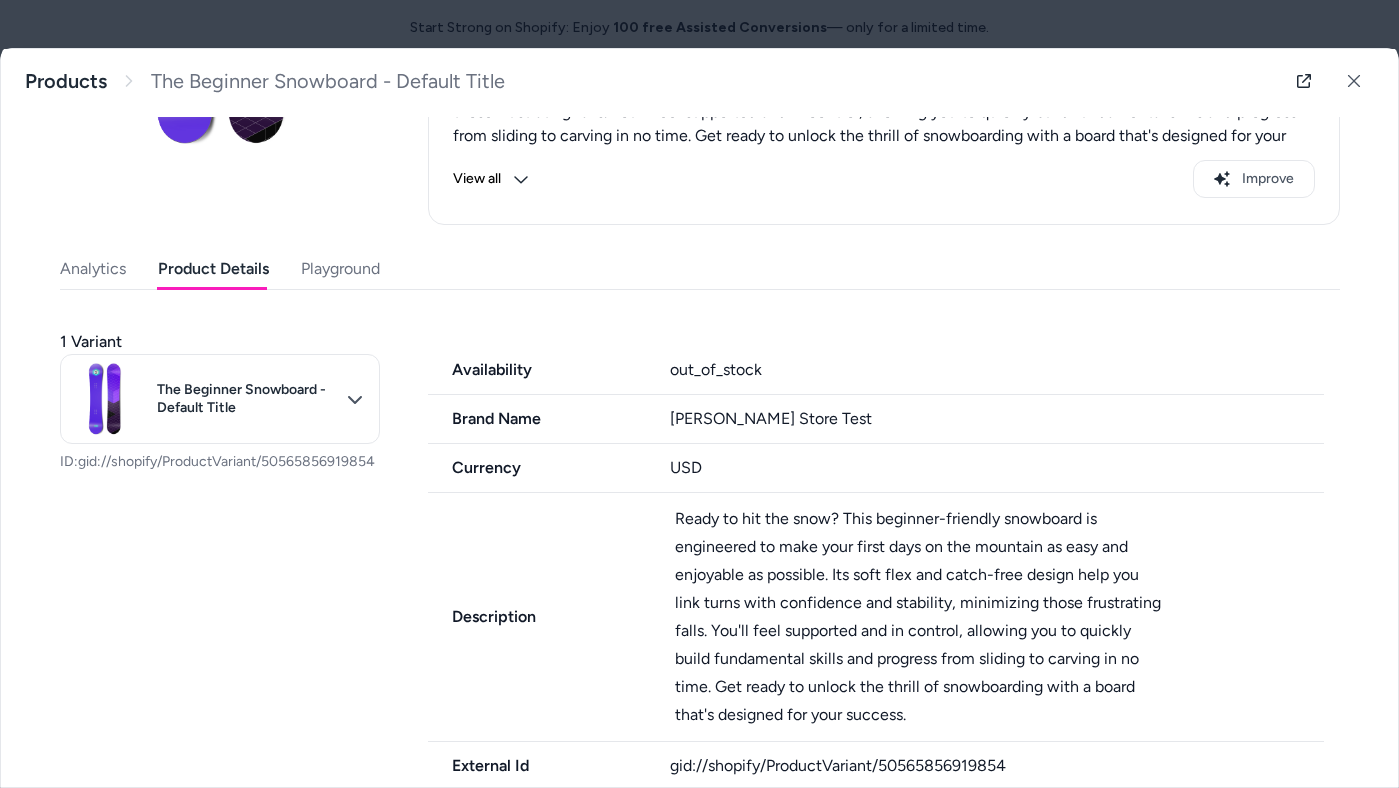 click on "Product Details" at bounding box center [213, 269] 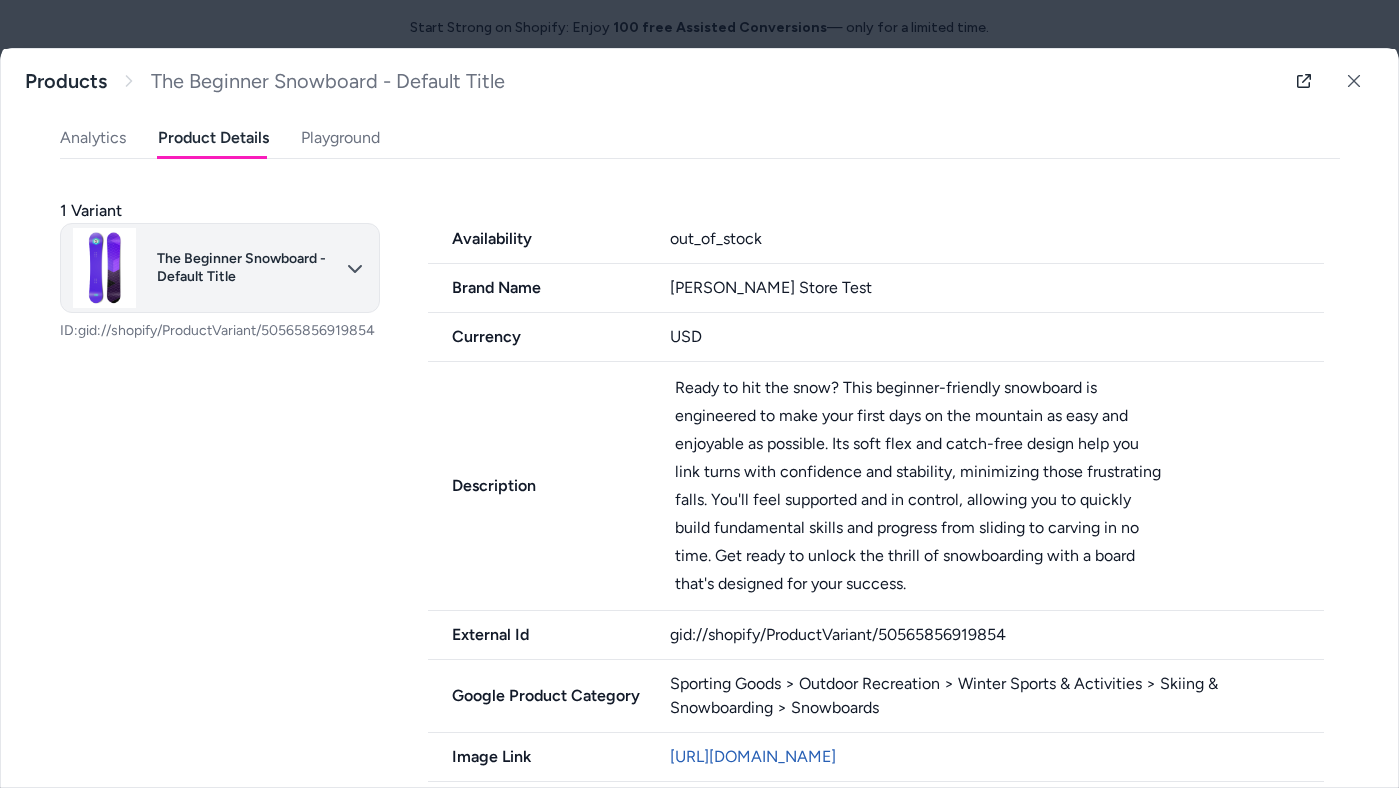 scroll, scrollTop: 434, scrollLeft: 0, axis: vertical 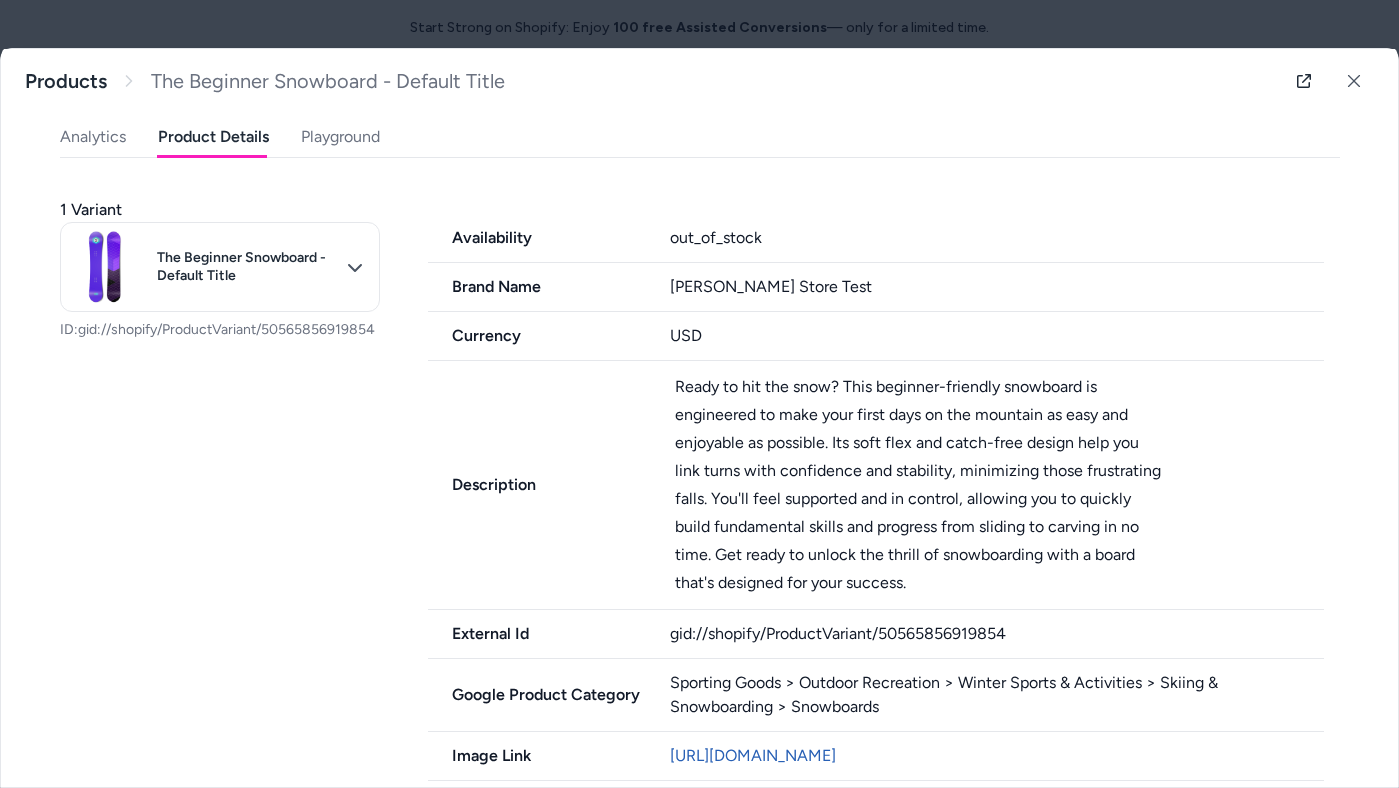 click on "out_of_stock" at bounding box center [997, 238] 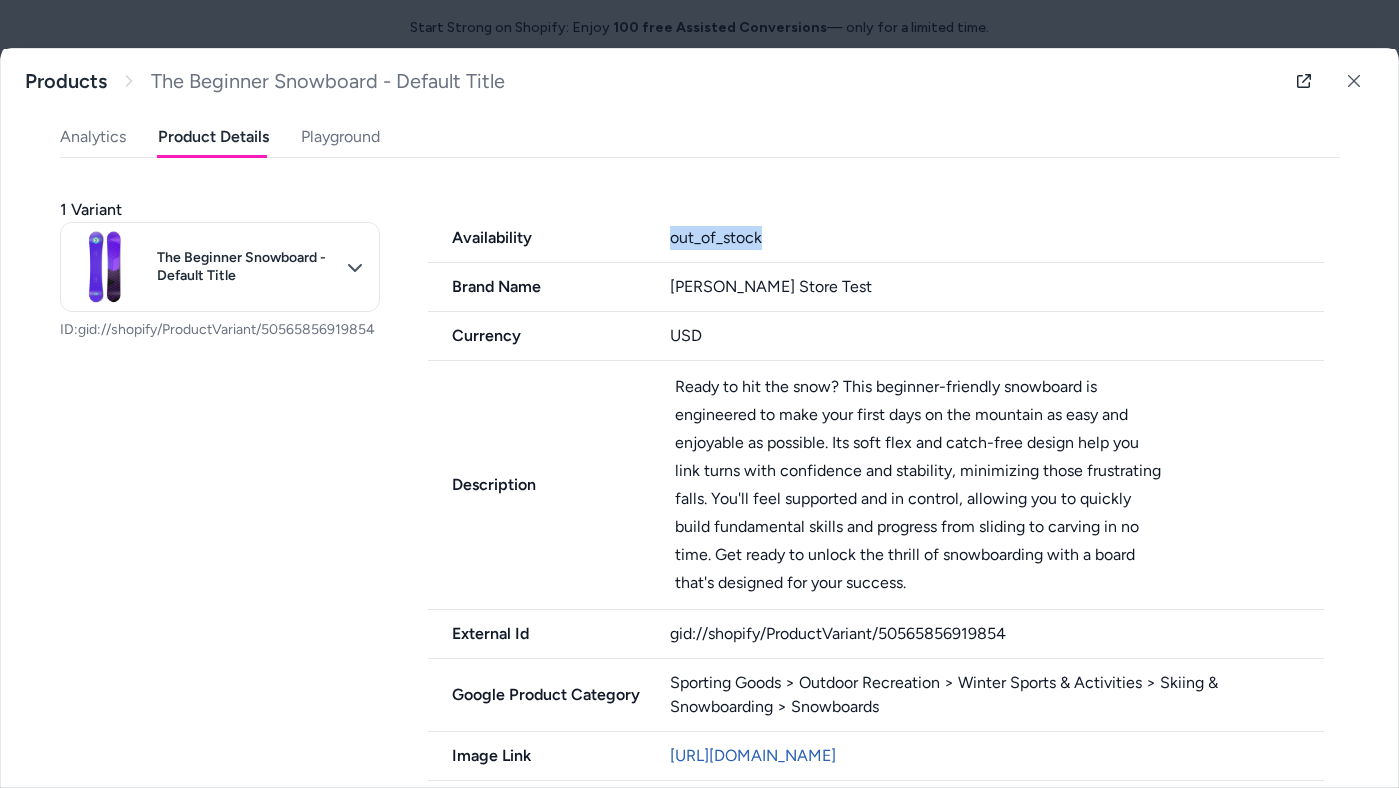 click on "out_of_stock" at bounding box center (997, 238) 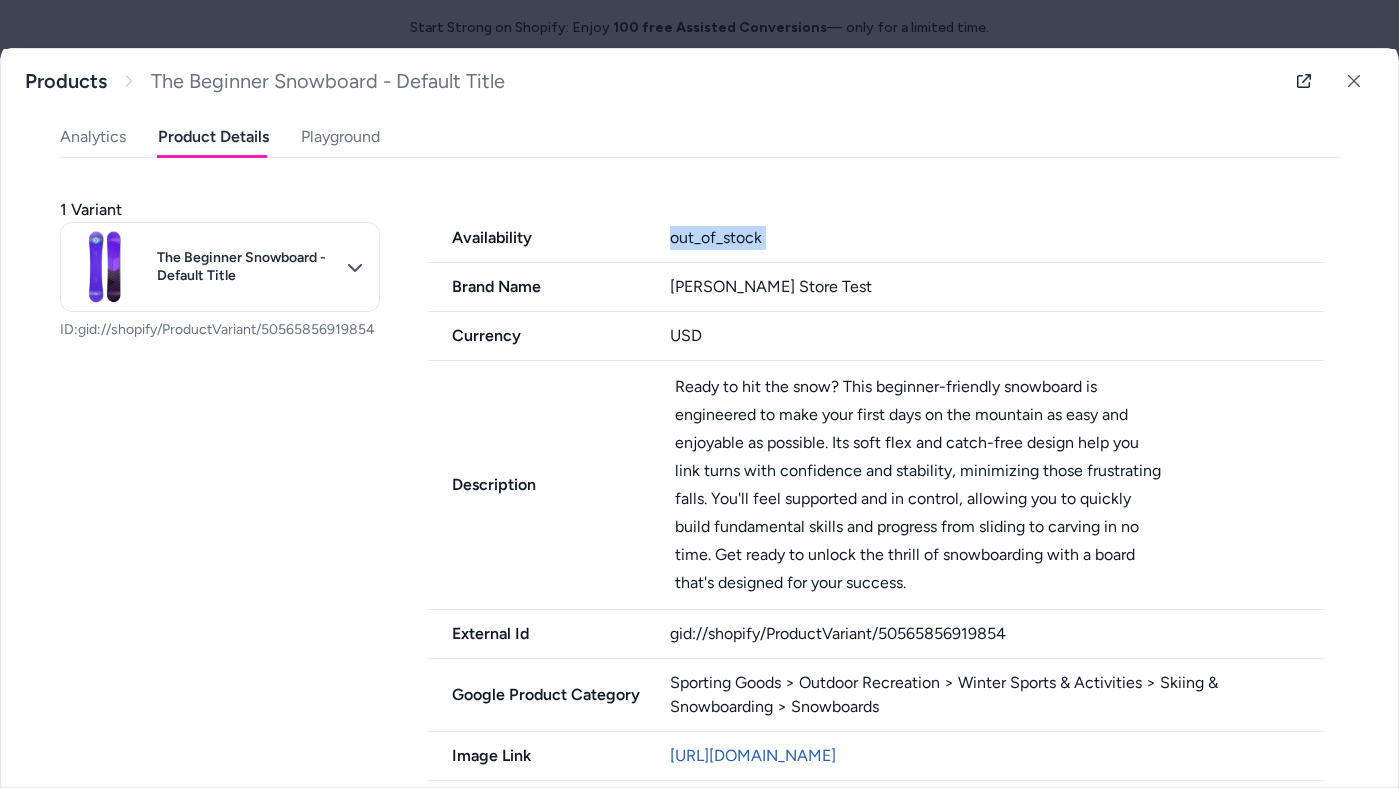 click on "out_of_stock" at bounding box center [997, 238] 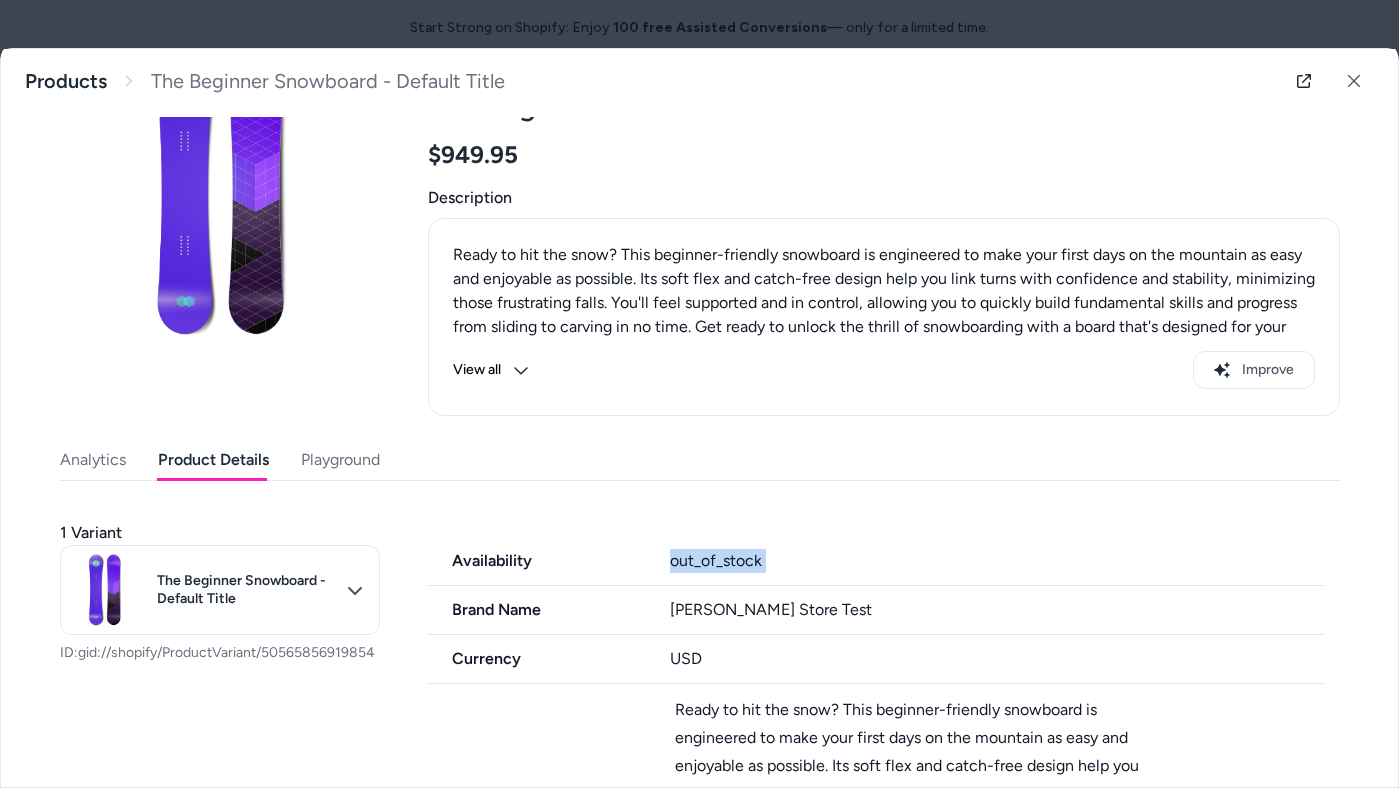 scroll, scrollTop: 113, scrollLeft: 0, axis: vertical 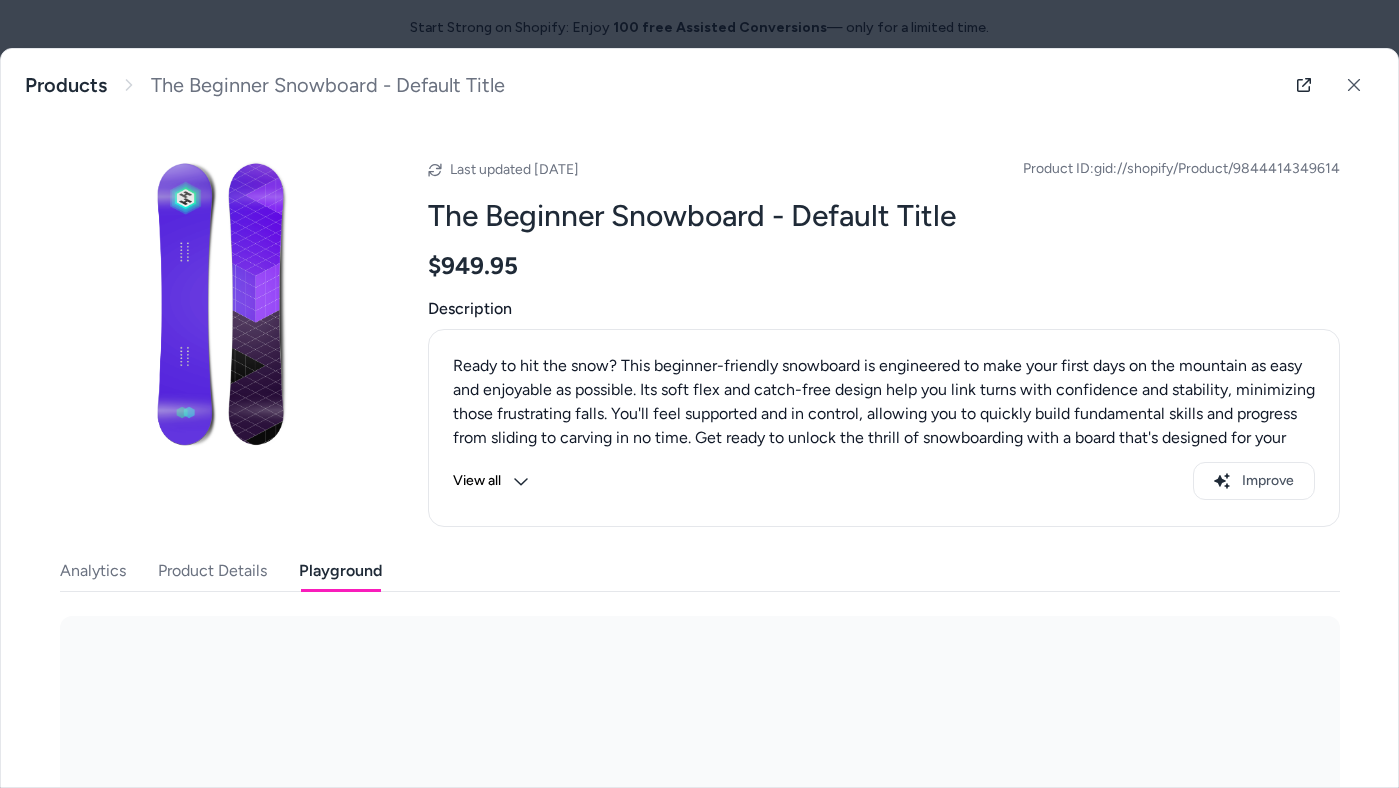 click on "Last updated Jul 08, 2025 Product ID:  gid://shopify/Product/9844414349614 The Beginner Snowboard - Default Title $949.95 Description Ready to hit the snow? This beginner-friendly snowboard is engineered to make your first days on the mountain as easy and enjoyable as possible. Its soft flex and catch-free design help you link turns with confidence and stability, minimizing those frustrating falls. You'll feel supported and in control, allowing you to quickly build fundamental skills and progress from sliding to carving in no time. Get ready to unlock the thrill of snowboarding with a board that's designed for your success. View all  Improve Analytics Product Details Playground" at bounding box center [700, 568] 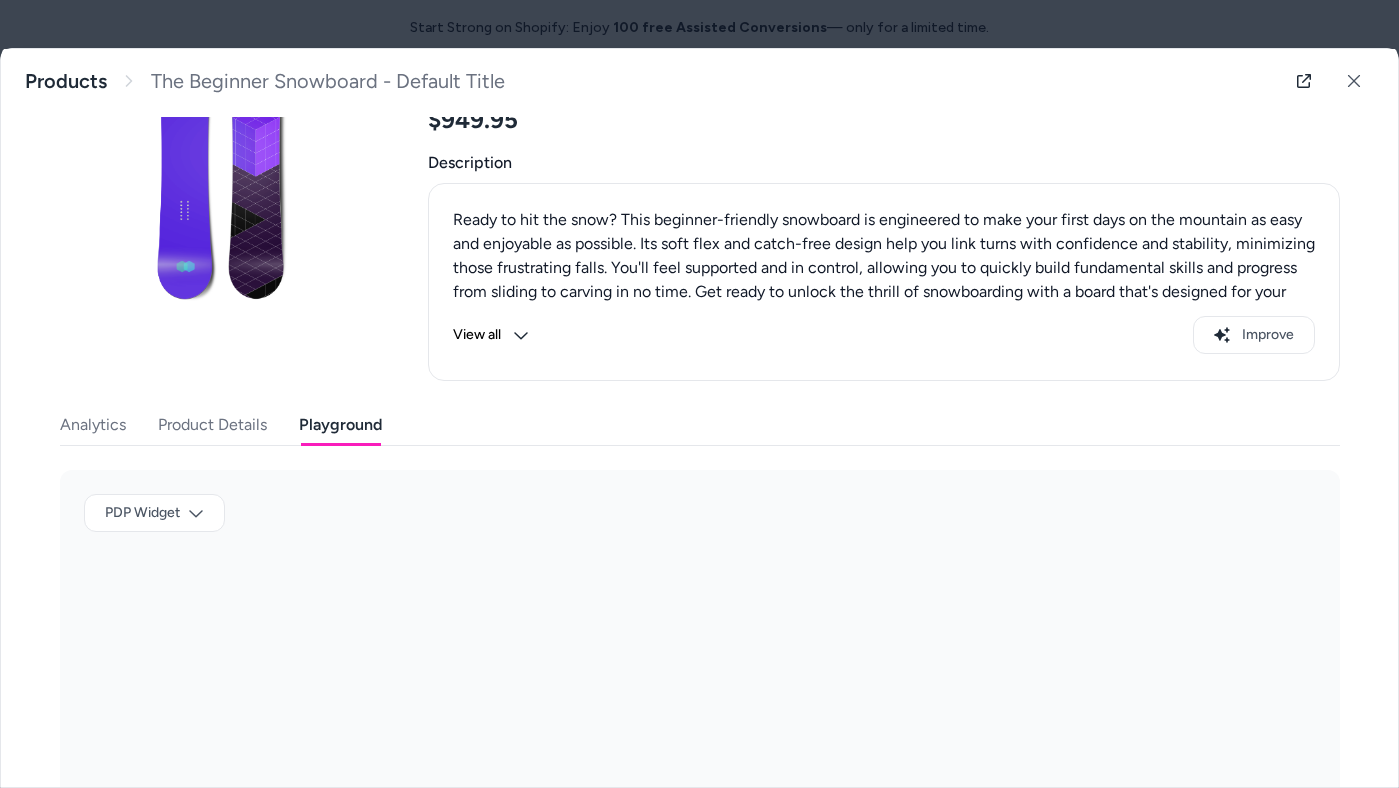 scroll, scrollTop: 189, scrollLeft: 0, axis: vertical 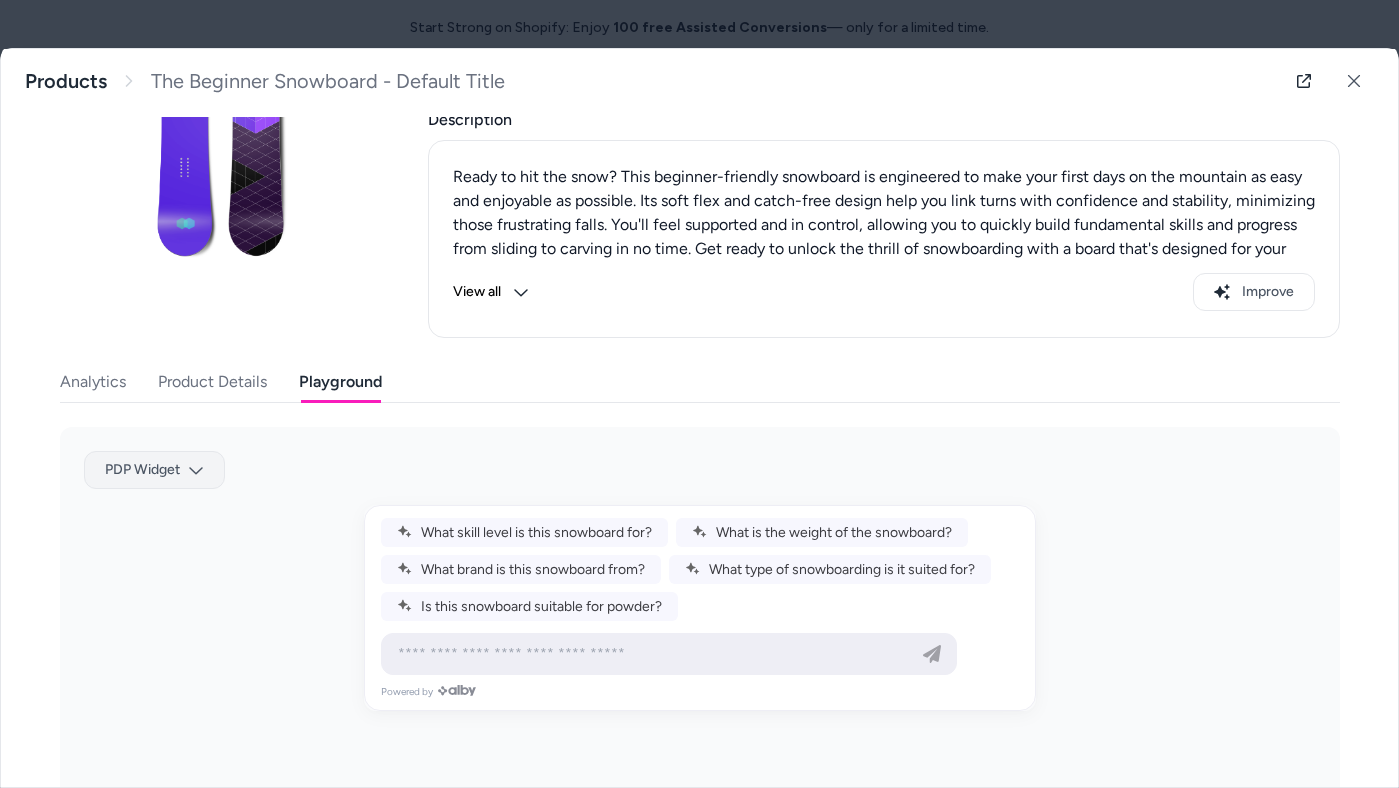 click on "Start Strong on Shopify: Enjoy   100 free Assisted Conversions  — only for a limited time. Home Agents Inbox Analytics Experiences Knowledge Products Documents Rules Verified Q&As Reviews Survey Questions Integrations B Bluestore Shopify Bluestore Products The Beginner Snowboard - Default Title $949.95 Gift Card - $10 $10.00 The Compare at Price Snowboard - Default Title $785.95 $885.95 The Draft Snowboard - Default Title $2,629.95 The Archived Snowboard - Default Title $629.95 The Collection Snowboard: Hydrogen - Default Title $600.00 Selling Plans Ski Wax - Selling Plans Ski Wax $24.95 The Hidden Snowboard - Default Title $749.95 The Minimal Snowboard - Default Title $885.95 The Complete Snowboard - Ice $699.95 The Videographer Snowboard - Default Title $885.95 The Multi-location Snowboard - Default Title $729.95 The Collection Snowboard: Oxygen - Default Title $1,025.00 The Multi-managed Snowboard - Default Title $629.95 The 3p Fulfilled Snowboard - Default Title $2,629.95 $749.95 Products Product ID:" at bounding box center [699, 394] 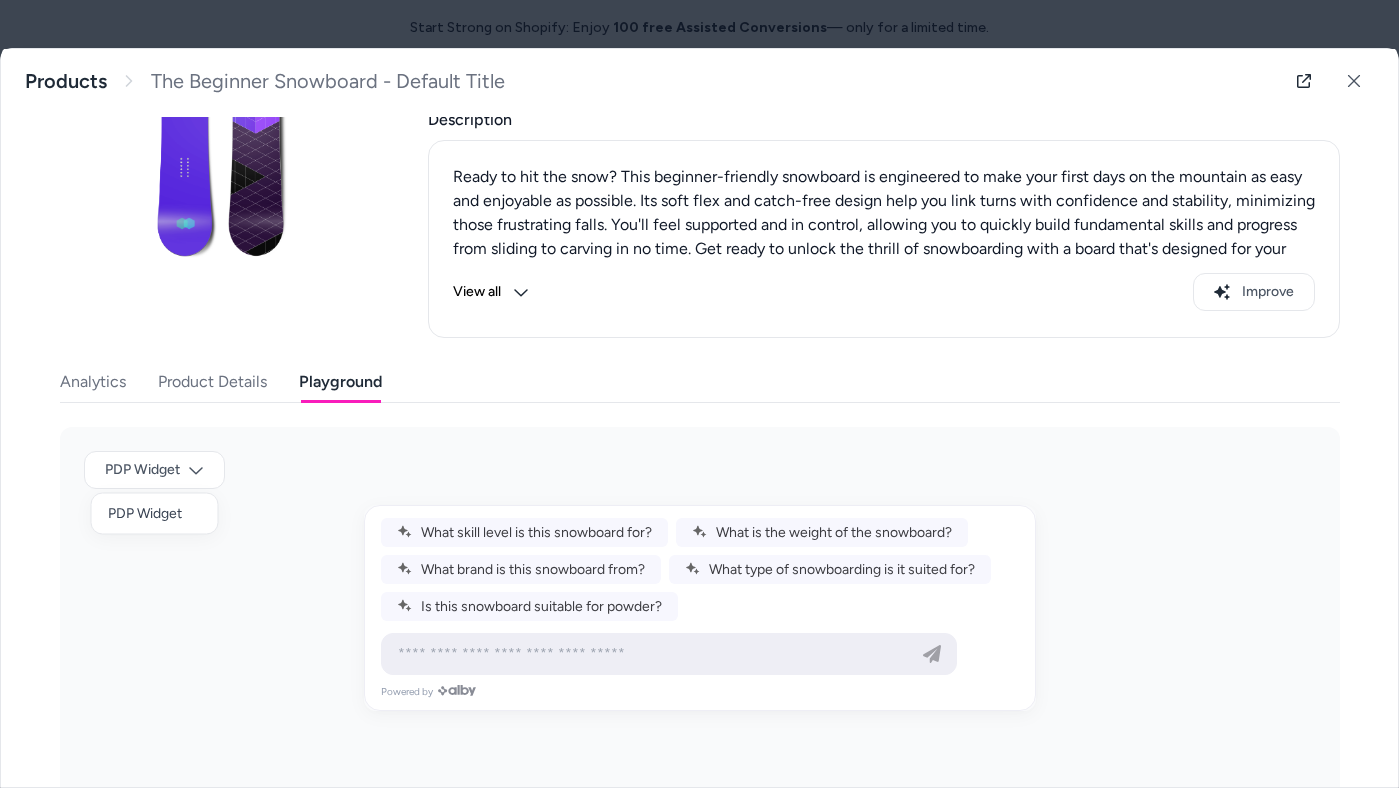 click at bounding box center [699, 394] 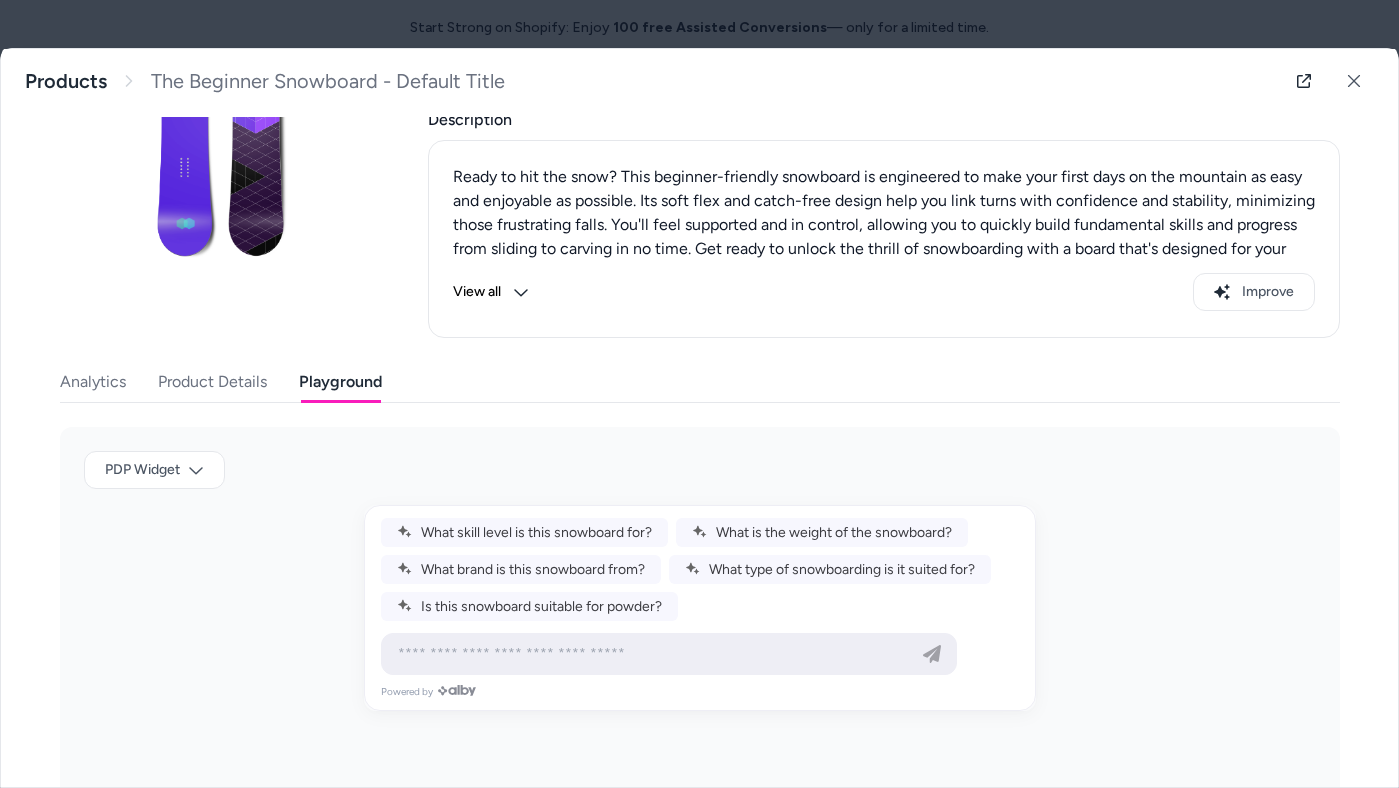 click on "Analytics" at bounding box center (93, 382) 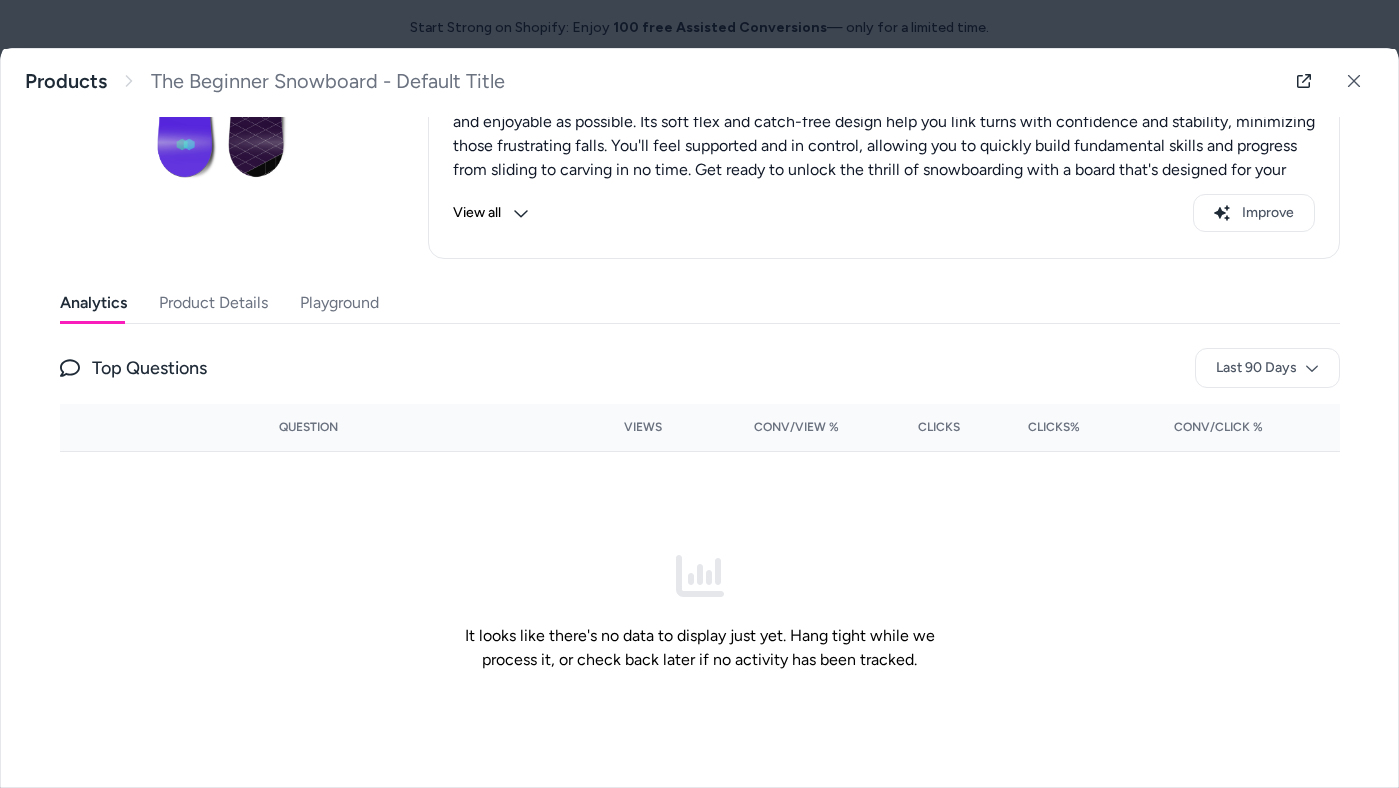 scroll, scrollTop: 285, scrollLeft: 0, axis: vertical 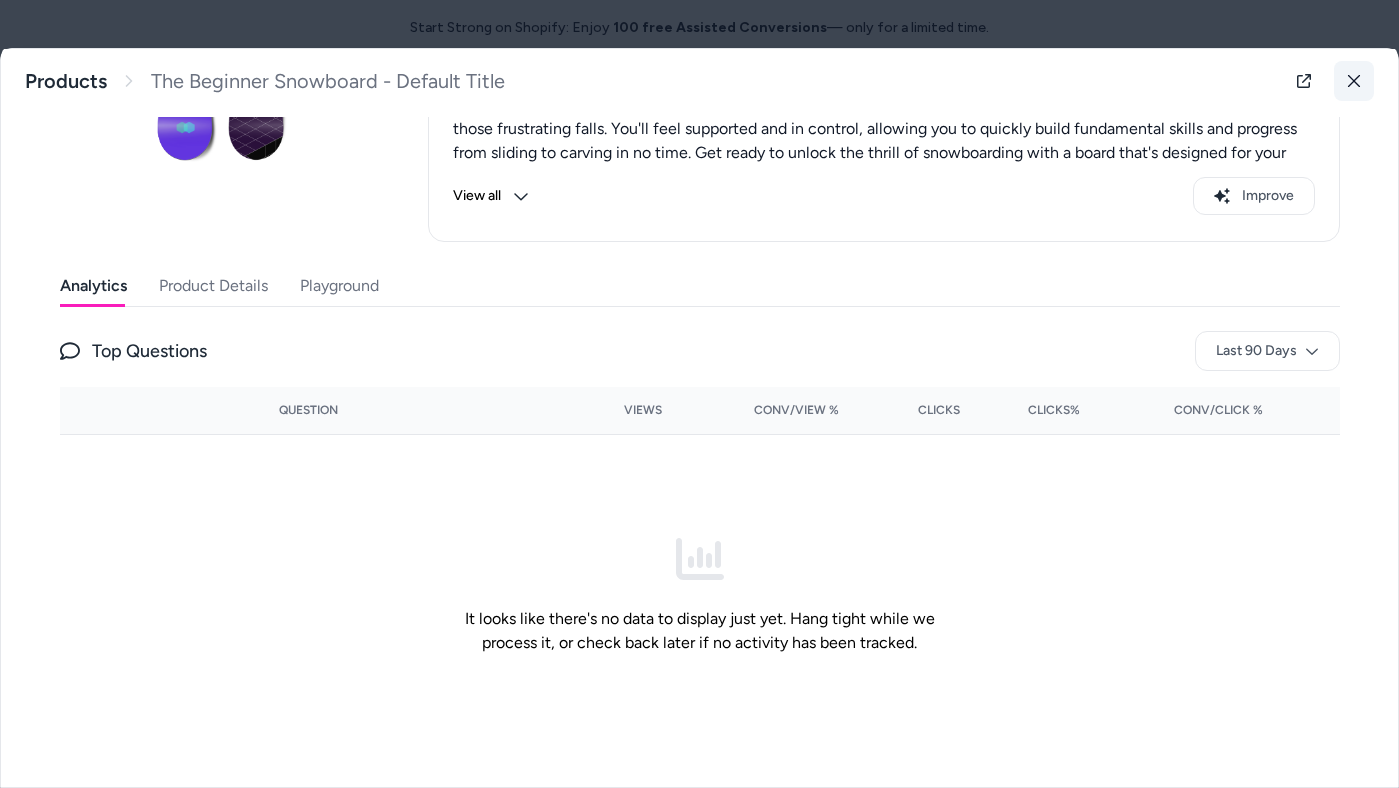 click 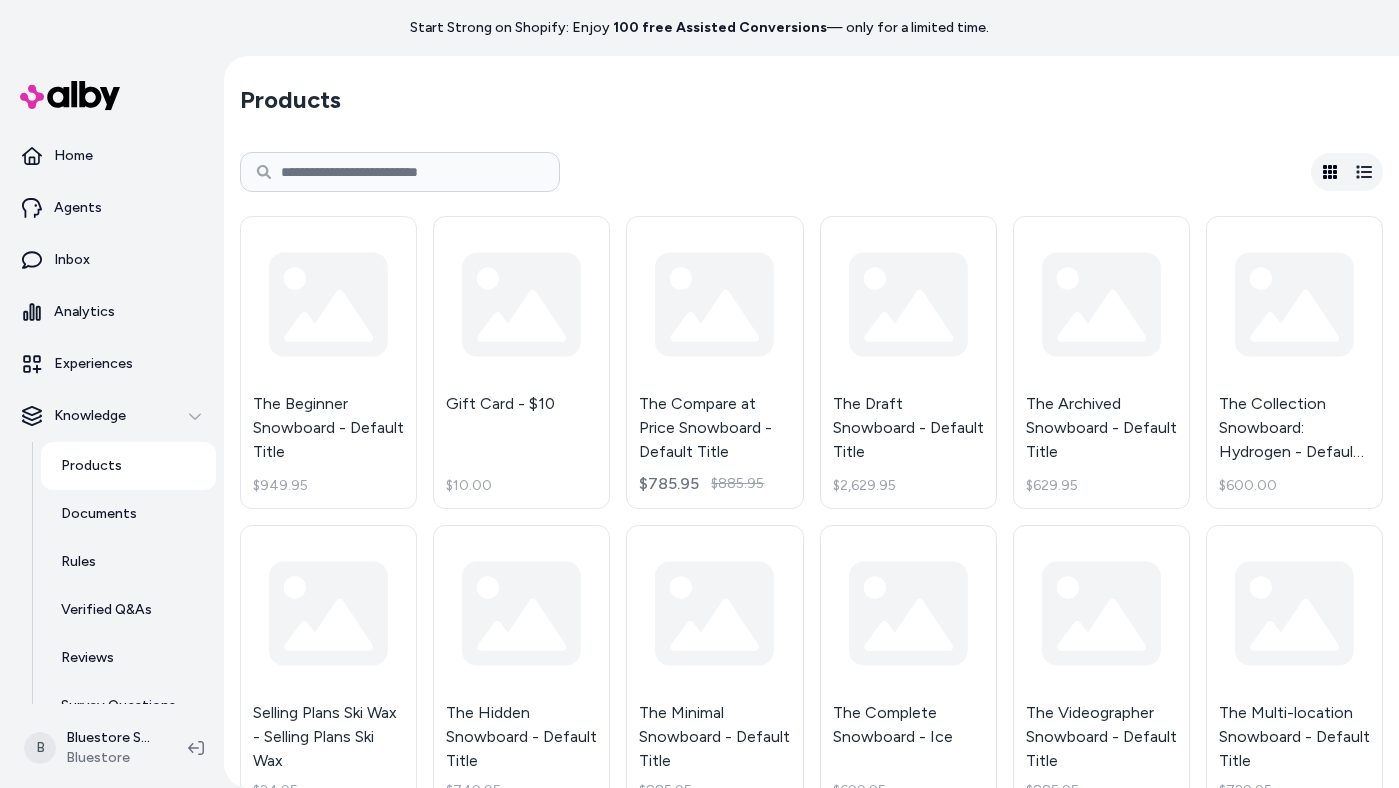 scroll, scrollTop: 0, scrollLeft: 0, axis: both 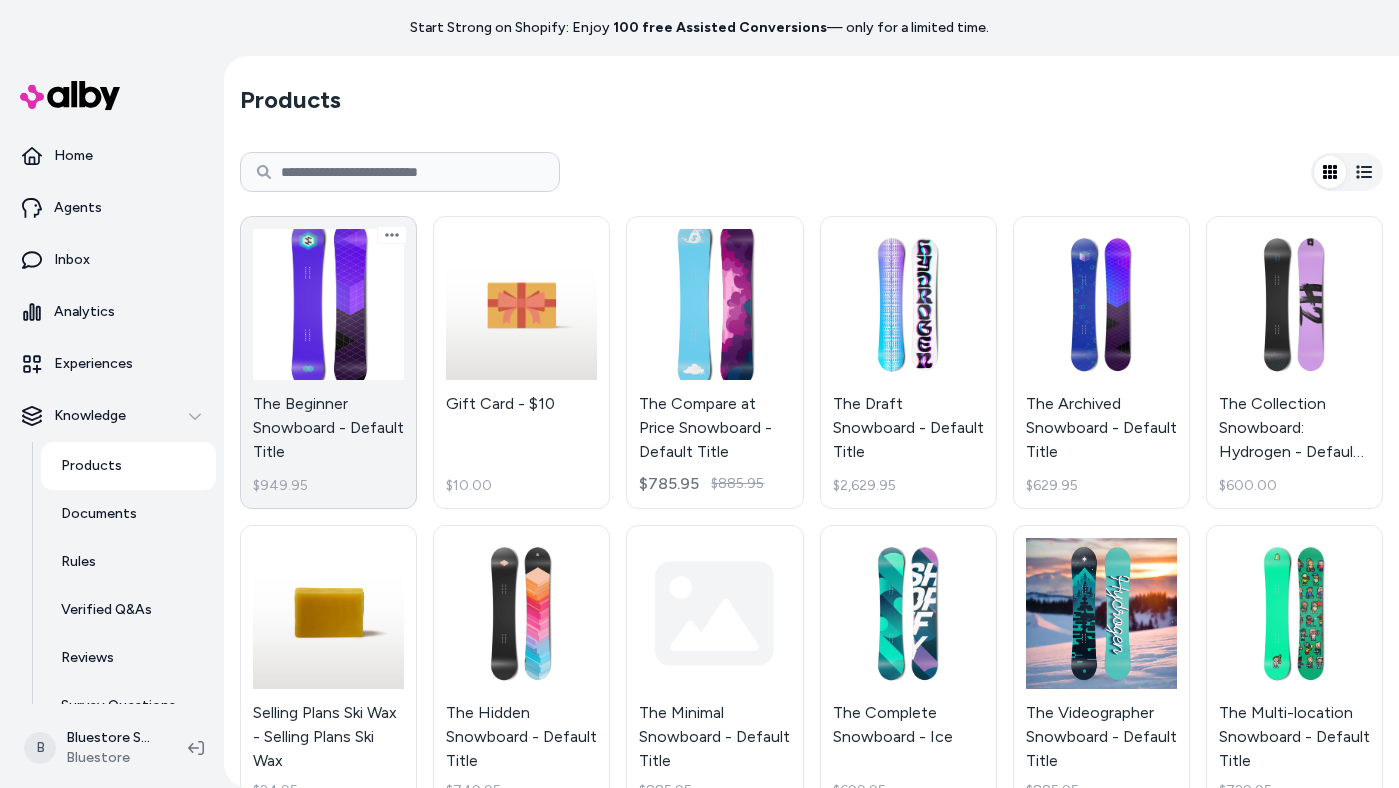 click on "The Beginner Snowboard - Default Title $949.95" at bounding box center [328, 362] 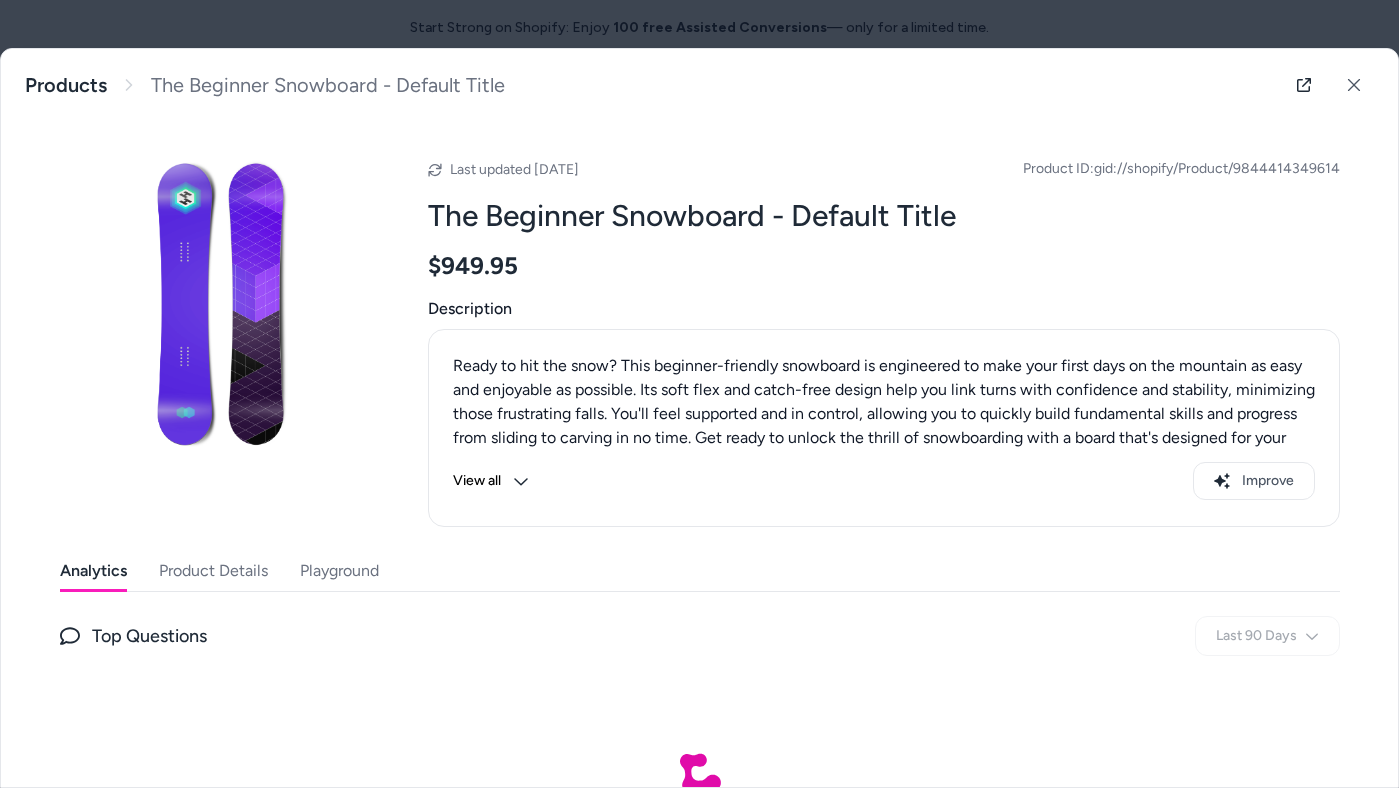 scroll, scrollTop: 54, scrollLeft: 0, axis: vertical 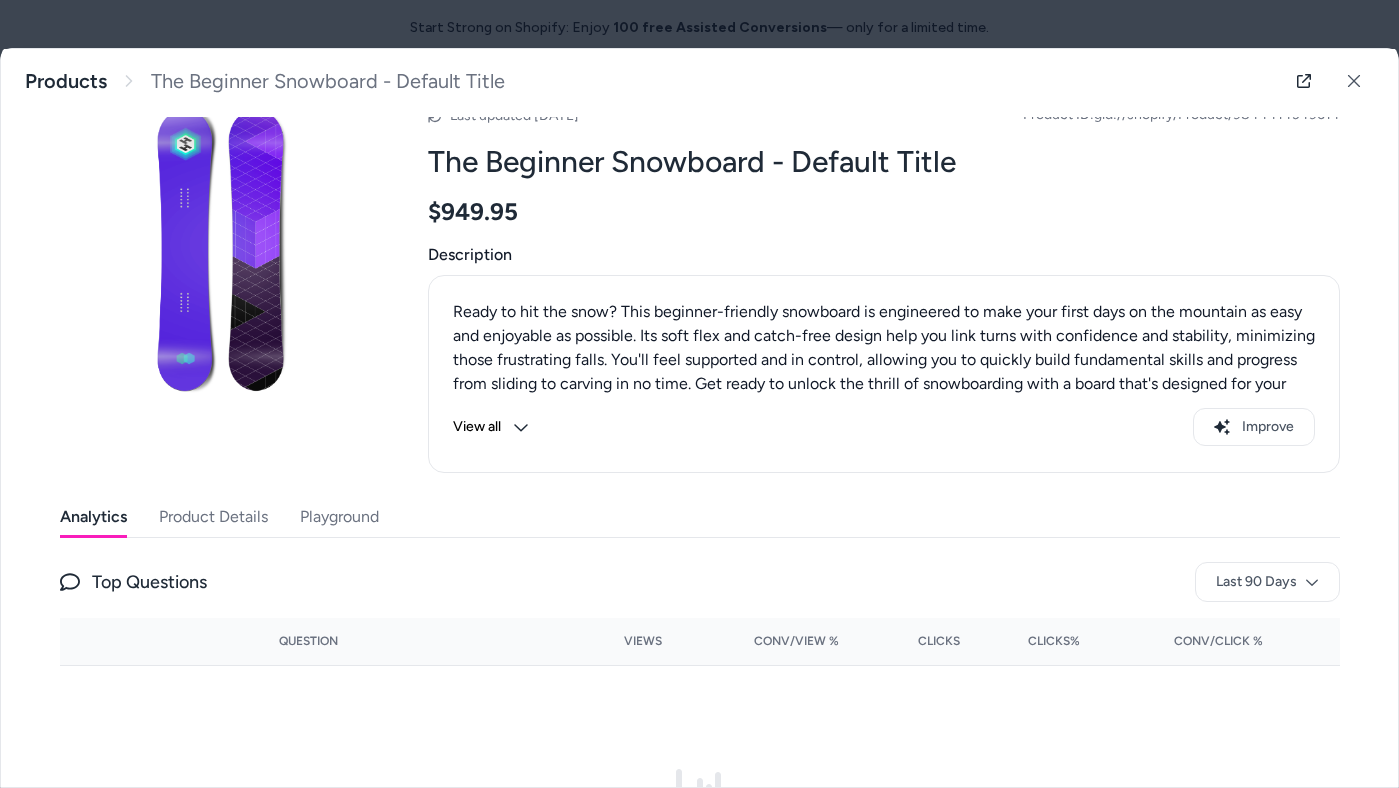 click on "Product Details" at bounding box center [213, 517] 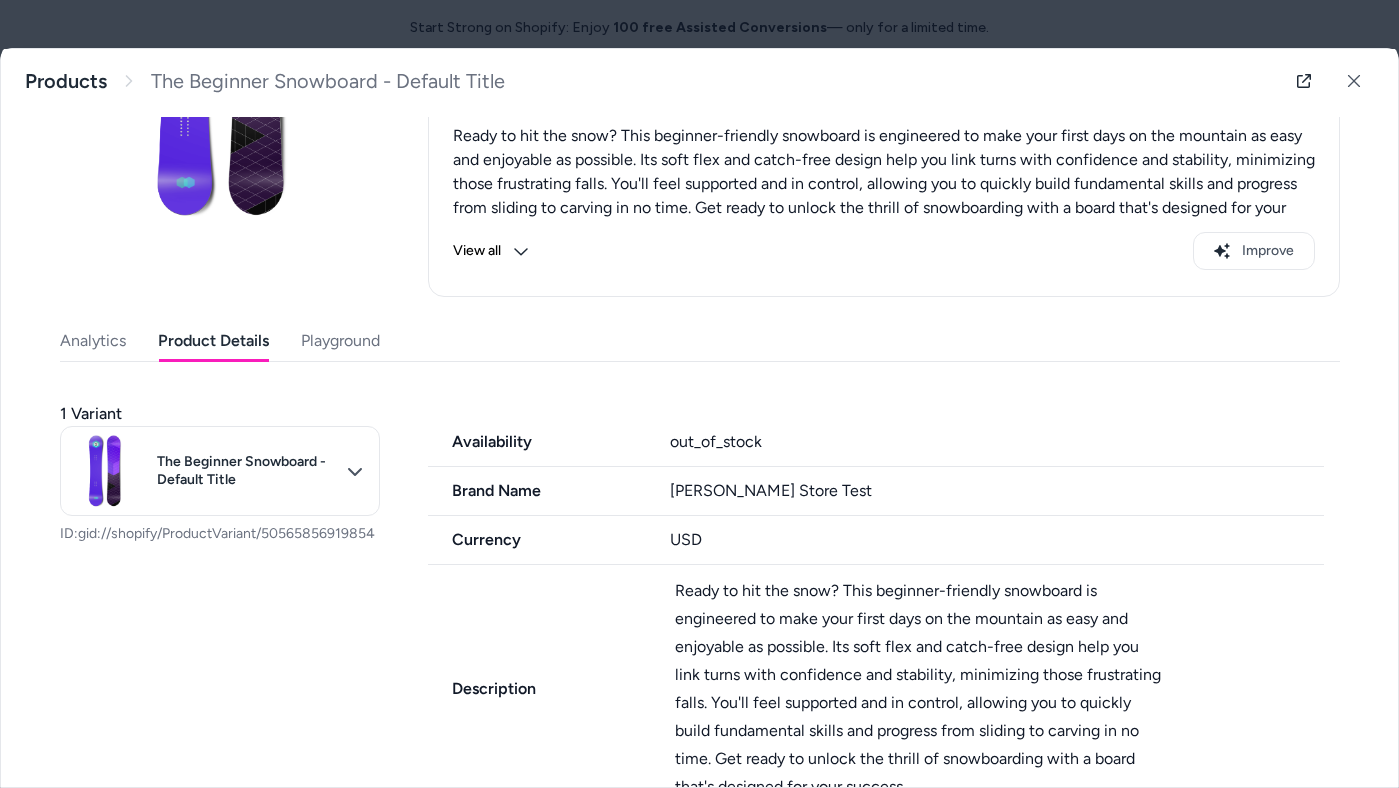 scroll, scrollTop: 235, scrollLeft: 0, axis: vertical 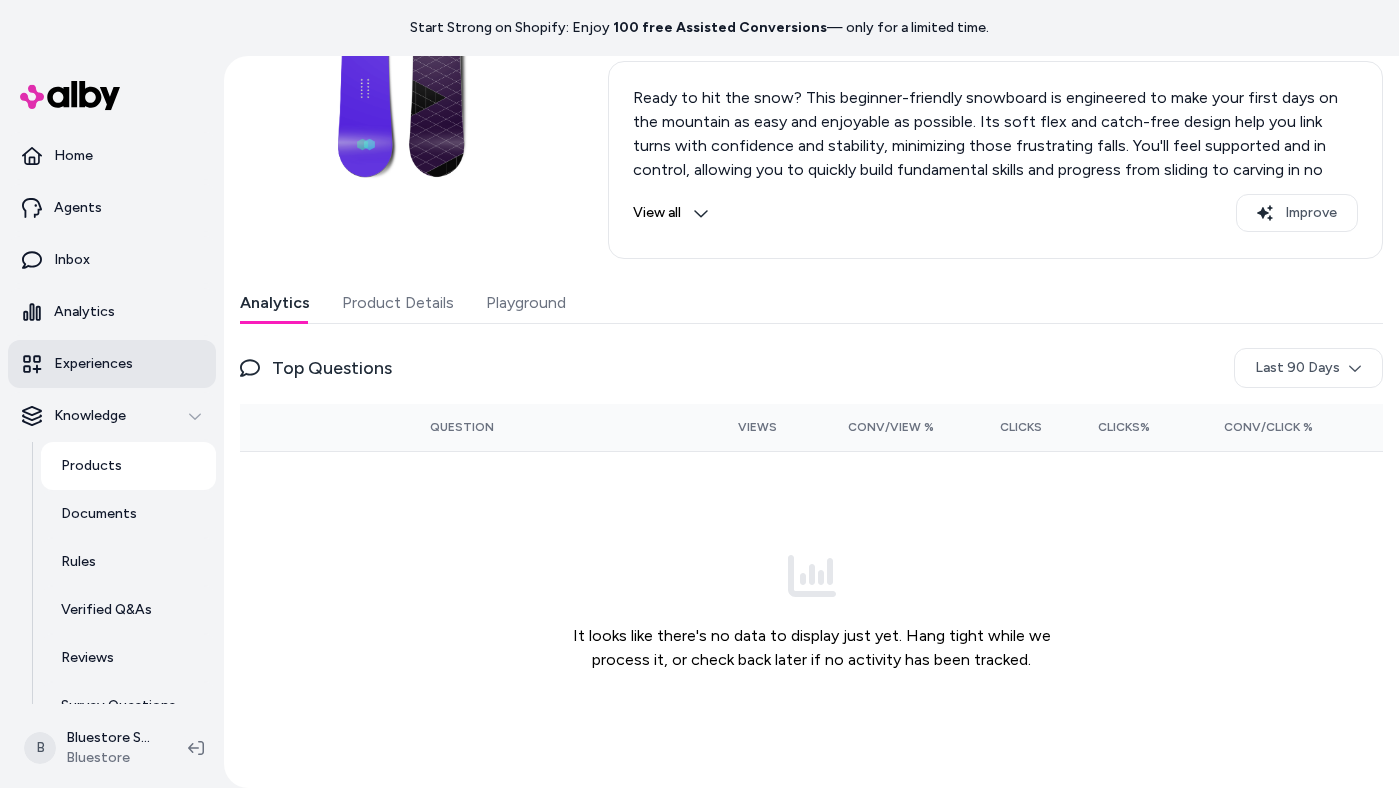 click on "Experiences" at bounding box center [112, 364] 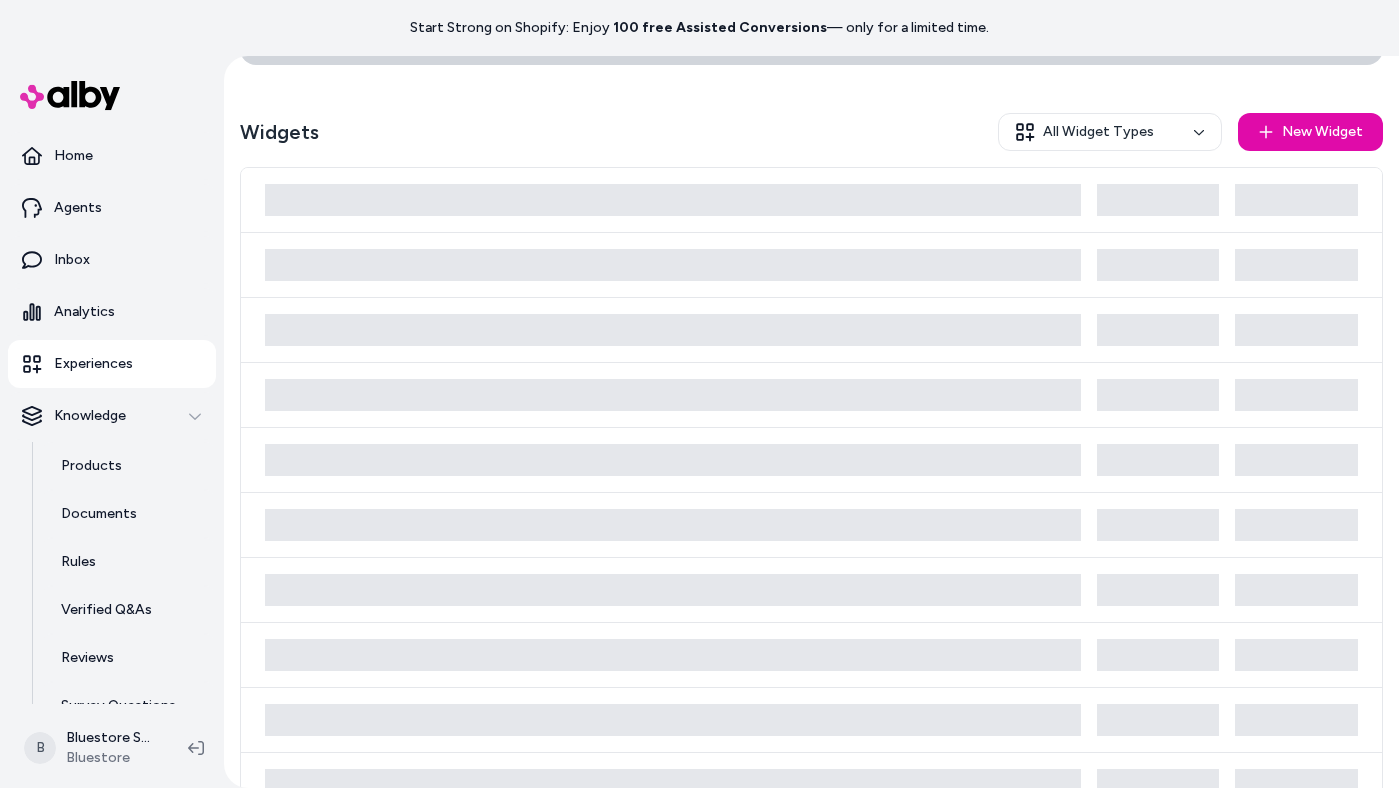 scroll, scrollTop: 0, scrollLeft: 0, axis: both 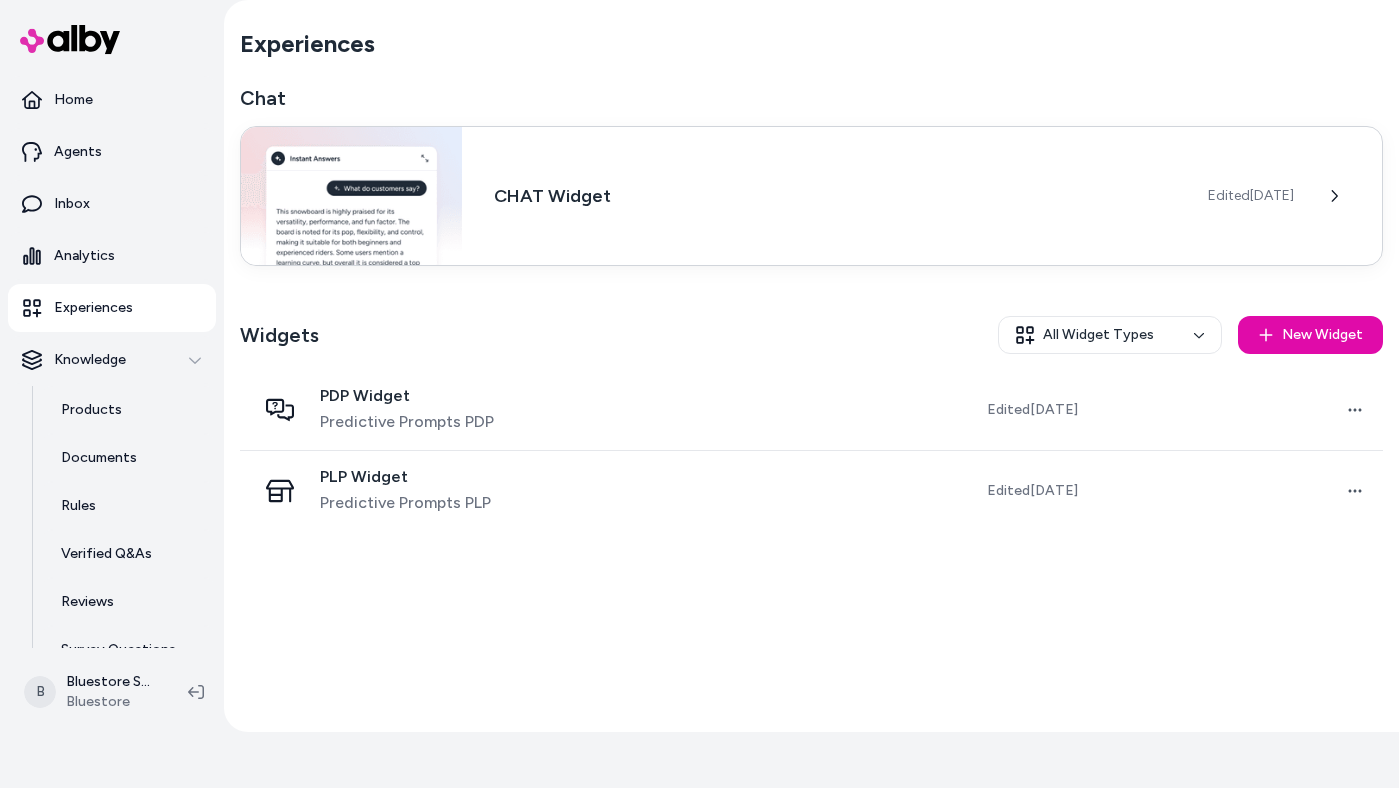 click on "CHAT Widget" at bounding box center (835, 196) 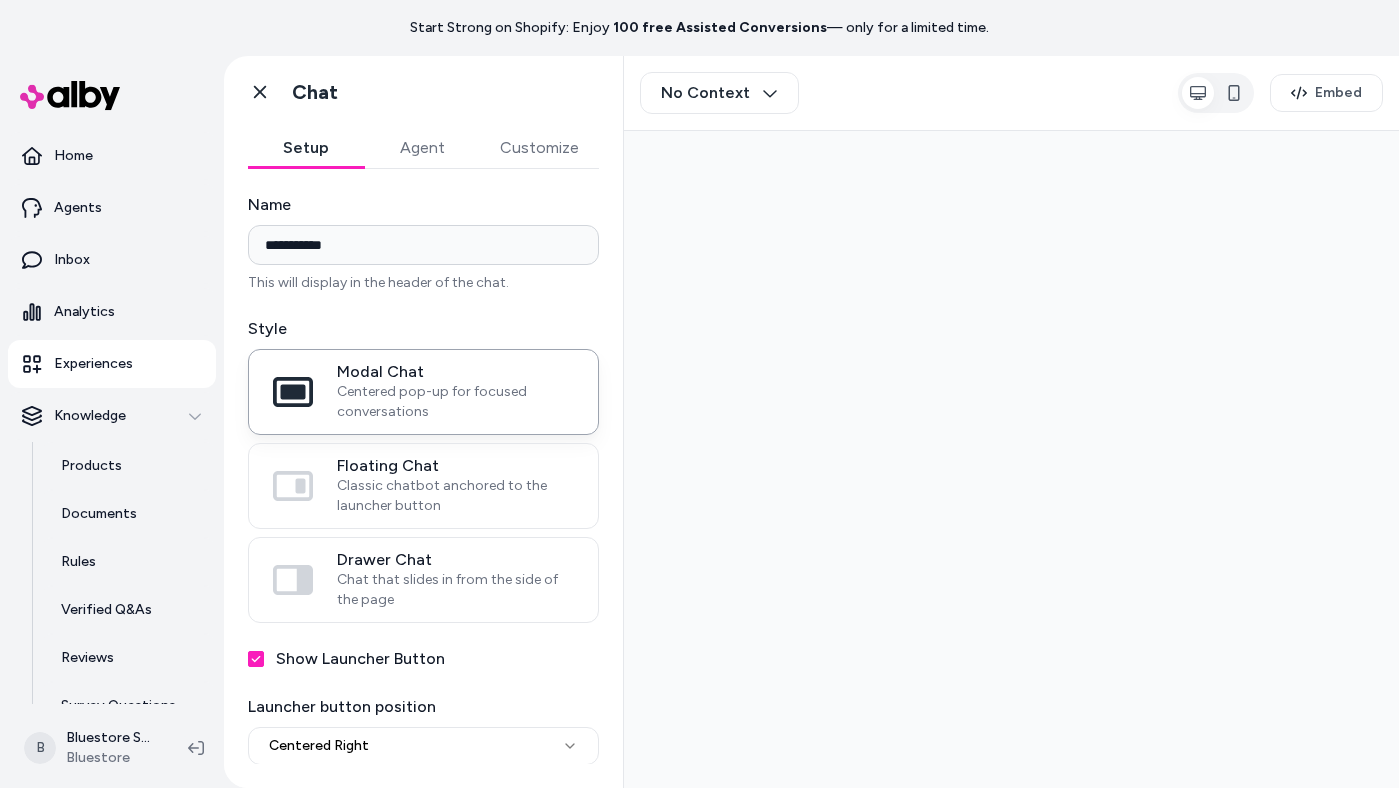 scroll, scrollTop: 0, scrollLeft: 0, axis: both 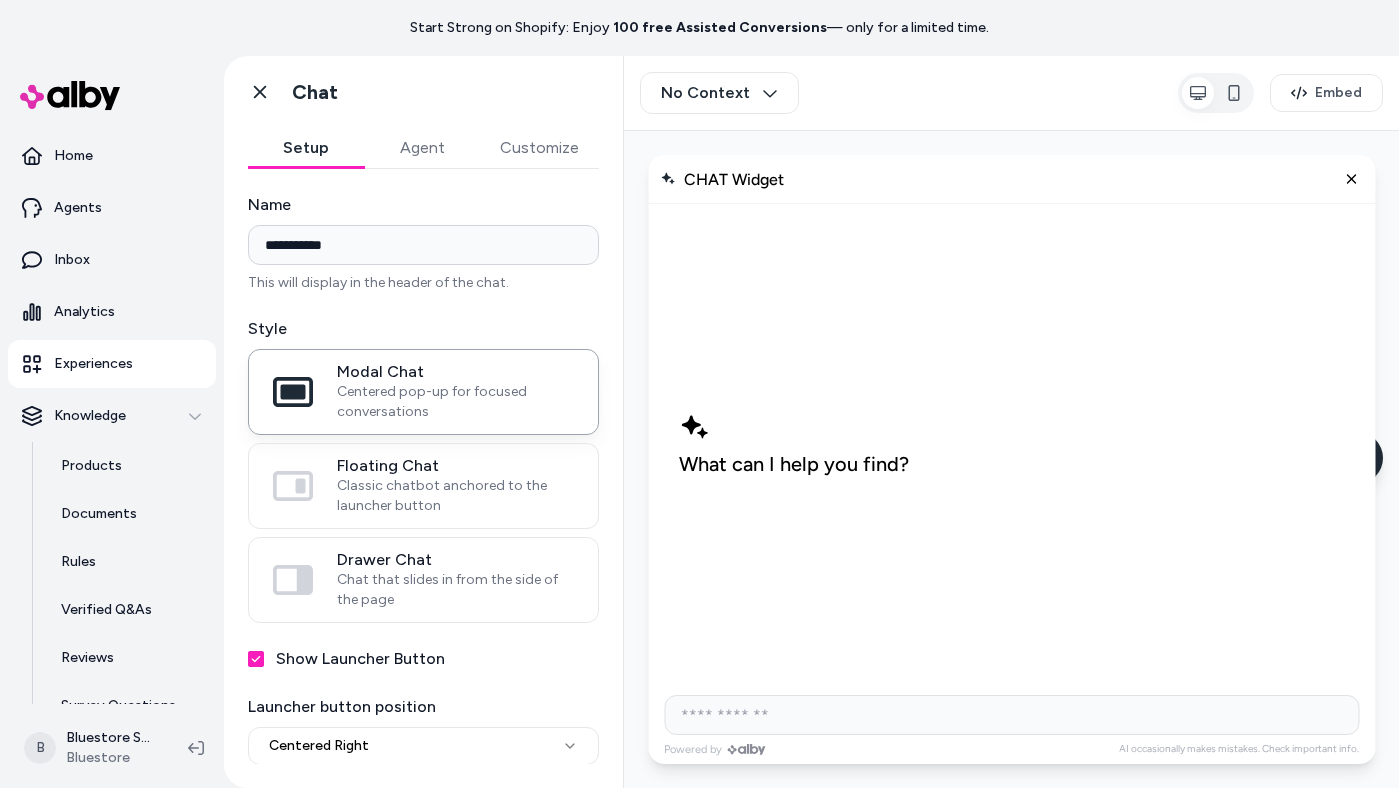 click at bounding box center (1011, 715) 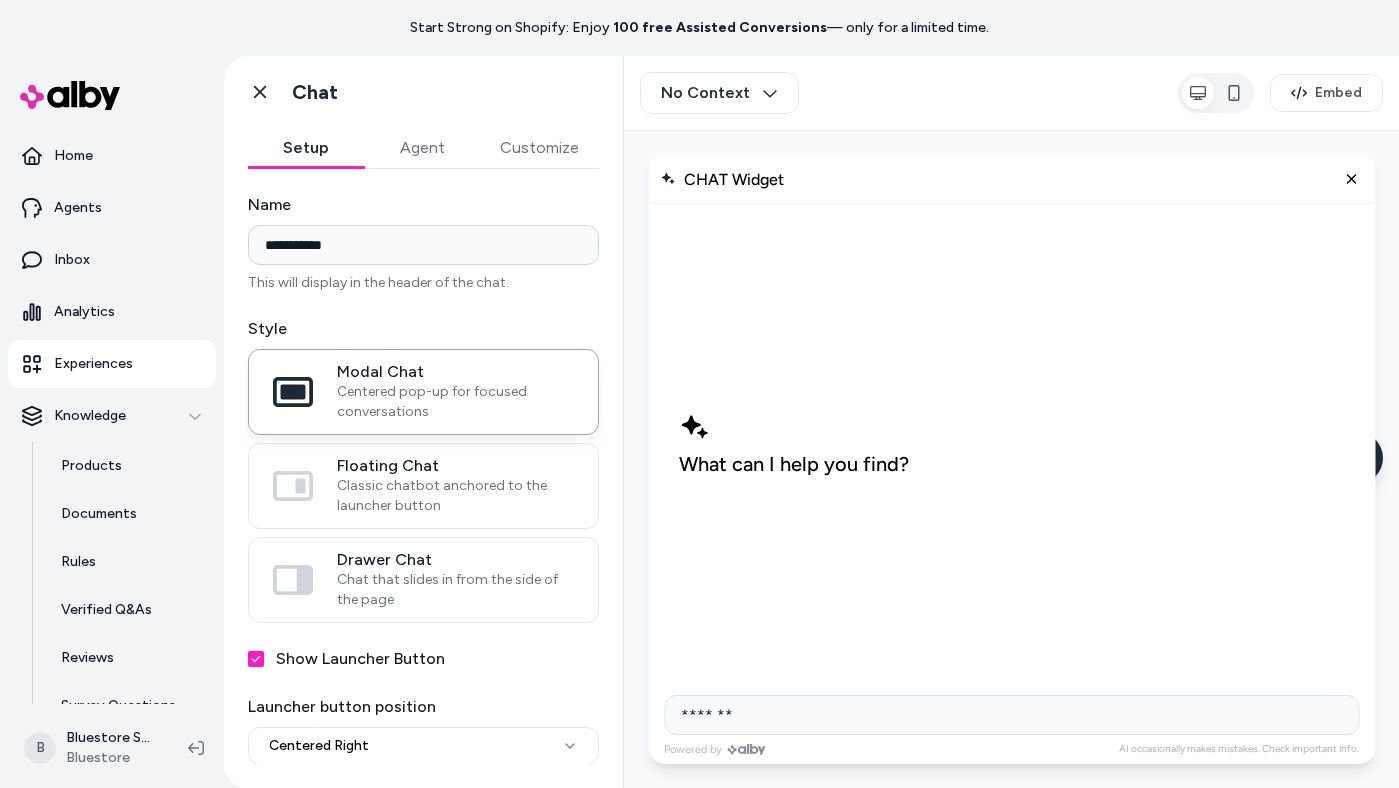 click on "*******" at bounding box center (1011, 715) 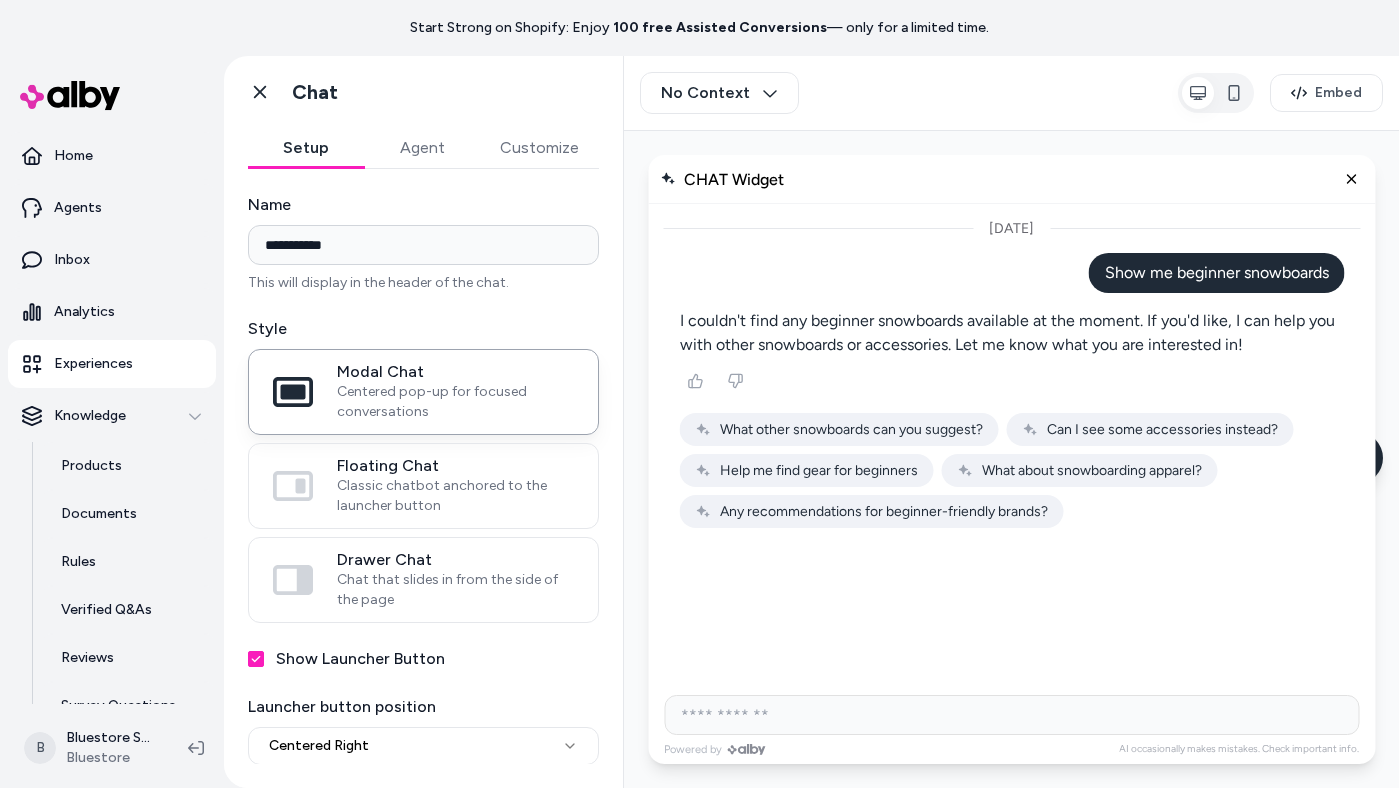 click on "Help me find gear for beginners" at bounding box center [818, 470] 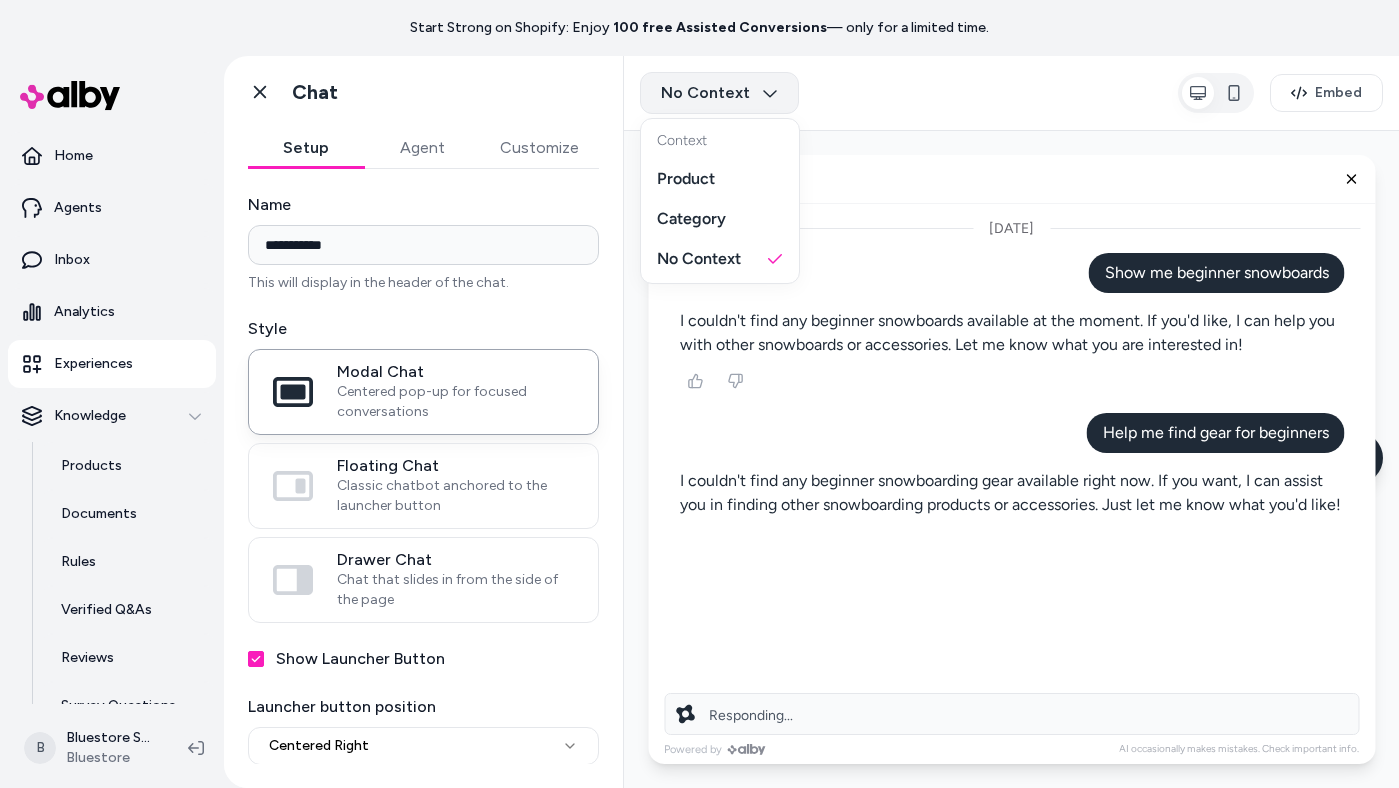 click on "**********" at bounding box center [699, 394] 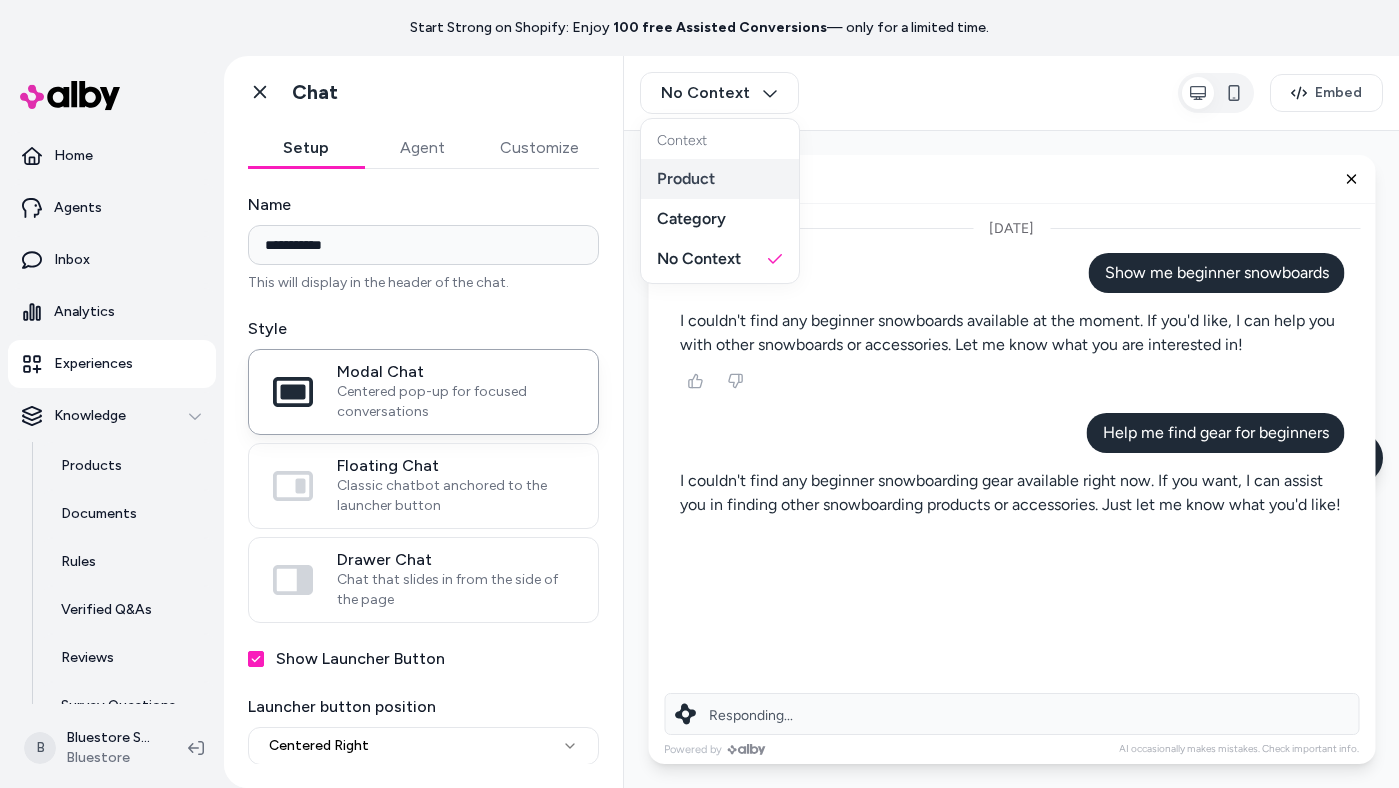 click on "Product" at bounding box center [720, 179] 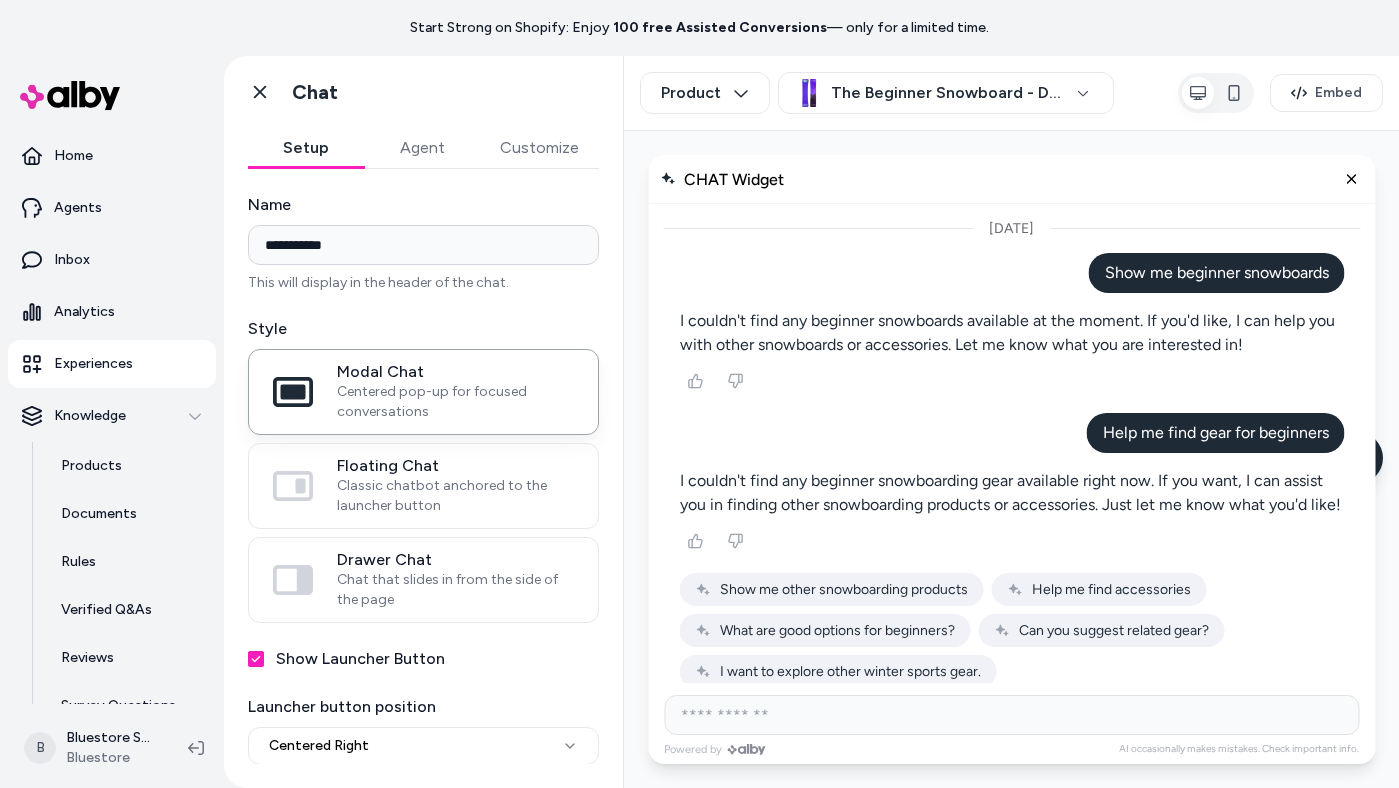 scroll, scrollTop: 17, scrollLeft: 0, axis: vertical 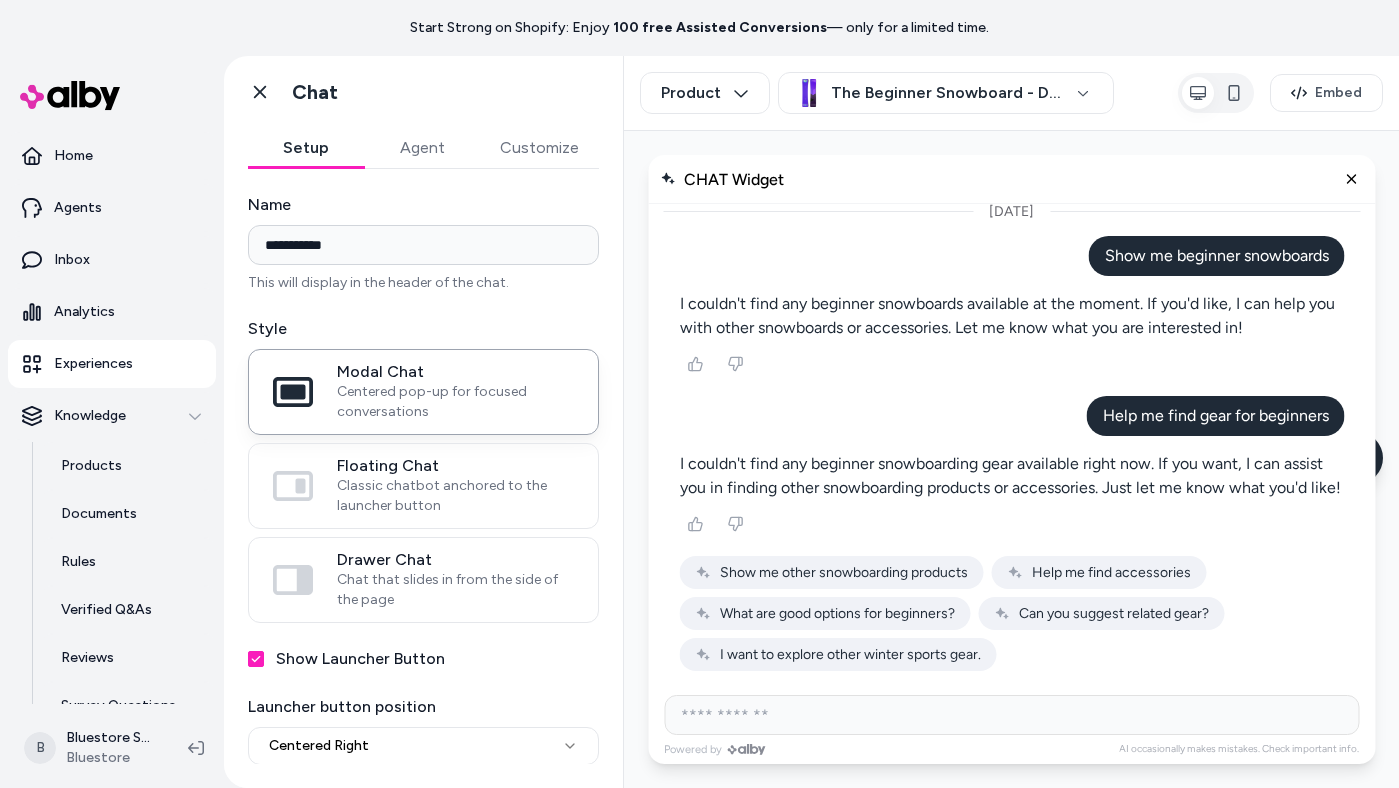 click at bounding box center [1011, 715] 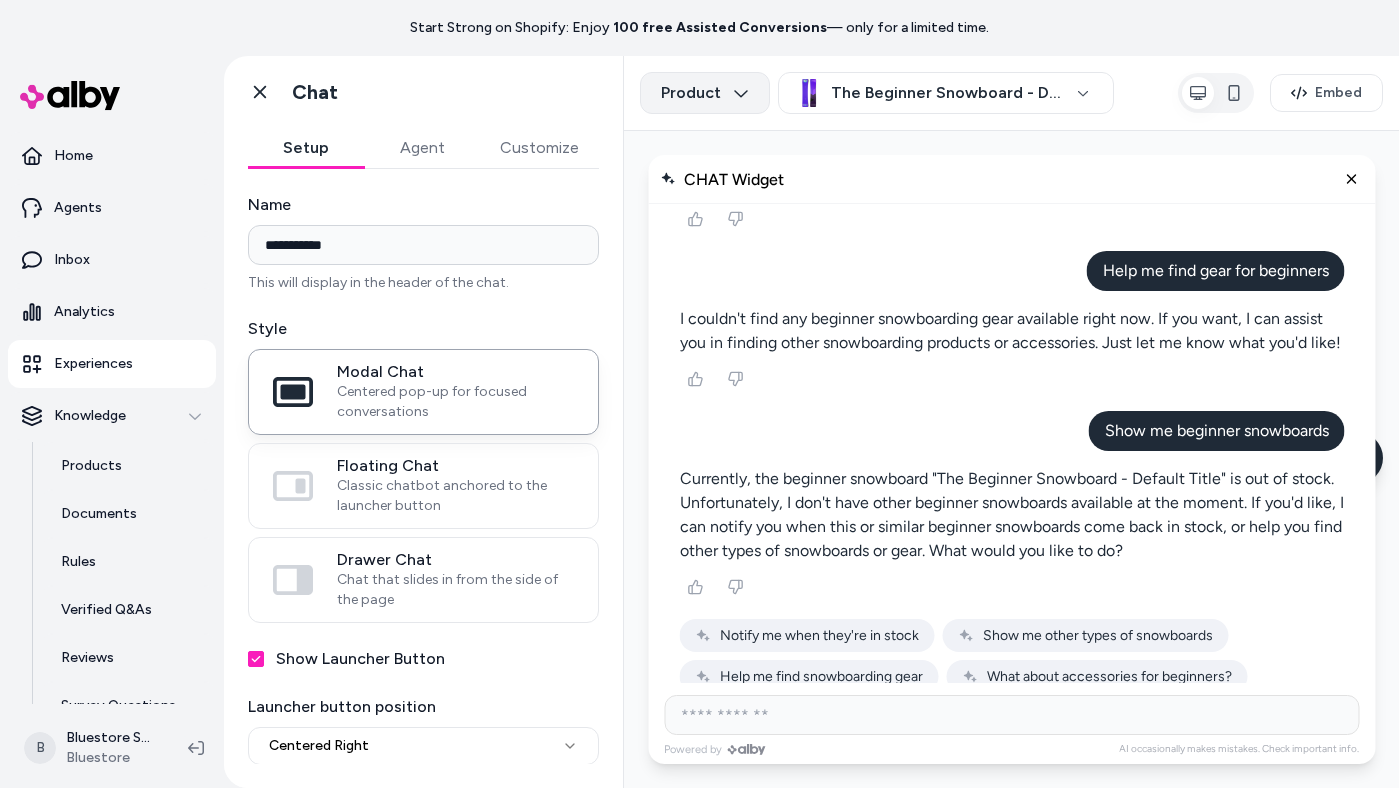 scroll, scrollTop: 225, scrollLeft: 0, axis: vertical 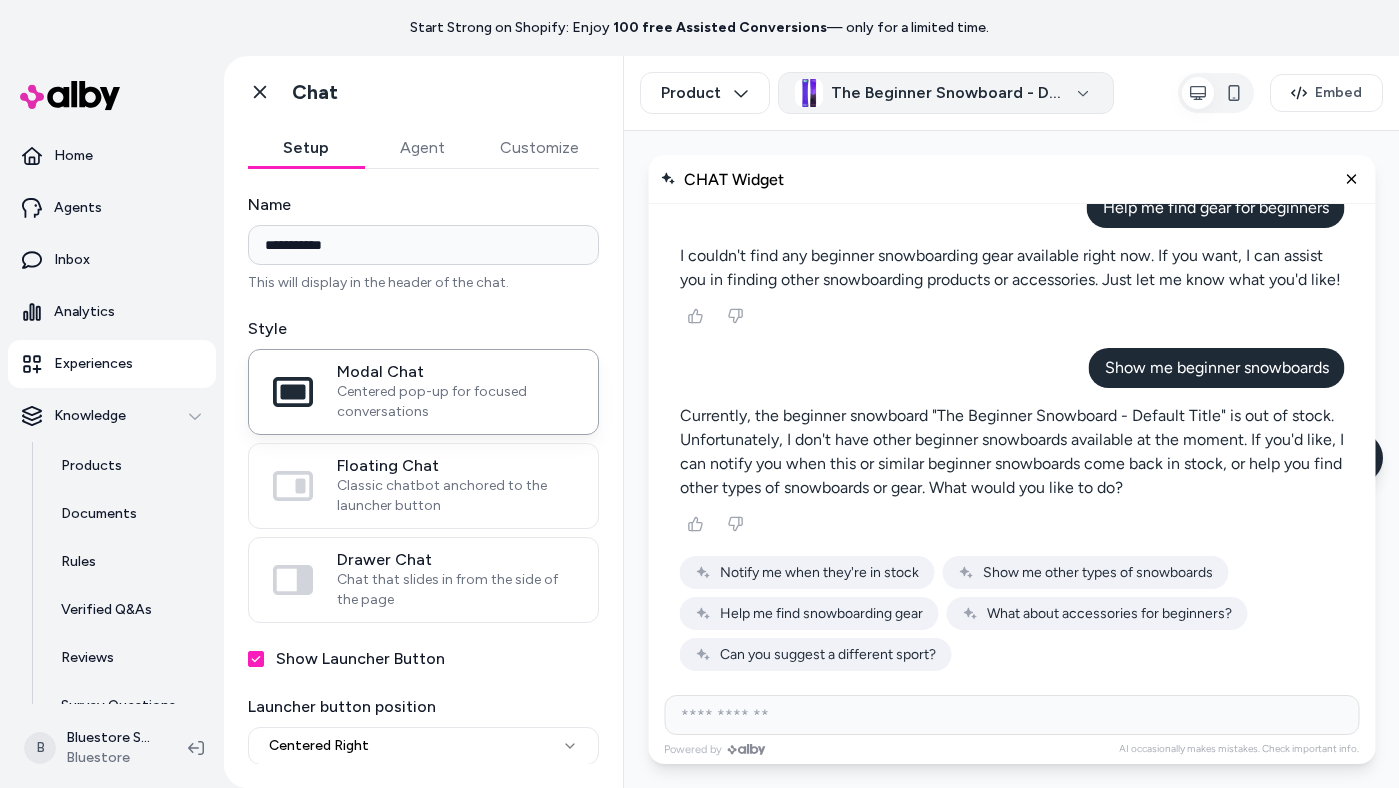 click on "The Beginner Snowboard - Default Title" at bounding box center [928, 93] 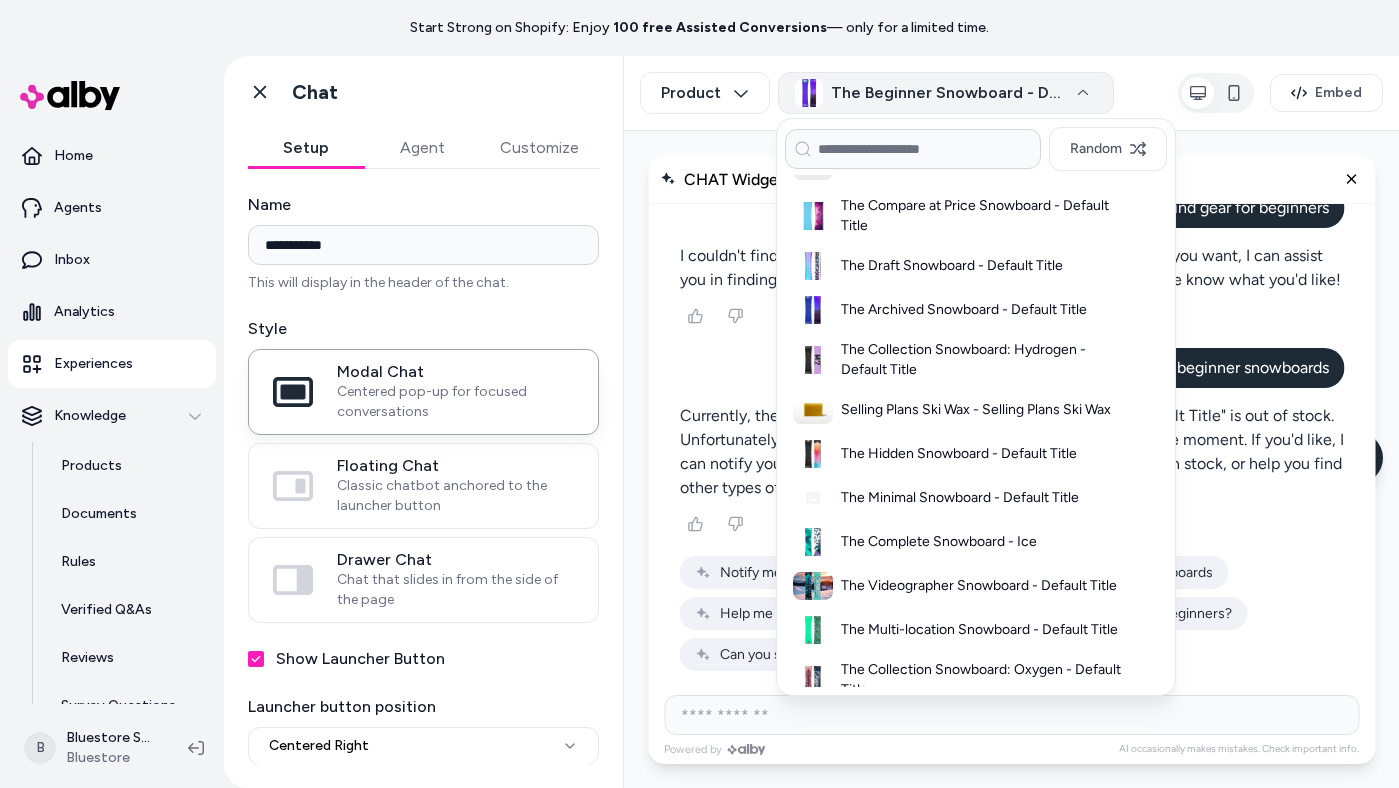 scroll, scrollTop: 71, scrollLeft: 0, axis: vertical 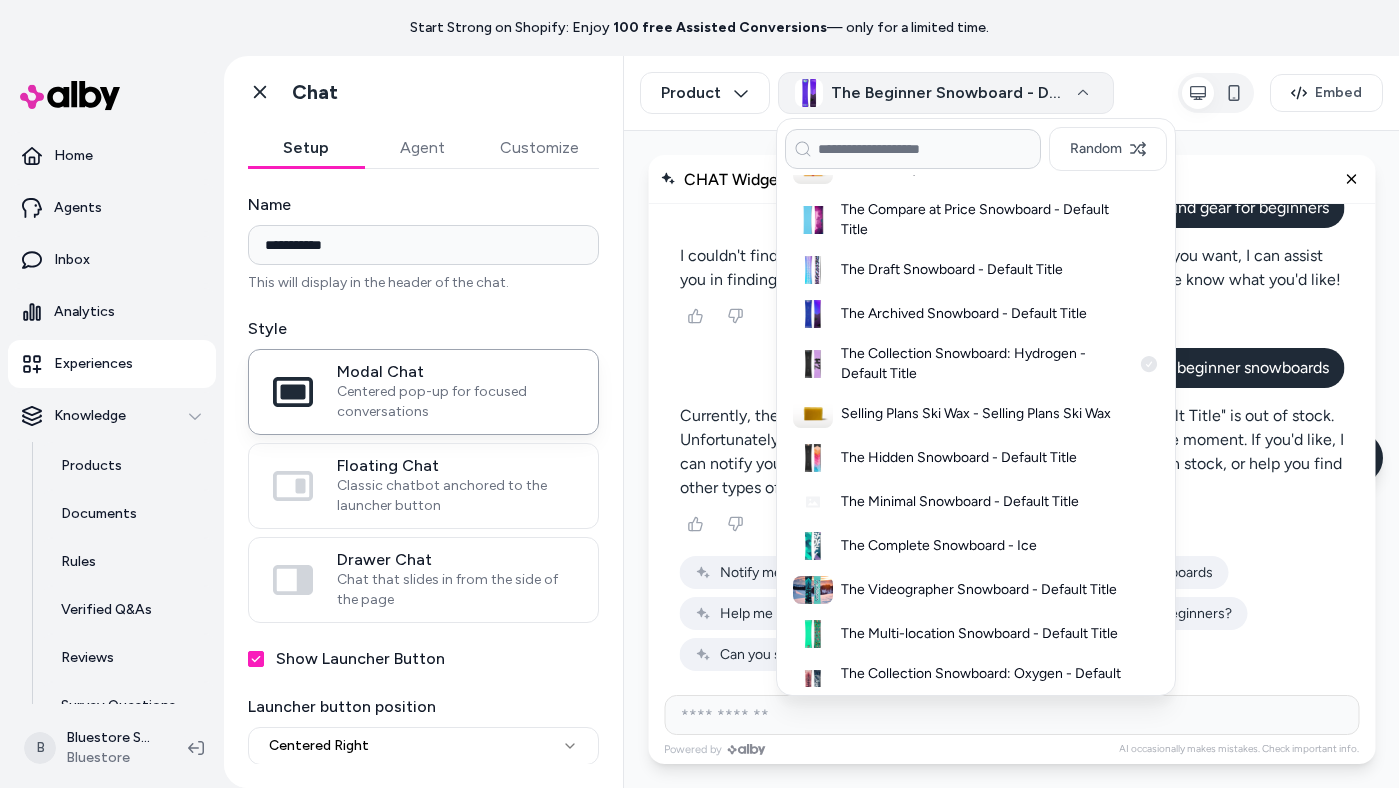 click on "The Collection Snowboard: Hydrogen - Default Title" at bounding box center [986, 364] 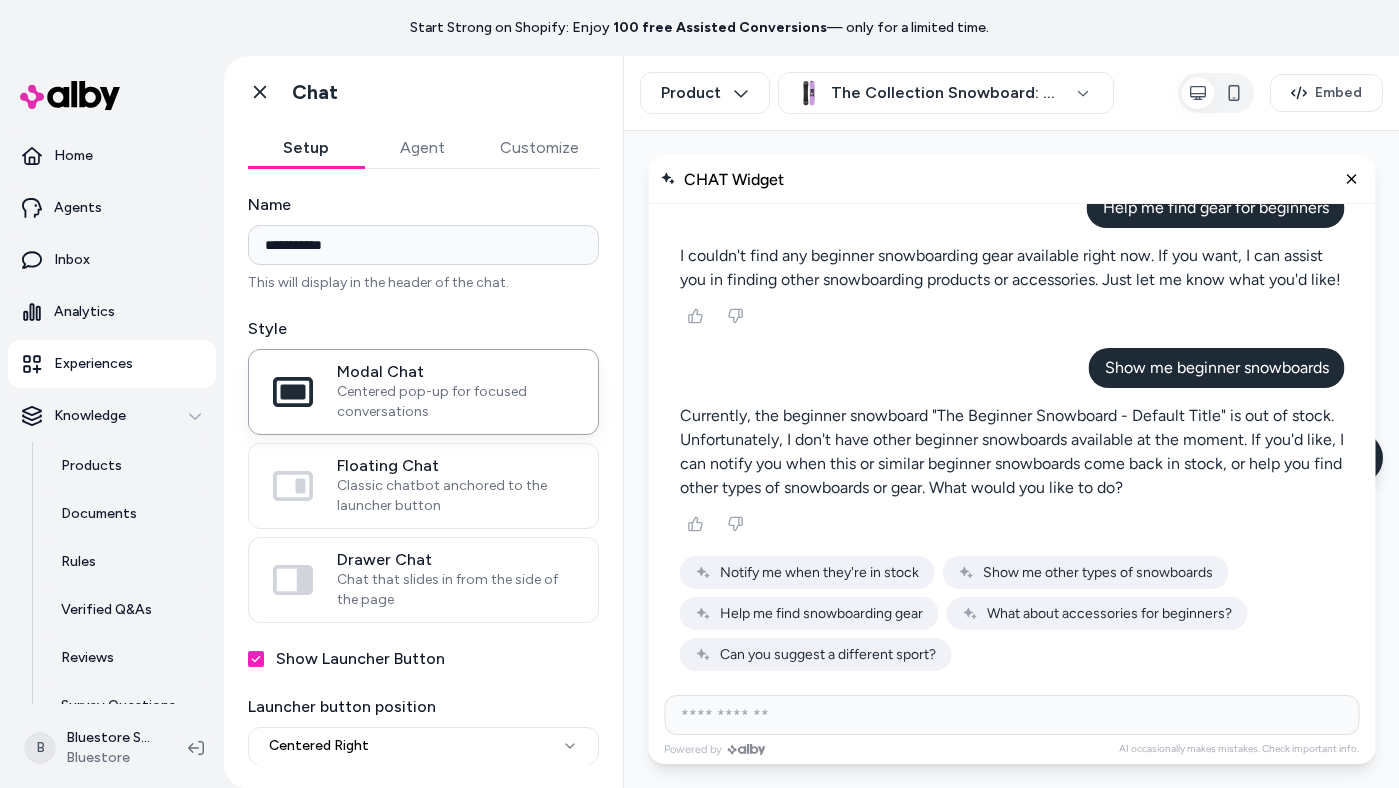 click at bounding box center [1011, 715] 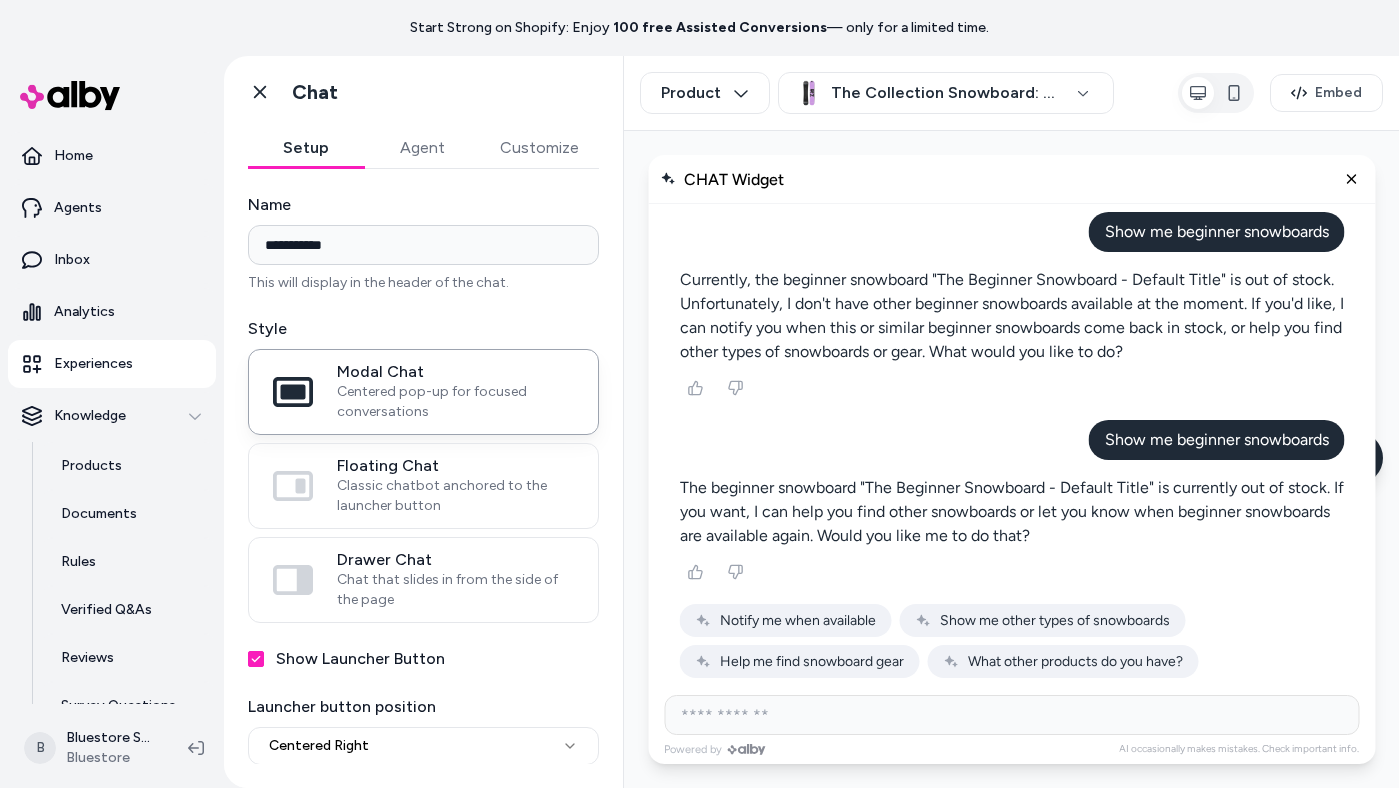 scroll, scrollTop: 409, scrollLeft: 0, axis: vertical 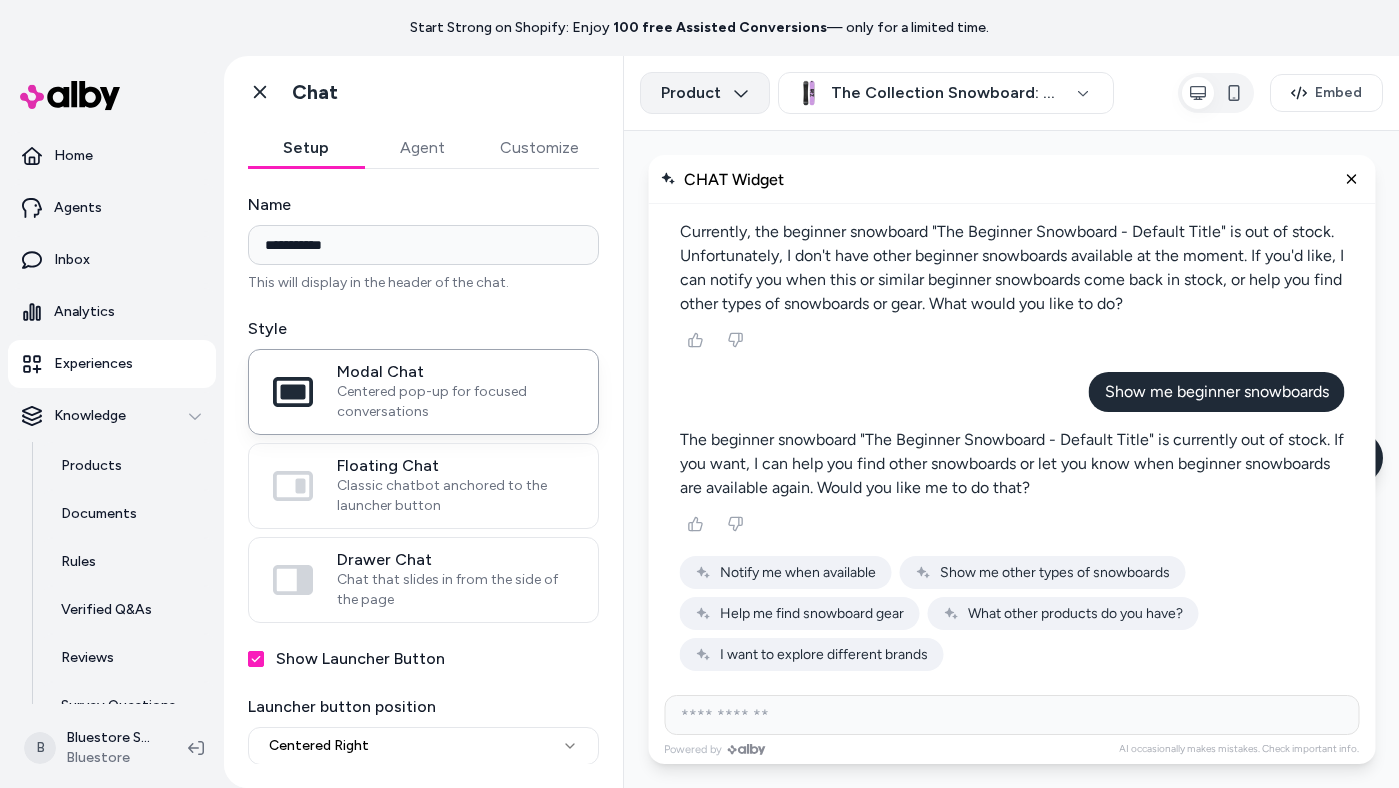 click on "**********" at bounding box center [699, 394] 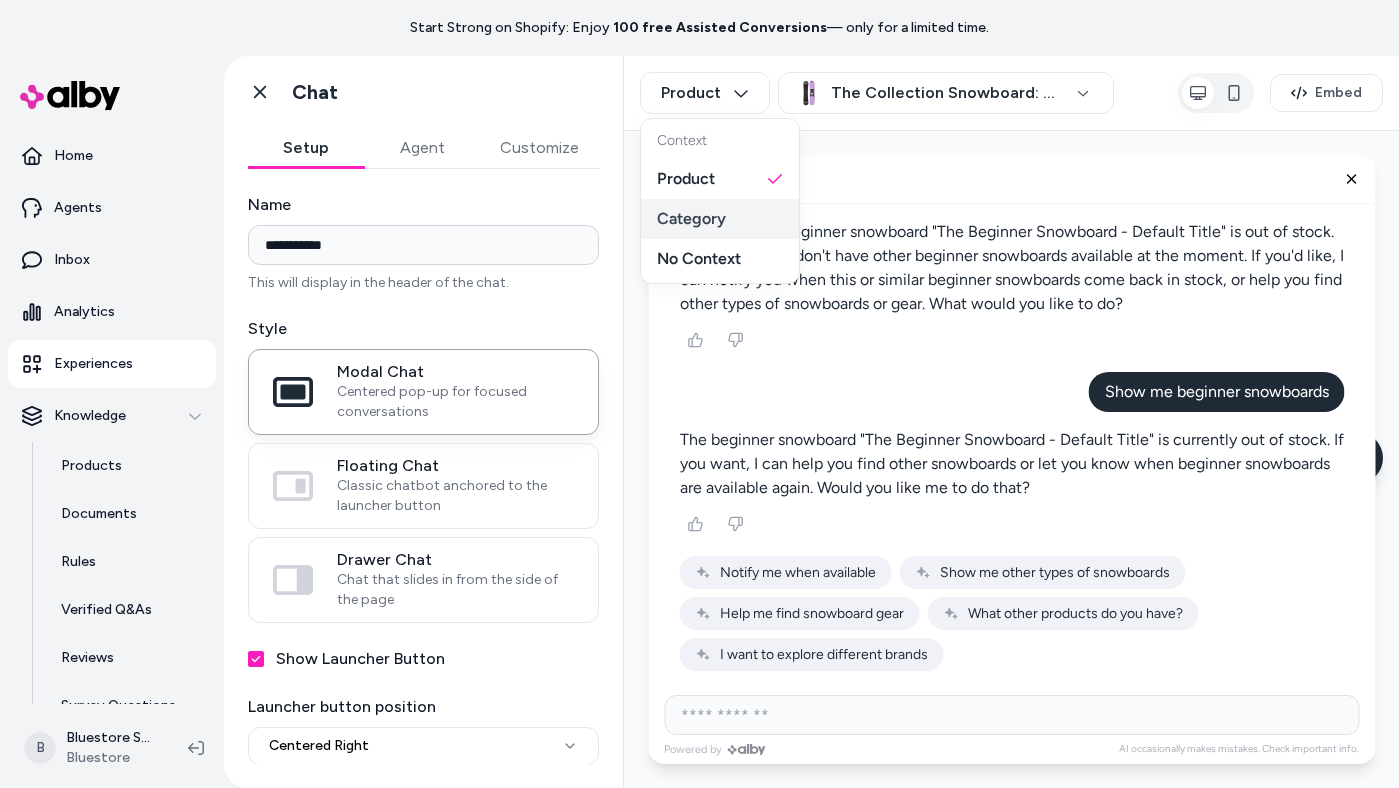 click on "Category" at bounding box center (720, 219) 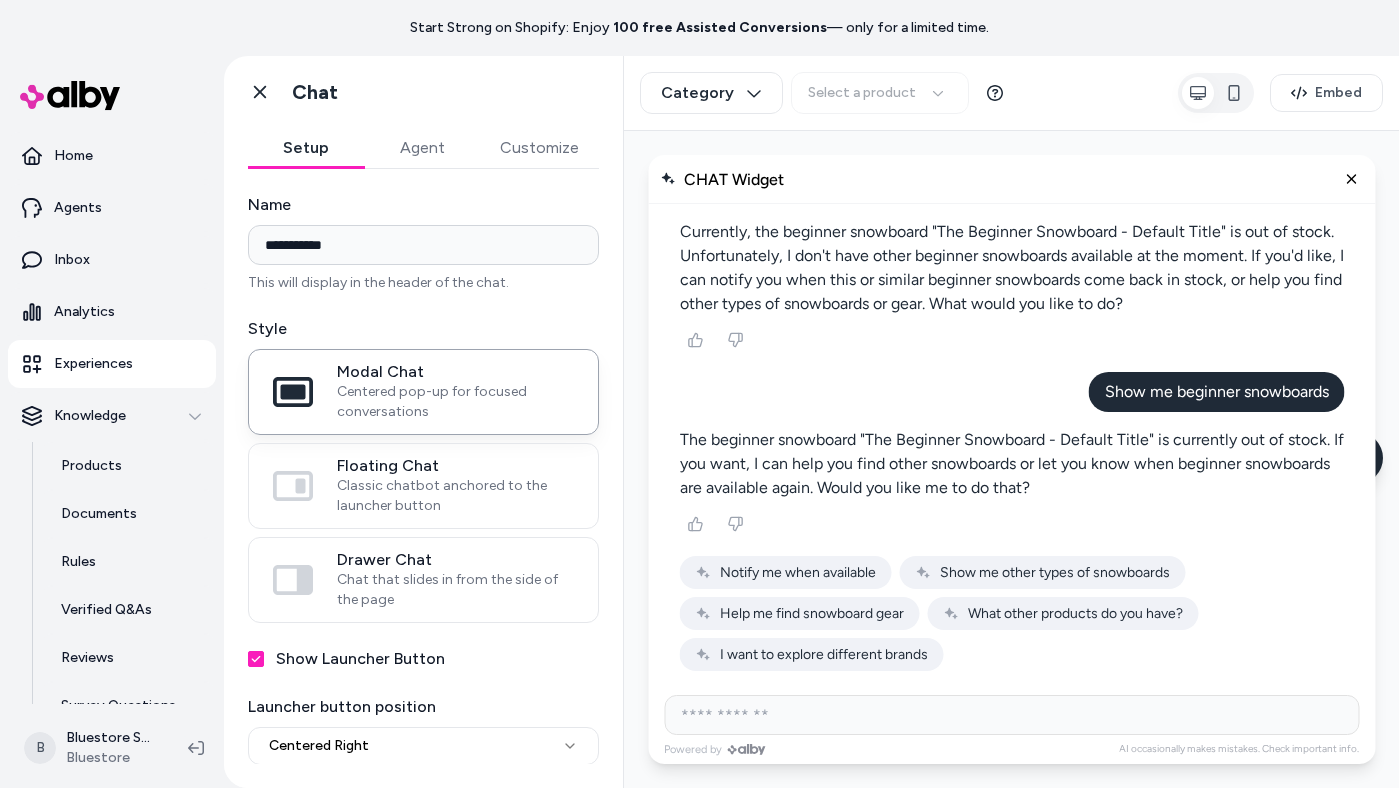 click on "Select a product" at bounding box center [902, 93] 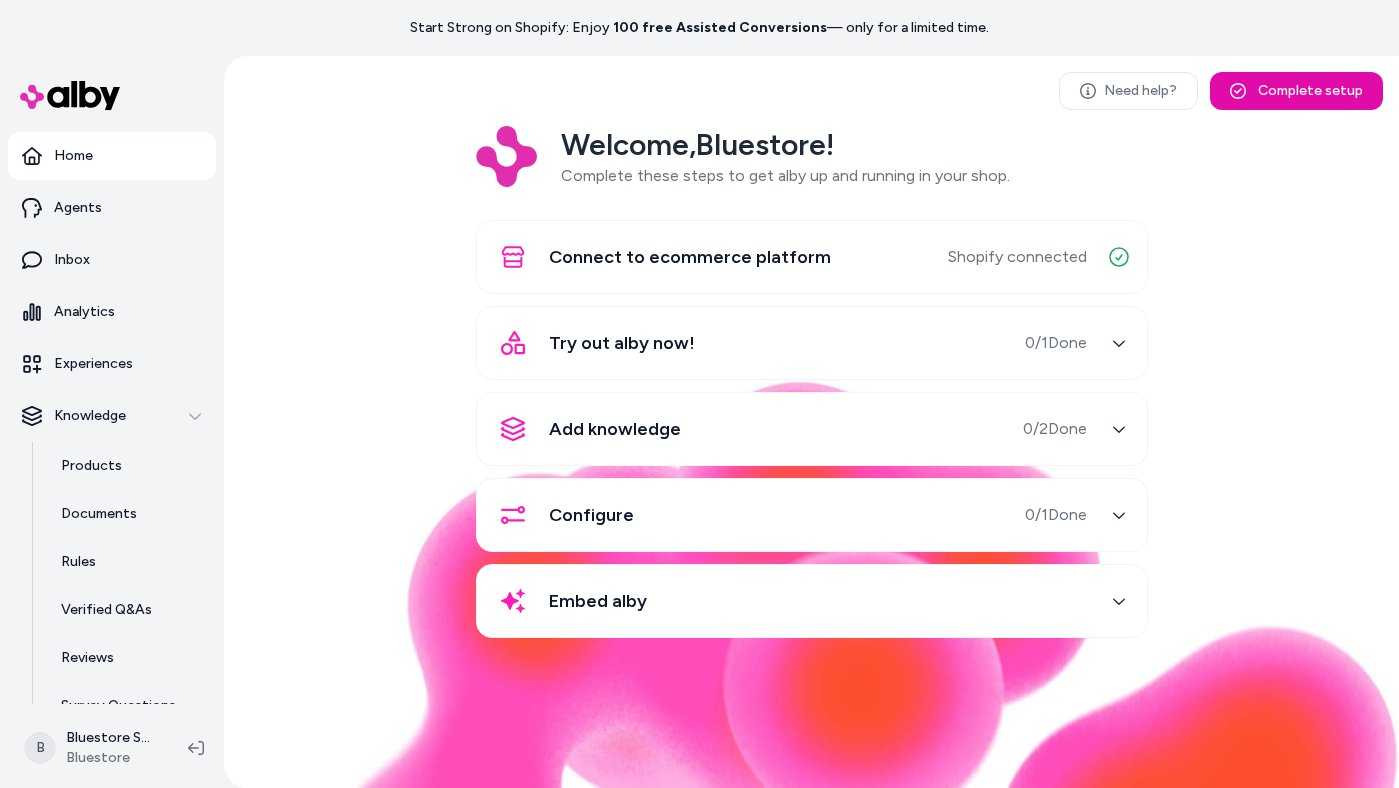 scroll, scrollTop: 0, scrollLeft: 0, axis: both 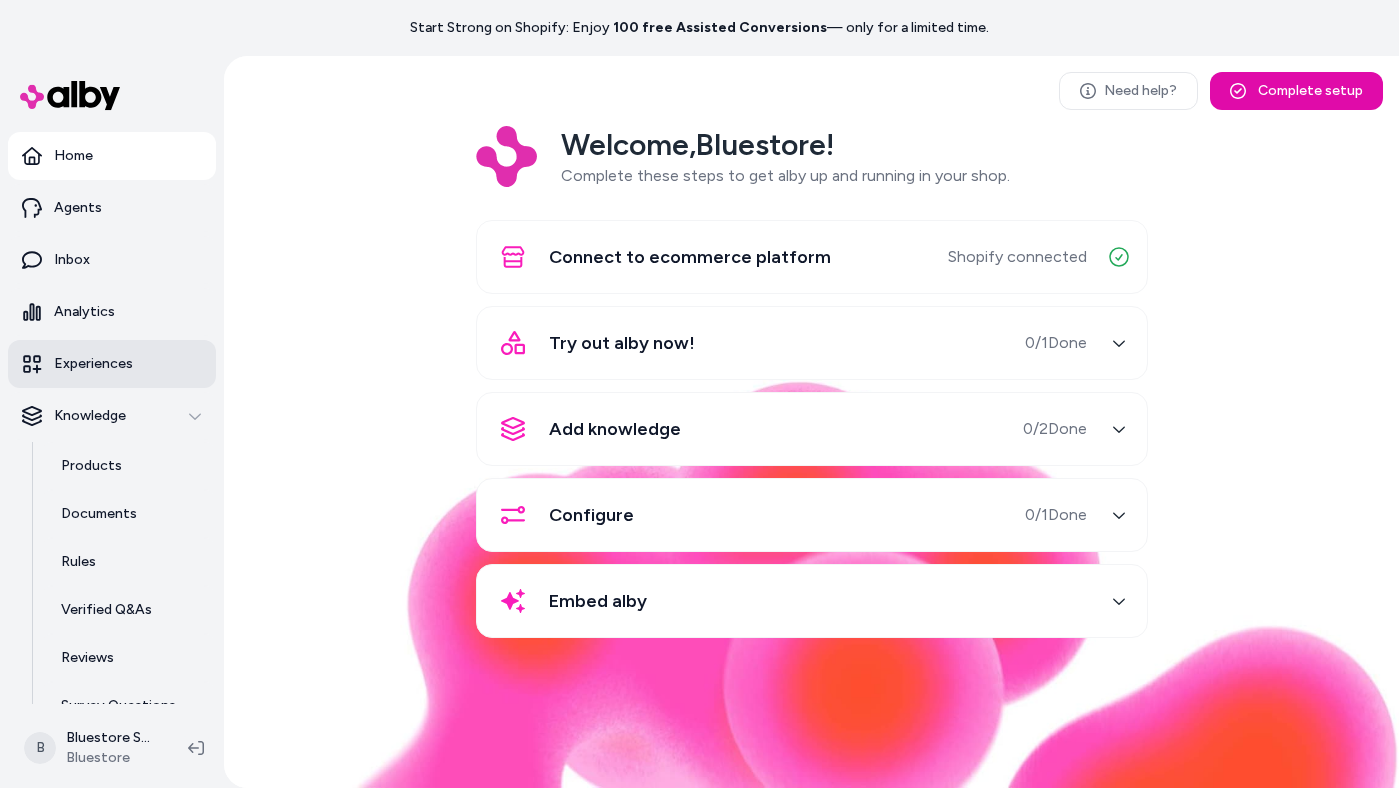 click on "Experiences" at bounding box center (93, 364) 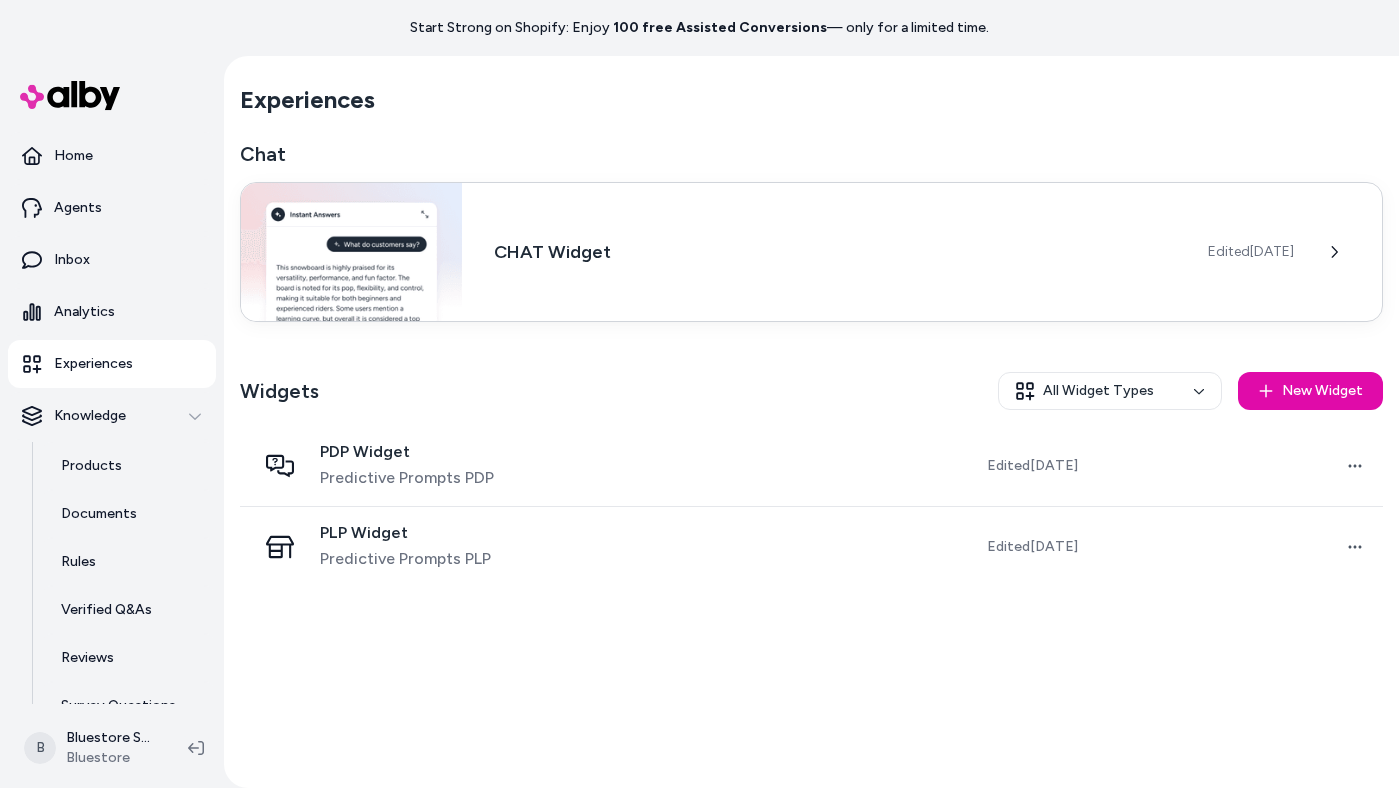 click on "CHAT Widget" at bounding box center [835, 252] 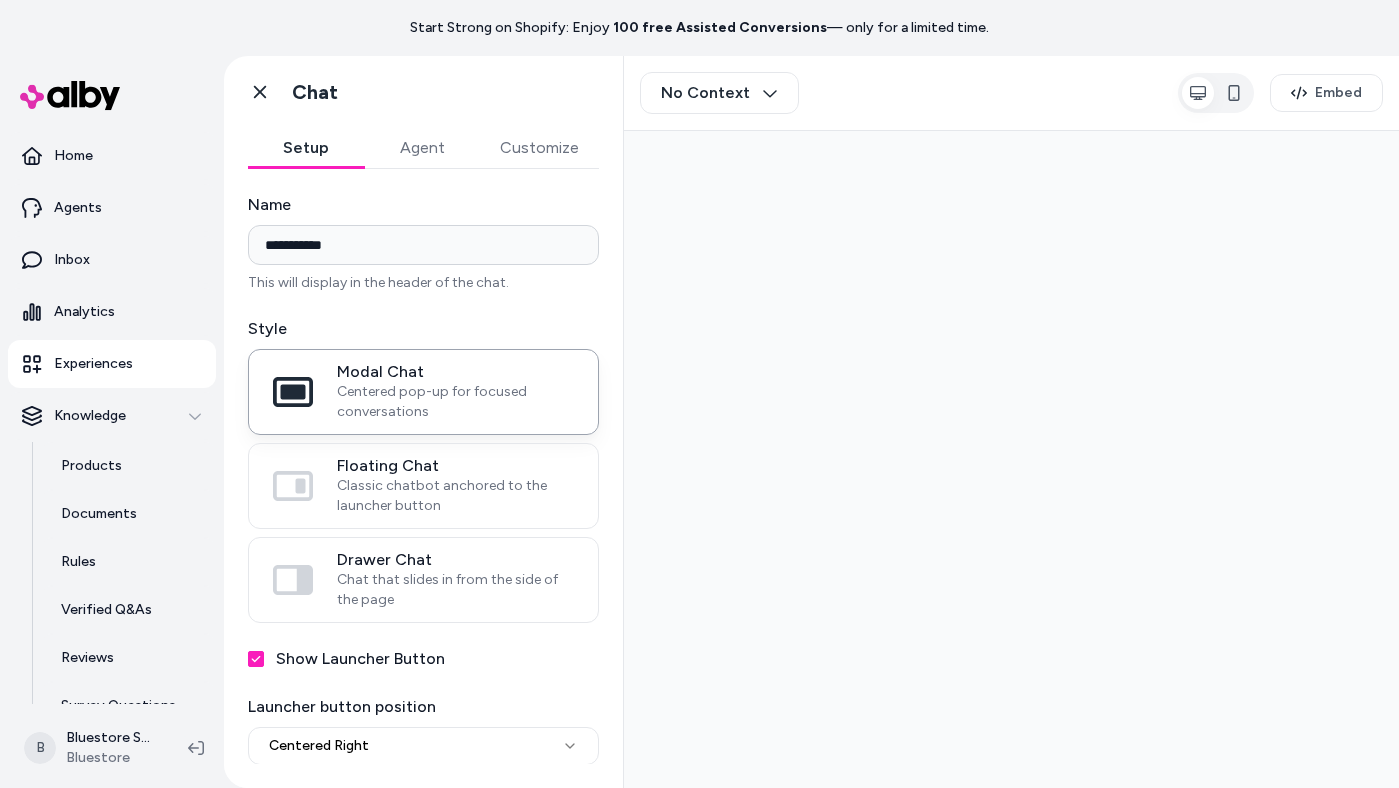 scroll, scrollTop: 0, scrollLeft: 0, axis: both 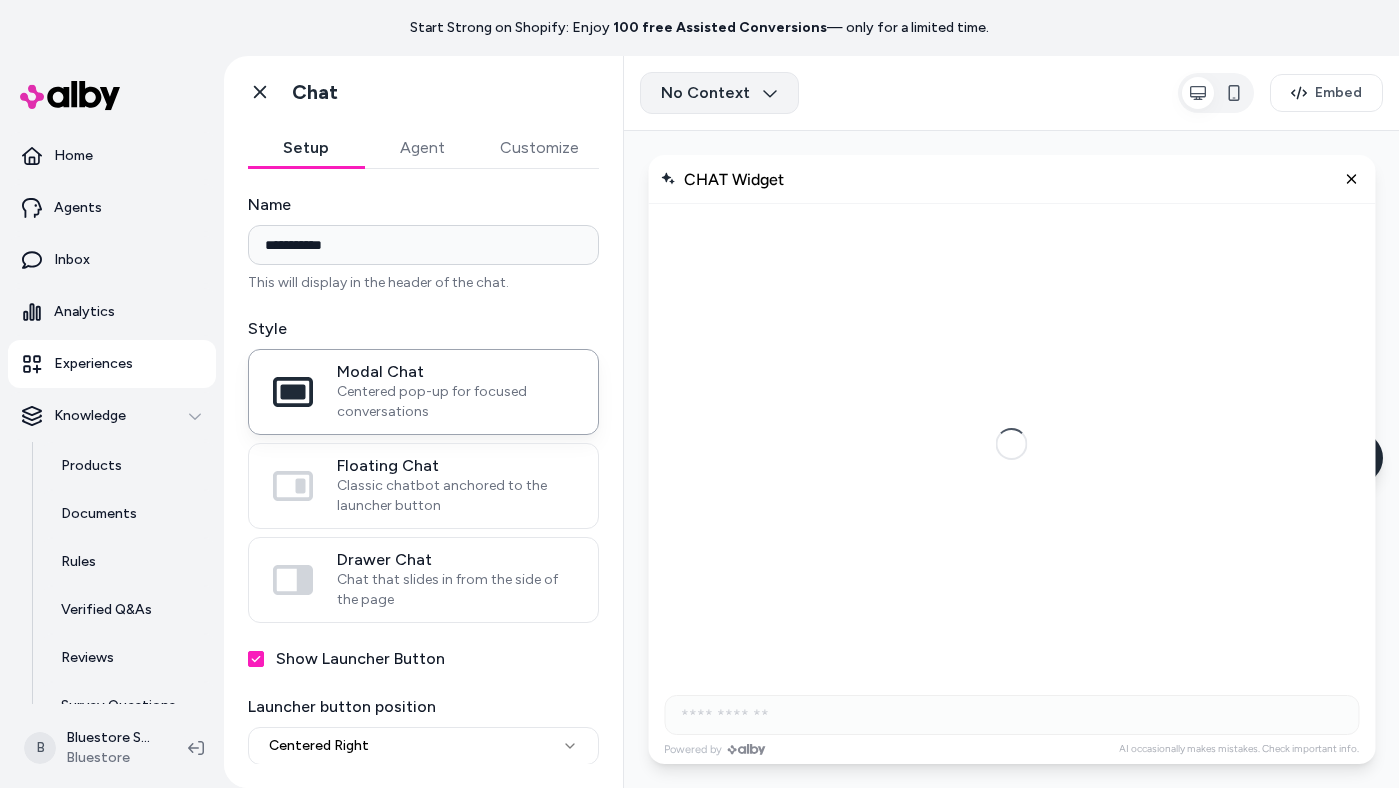 click on "**********" at bounding box center [699, 394] 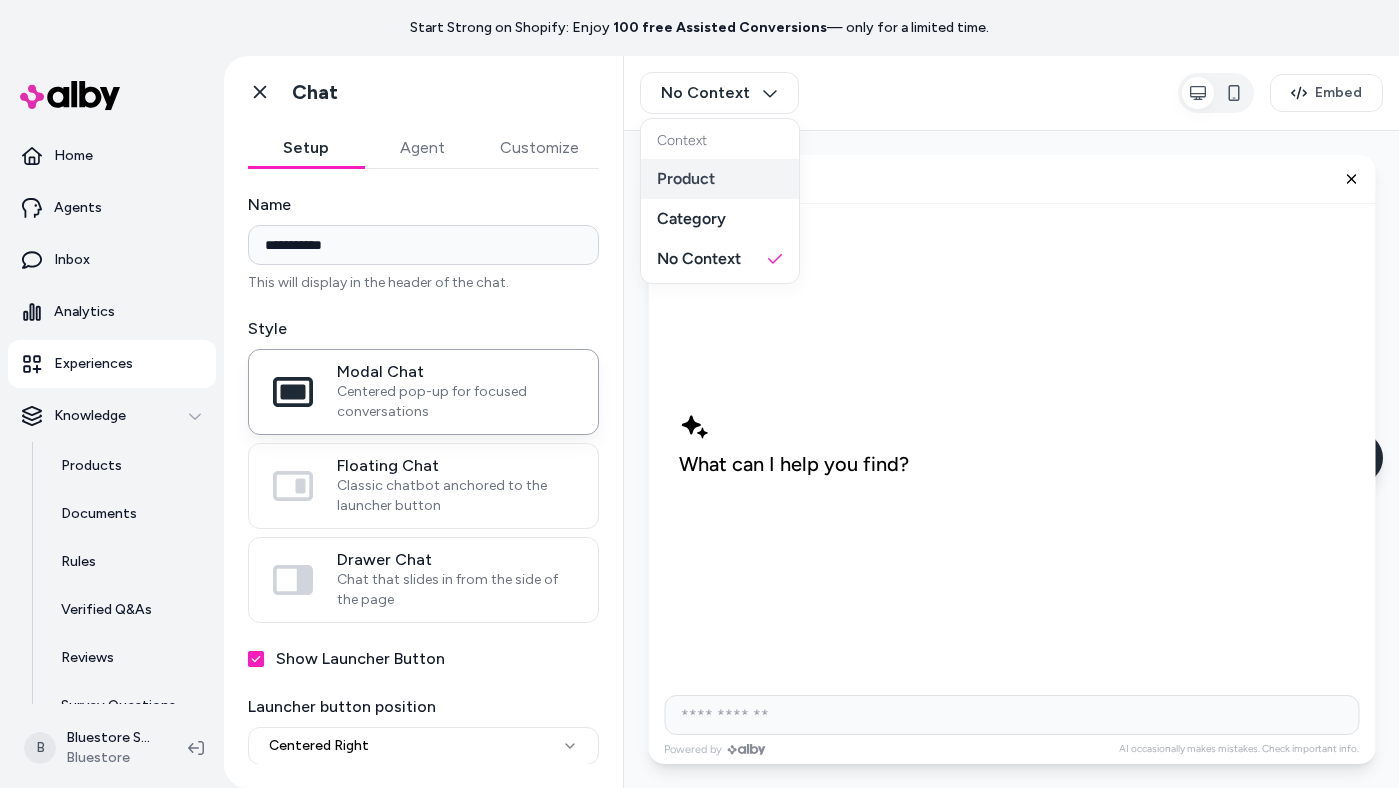 click on "Product" at bounding box center (720, 179) 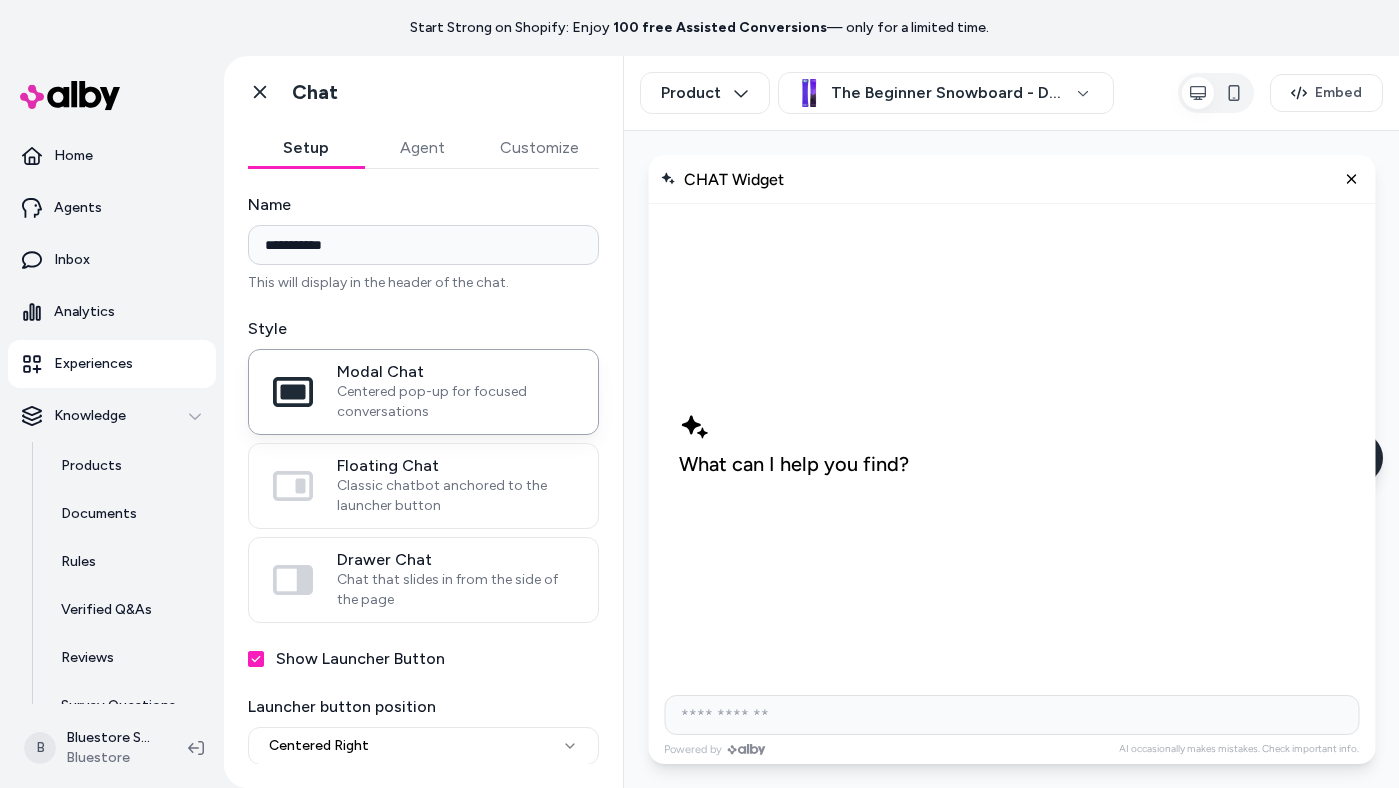 click at bounding box center [1011, 715] 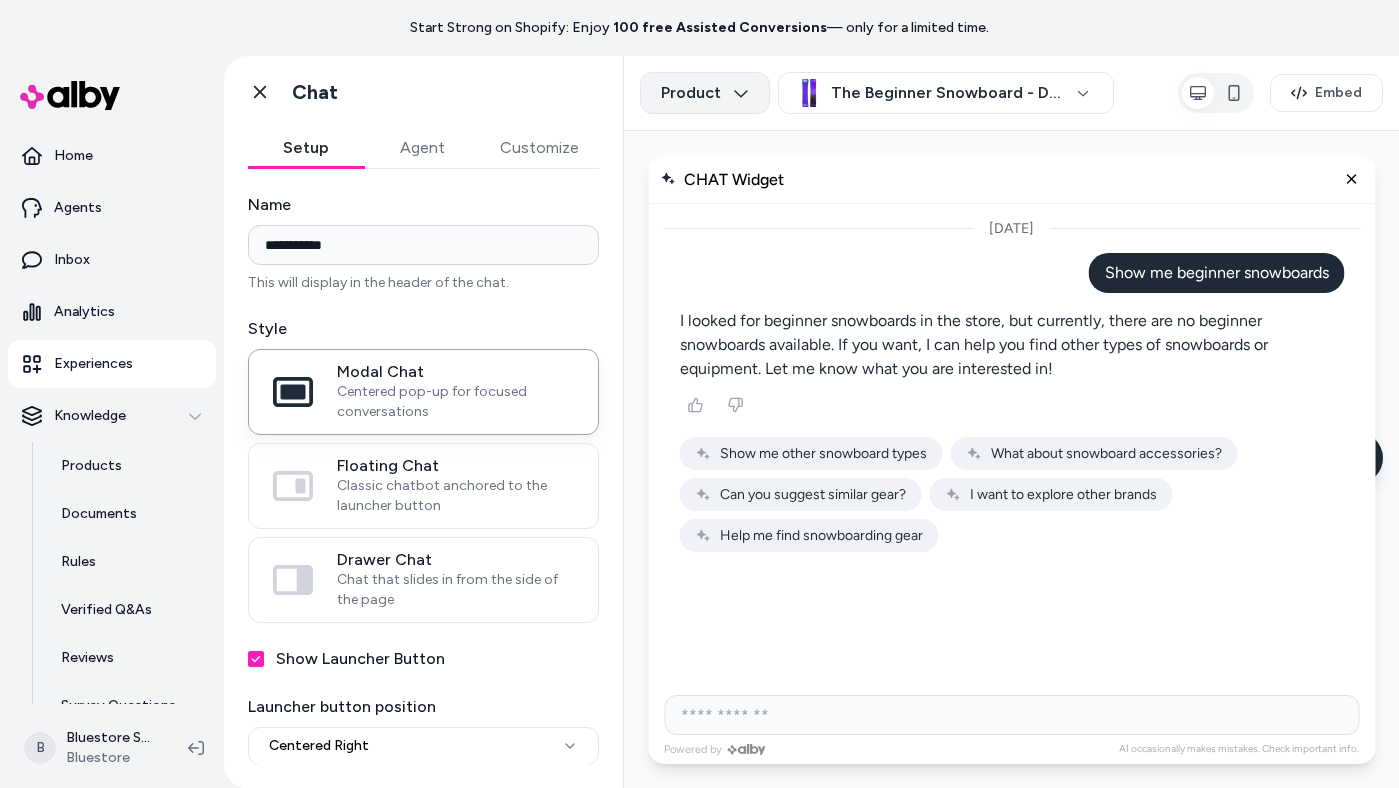 click on "**********" at bounding box center (699, 394) 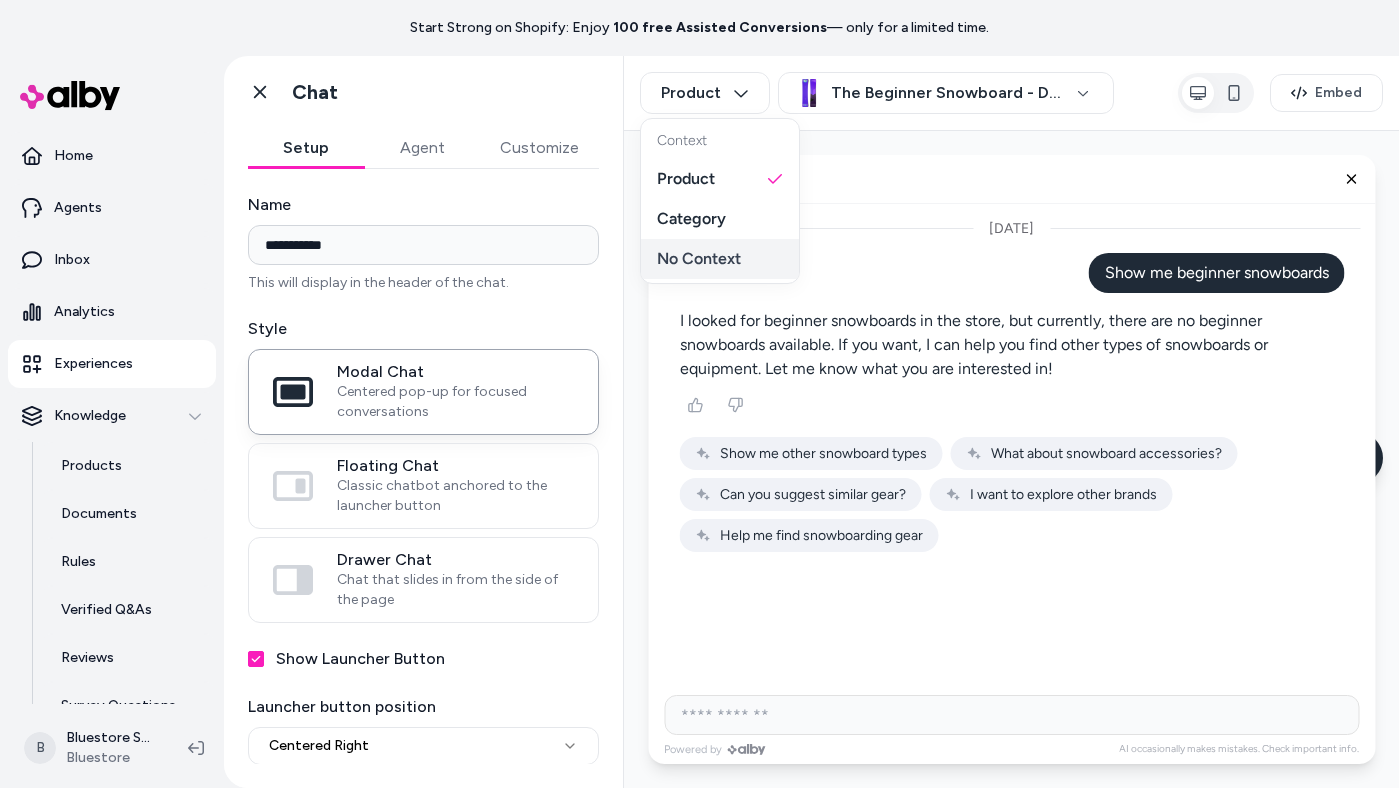 click on "No Context" at bounding box center (720, 259) 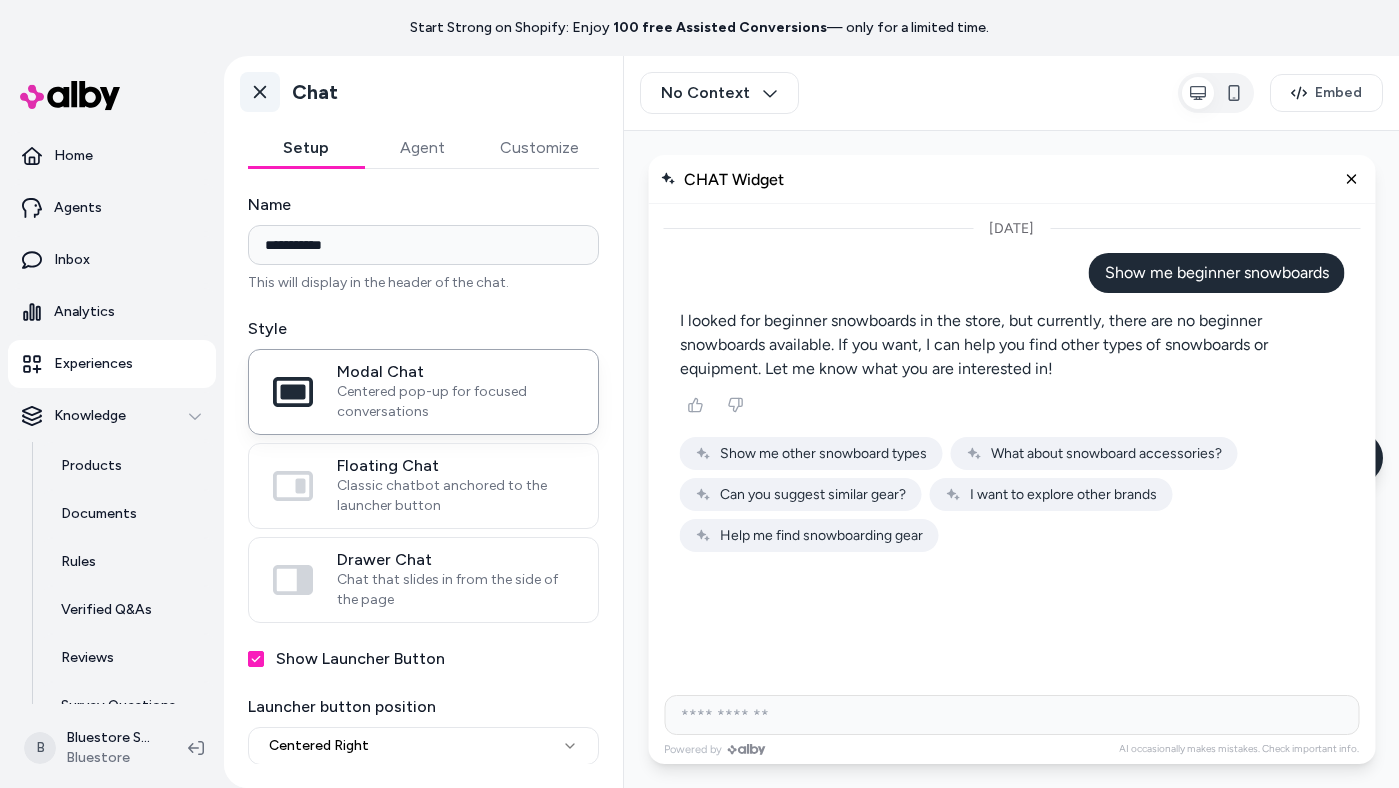 click 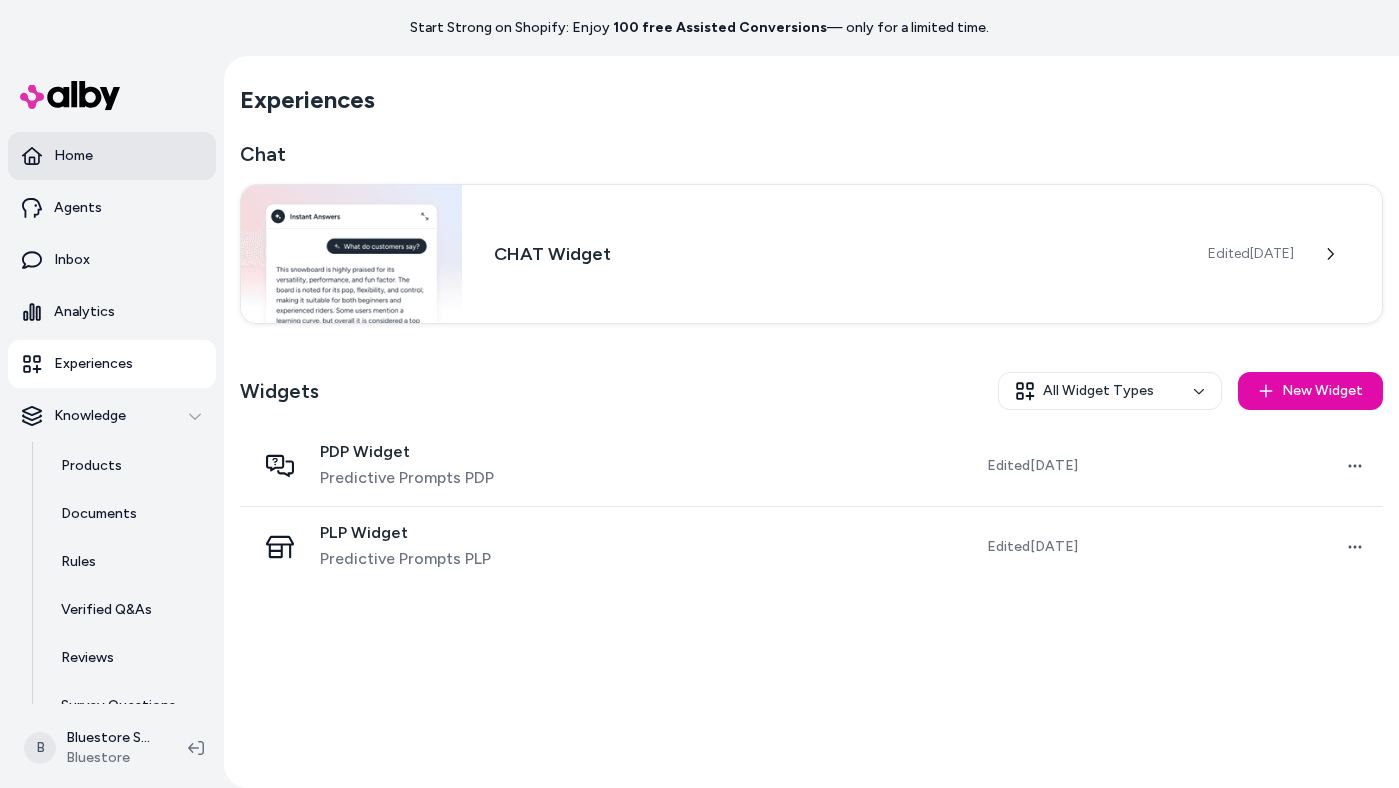 click on "Home" at bounding box center [112, 156] 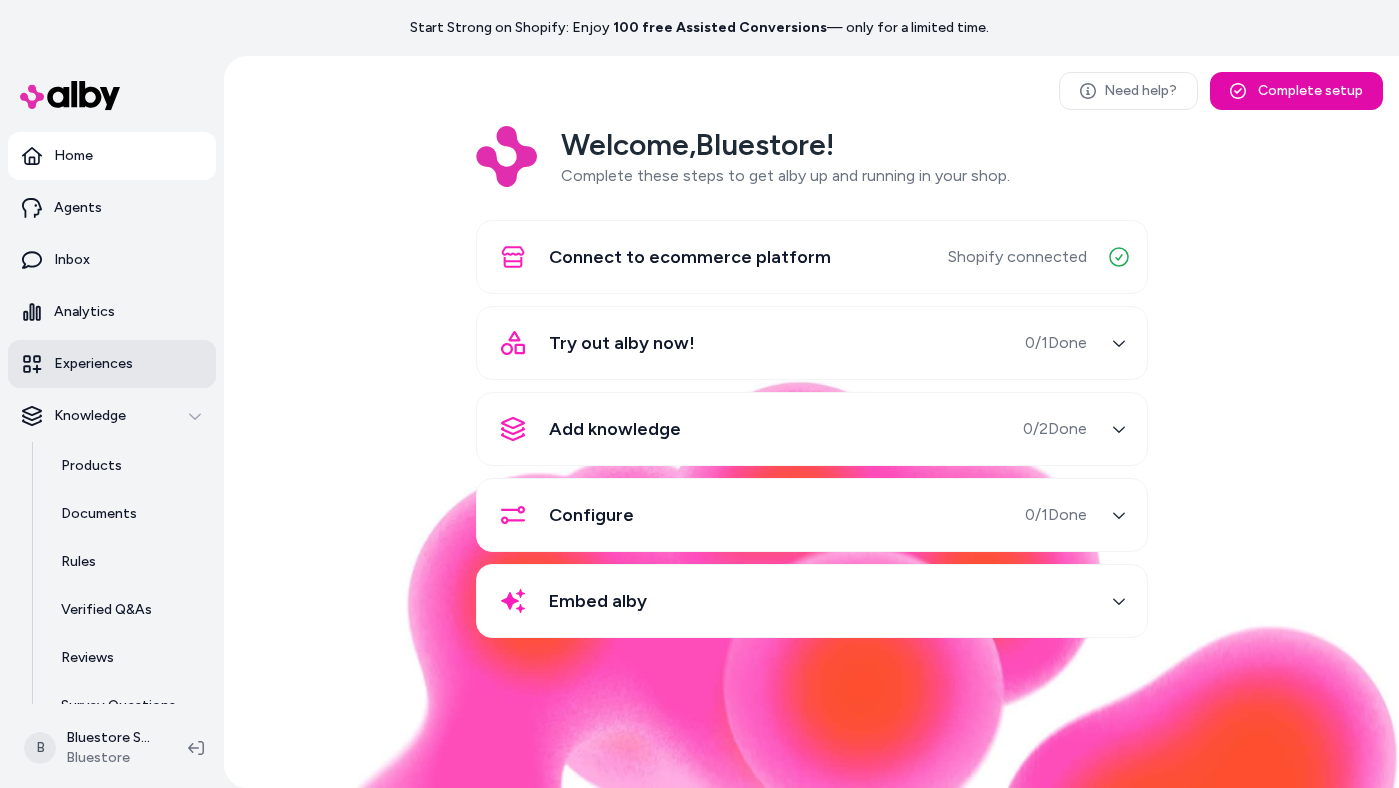 click on "Experiences" at bounding box center (112, 364) 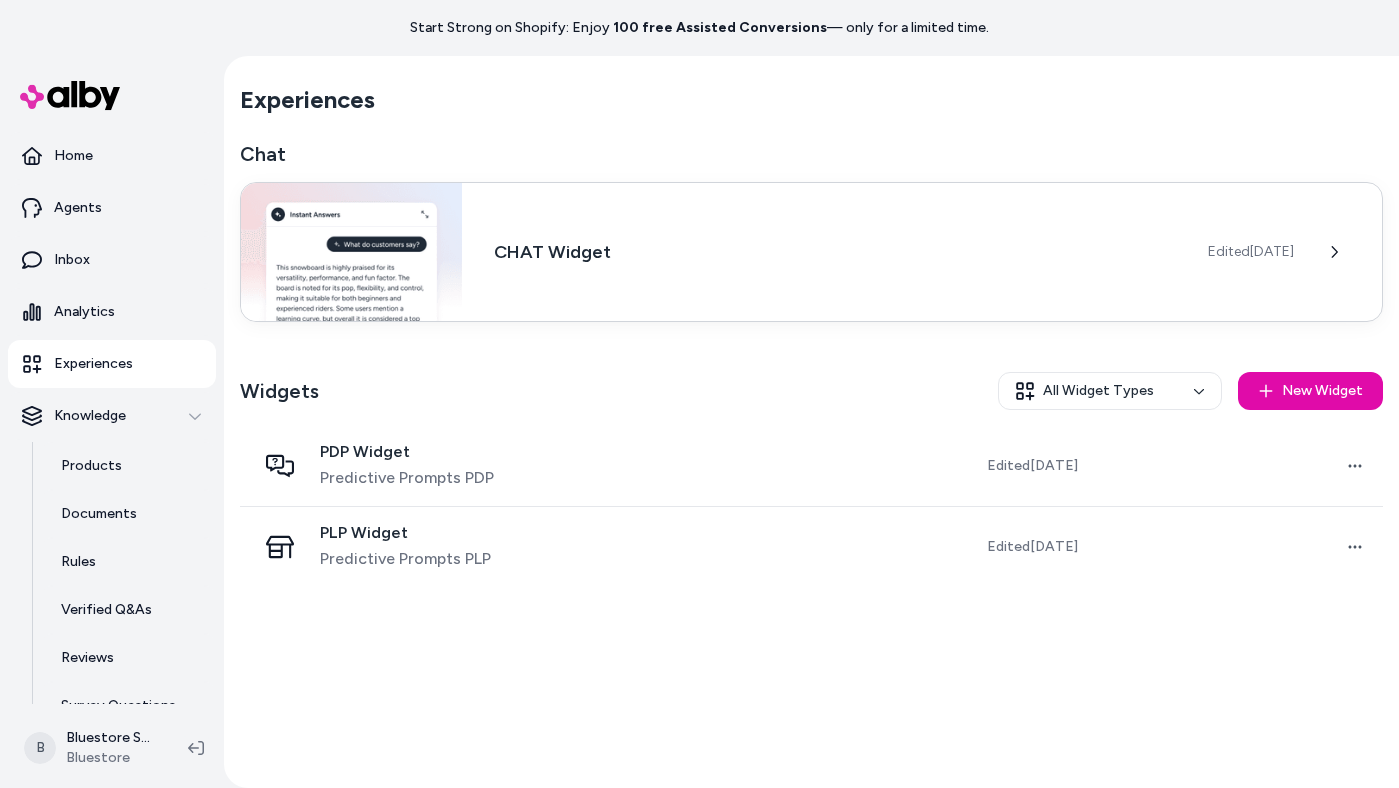 click on "CHAT Widget Edited  [DATE]" at bounding box center (811, 252) 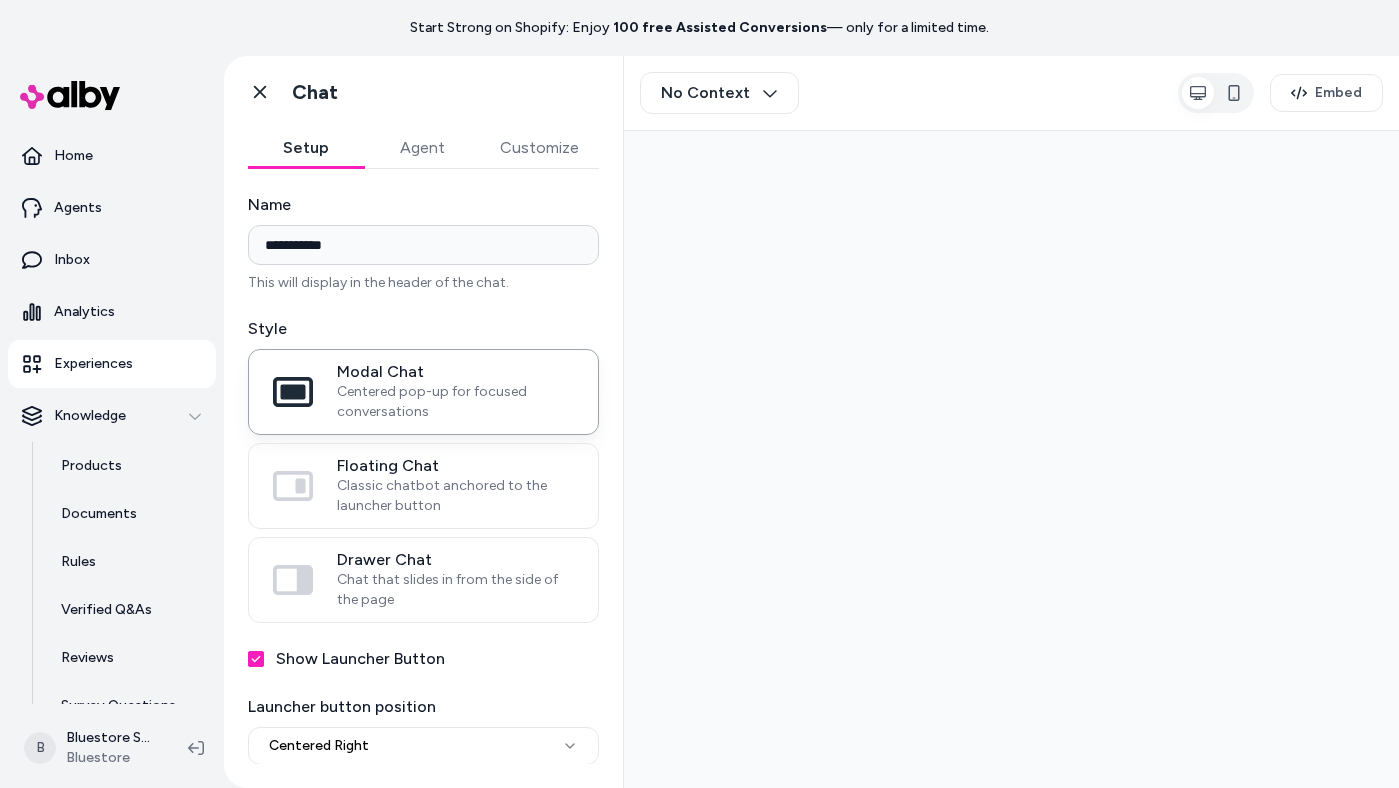 scroll, scrollTop: 0, scrollLeft: 0, axis: both 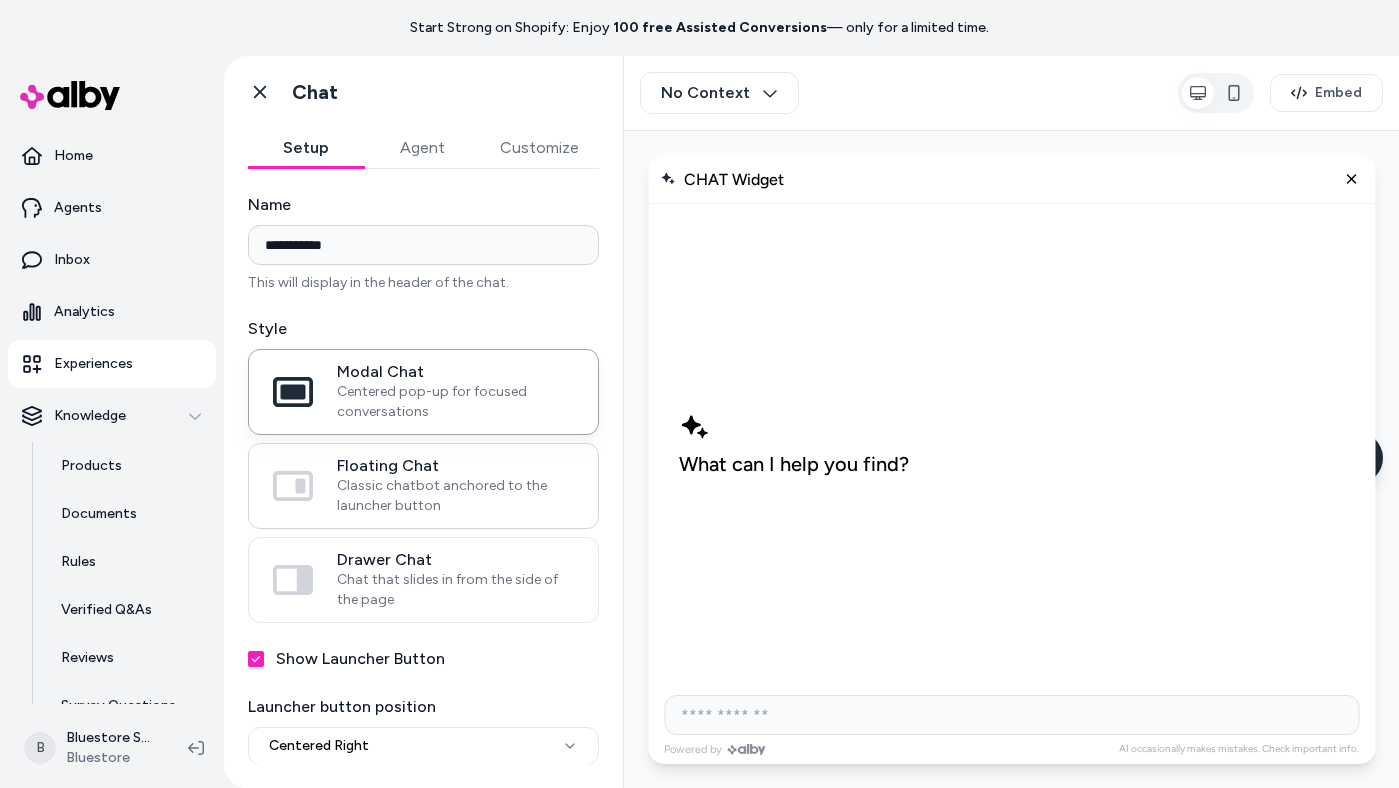 click on "Classic chatbot anchored to the launcher button" at bounding box center (455, 496) 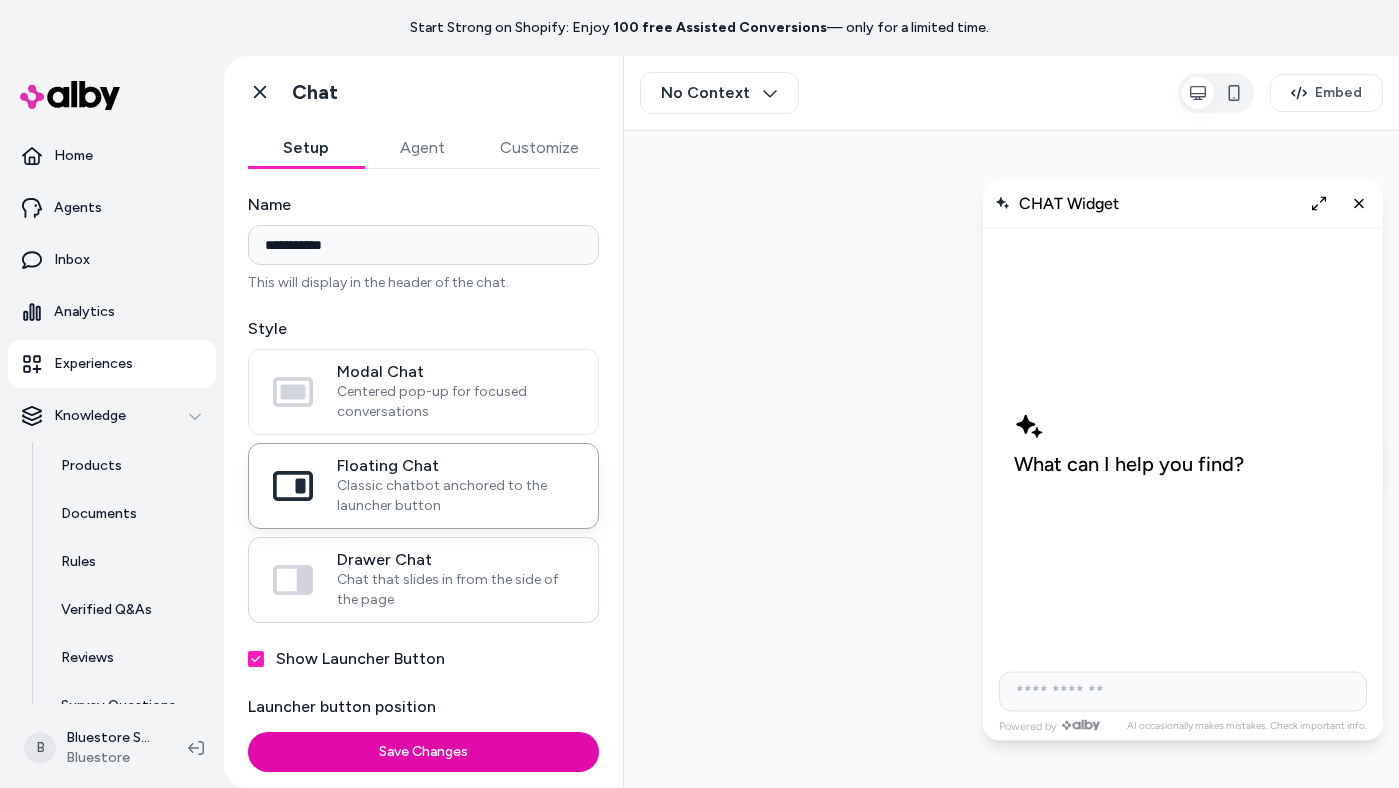 click on "Chat that slides in from the side of the page" at bounding box center (455, 590) 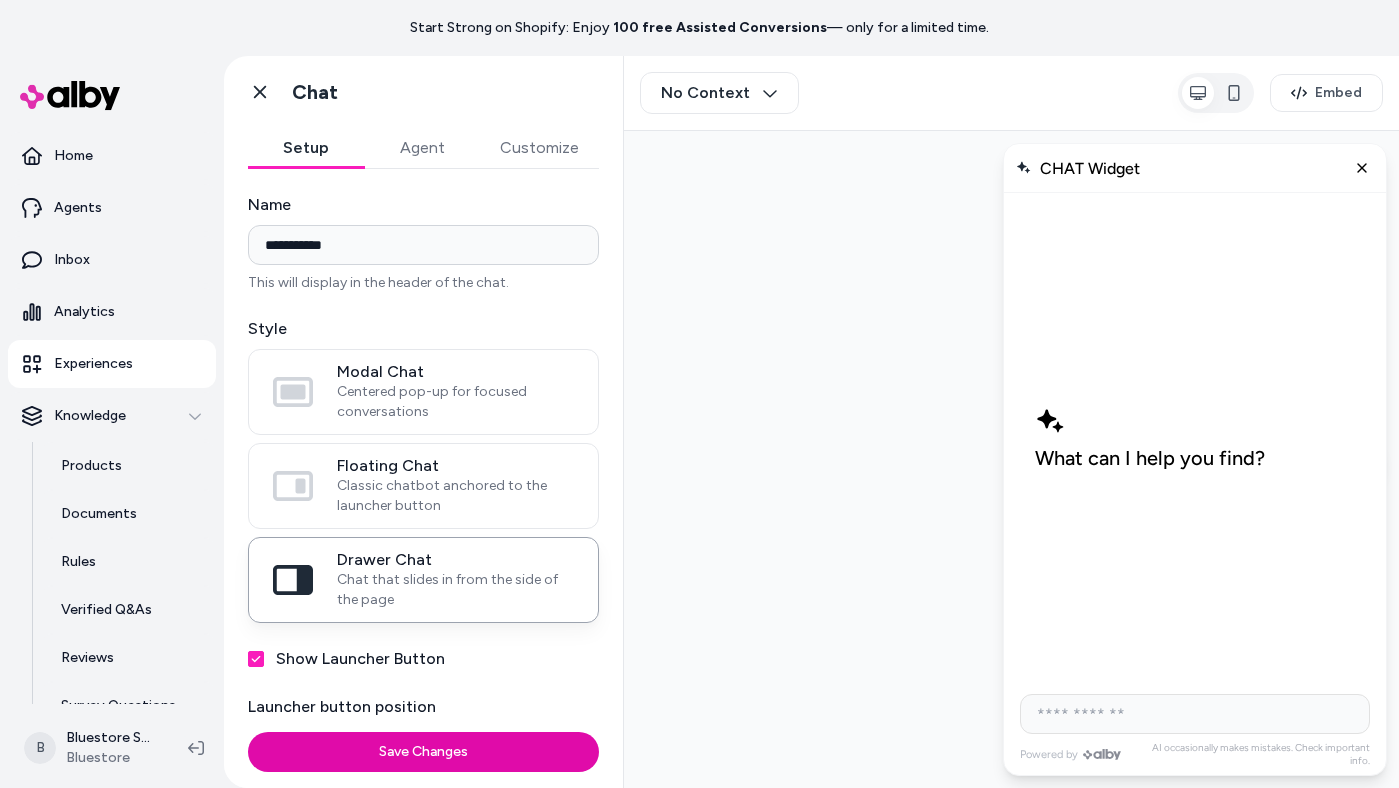 click at bounding box center (1195, 714) 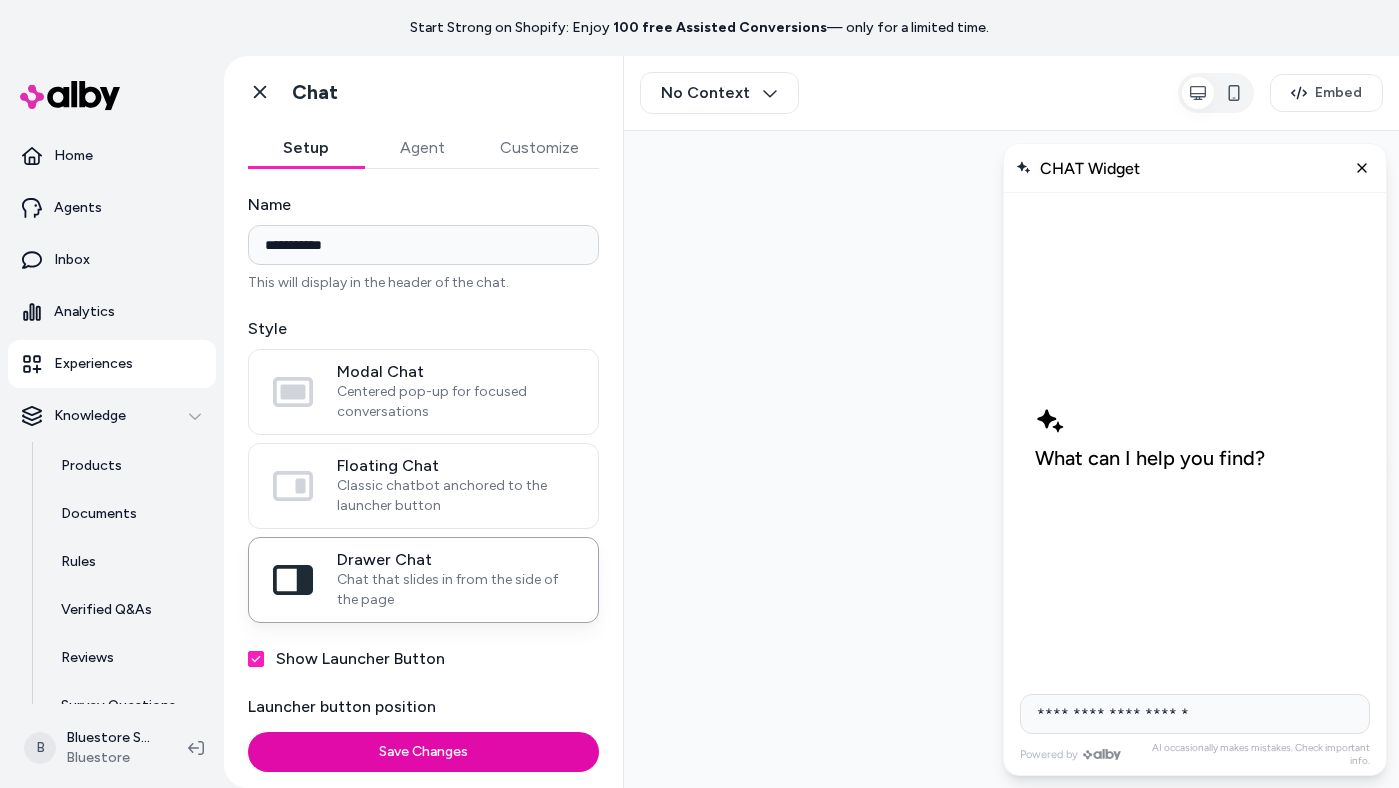 type on "**********" 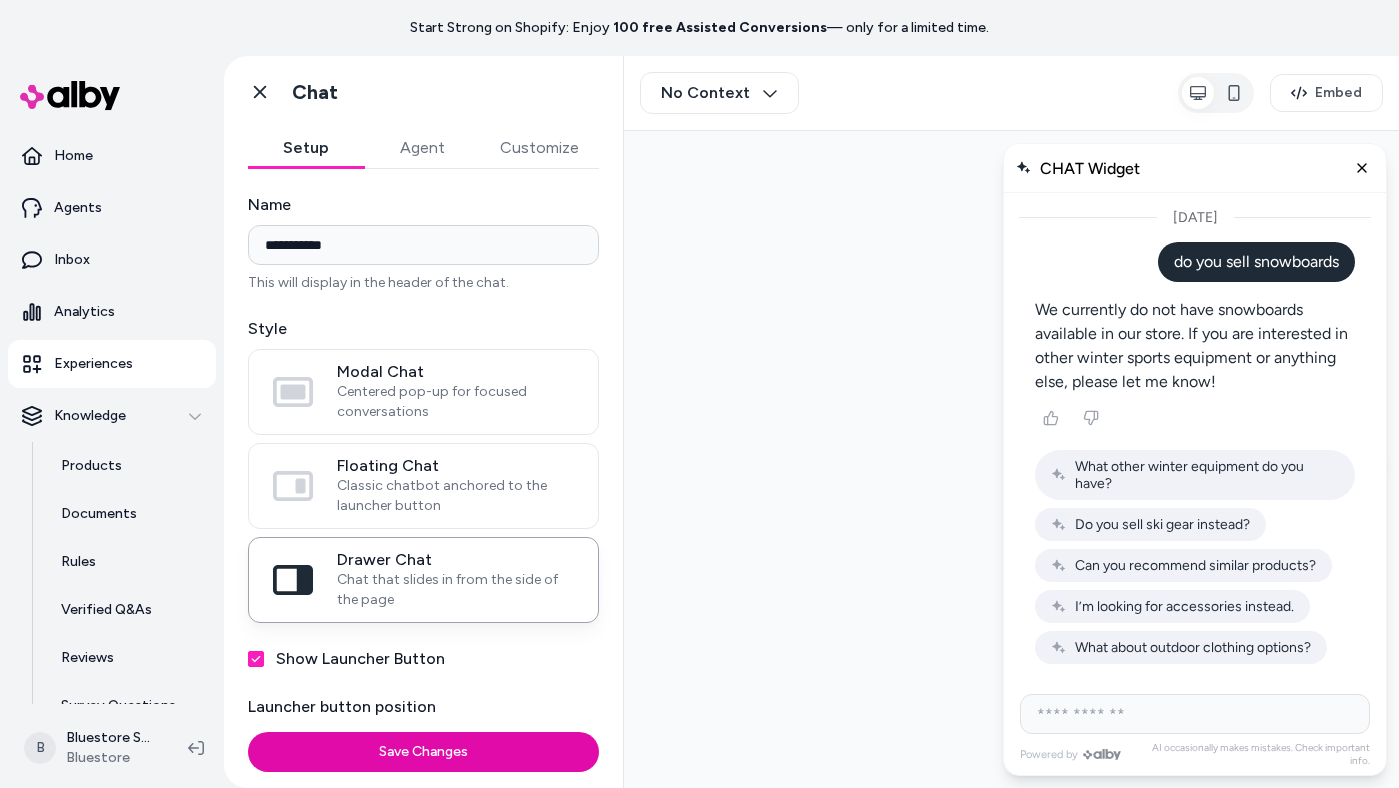 click on "Customize" at bounding box center [539, 148] 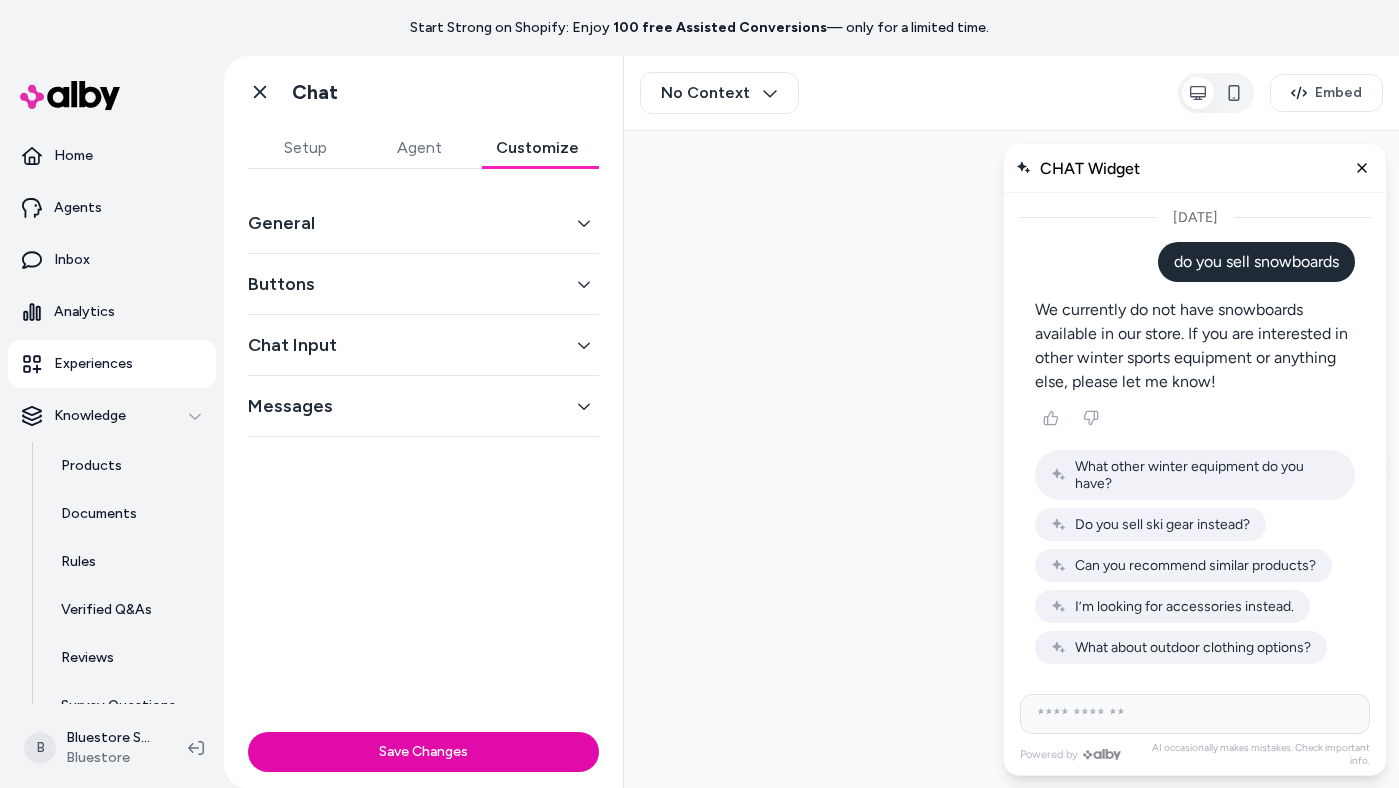click on "General" at bounding box center (423, 223) 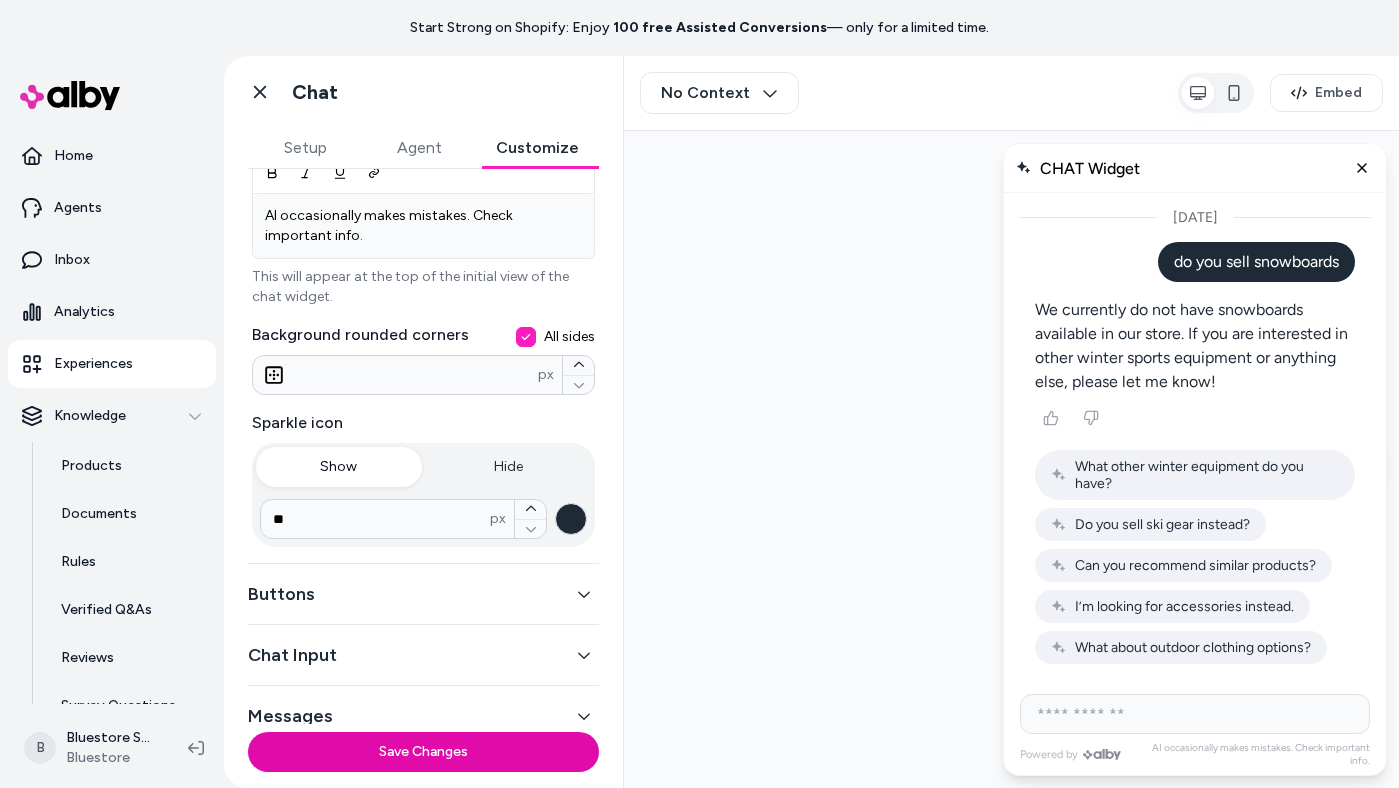scroll, scrollTop: 420, scrollLeft: 0, axis: vertical 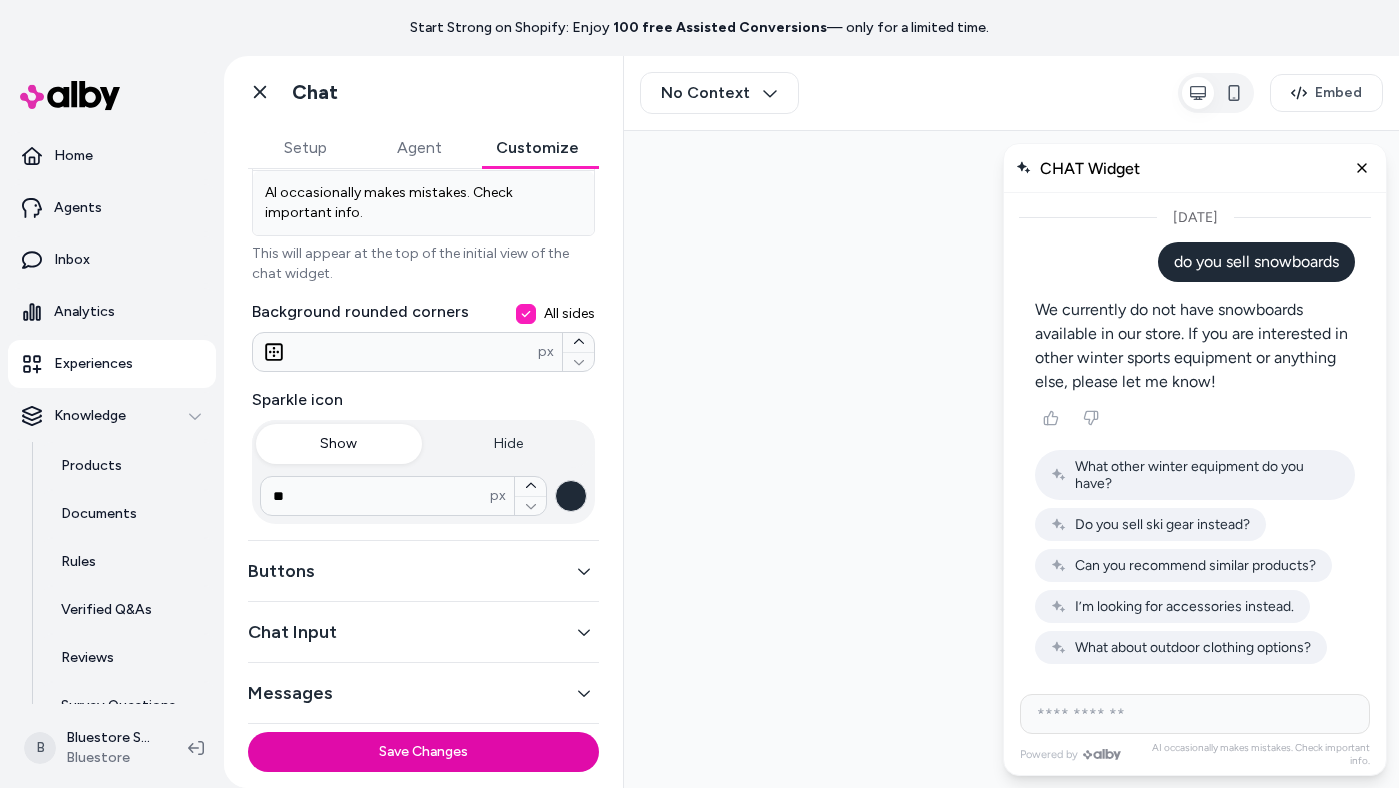 click on "Buttons" at bounding box center [423, 571] 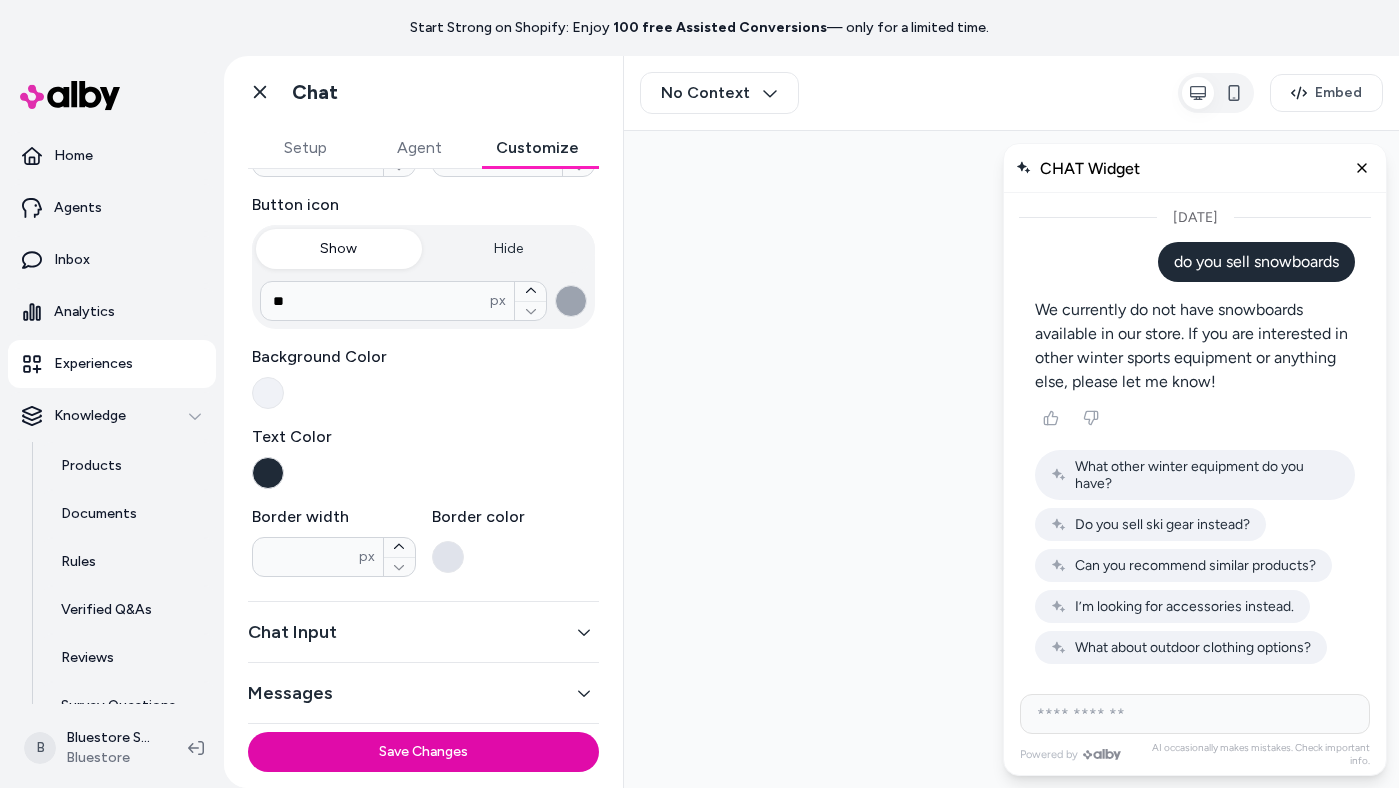 scroll, scrollTop: 418, scrollLeft: 0, axis: vertical 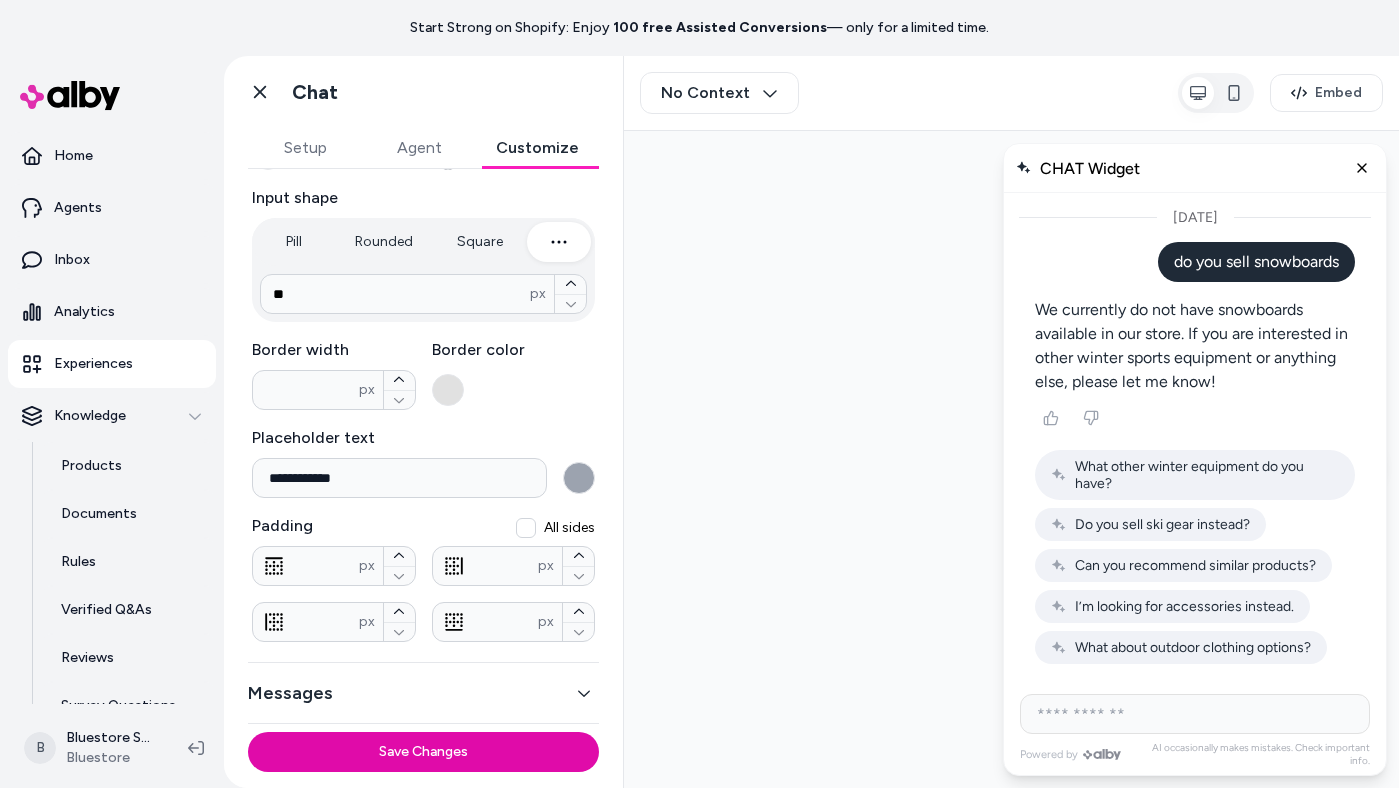 click on "Messages" at bounding box center (423, 693) 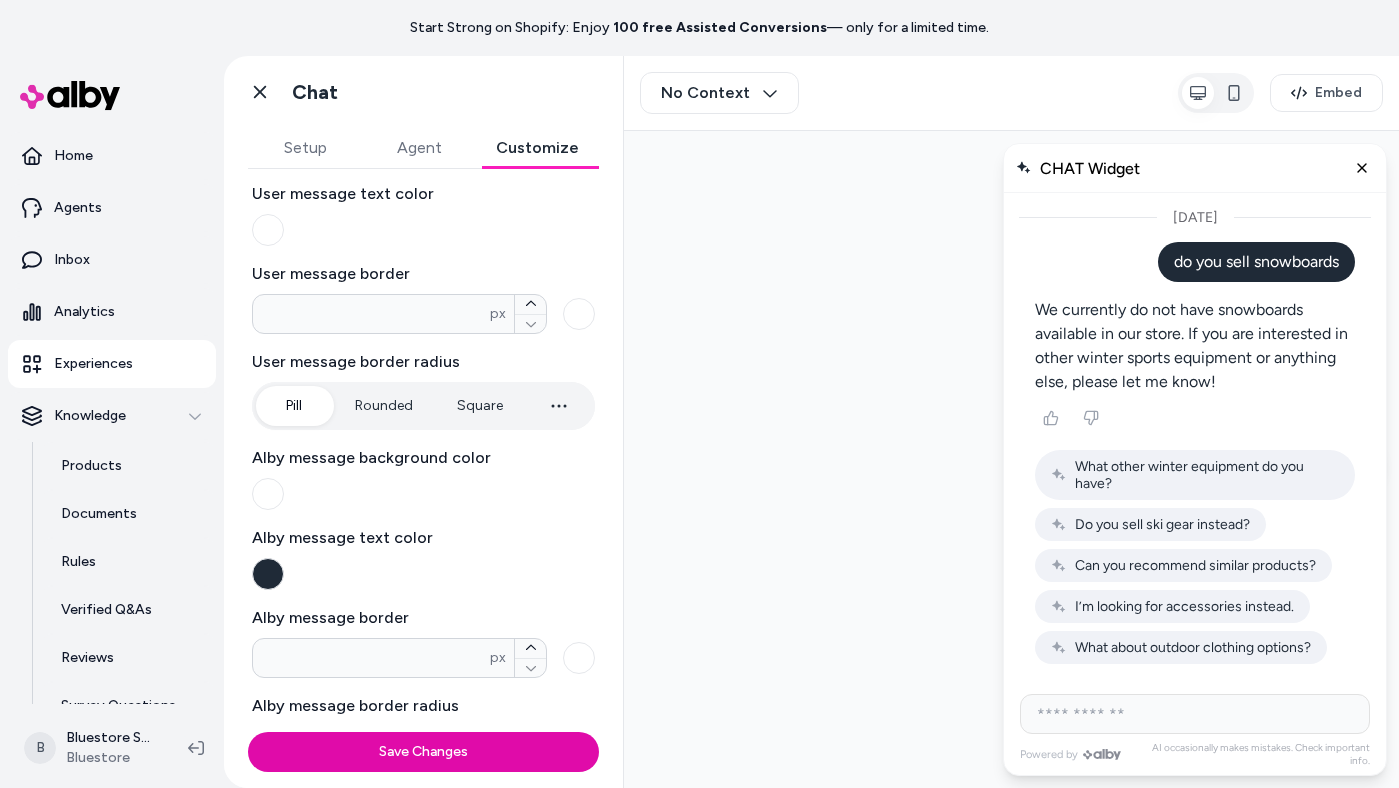 scroll, scrollTop: 0, scrollLeft: 0, axis: both 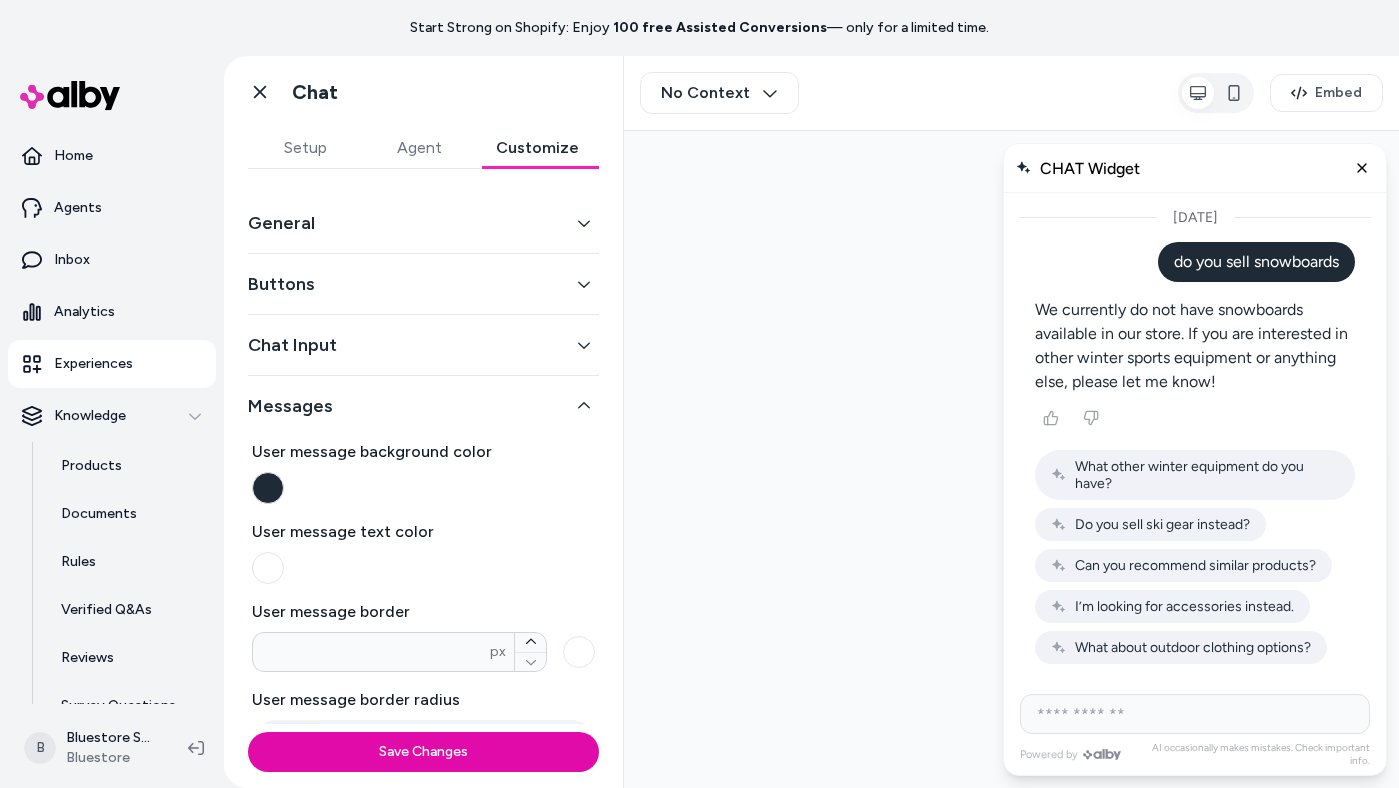 click on "General" at bounding box center [423, 223] 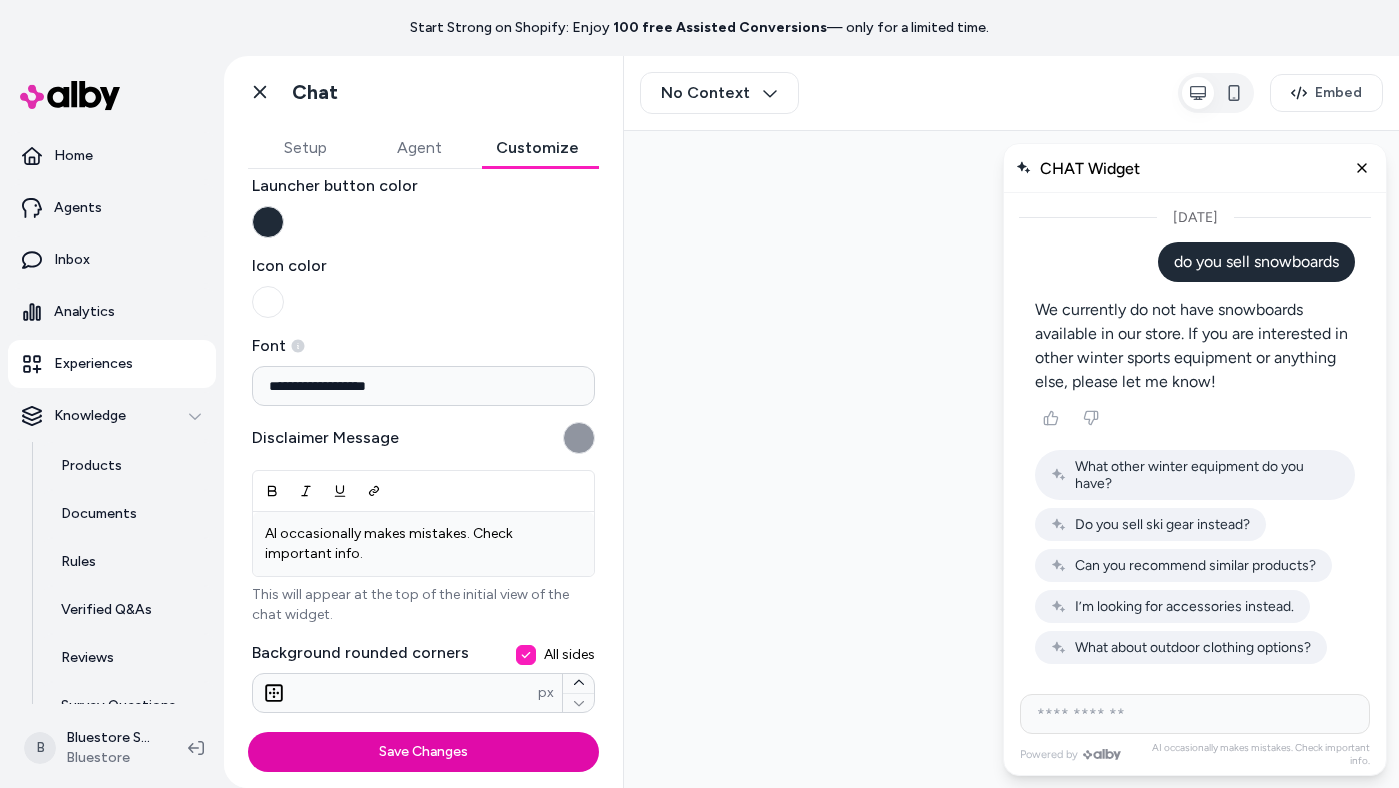 scroll, scrollTop: 420, scrollLeft: 0, axis: vertical 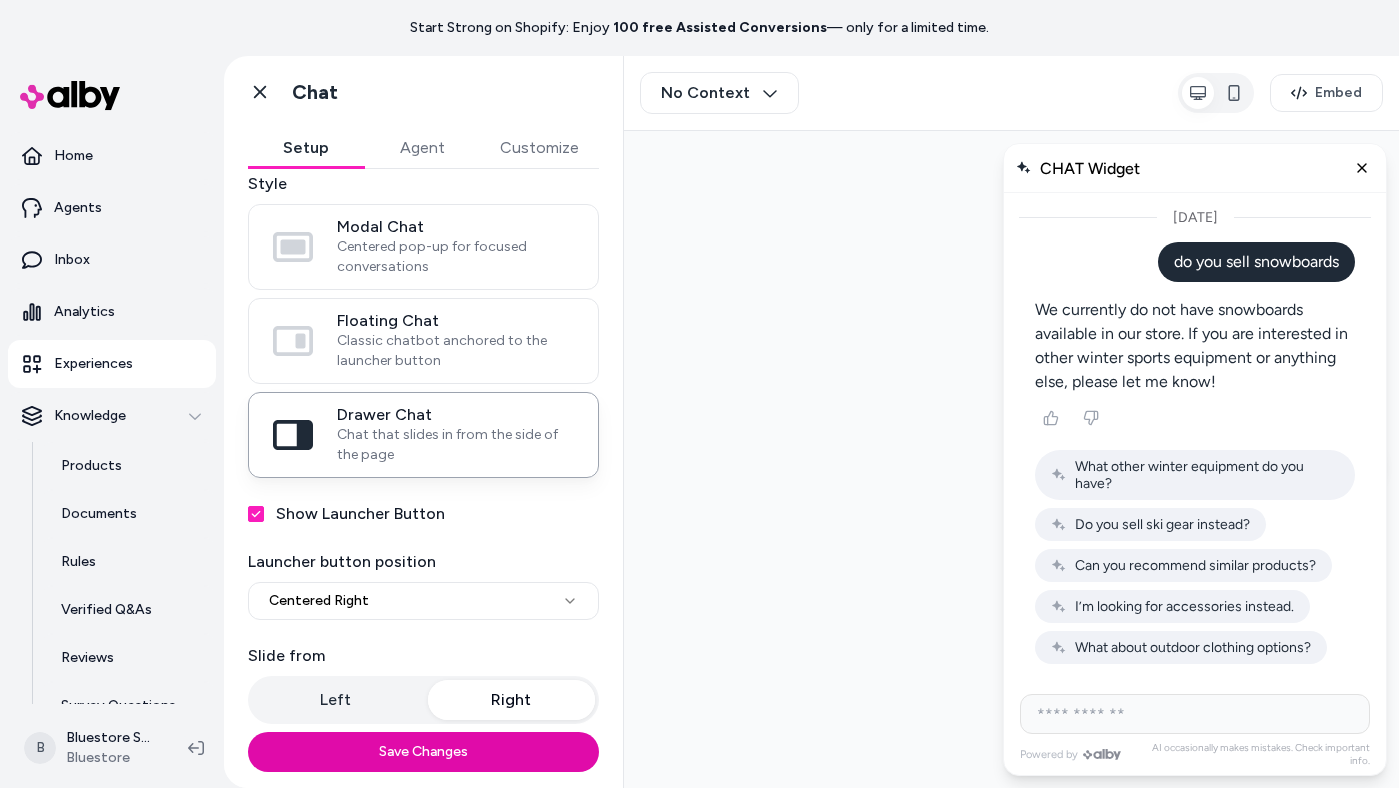 click on "Setup" at bounding box center [306, 148] 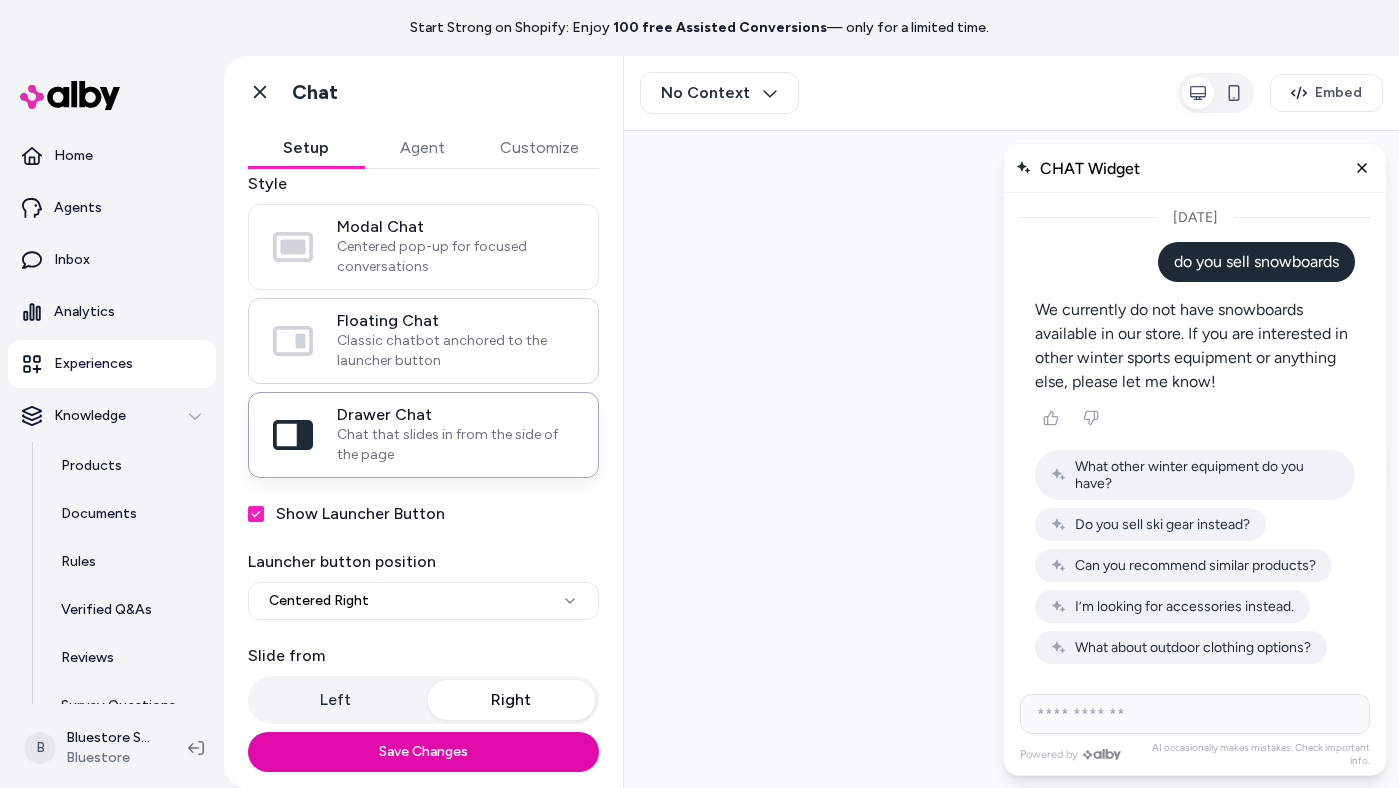 scroll, scrollTop: 0, scrollLeft: 0, axis: both 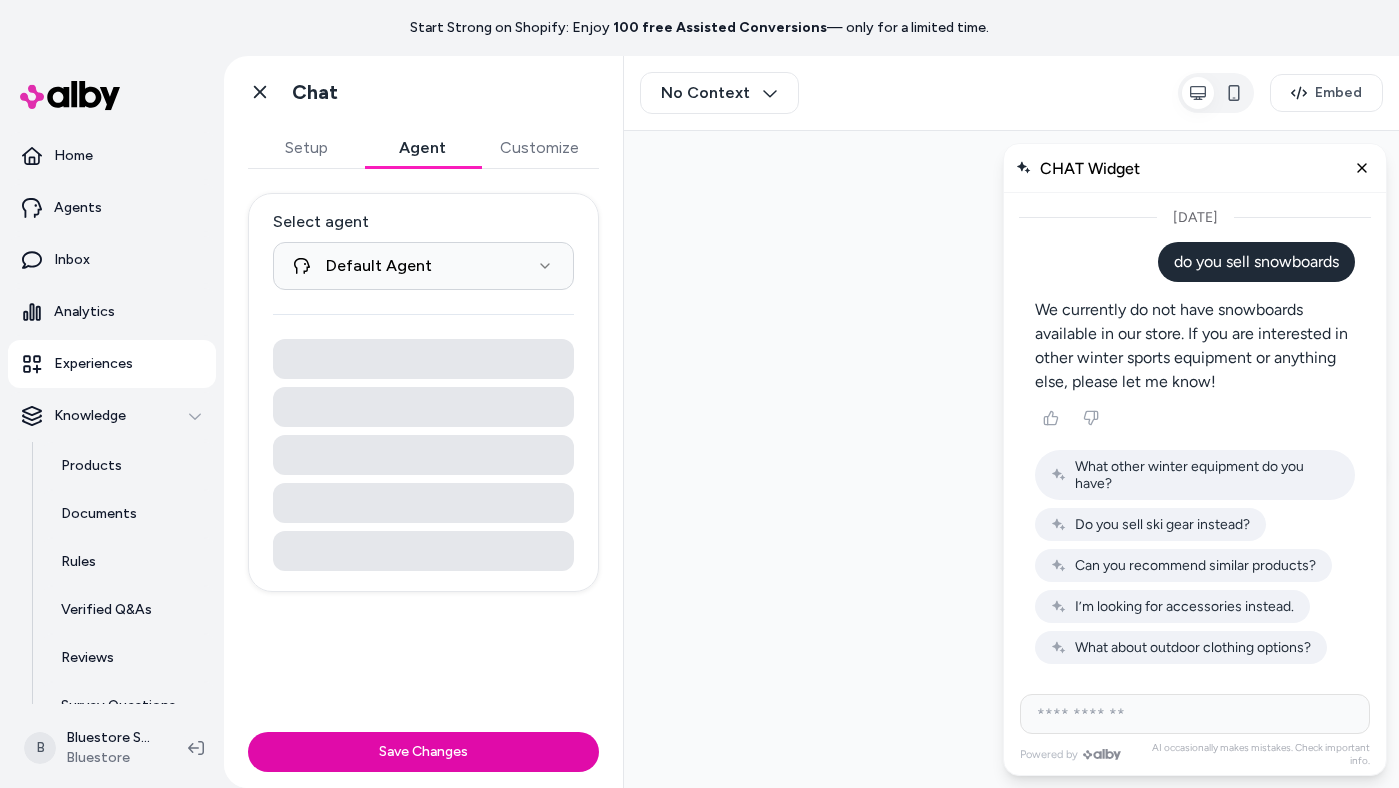 click on "Agent" at bounding box center [422, 148] 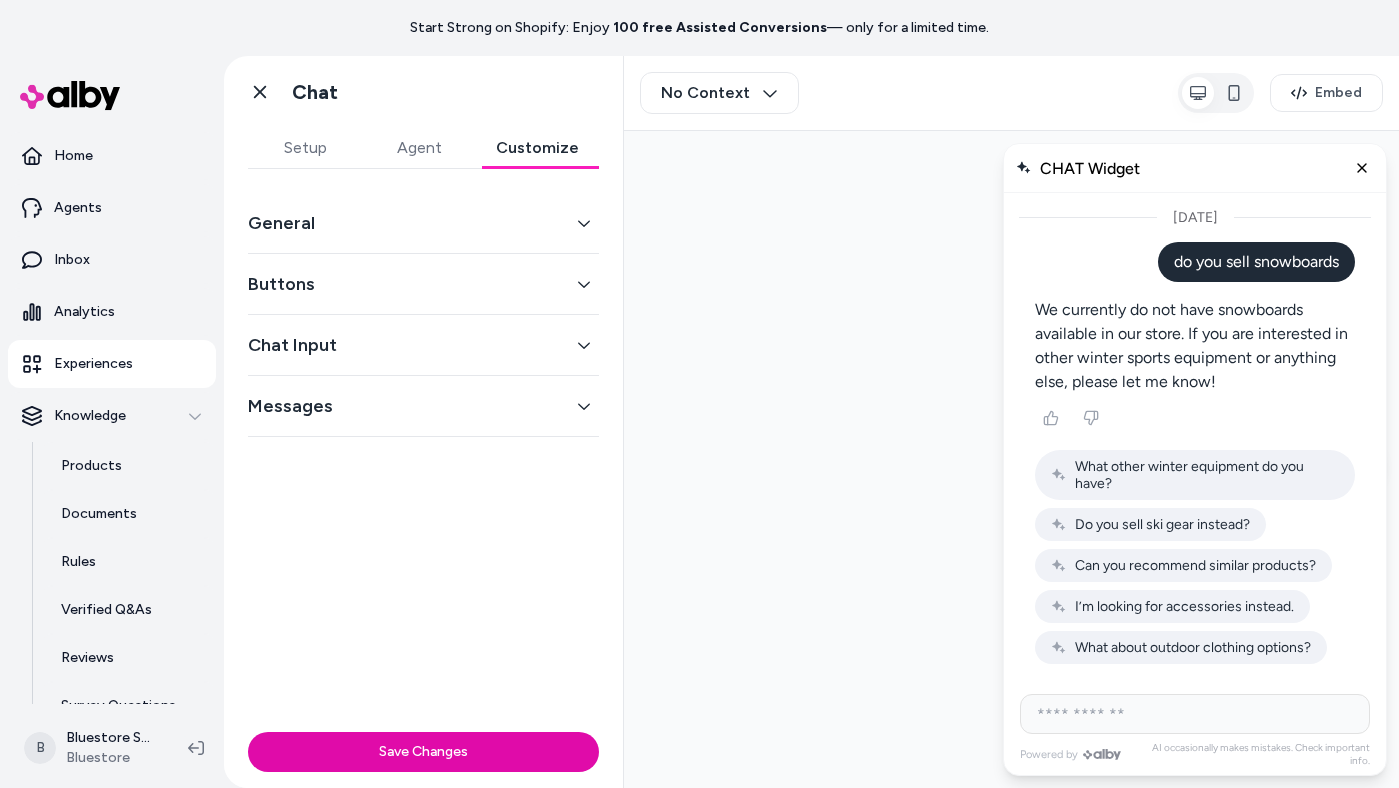 click on "Customize" at bounding box center [537, 148] 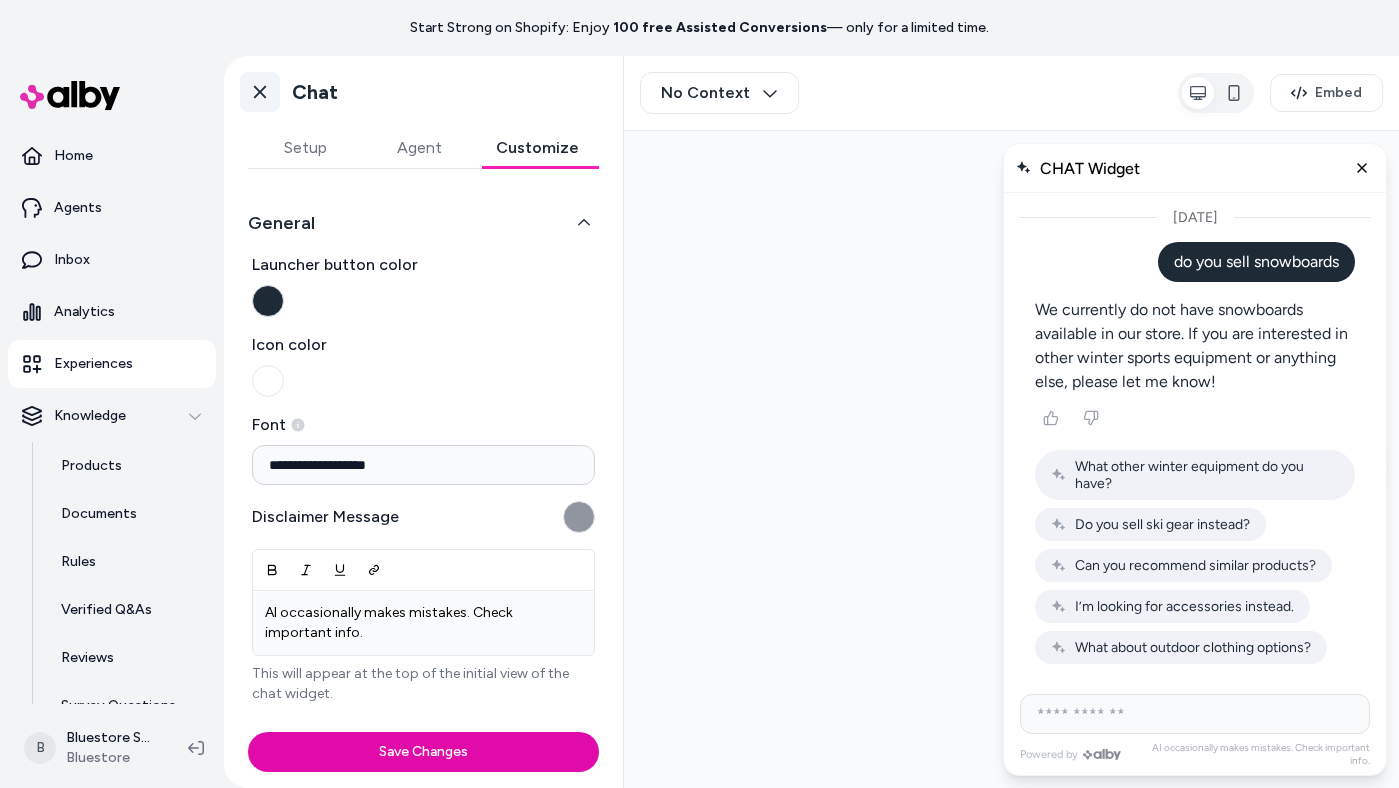 click 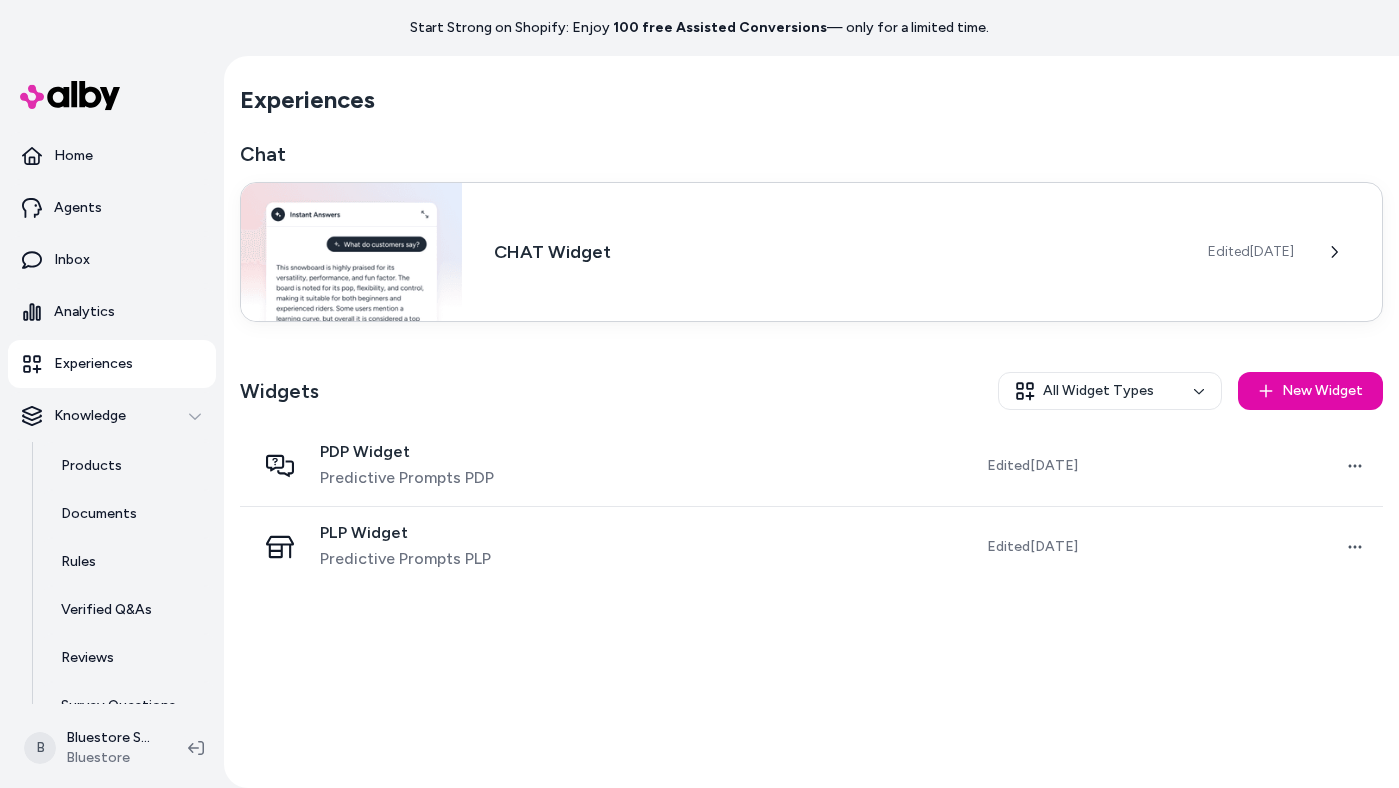 click on "CHAT Widget" at bounding box center (835, 252) 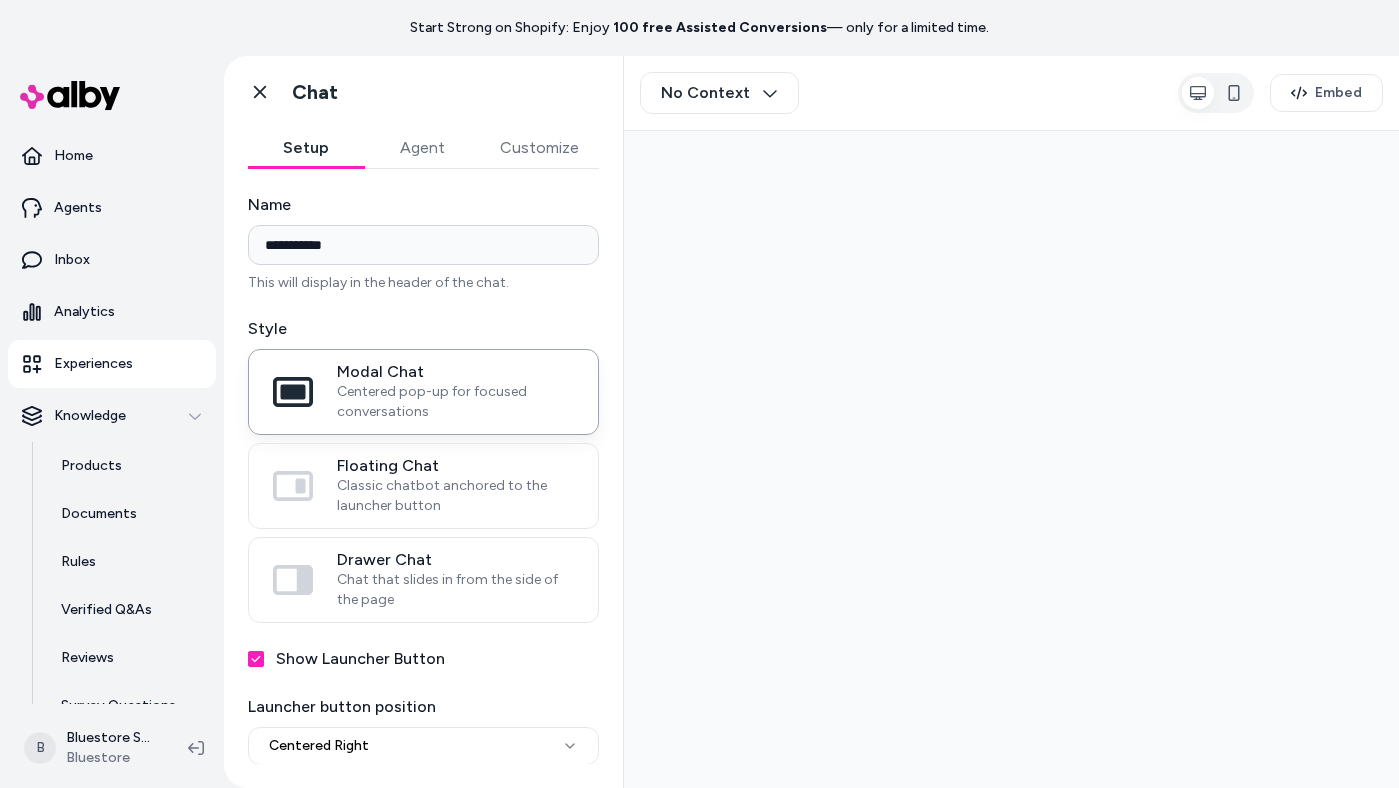 scroll, scrollTop: 0, scrollLeft: 0, axis: both 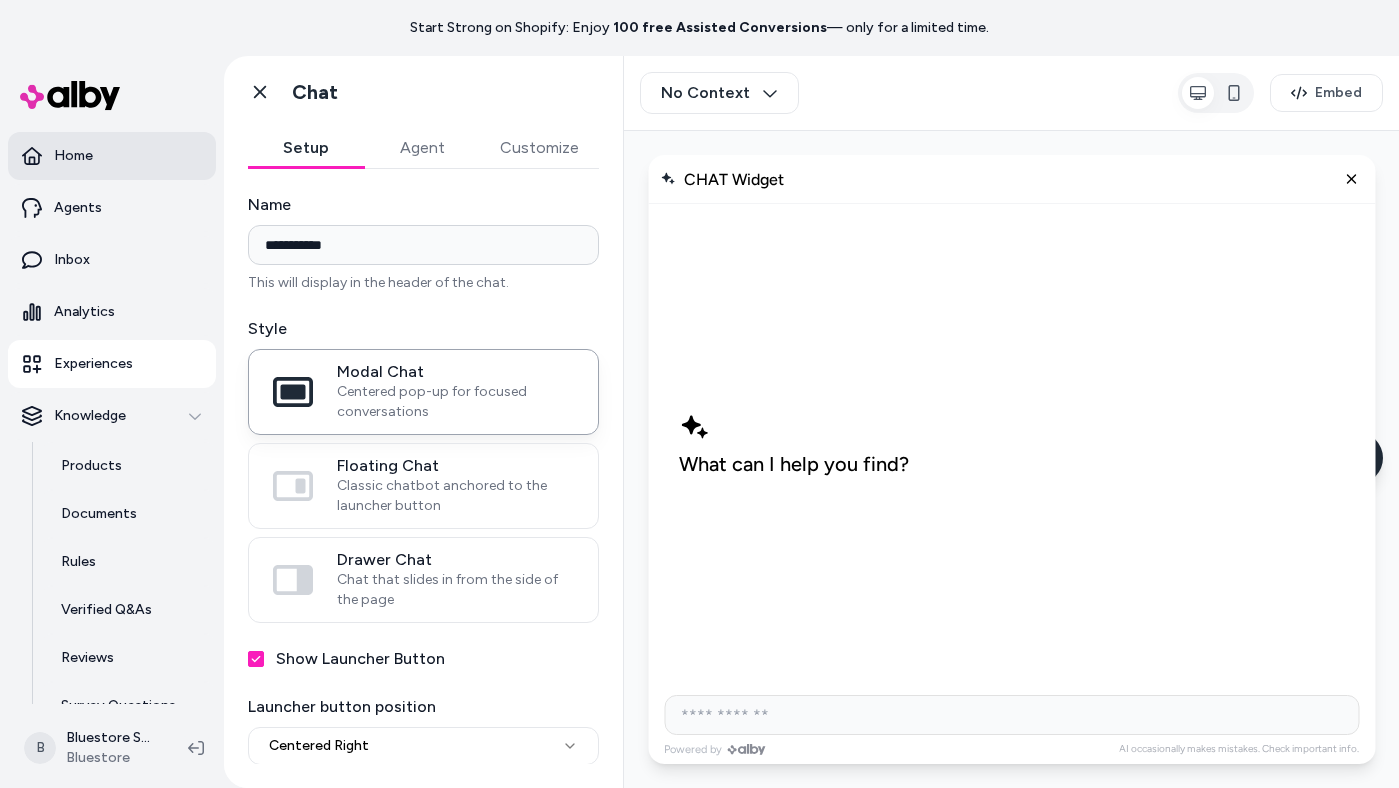 click on "Home" at bounding box center (112, 156) 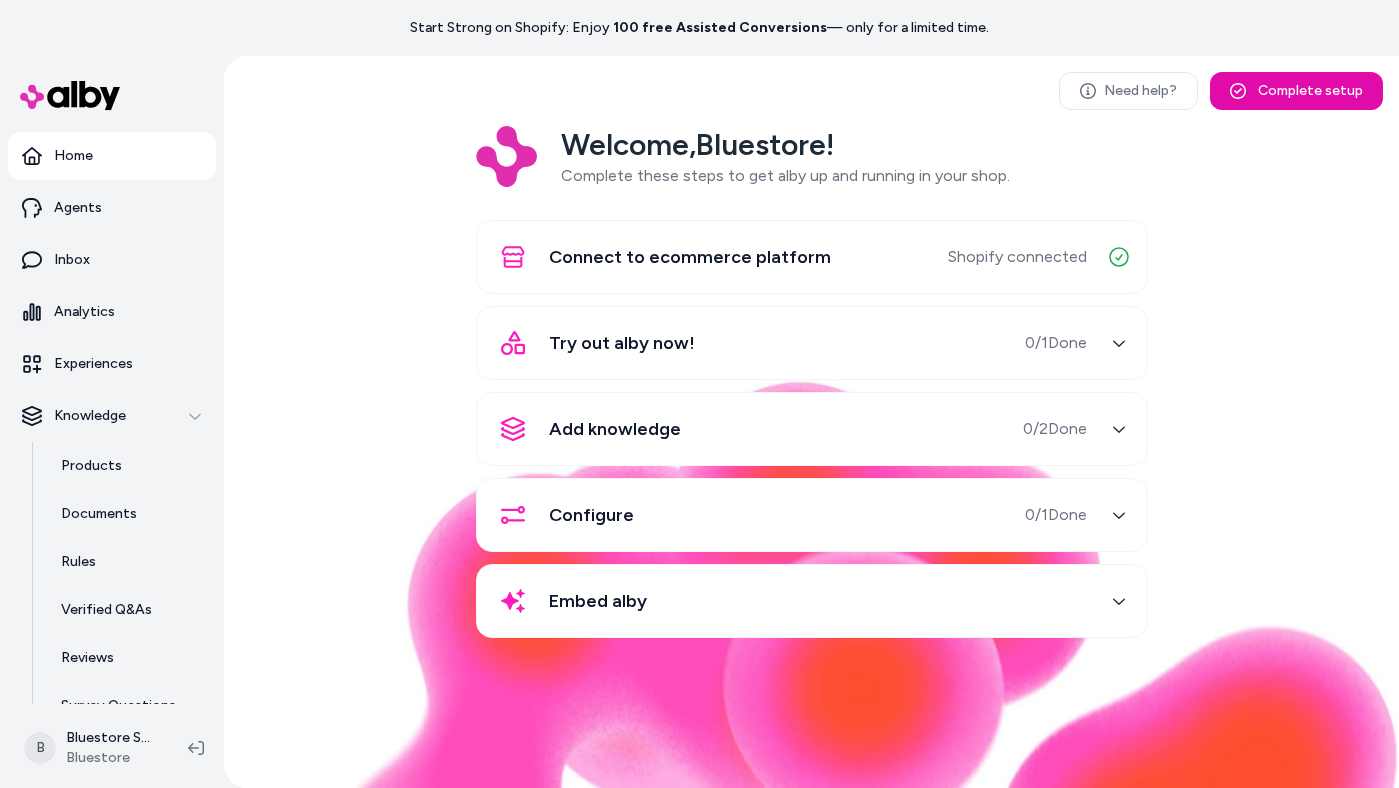 click at bounding box center [811, 584] 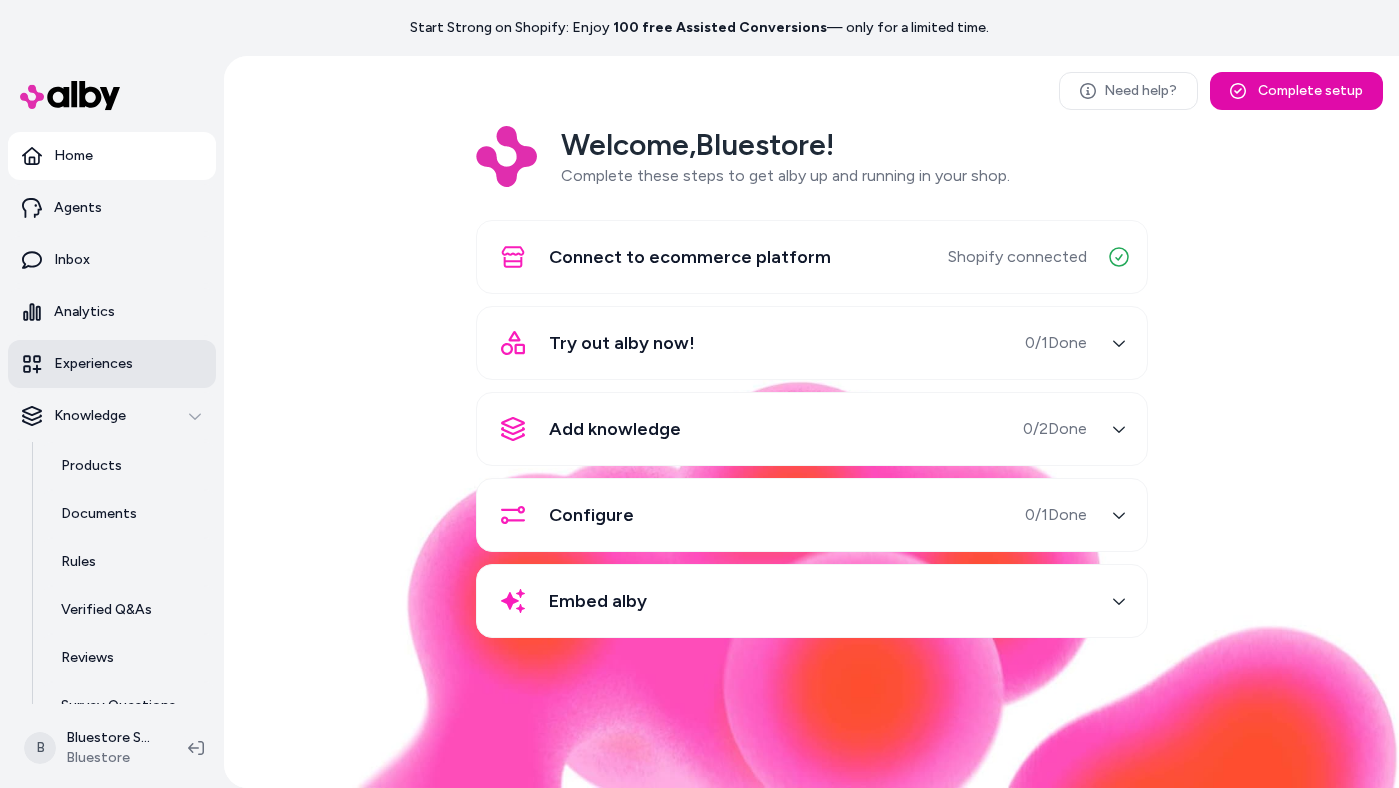 click on "Experiences" at bounding box center (112, 364) 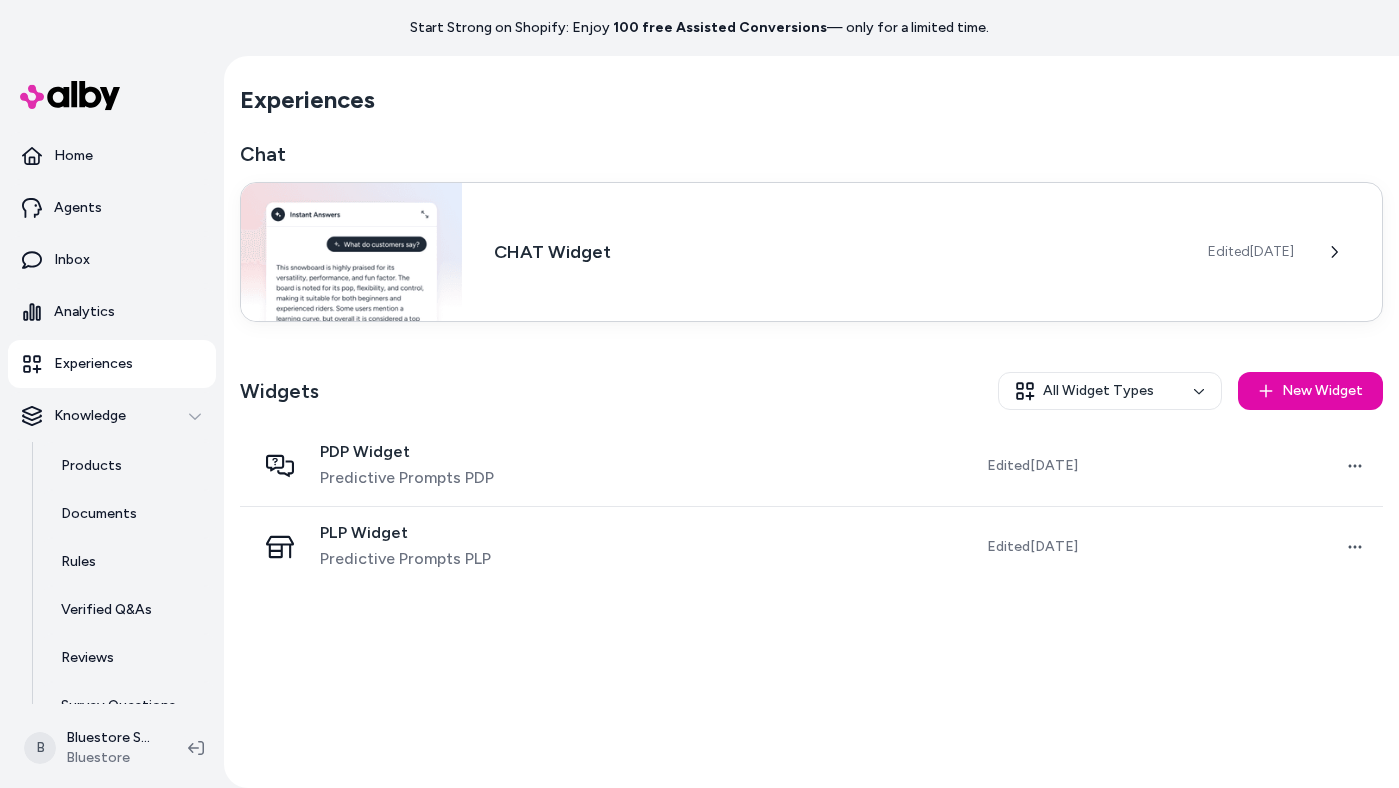 click on "CHAT Widget Edited  Jul 8, 2025" at bounding box center (811, 252) 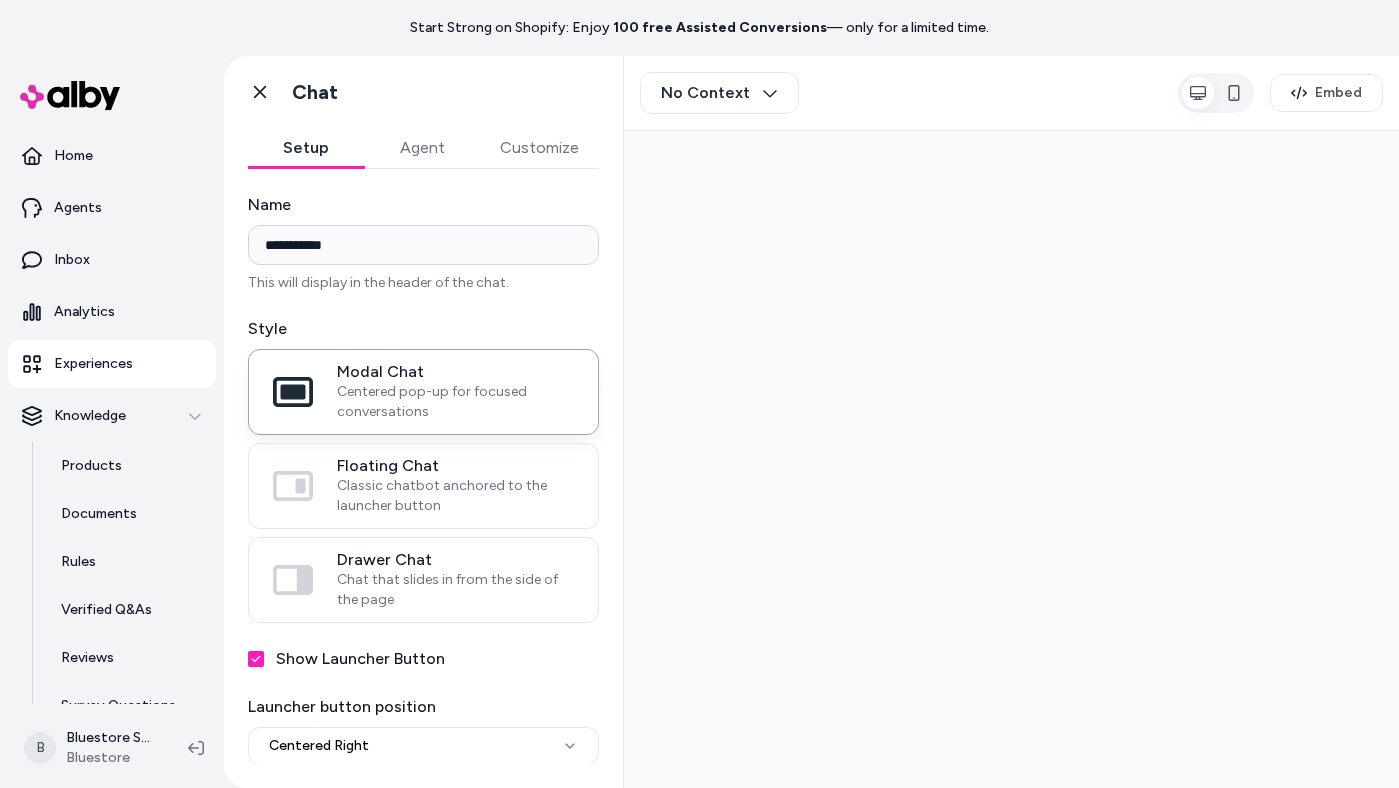 scroll, scrollTop: 0, scrollLeft: 0, axis: both 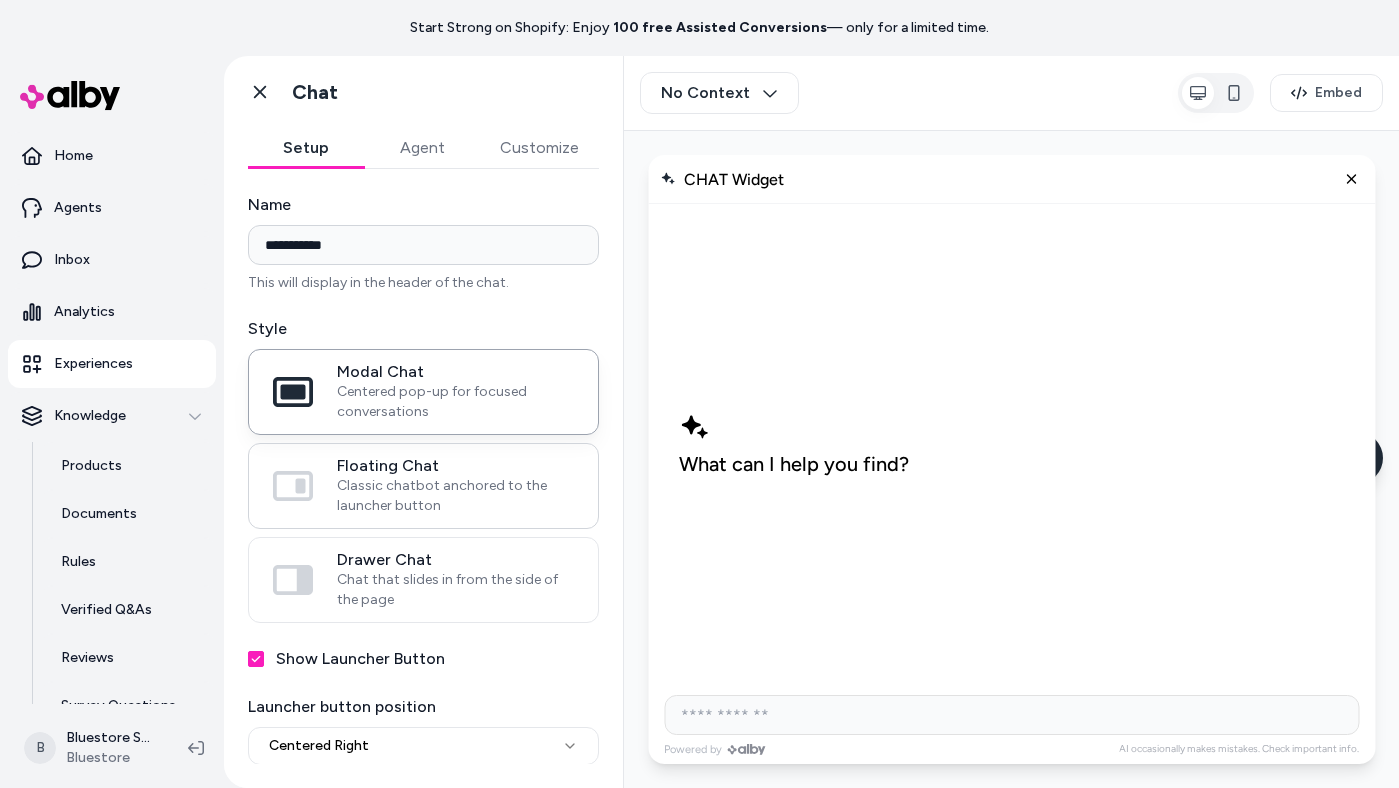 click on "Classic chatbot anchored to the launcher button" at bounding box center (455, 496) 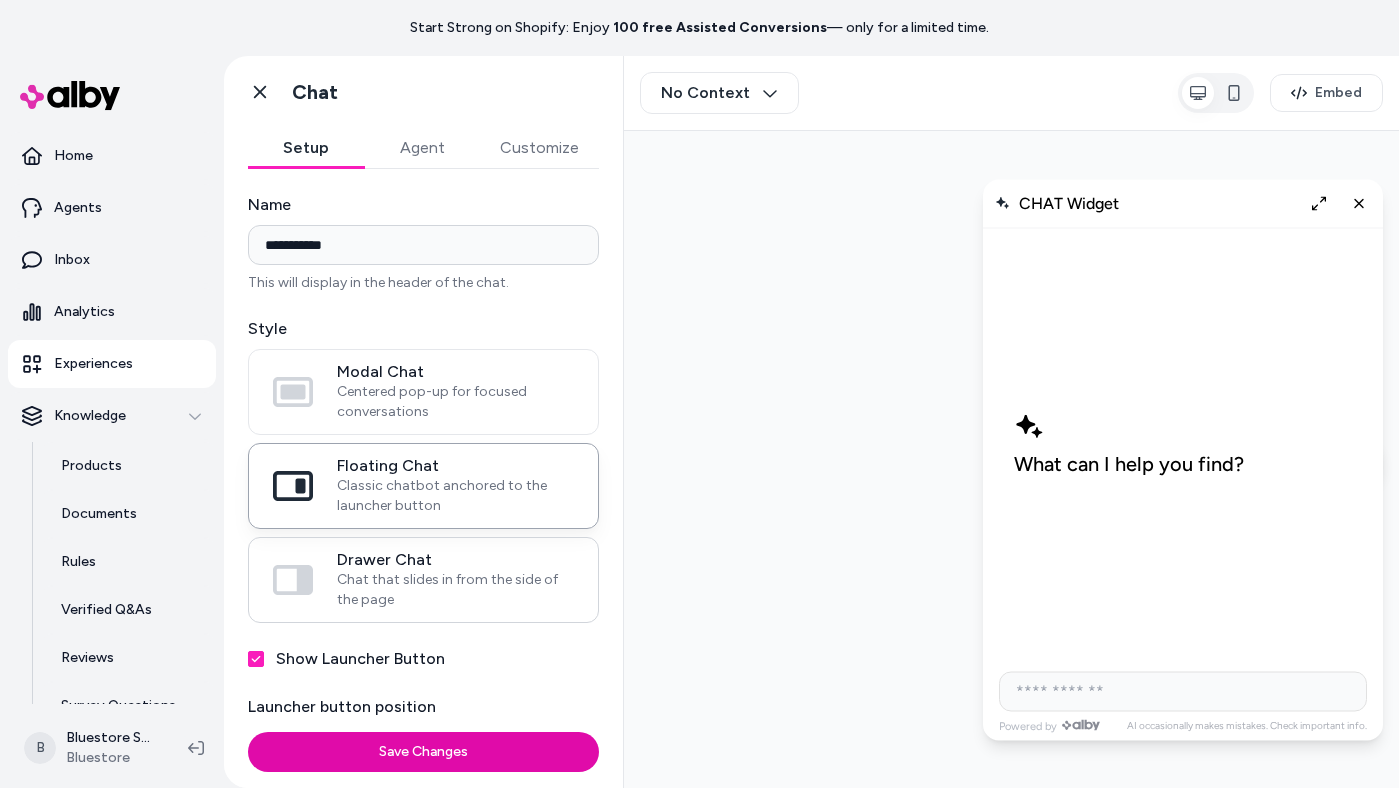 click on "Chat that slides in from the side of the page" at bounding box center [455, 590] 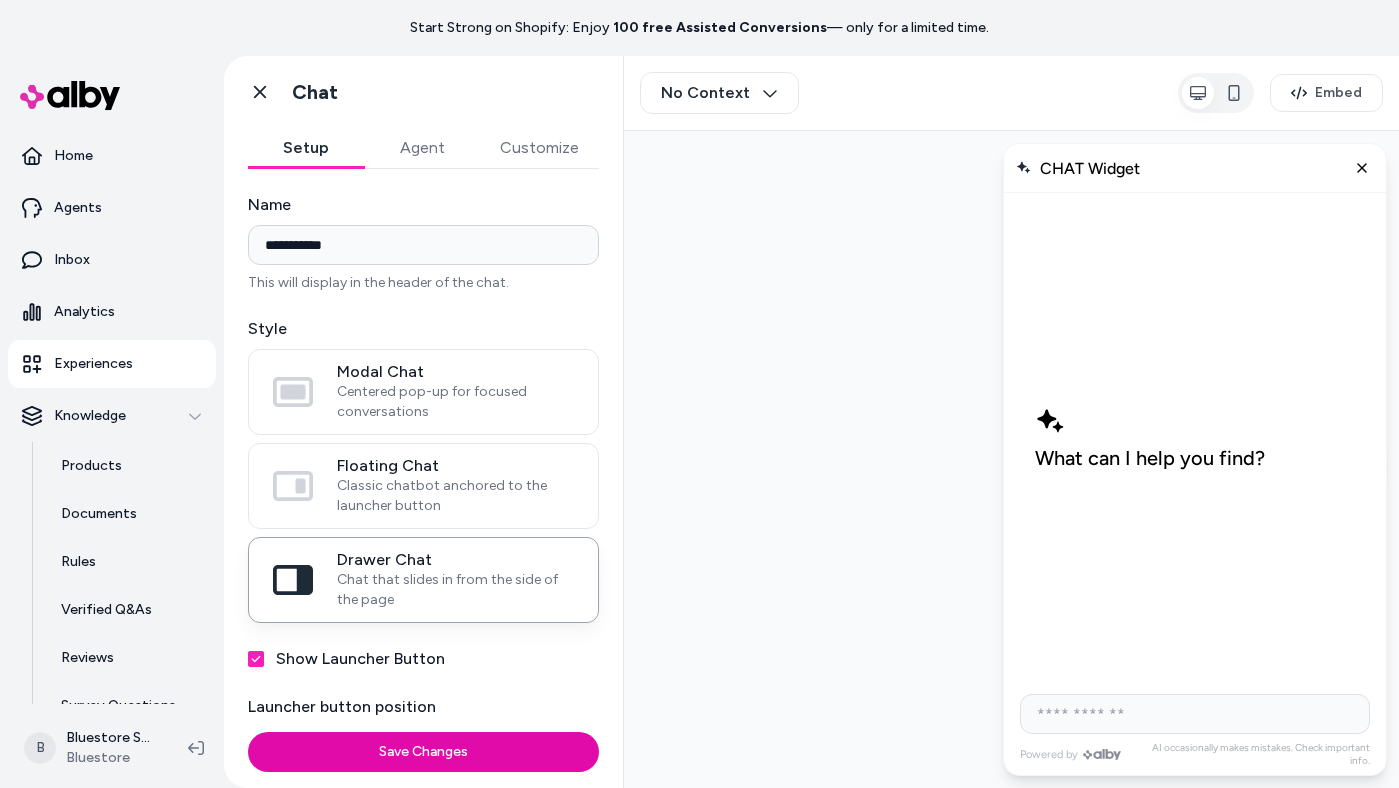 click at bounding box center [1195, 714] 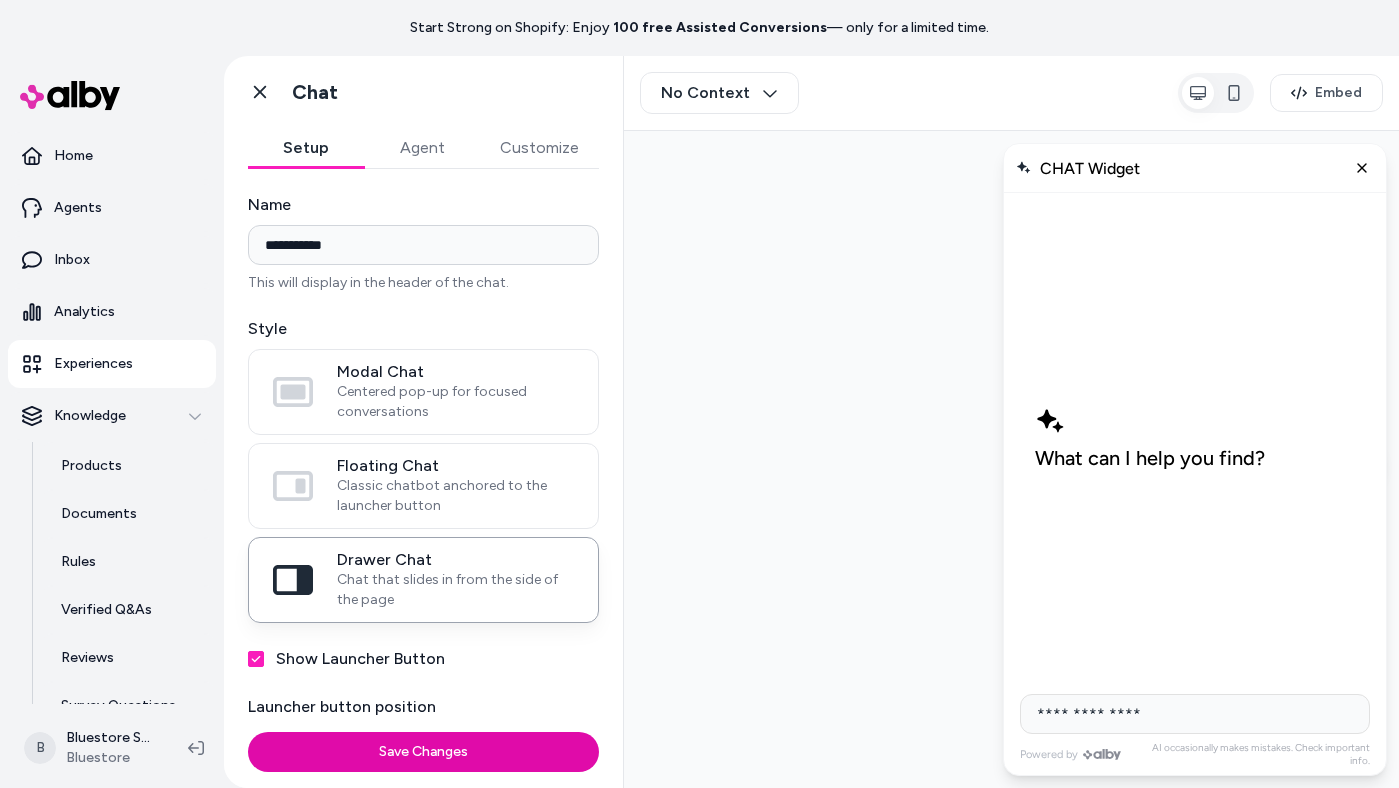 type on "**********" 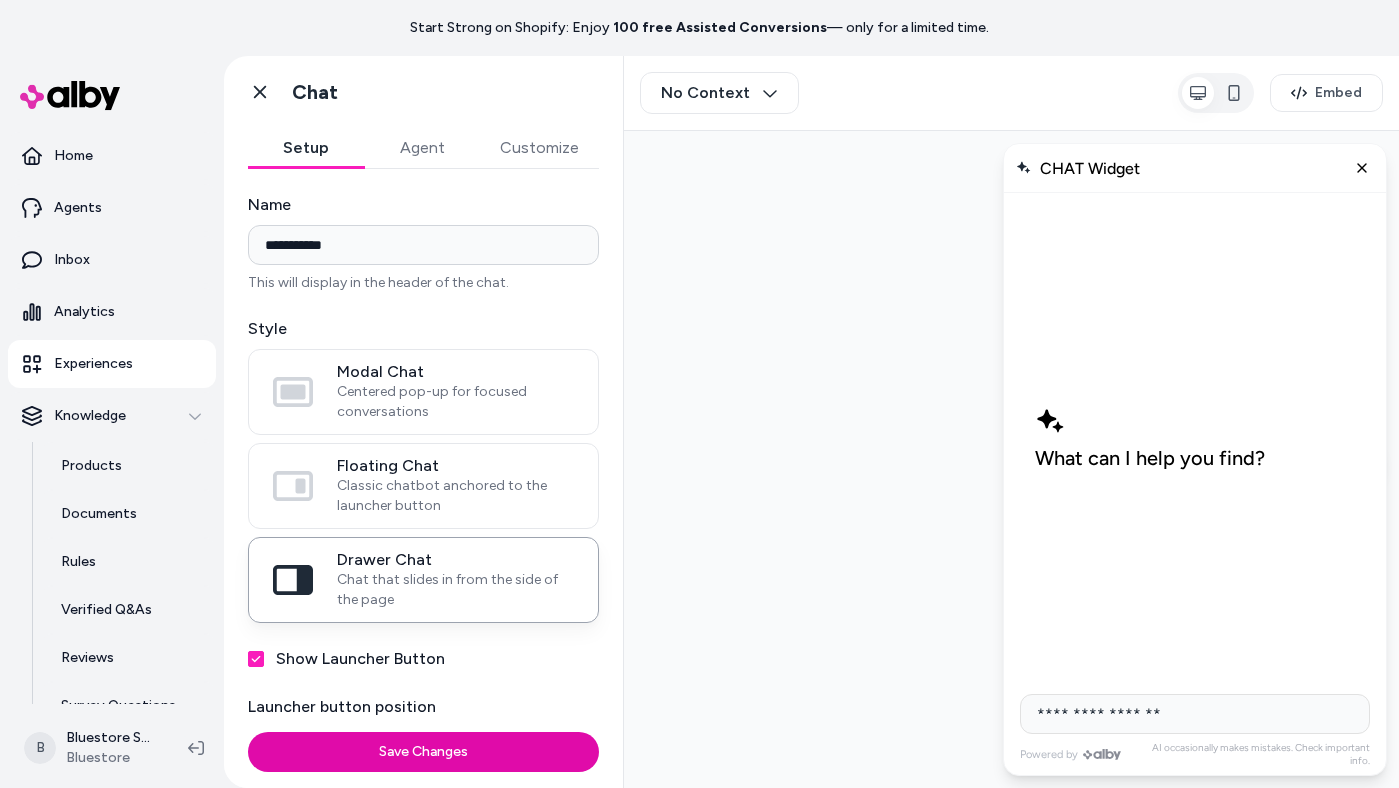 type on "**********" 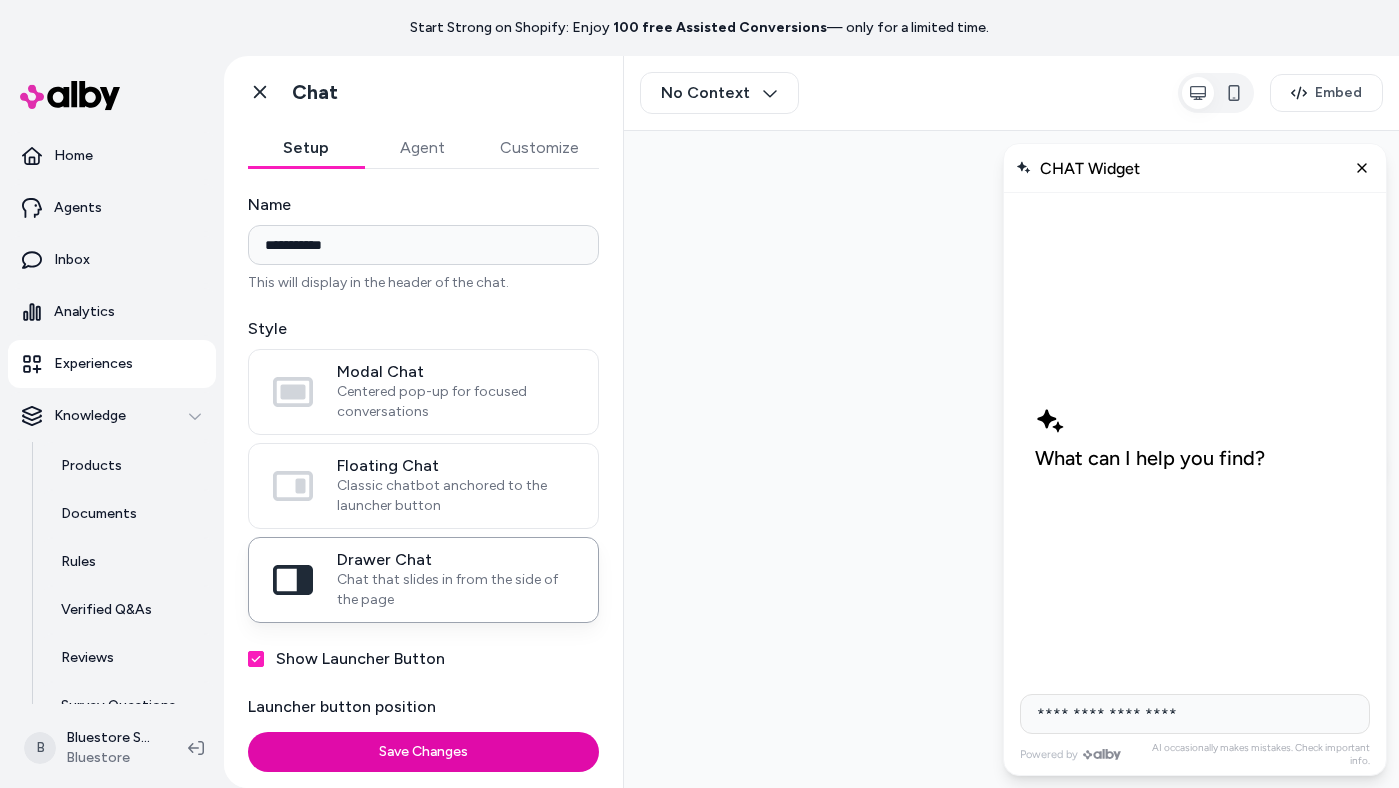 type on "**********" 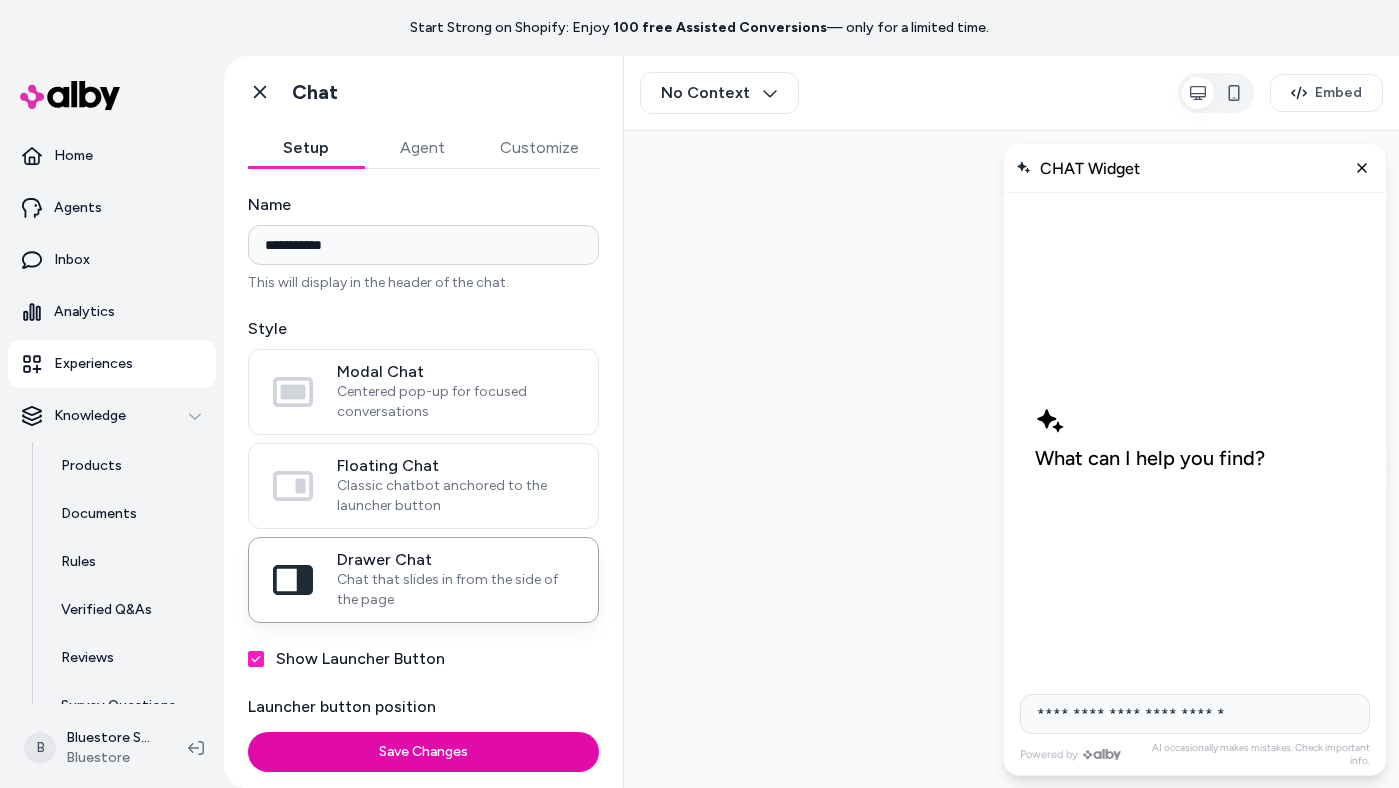 type on "**********" 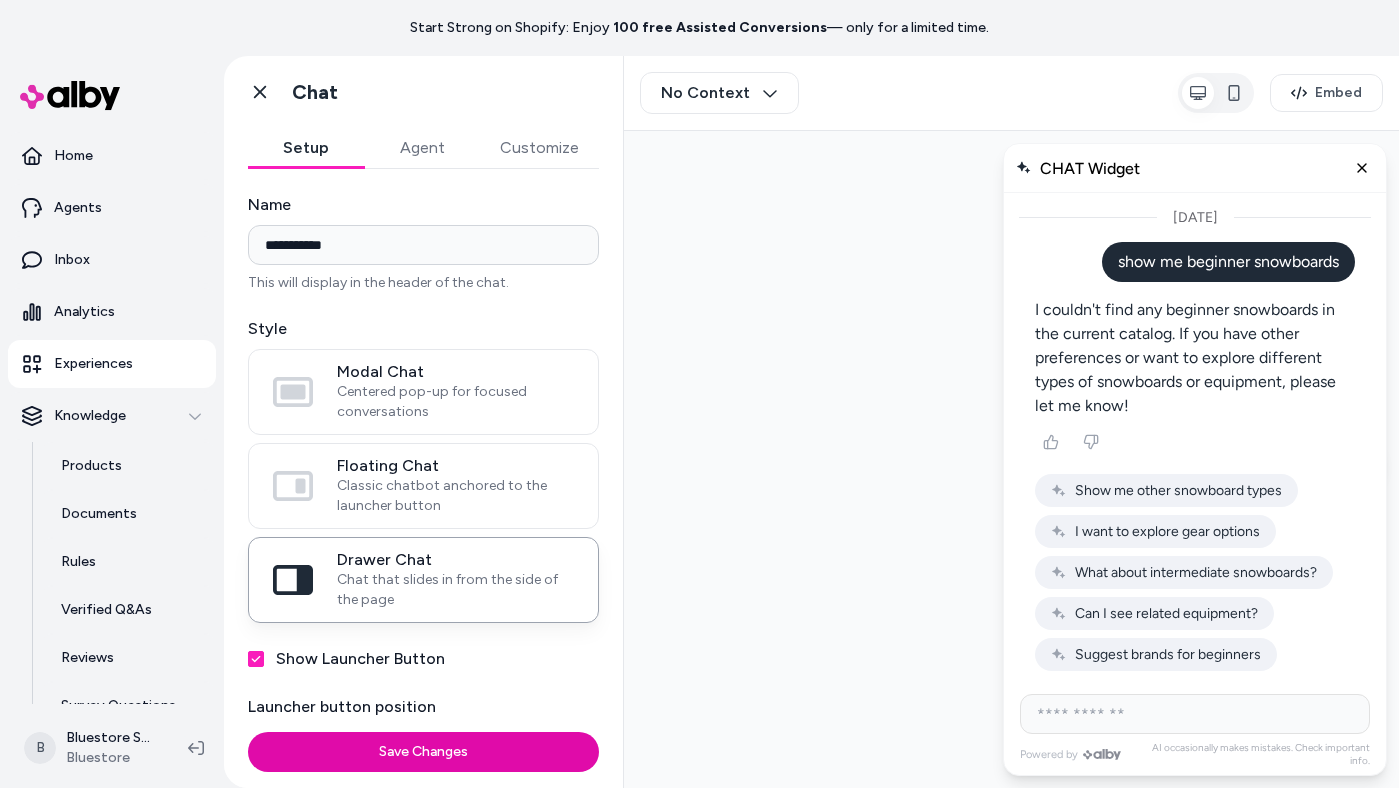 click on "Customize" at bounding box center (539, 148) 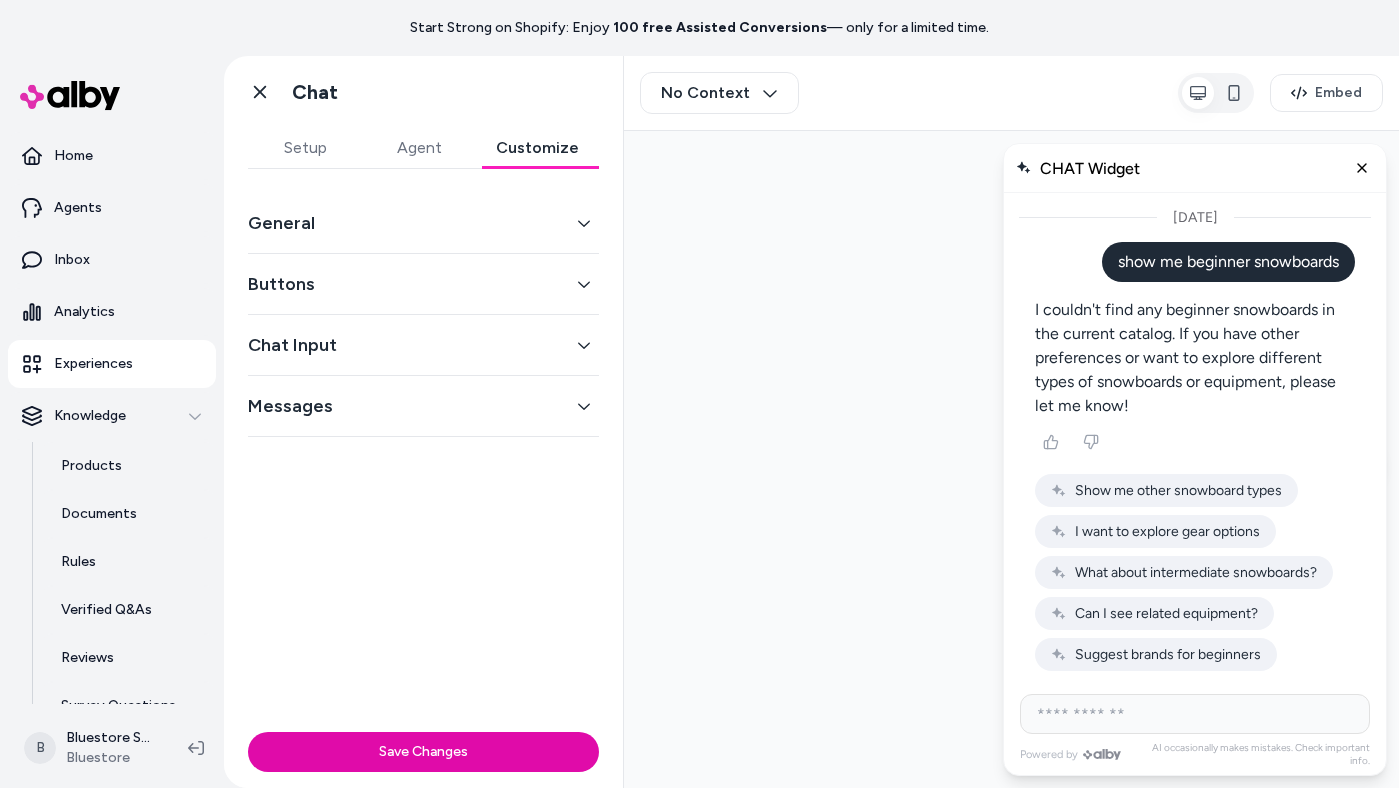 click on "General" at bounding box center [423, 223] 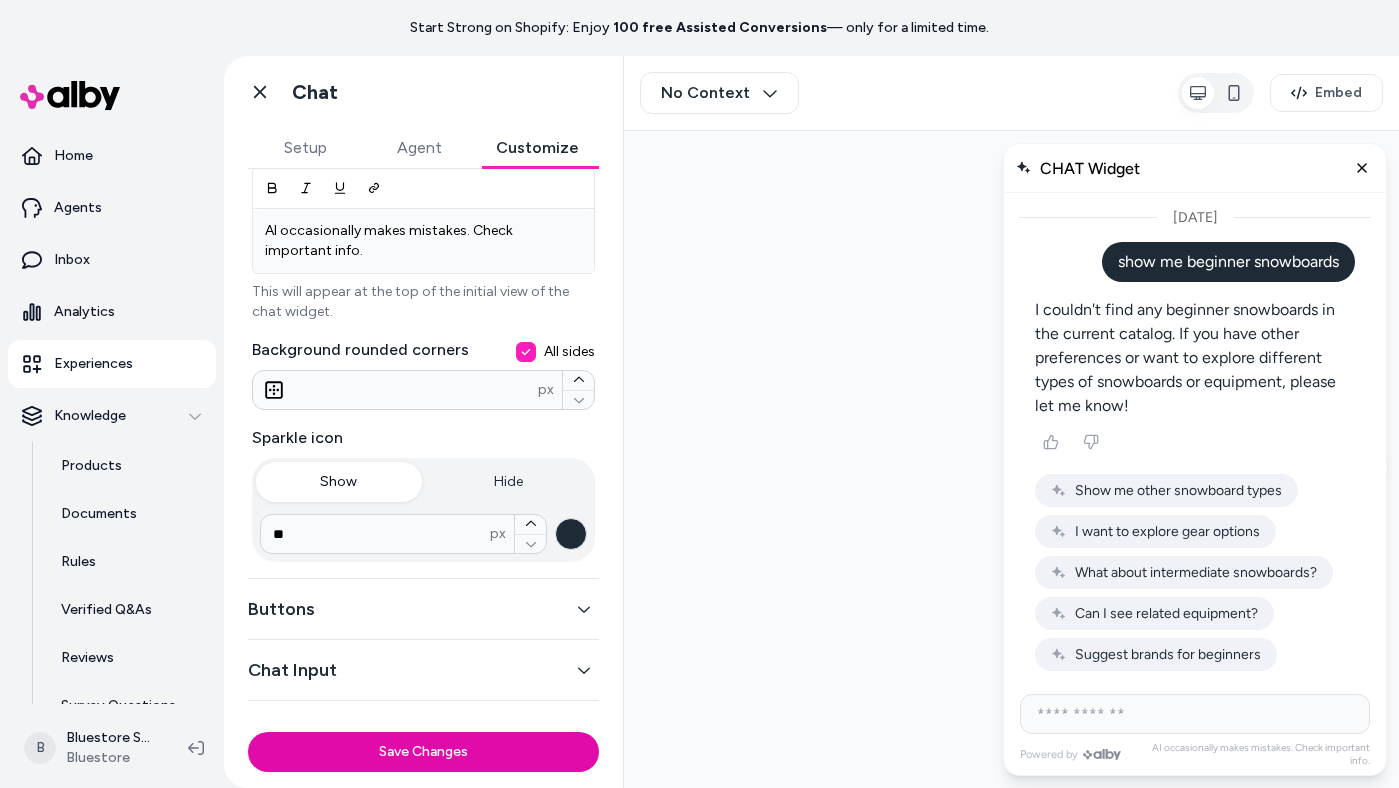 scroll, scrollTop: 420, scrollLeft: 0, axis: vertical 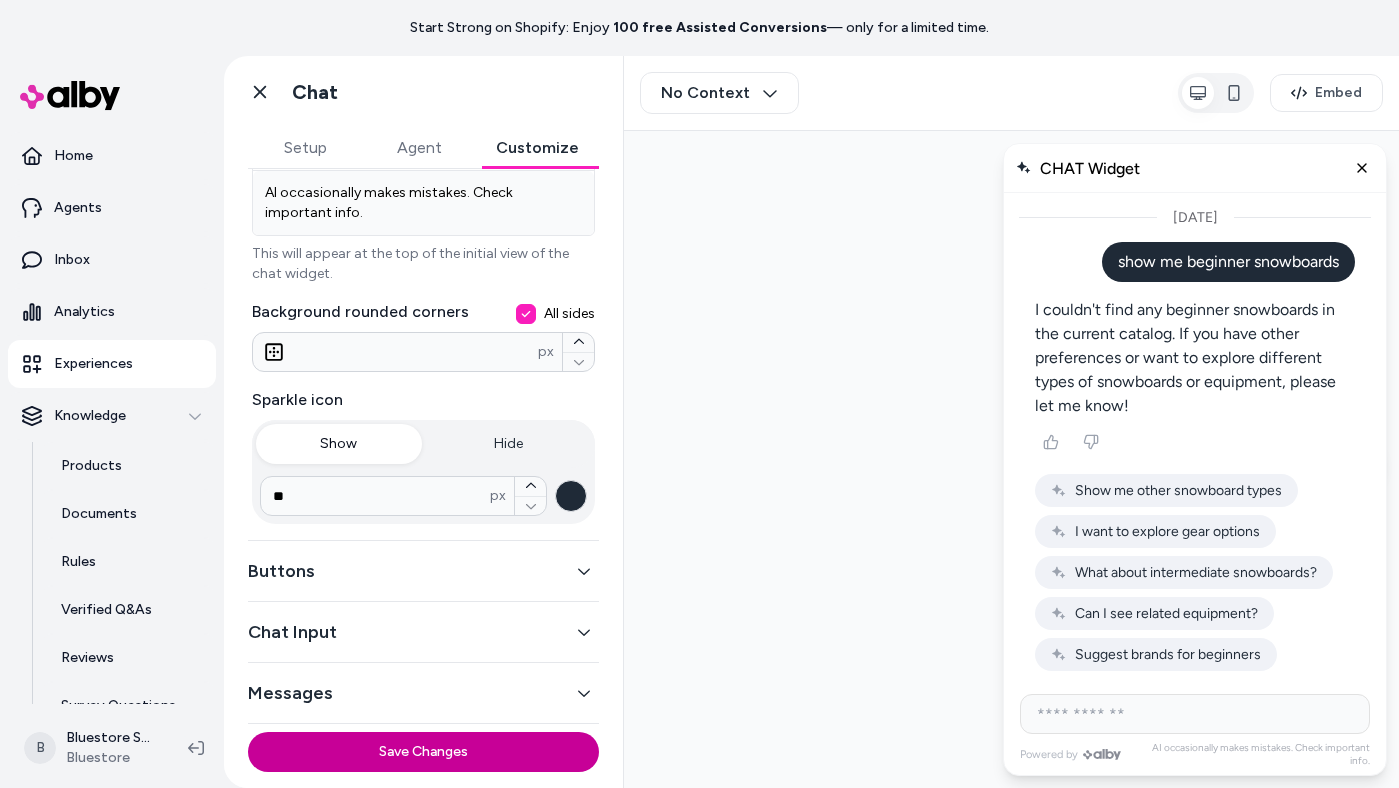 click on "Save Changes" at bounding box center [423, 752] 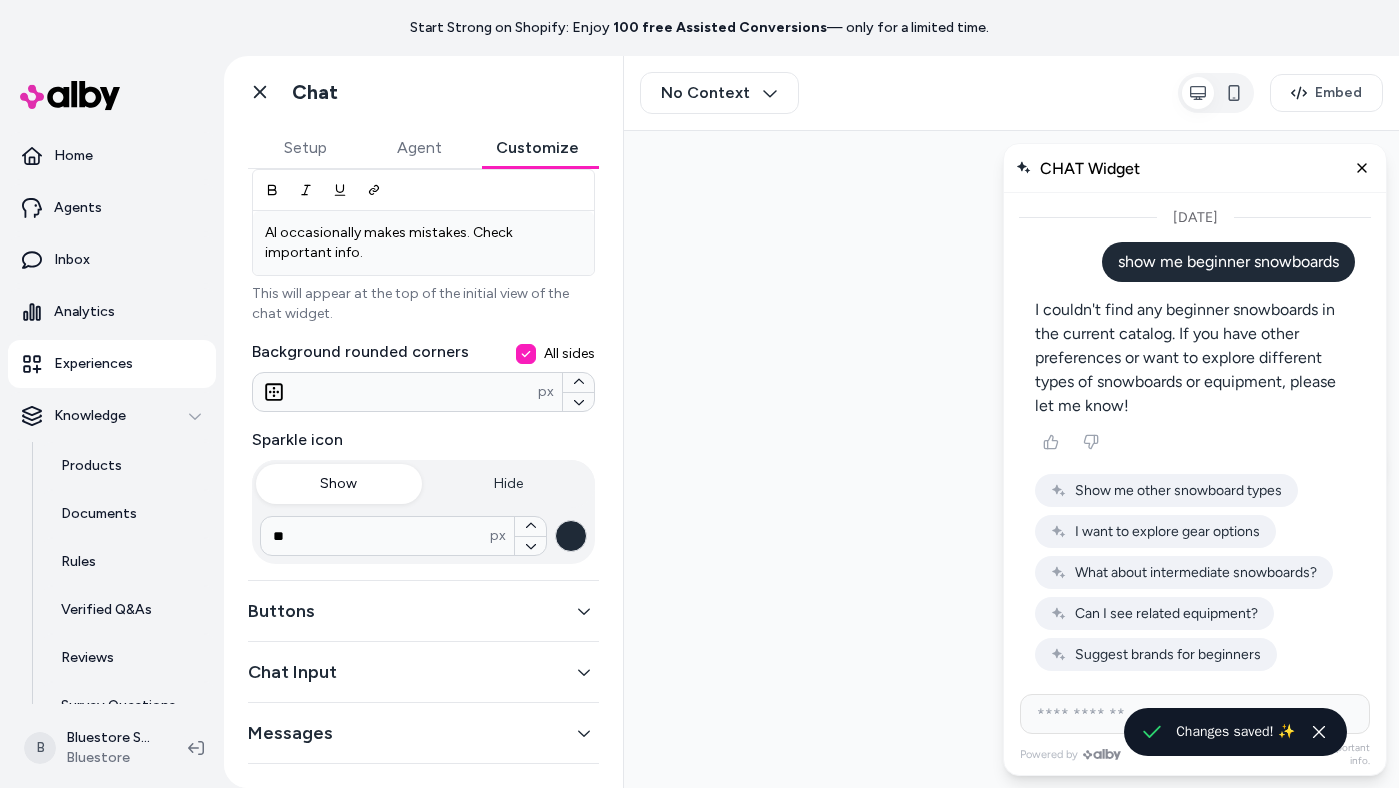 scroll, scrollTop: 380, scrollLeft: 0, axis: vertical 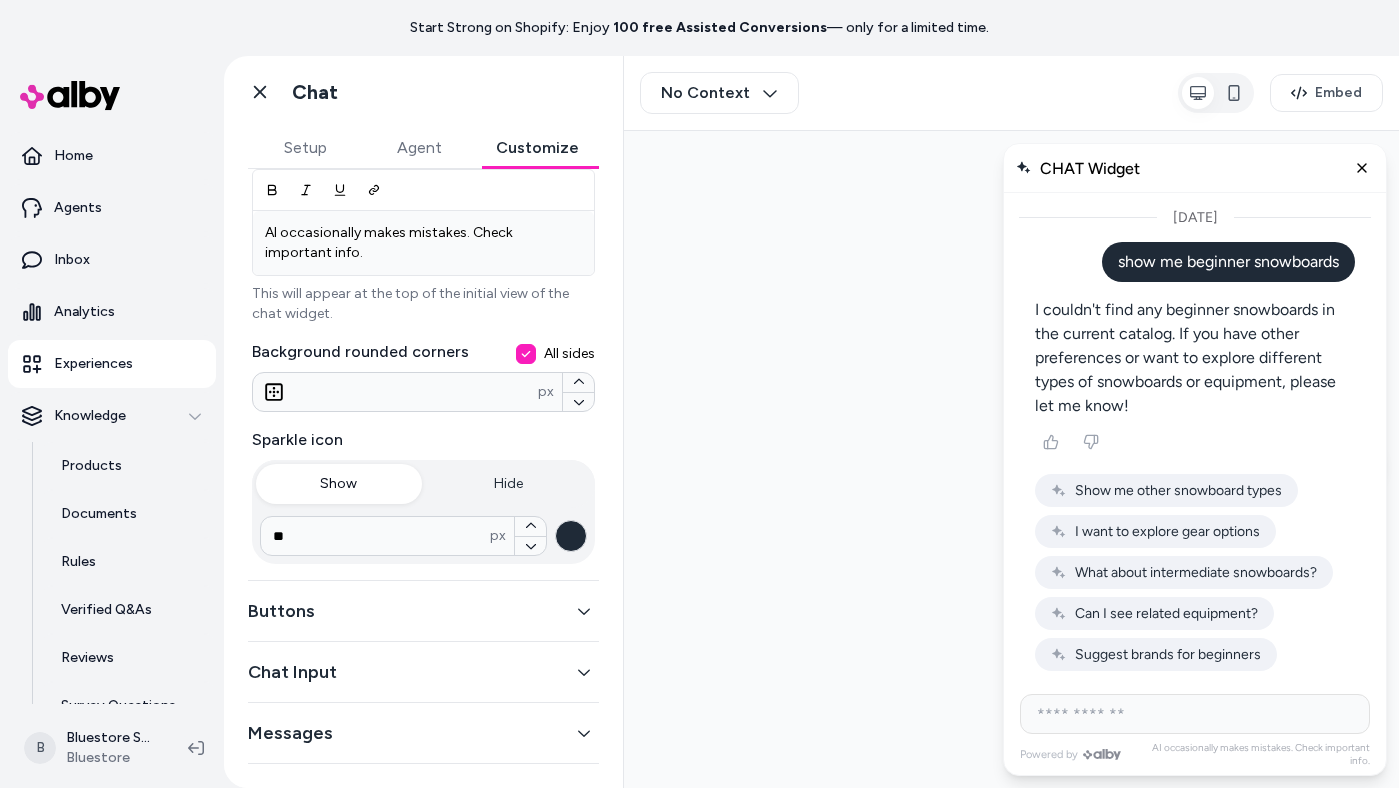 click on "Experiences" at bounding box center [93, 364] 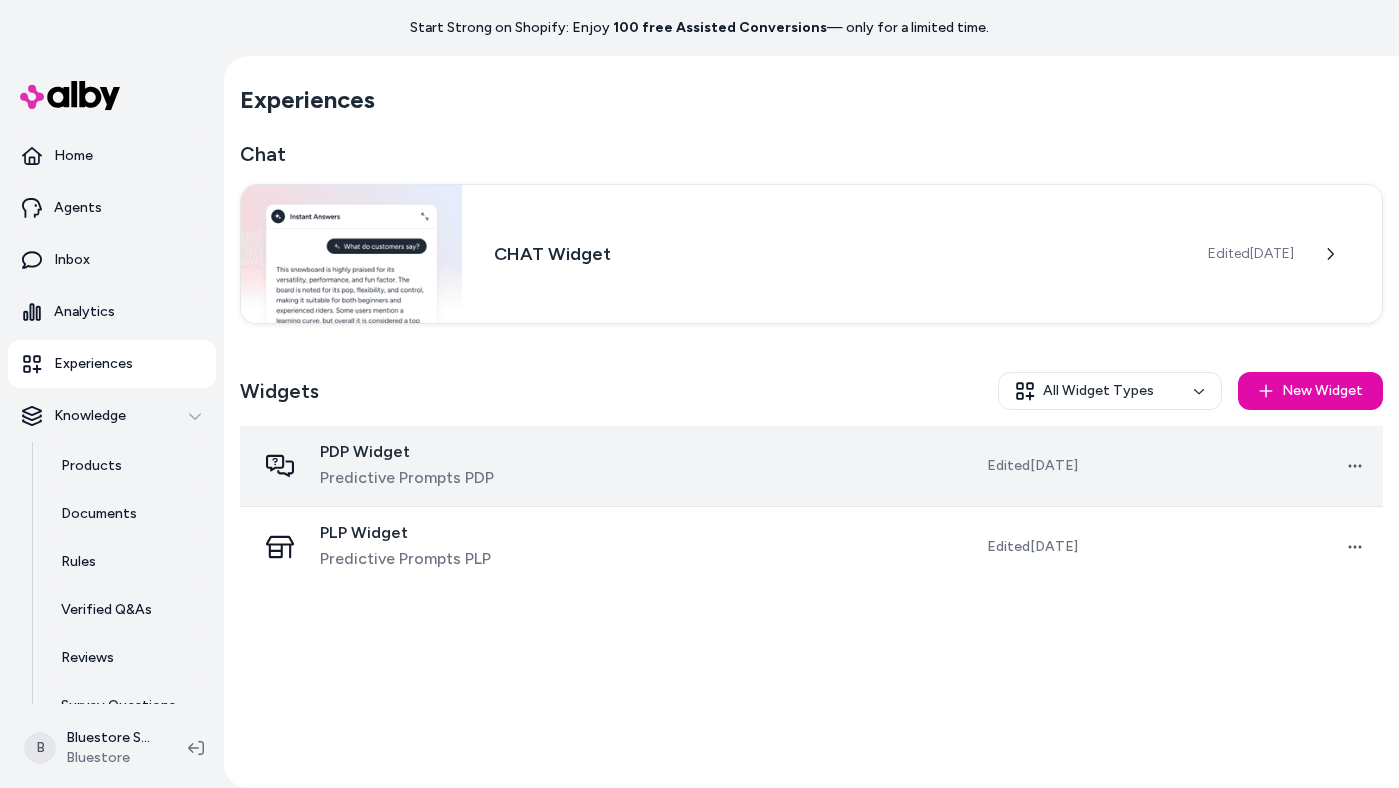 click at bounding box center [713, 466] 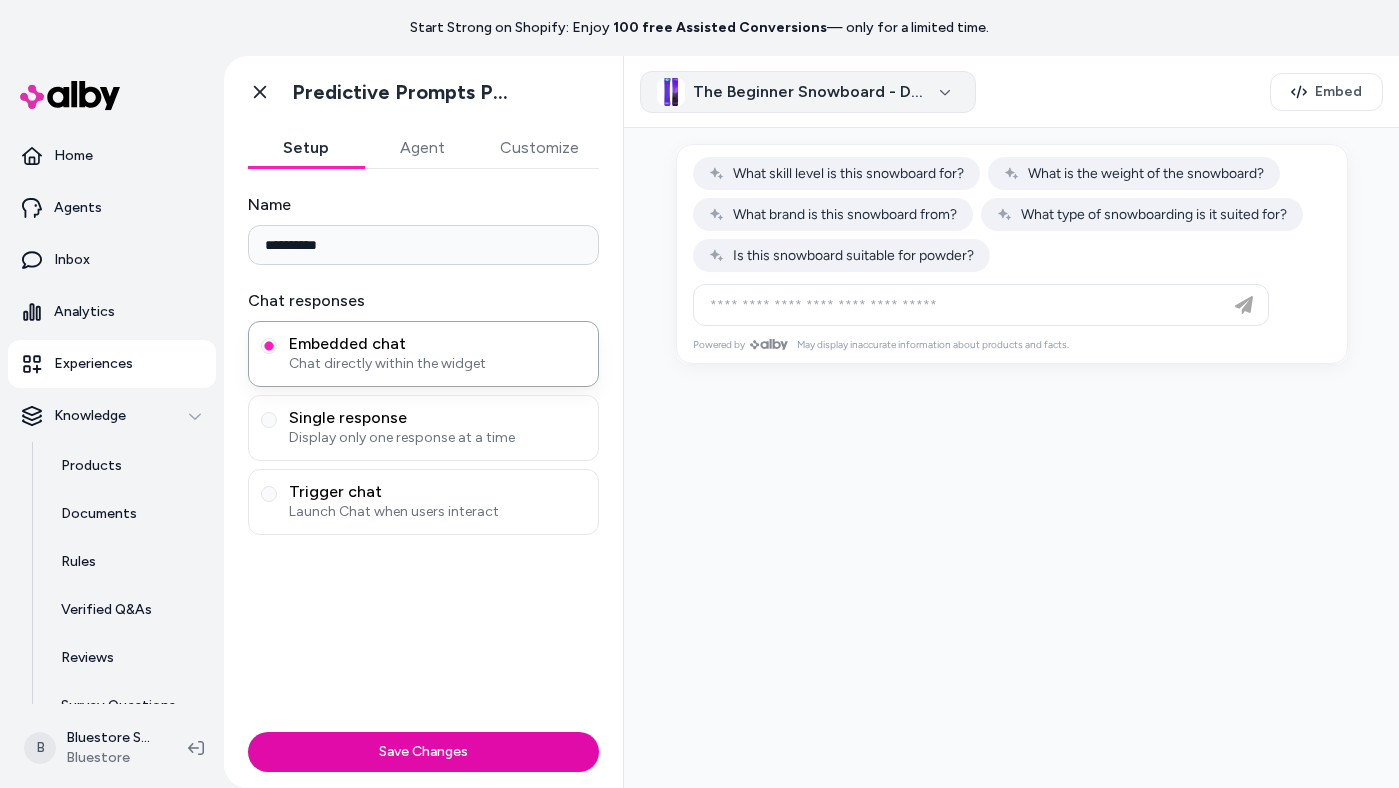 click on "The Beginner Snowboard - Default Title" at bounding box center [808, 92] 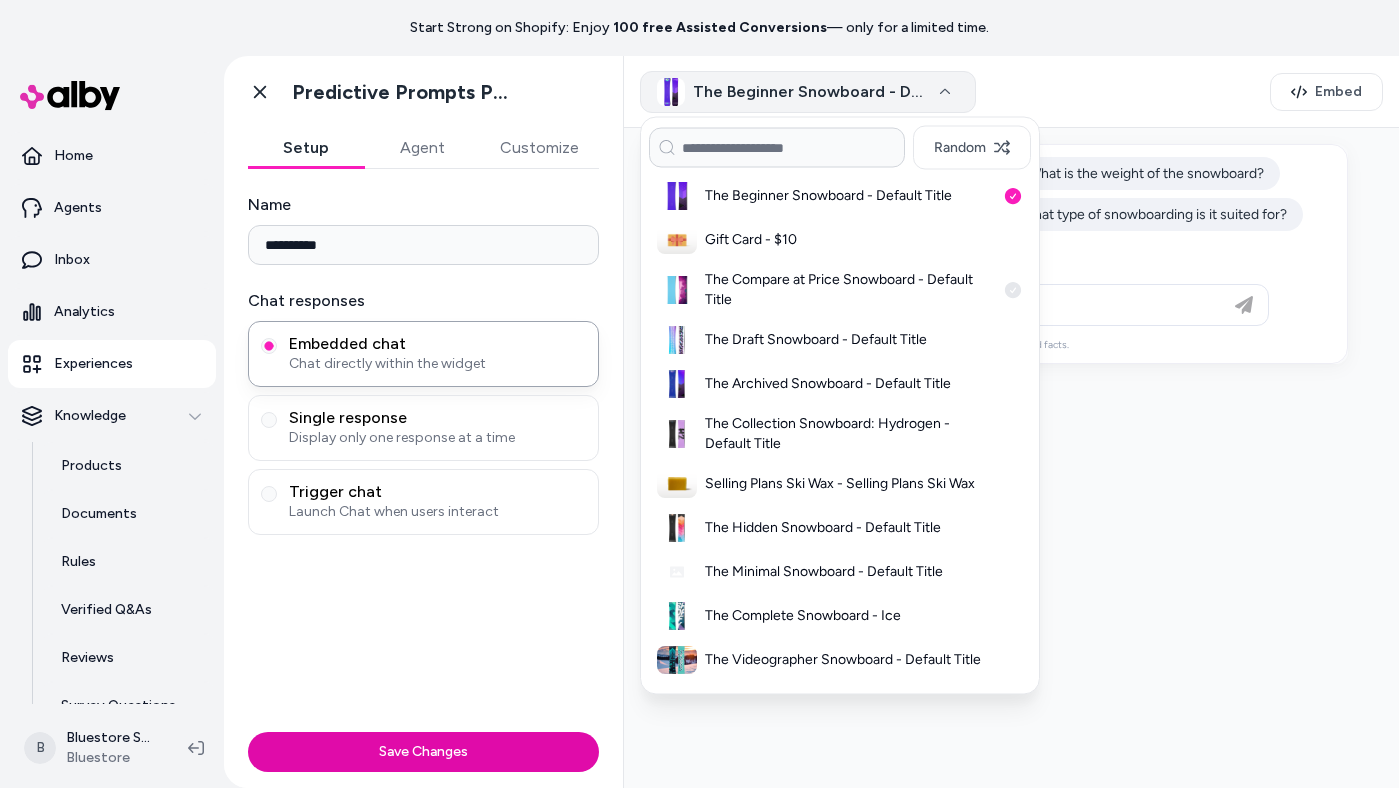 click on "The Compare at Price Snowboard - Default Title" at bounding box center (850, 290) 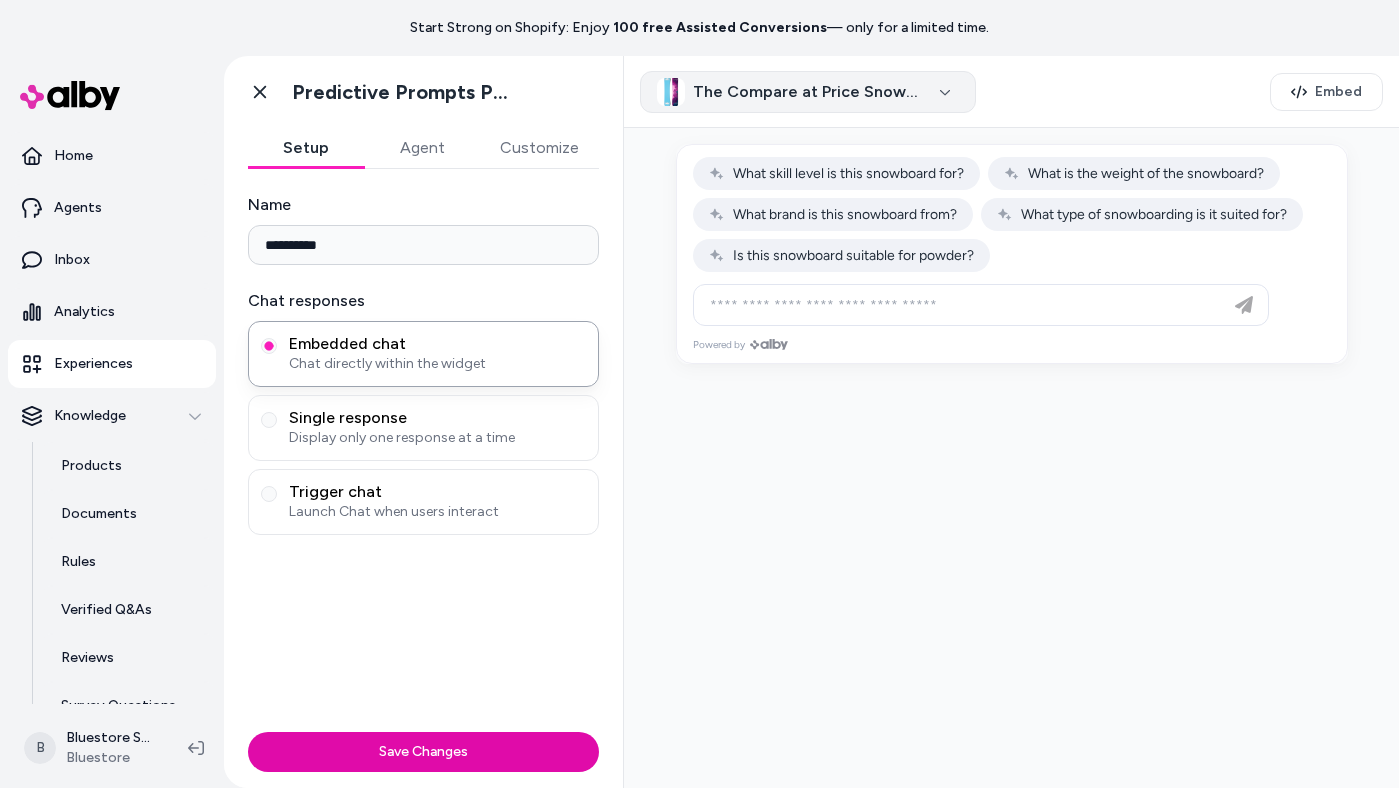 click on "The Compare at Price Snowboard - Default Title" at bounding box center [808, 92] 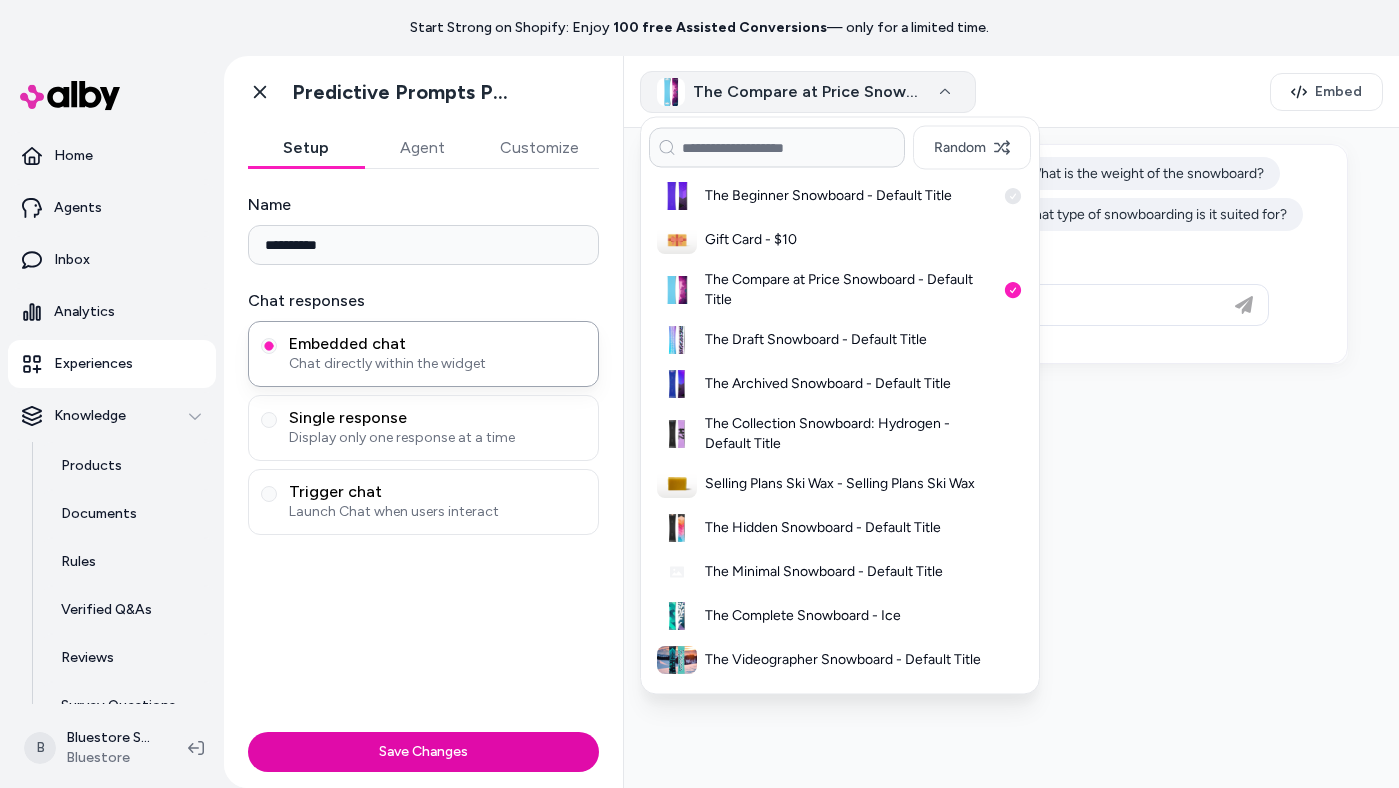 click on "The Beginner Snowboard - Default Title" at bounding box center [850, 196] 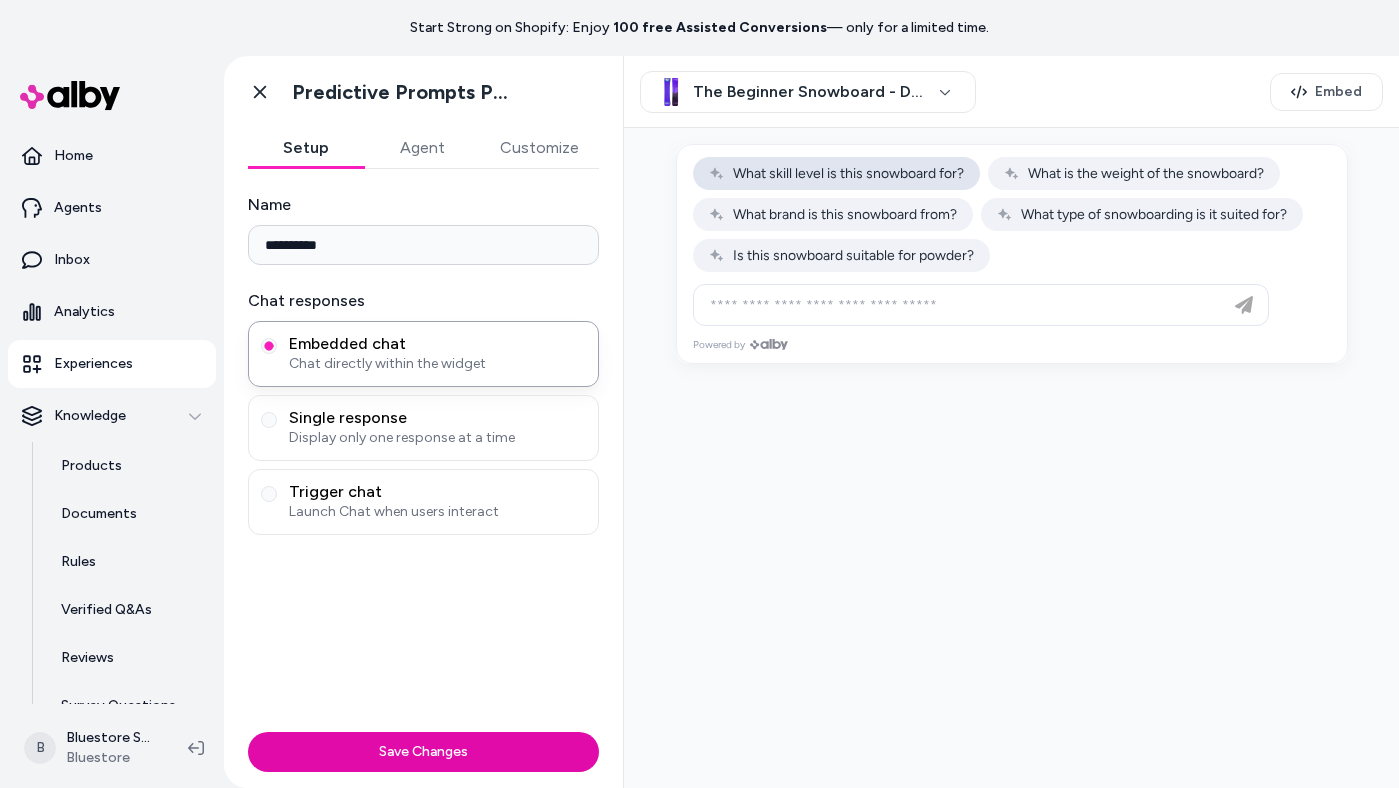 click on "What skill level is this snowboard for?" at bounding box center [836, 173] 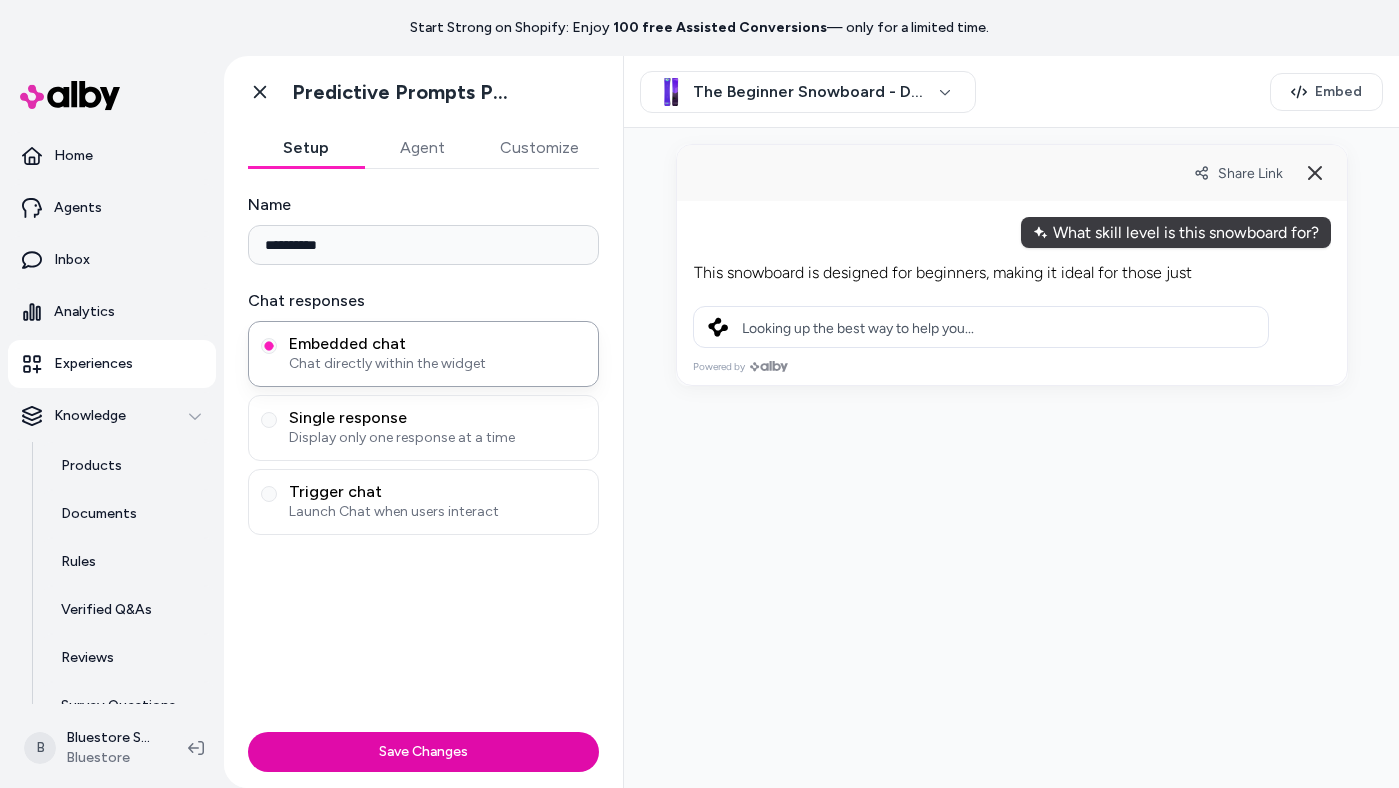 type 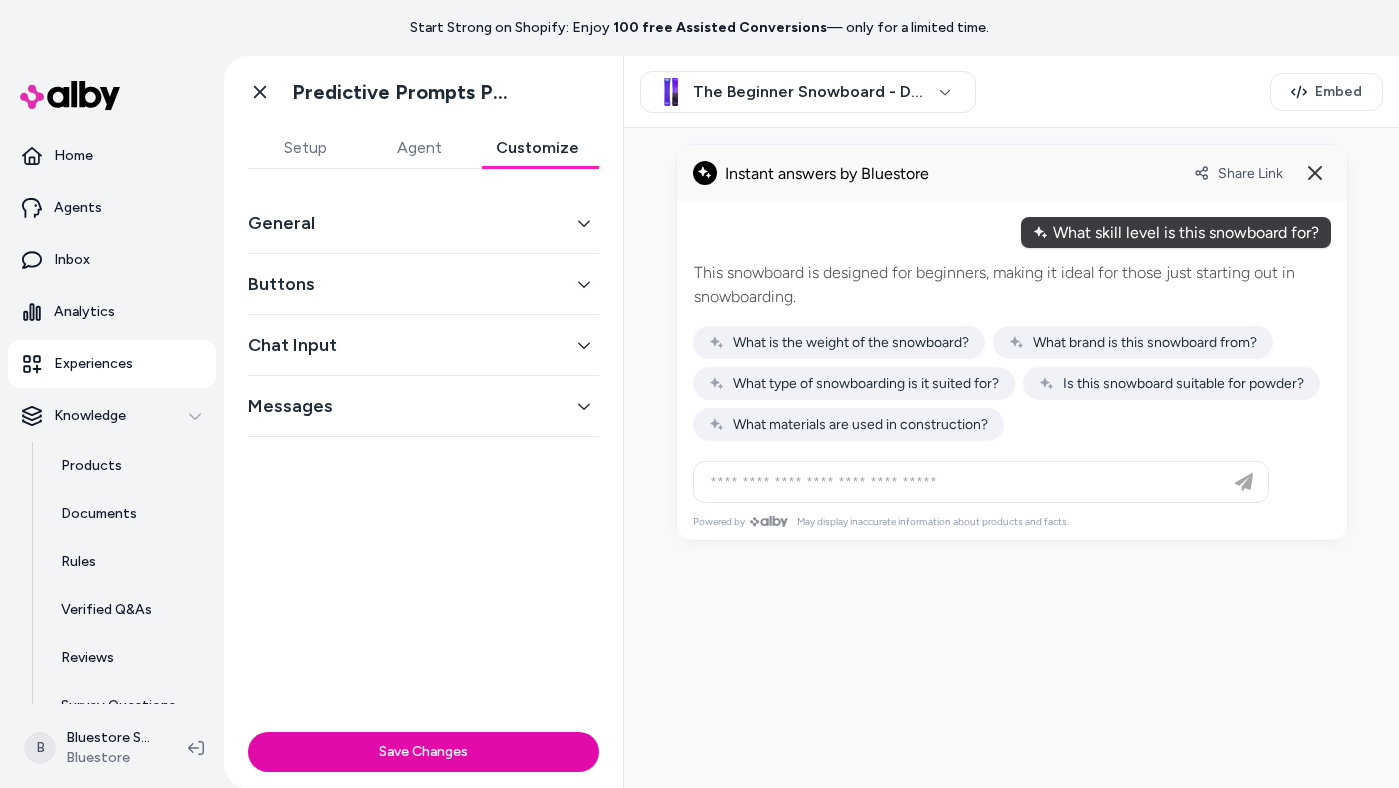 click on "Customize" at bounding box center [537, 148] 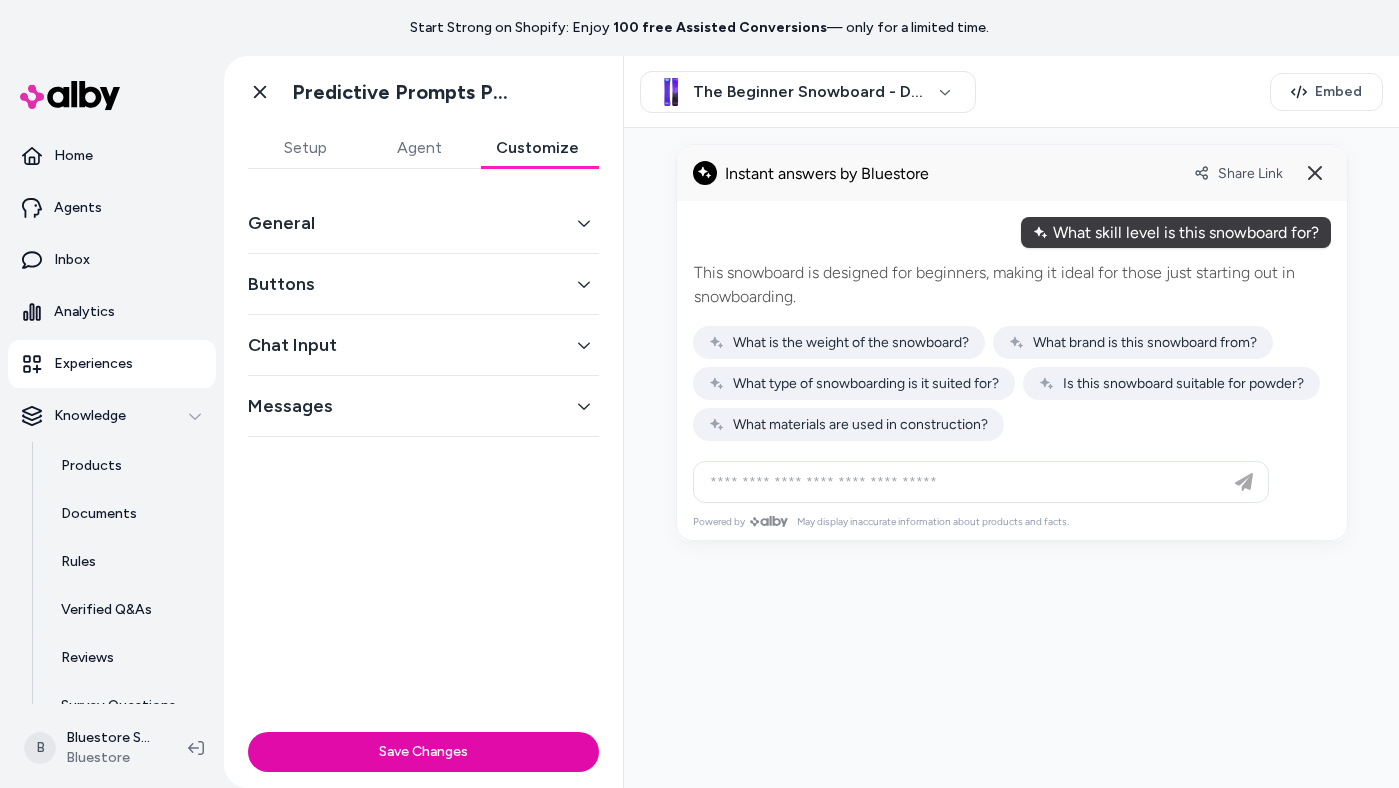 click on "Setup" at bounding box center [305, 148] 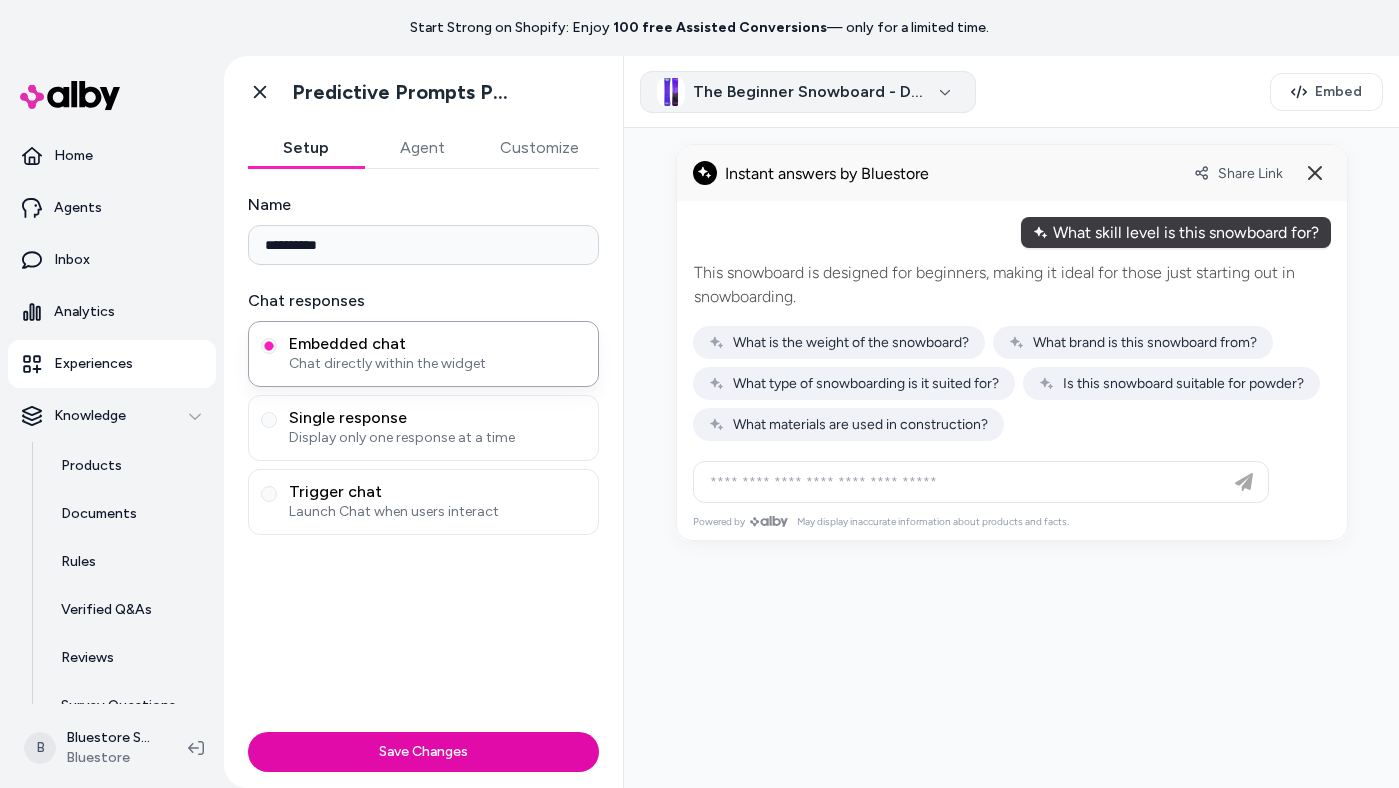 click on "The Beginner Snowboard - Default Title" at bounding box center [808, 92] 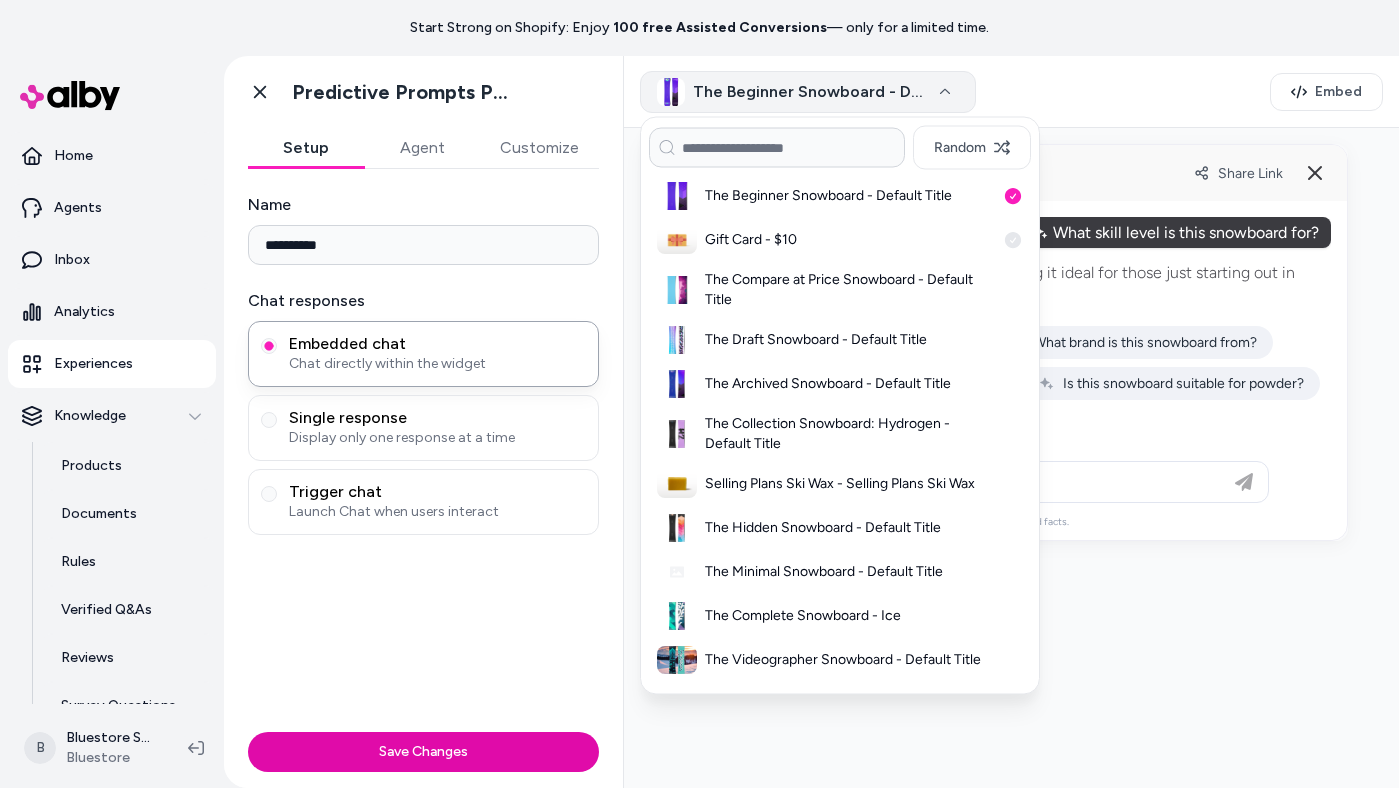 click on "Gift Card - $10" at bounding box center [850, 240] 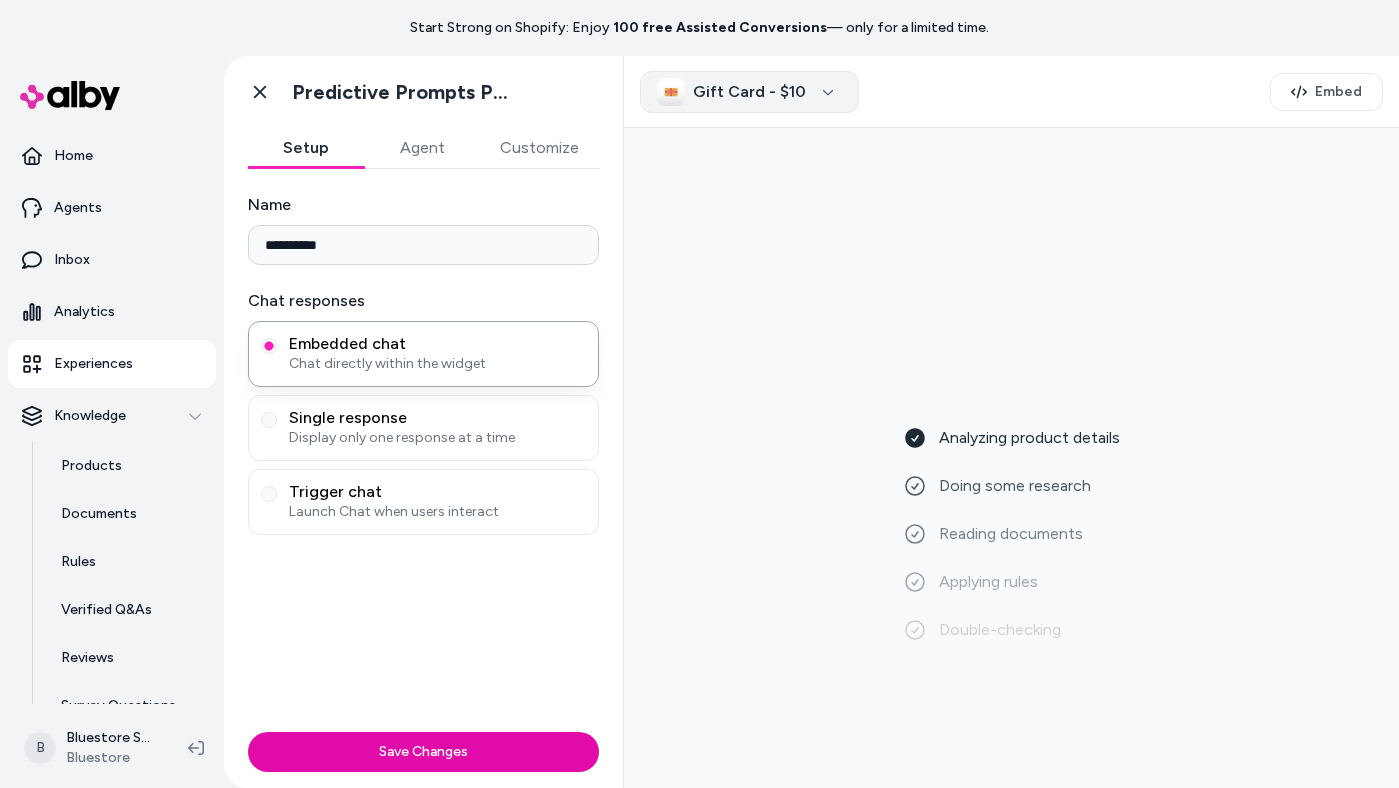 click on "Gift Card - $10" at bounding box center [749, 92] 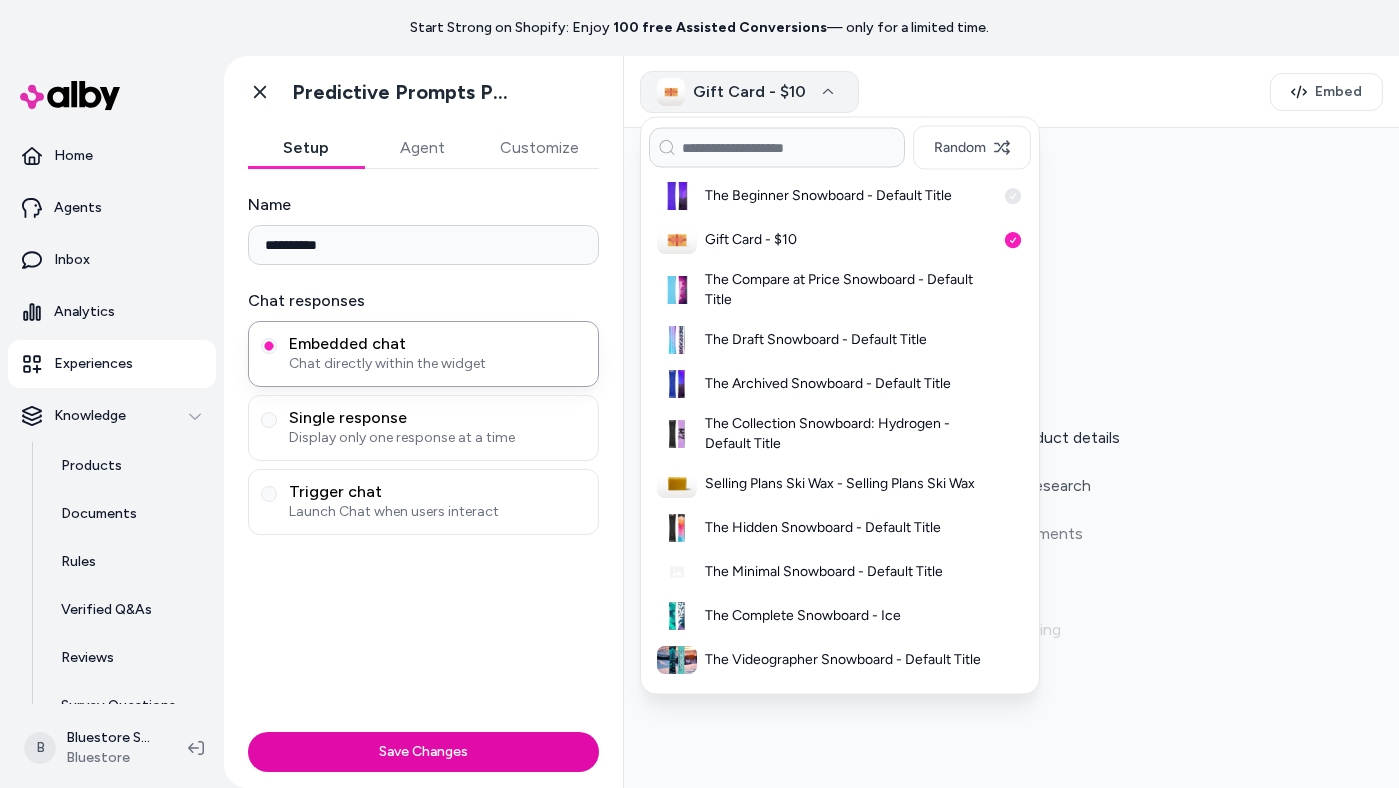 click on "The Beginner Snowboard - Default Title" at bounding box center (850, 196) 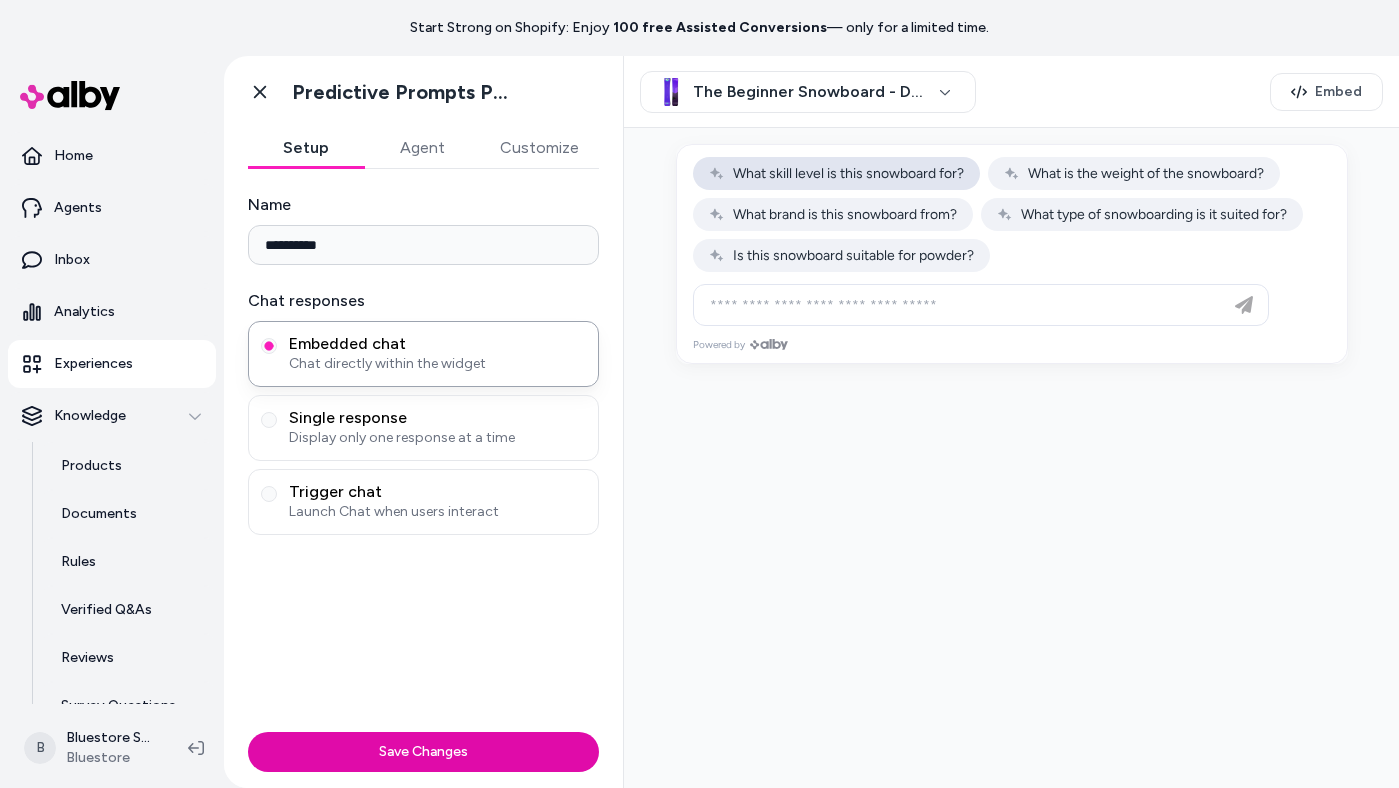 click on "What skill level is this snowboard for?" at bounding box center (836, 173) 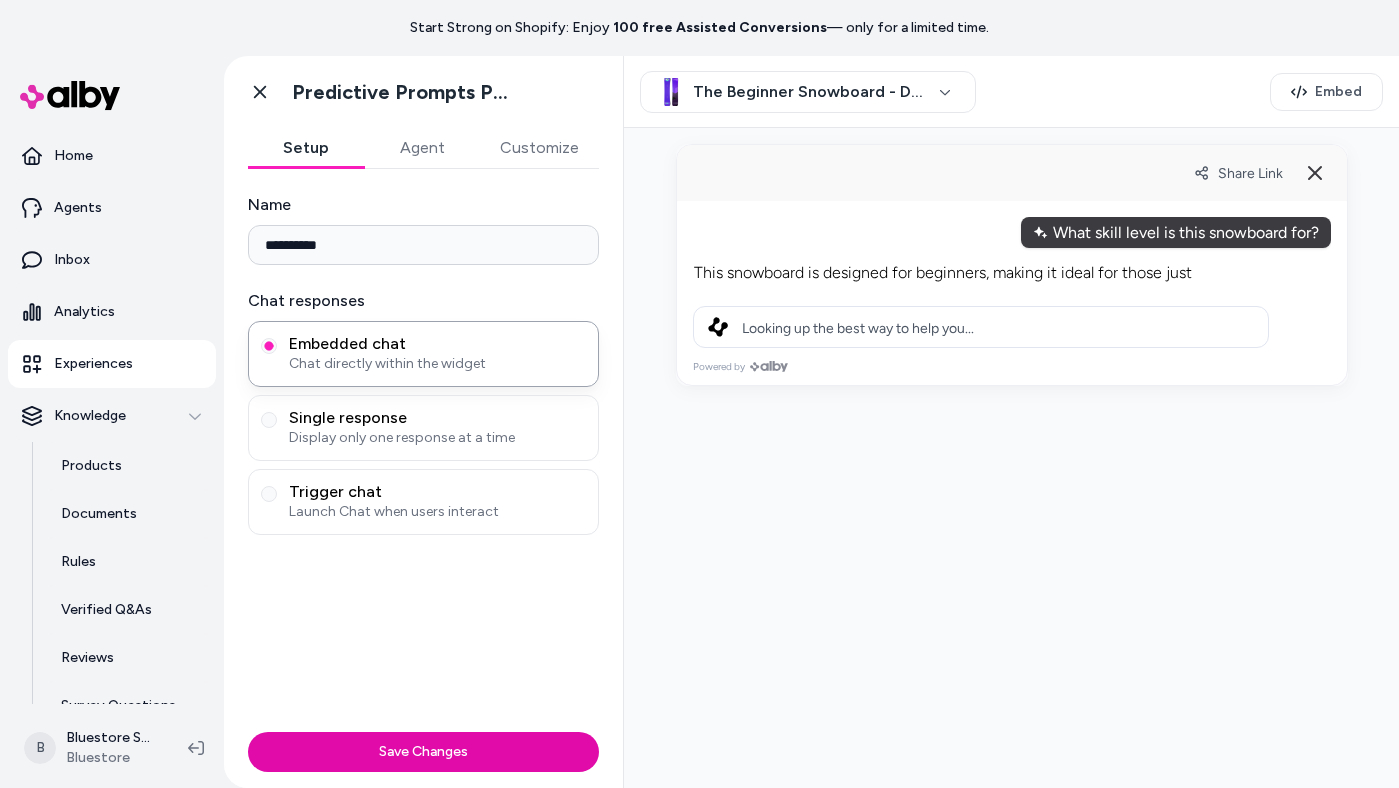 type 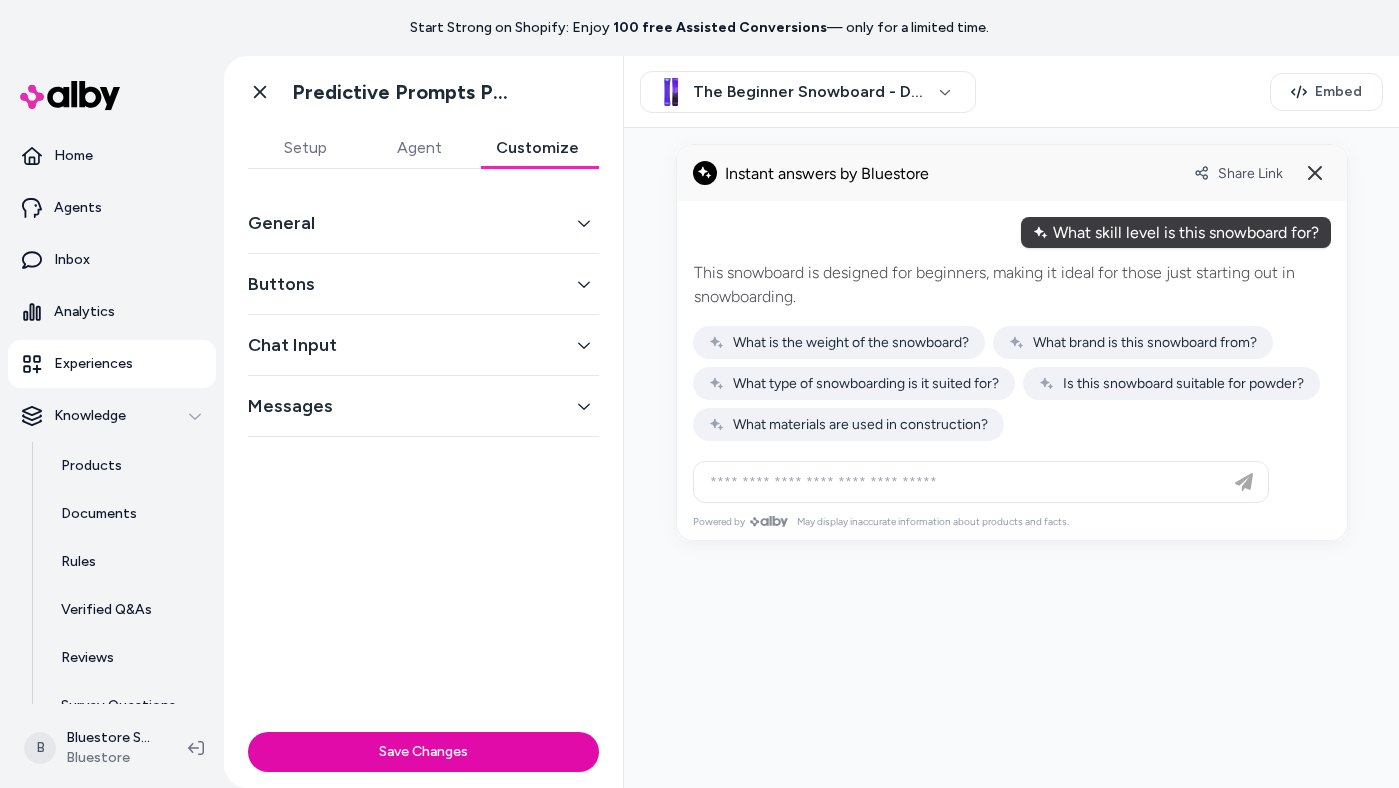 click on "Customize" at bounding box center [537, 148] 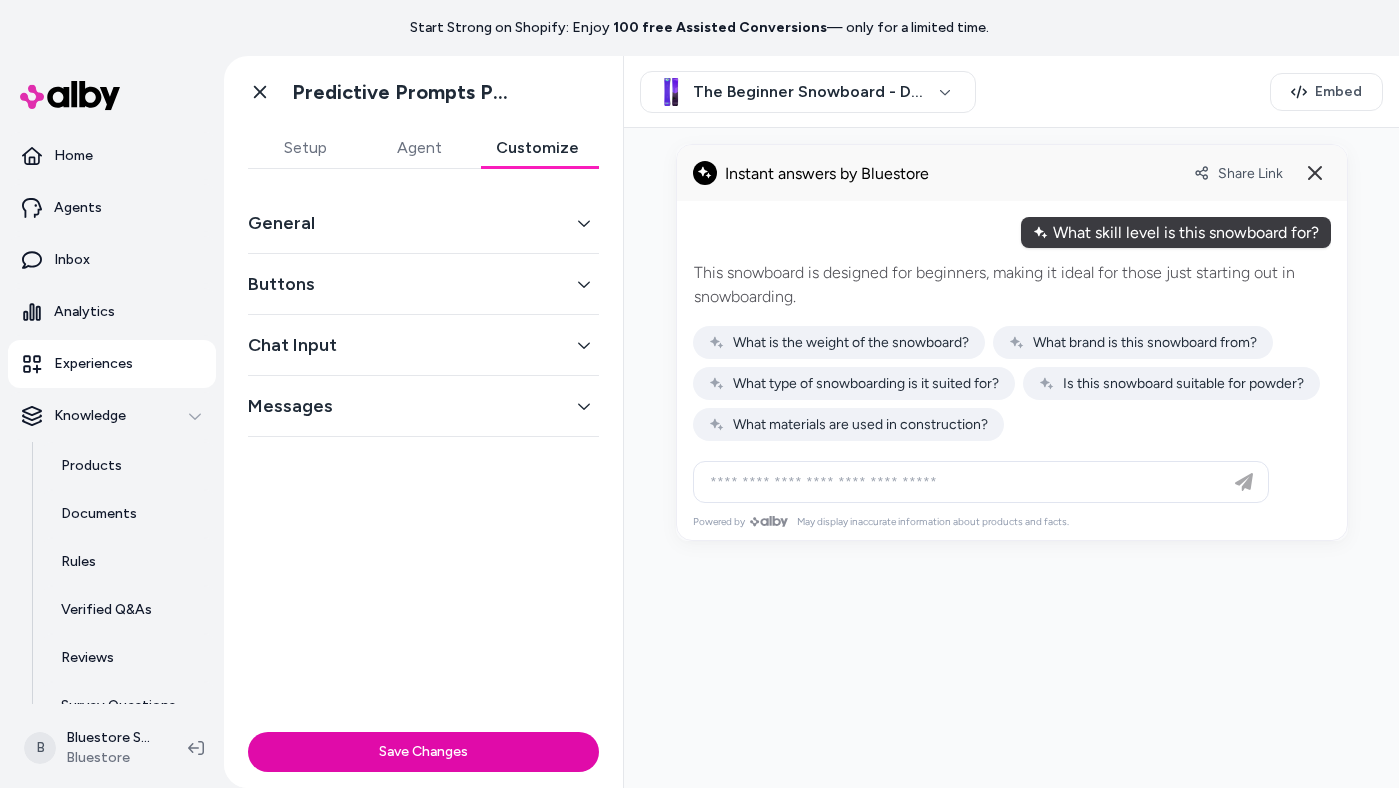 click on "General" at bounding box center (423, 223) 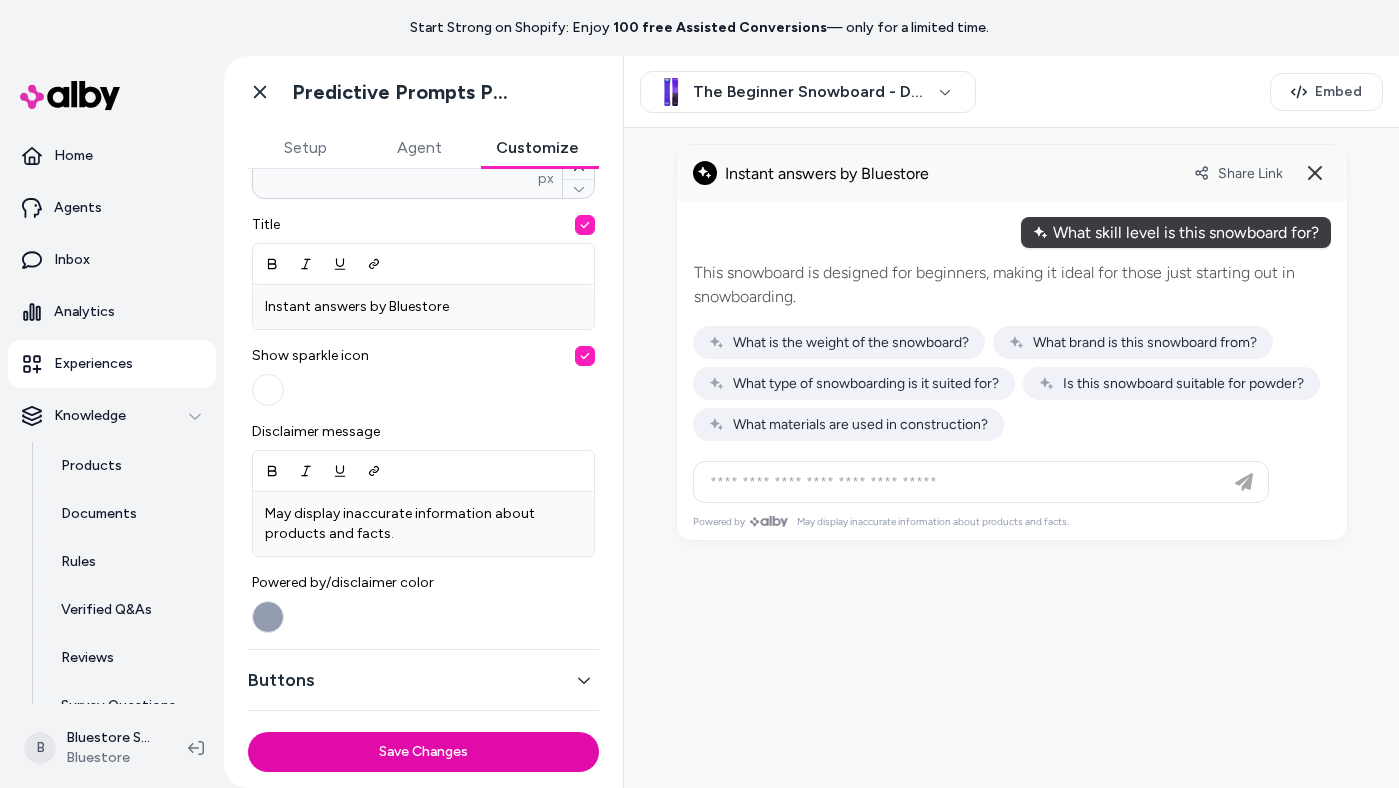 scroll, scrollTop: 643, scrollLeft: 0, axis: vertical 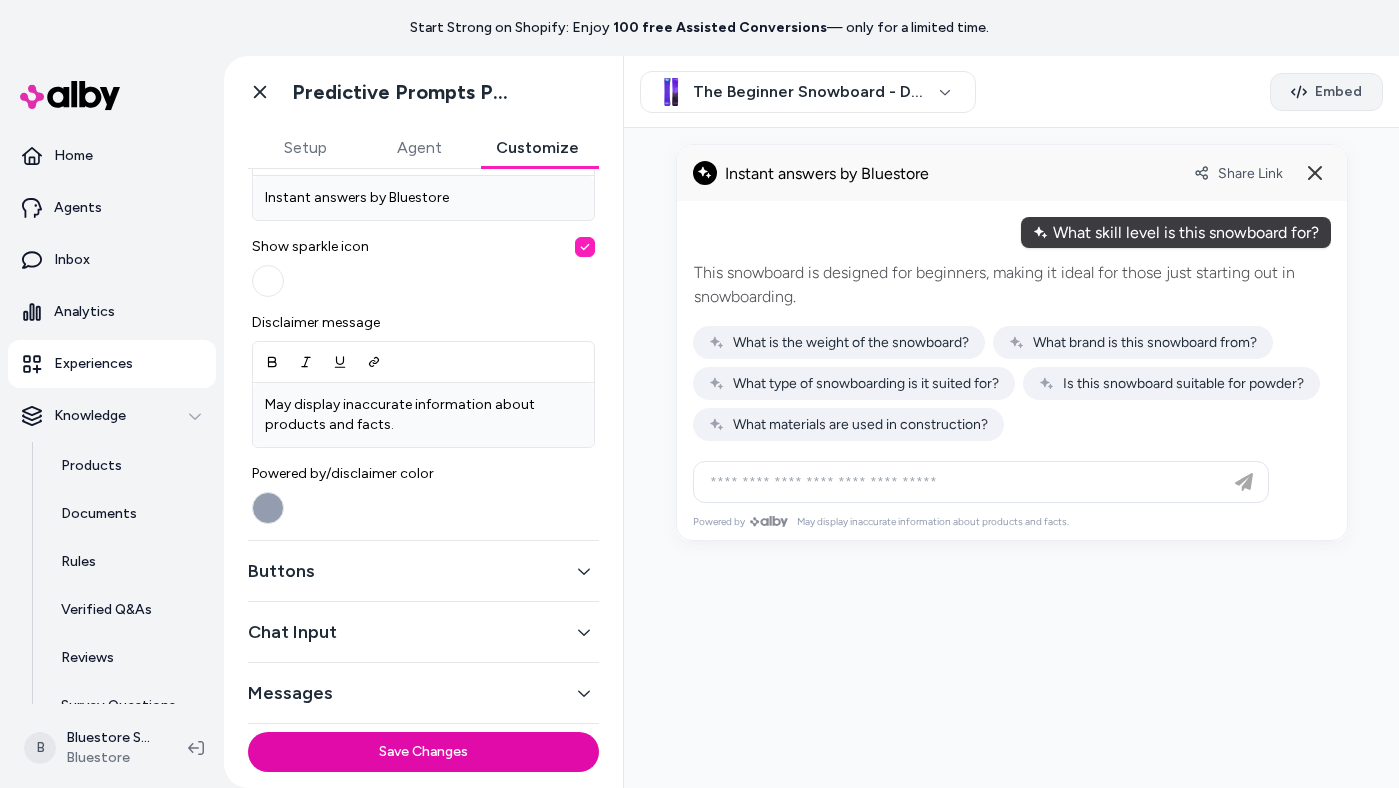 click on "Embed" at bounding box center (1338, 92) 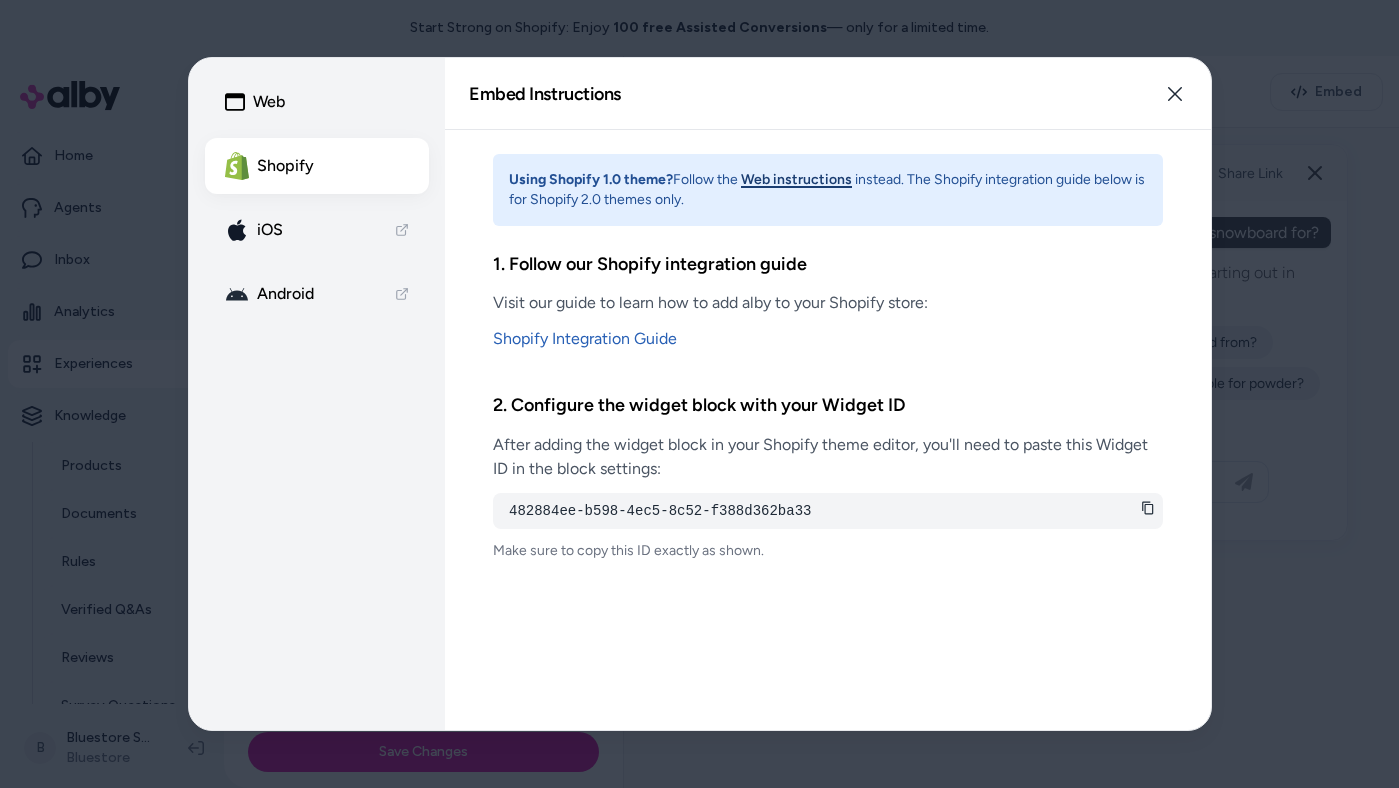 click 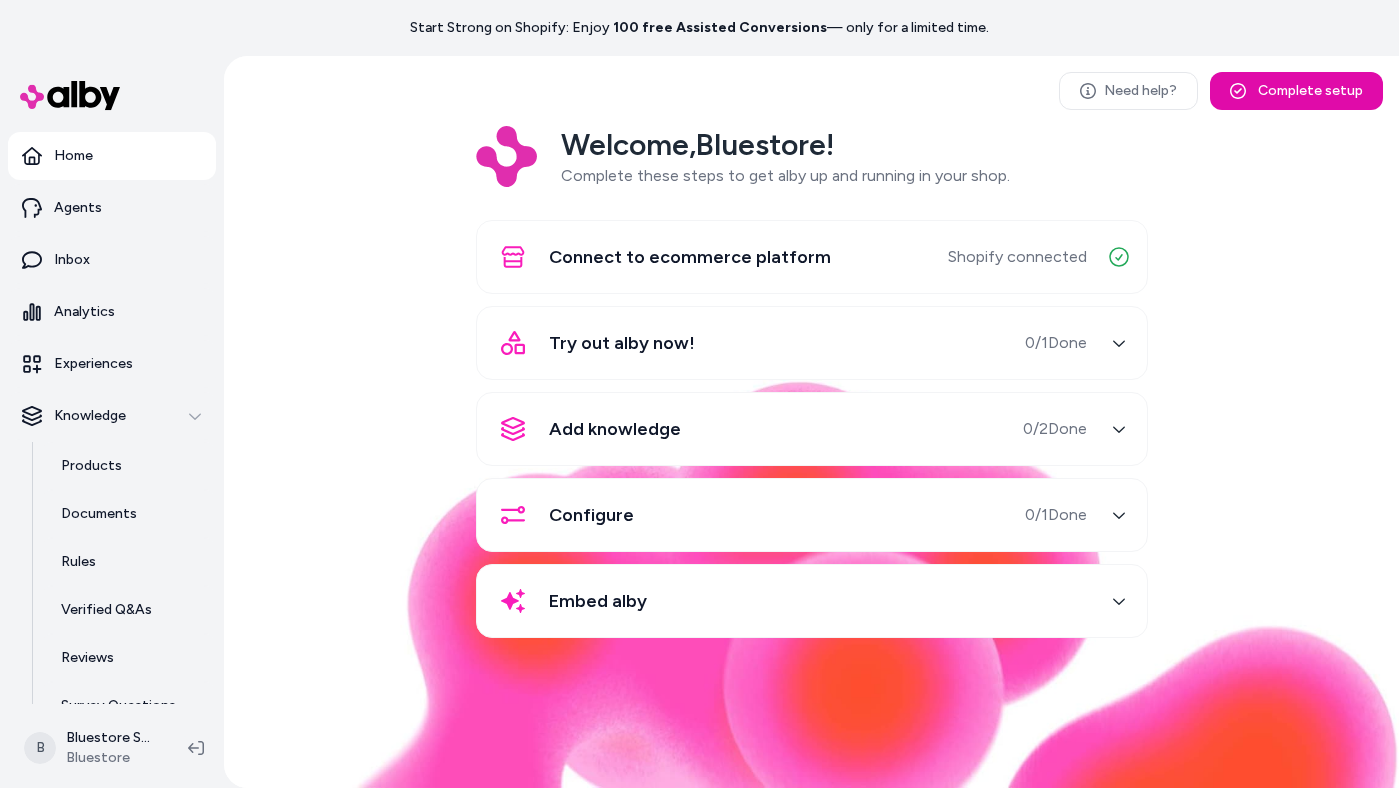 scroll, scrollTop: 0, scrollLeft: 0, axis: both 